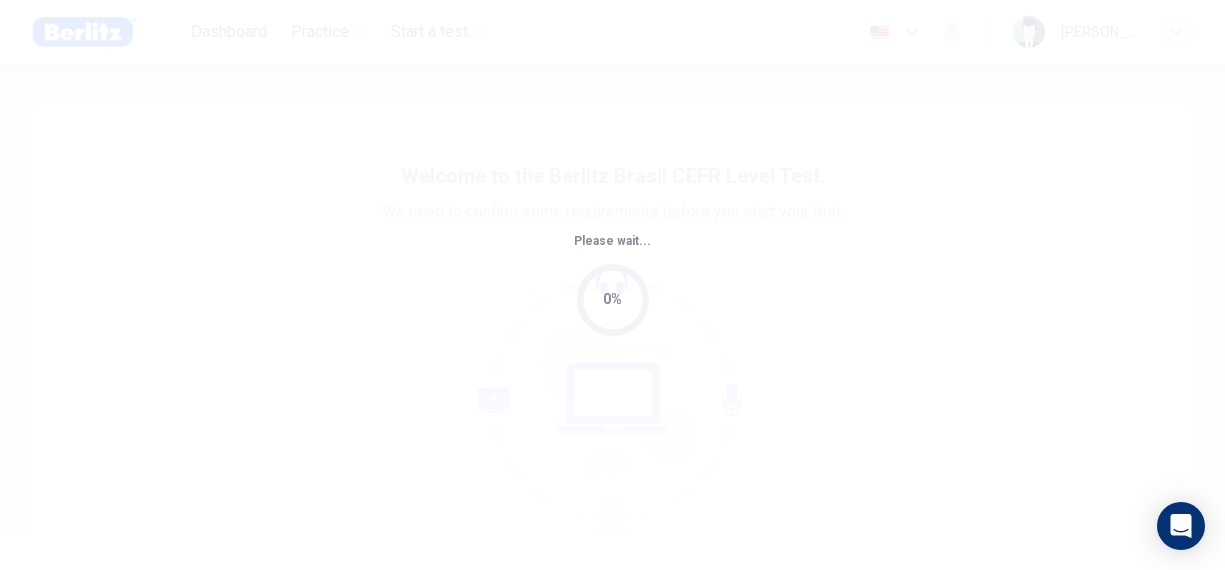 scroll, scrollTop: 0, scrollLeft: 0, axis: both 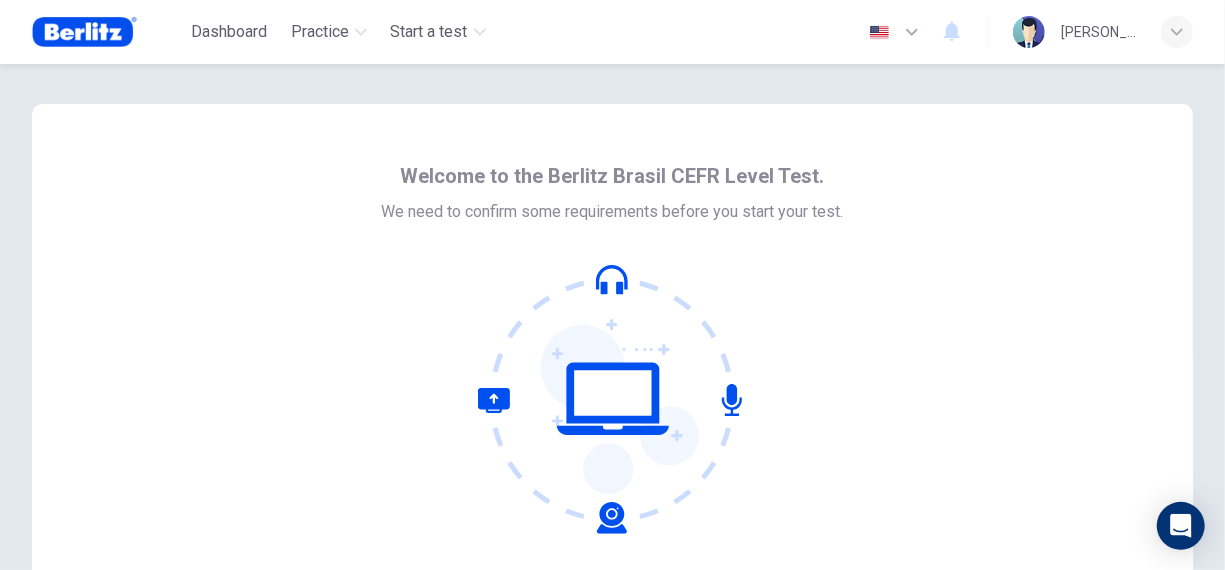 click on "Welcome to the Berlitz Brasil CEFR Level Test. We need to confirm some requirements before you start your test." at bounding box center (612, 344) 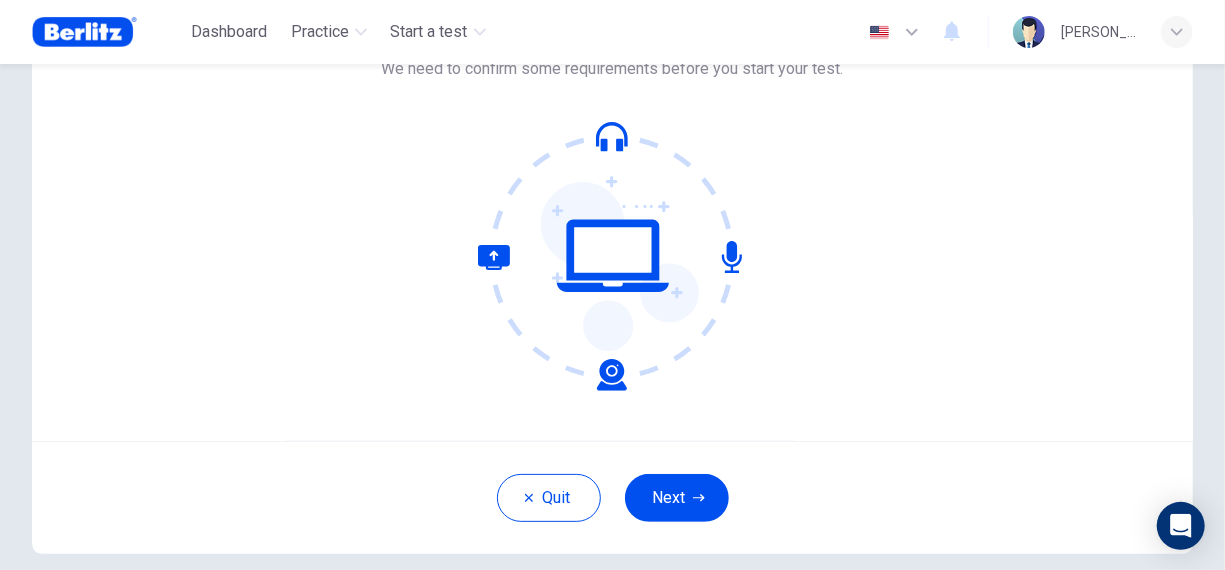 scroll, scrollTop: 200, scrollLeft: 0, axis: vertical 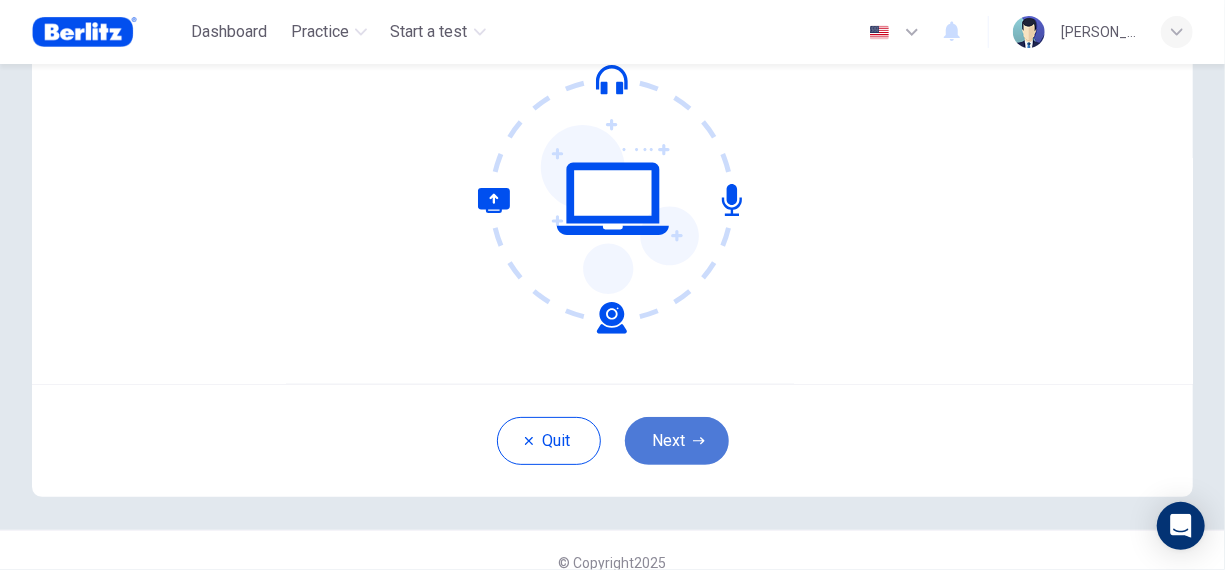 click on "Next" at bounding box center [677, 441] 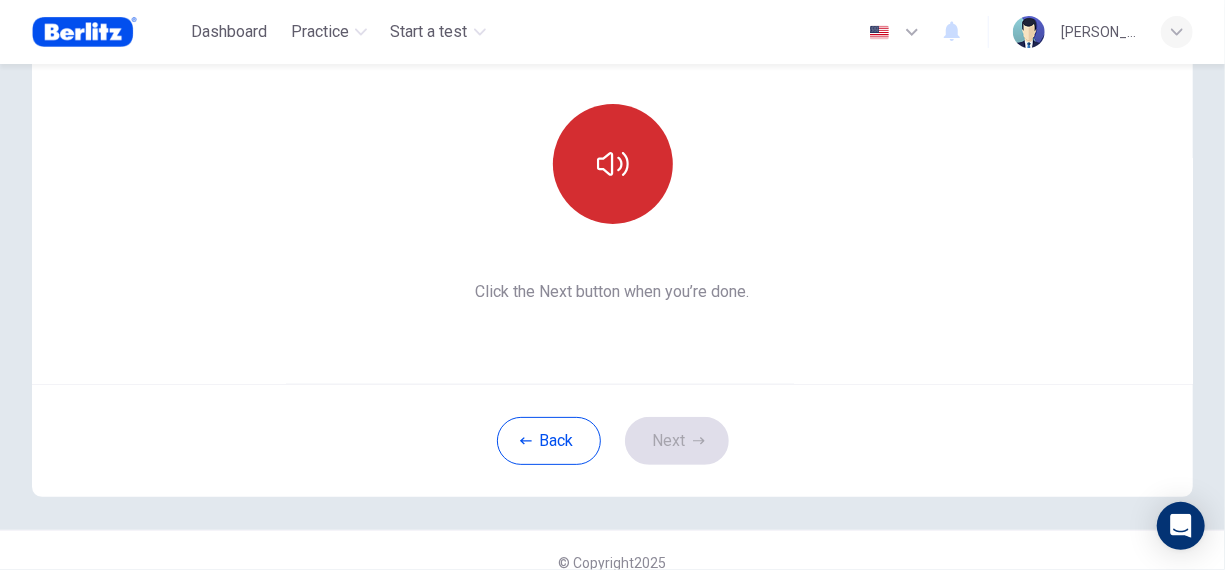 click at bounding box center [613, 164] 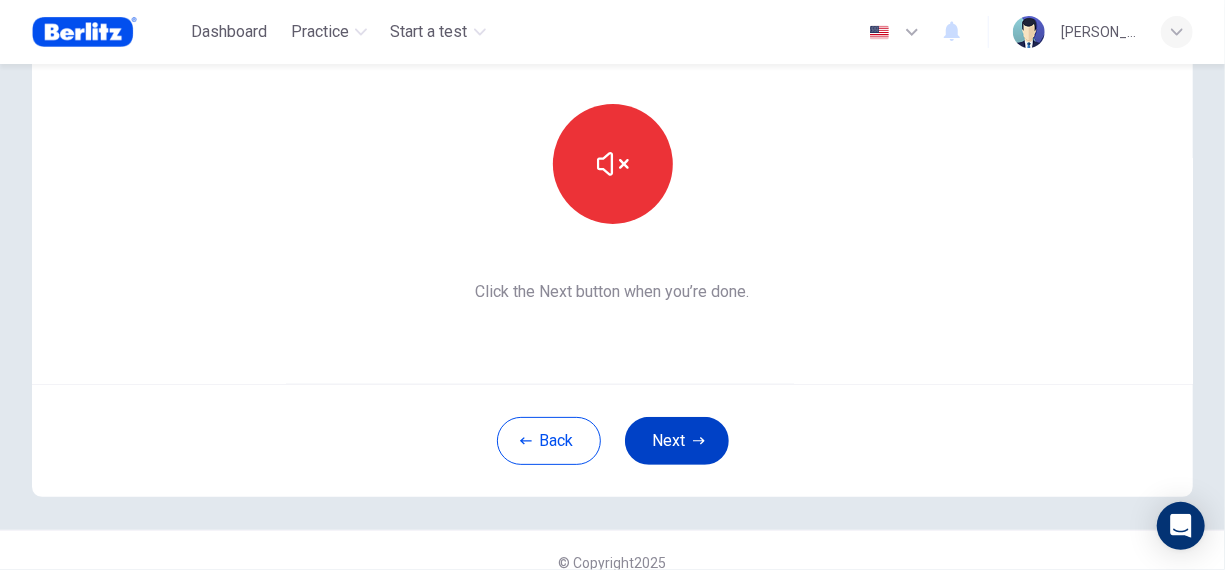 click on "Next" at bounding box center [677, 441] 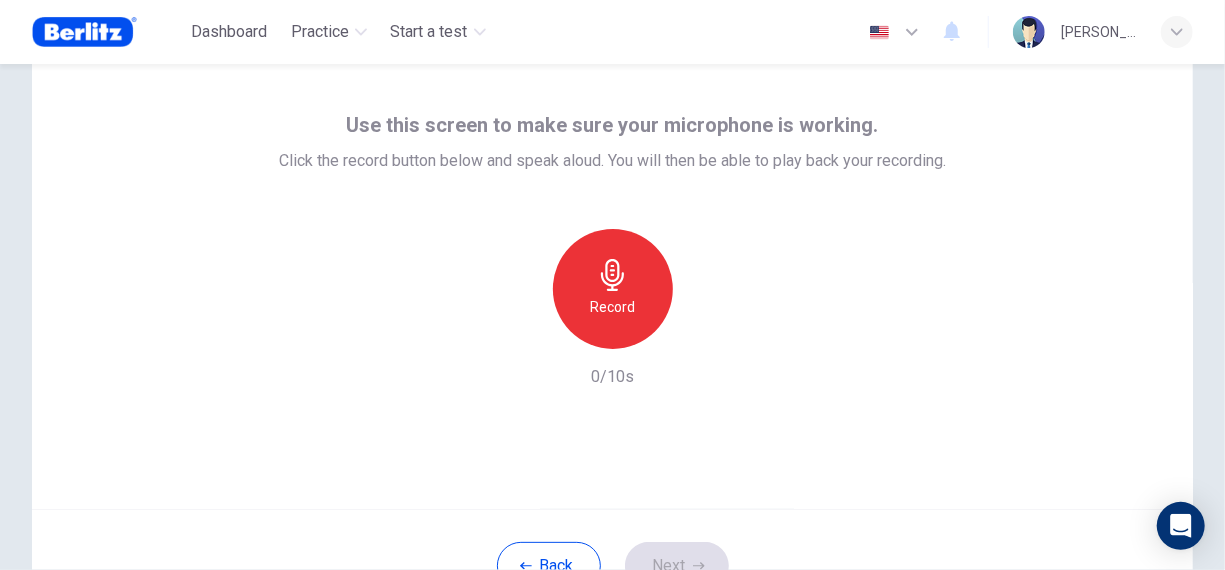 scroll, scrollTop: 74, scrollLeft: 0, axis: vertical 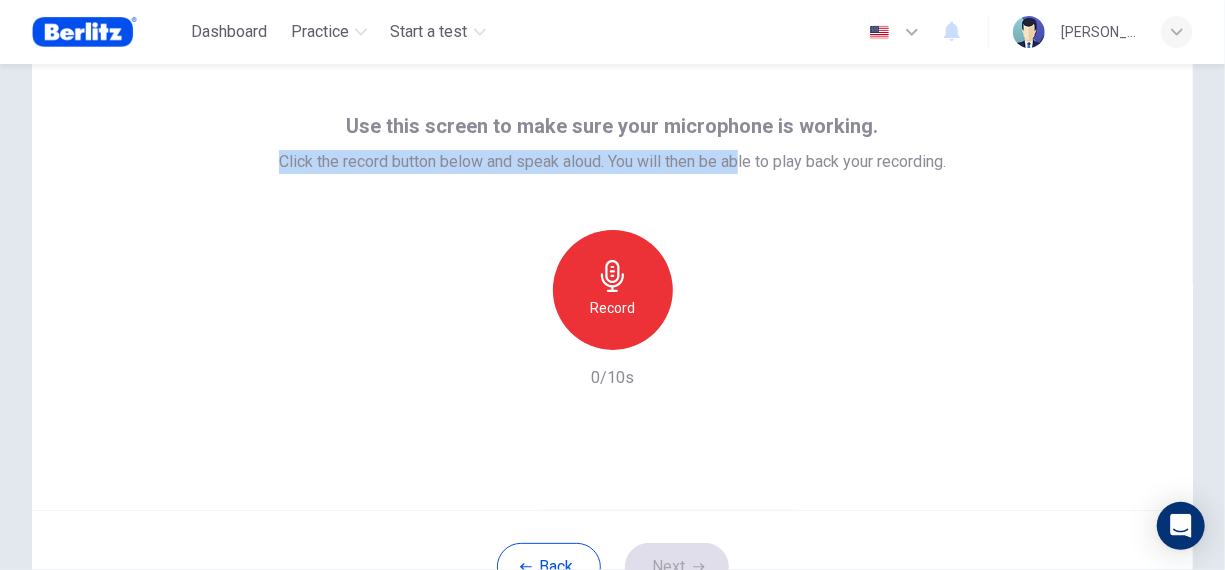 drag, startPoint x: 269, startPoint y: 160, endPoint x: 735, endPoint y: 163, distance: 466.00964 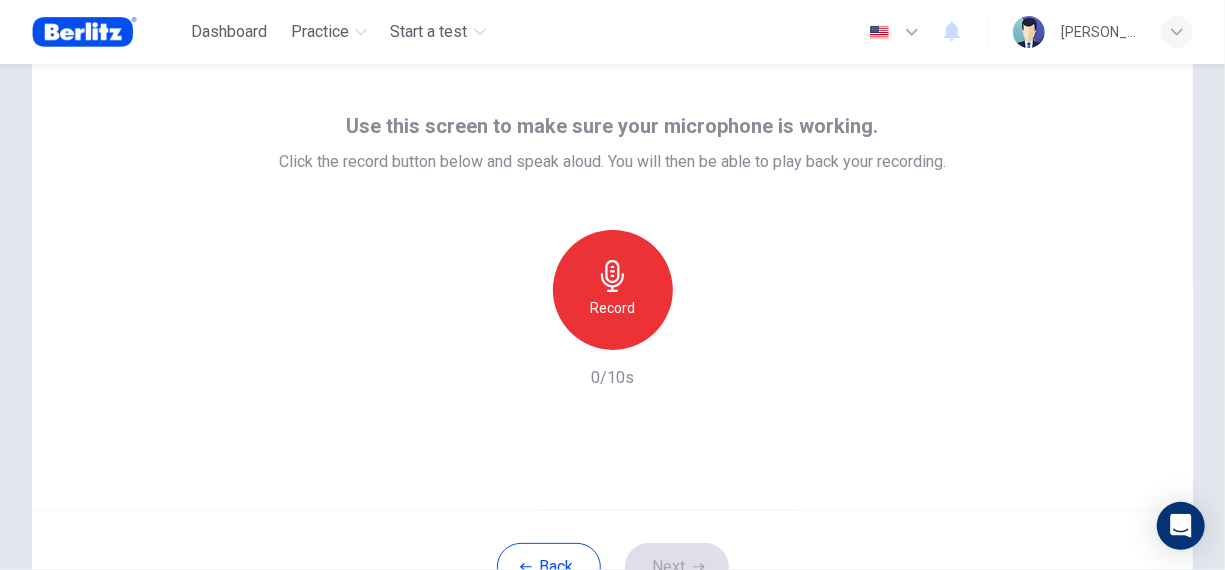 click on "Record" at bounding box center (613, 290) 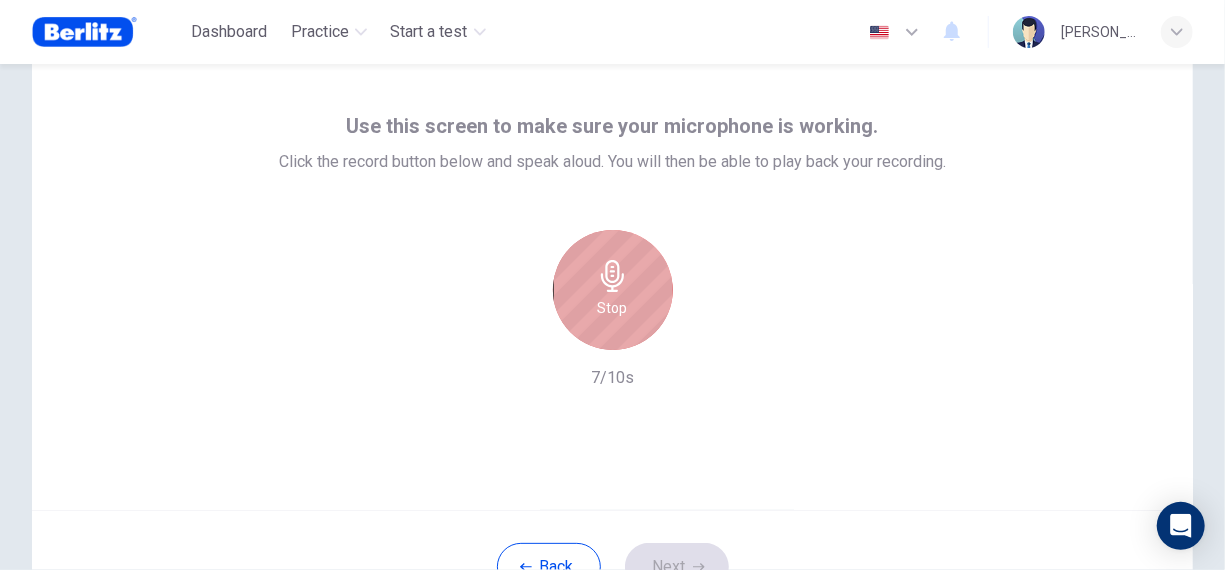 click on "Stop" at bounding box center [613, 290] 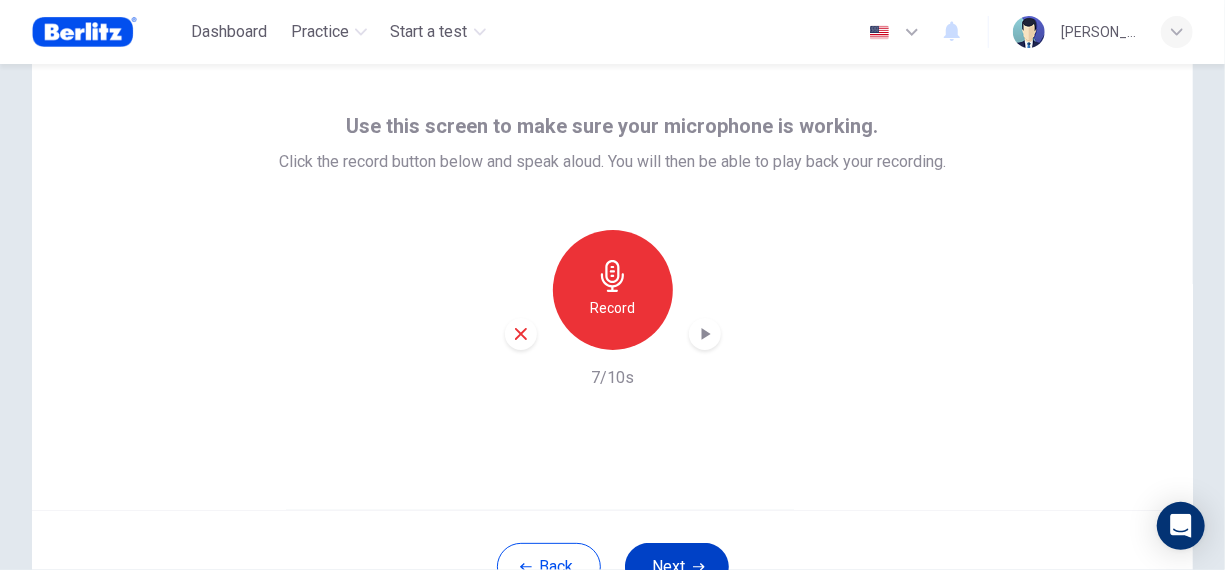 click on "Next" at bounding box center (677, 567) 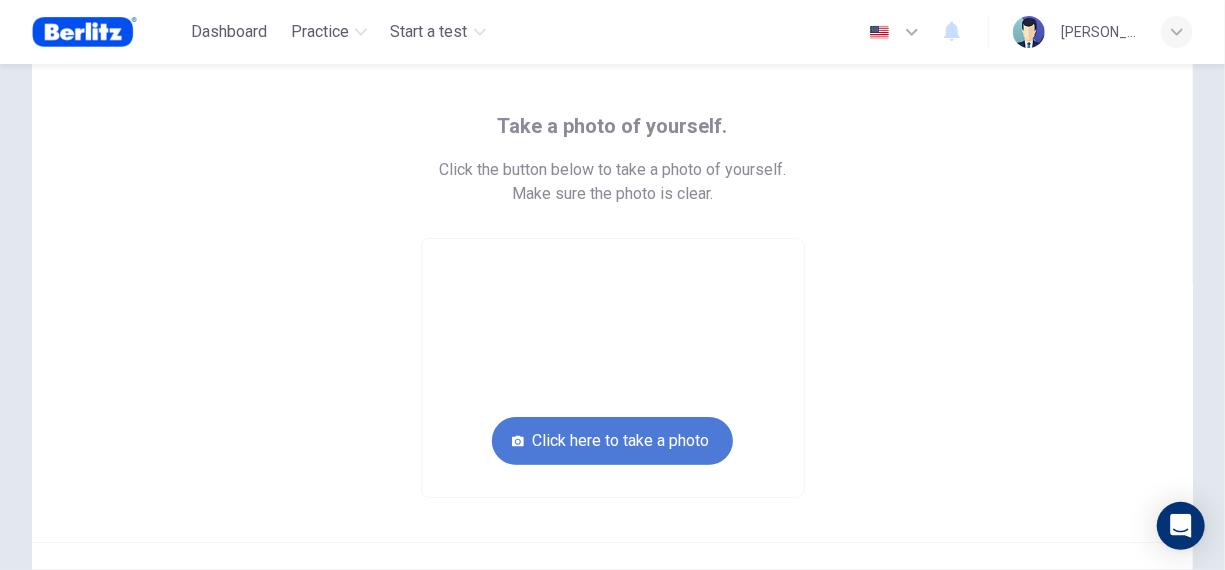 click on "Click here to take a photo" at bounding box center [612, 441] 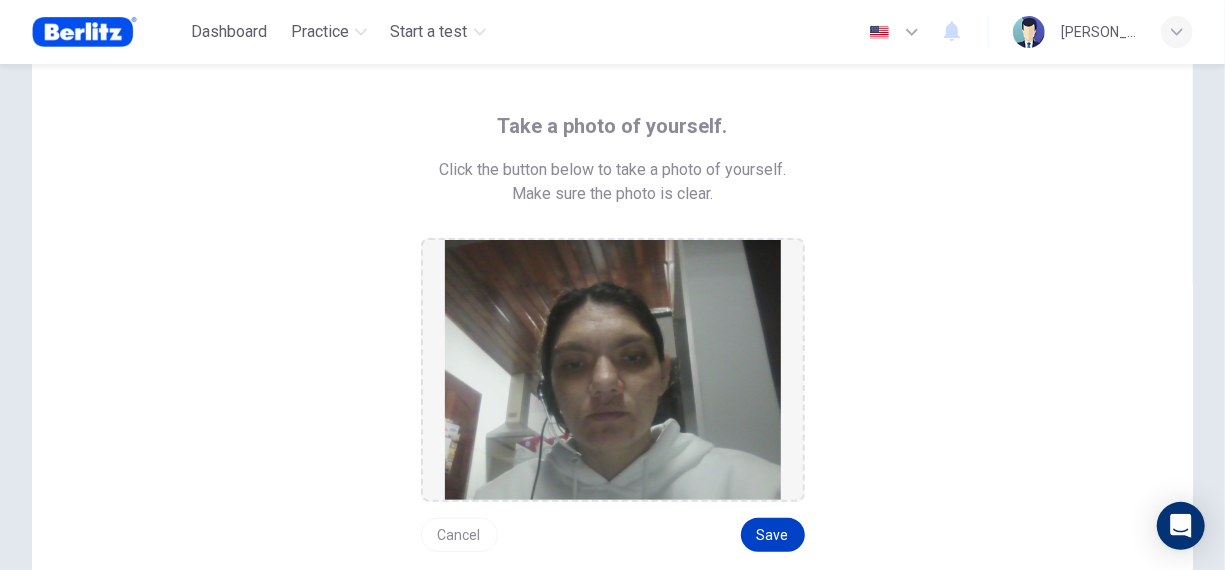 click on "Save" at bounding box center [773, 535] 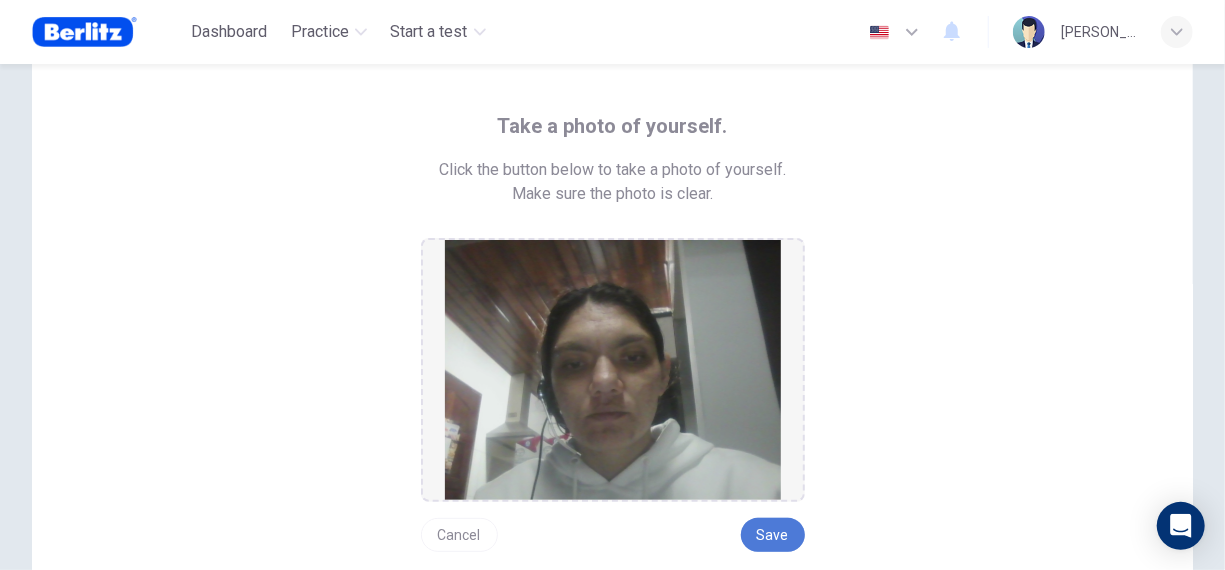 click on "Save" at bounding box center [773, 535] 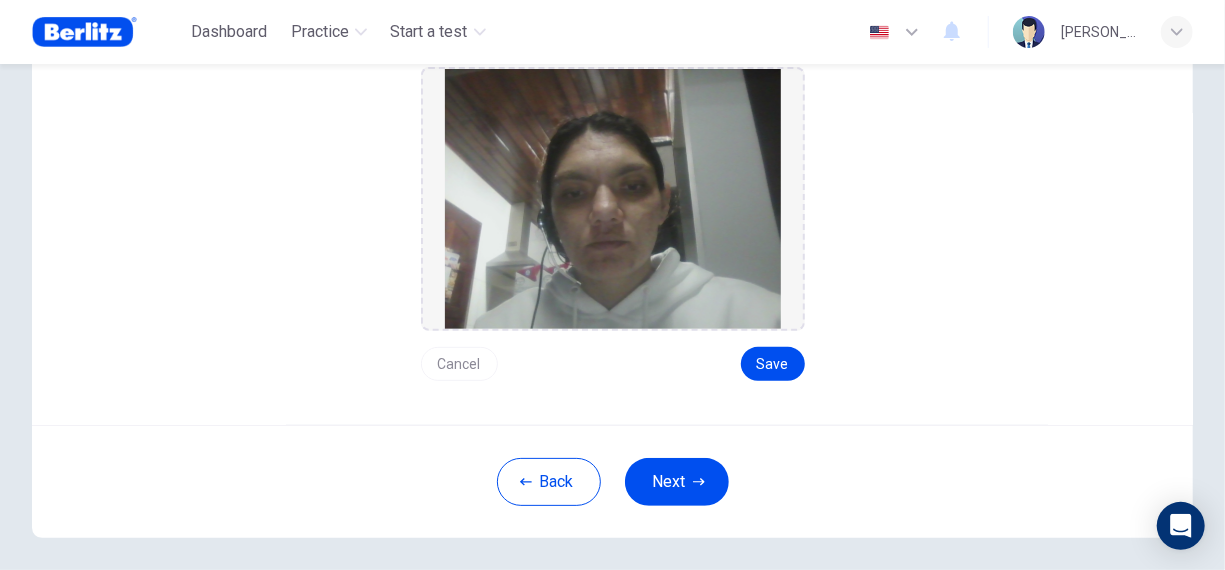 scroll, scrollTop: 248, scrollLeft: 0, axis: vertical 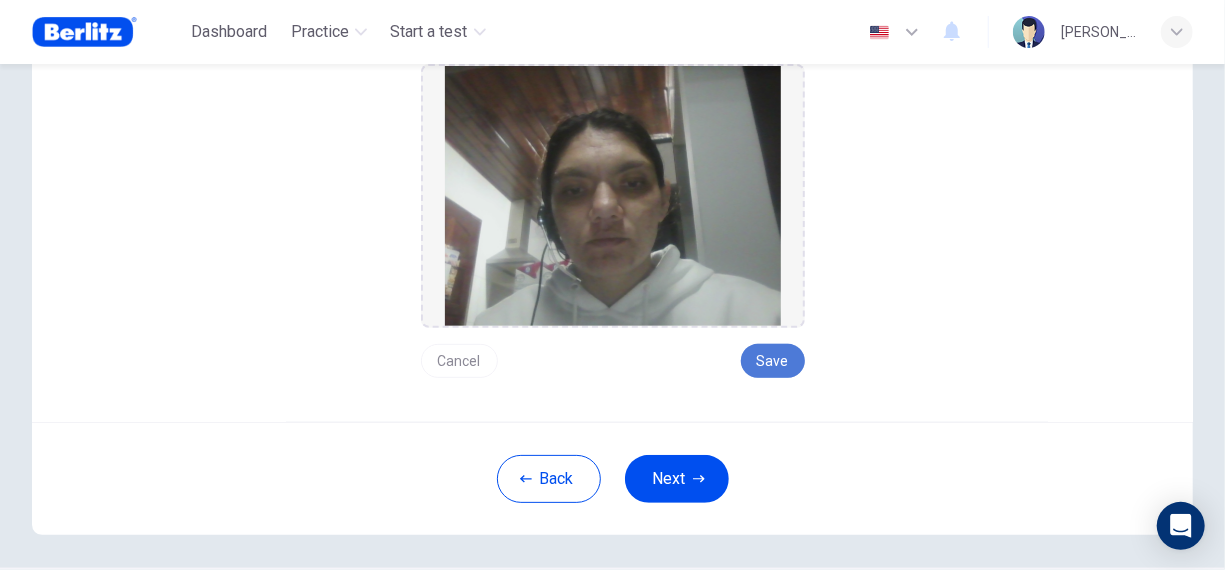 click on "Save" at bounding box center [773, 361] 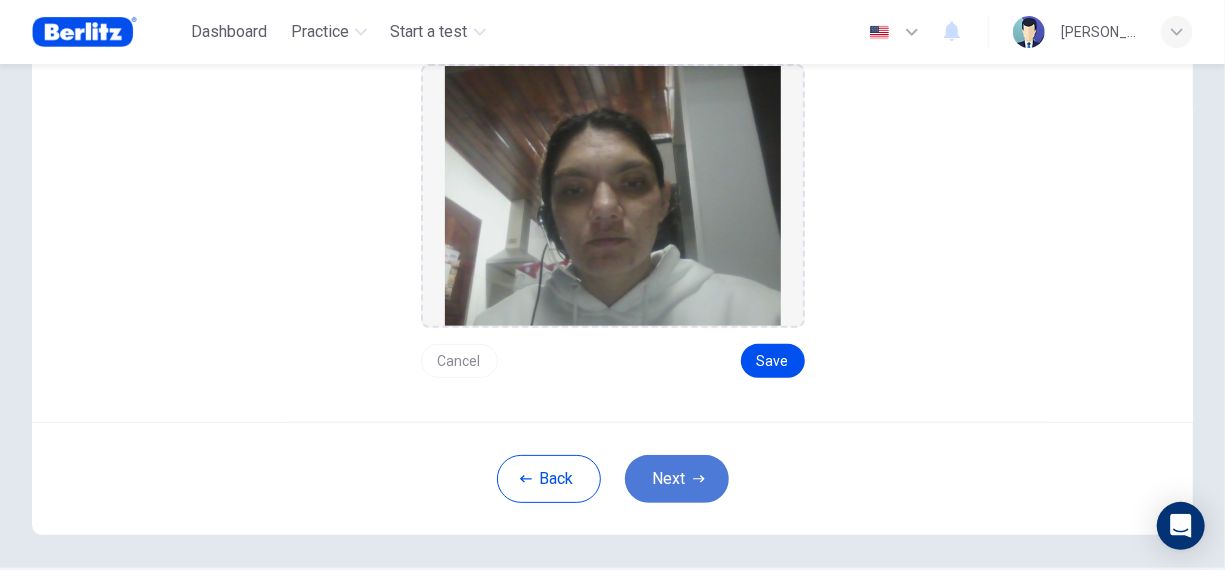click 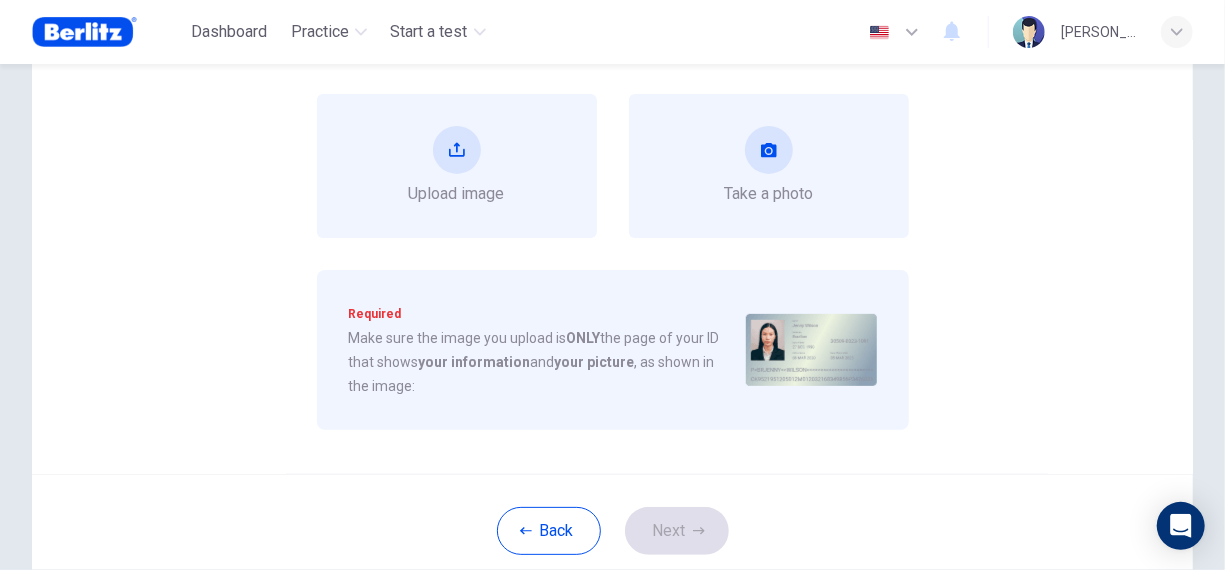 scroll, scrollTop: 224, scrollLeft: 0, axis: vertical 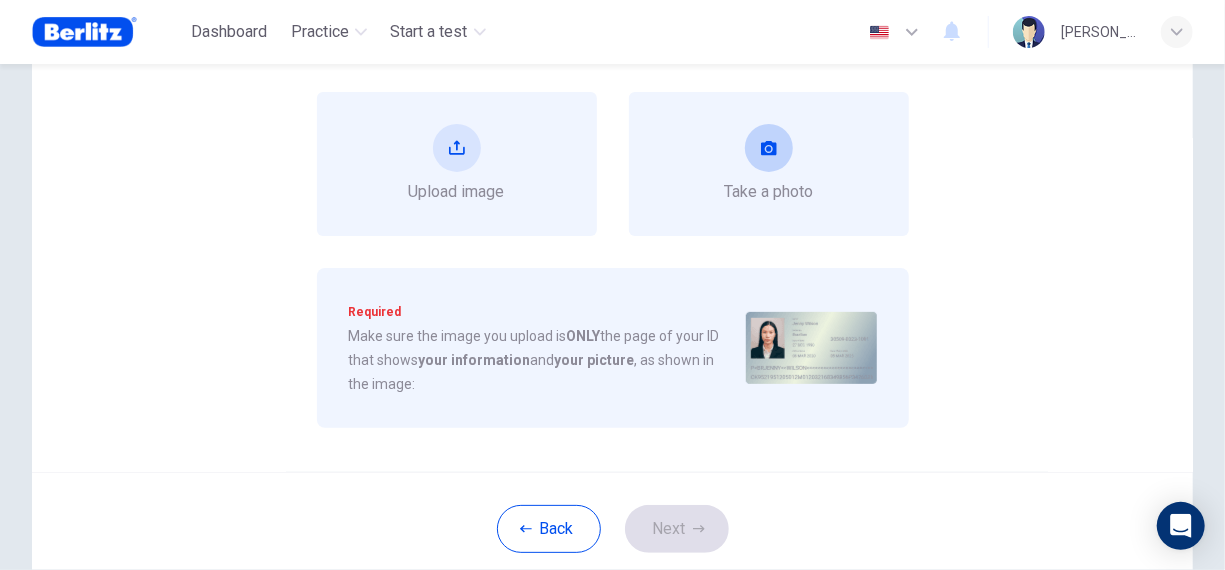 click on "Take a photo" at bounding box center [768, 164] 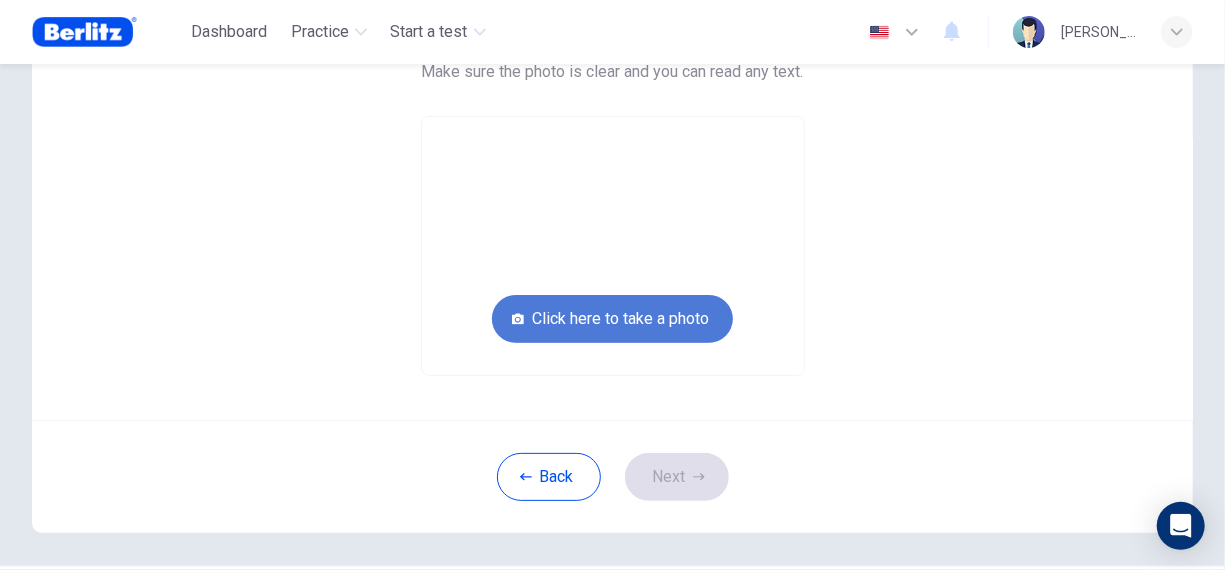 click on "Click here to take a photo" at bounding box center [612, 319] 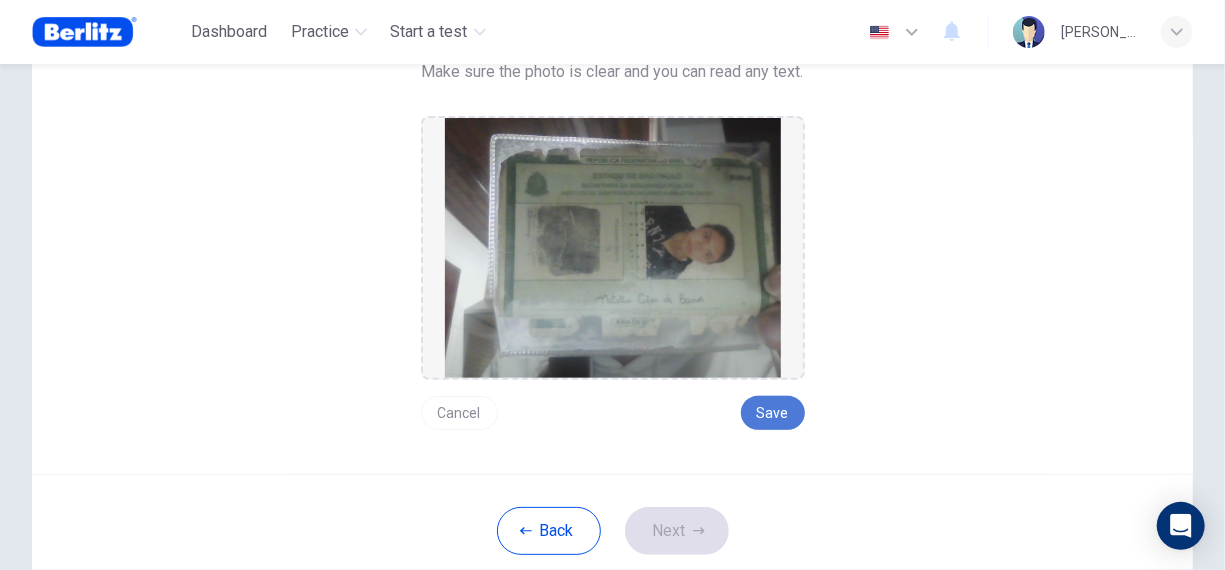 click on "Save" at bounding box center [773, 413] 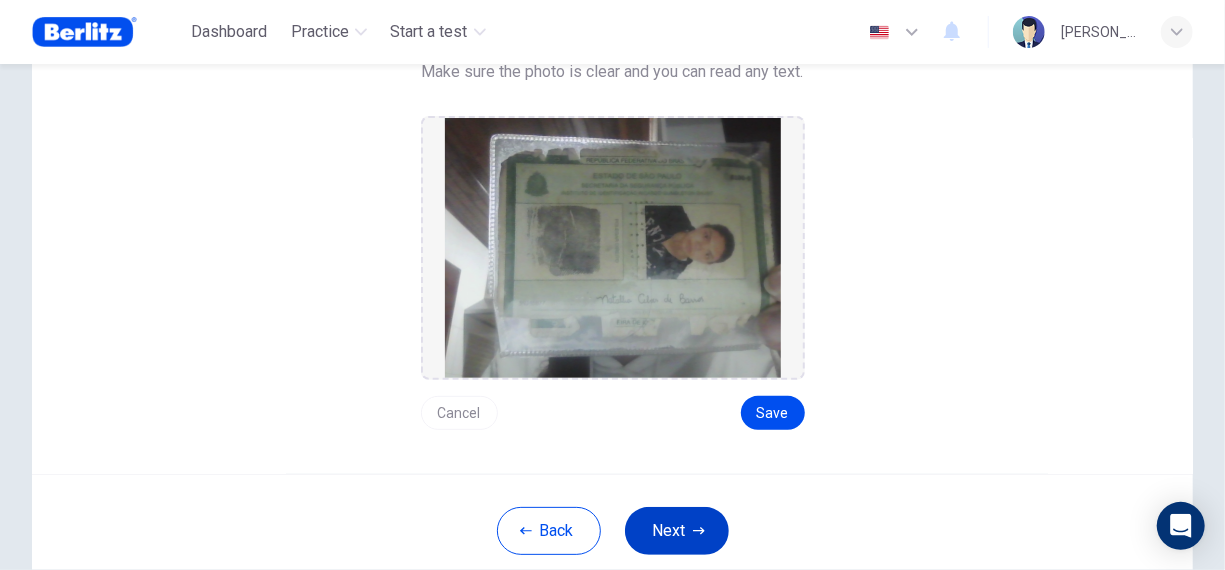 click on "Next" at bounding box center [677, 531] 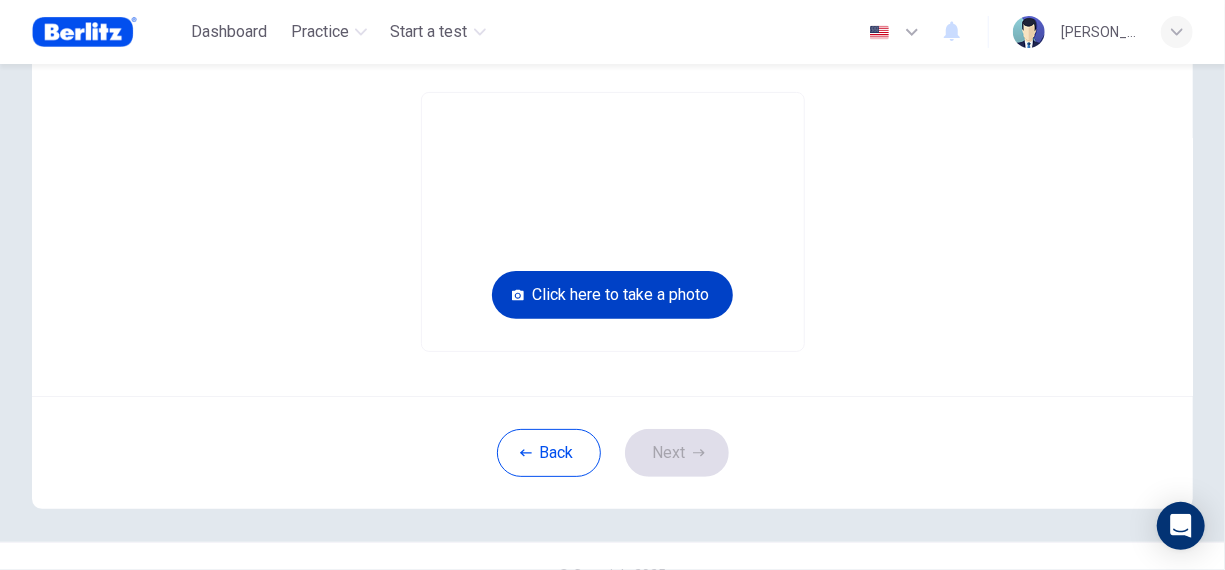 click on "Click here to take a photo" at bounding box center (612, 295) 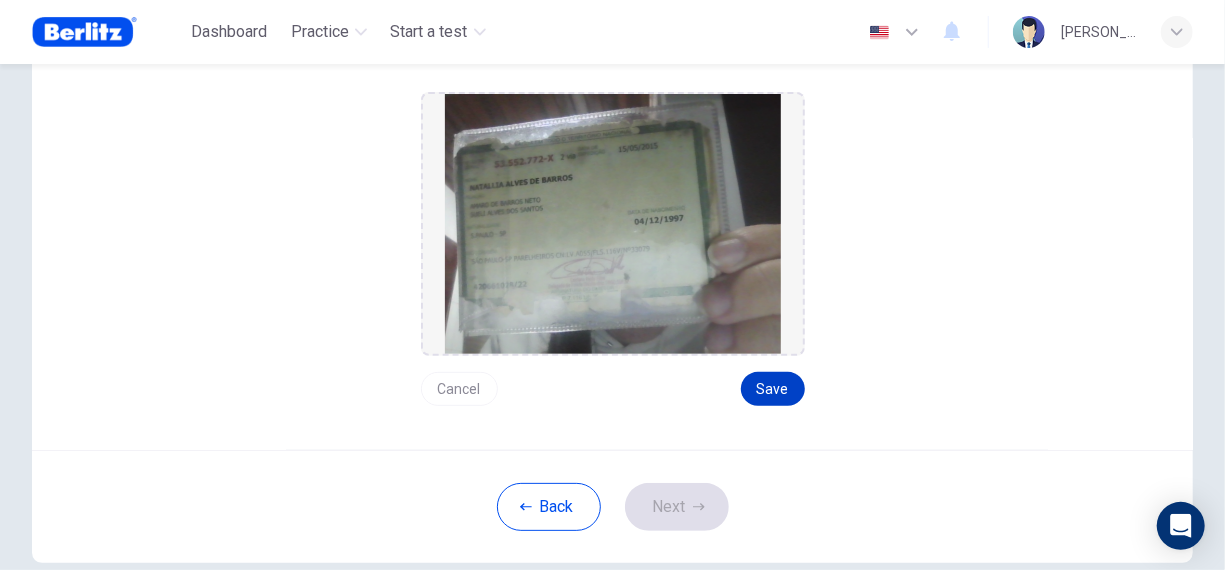 click on "Save" at bounding box center (773, 389) 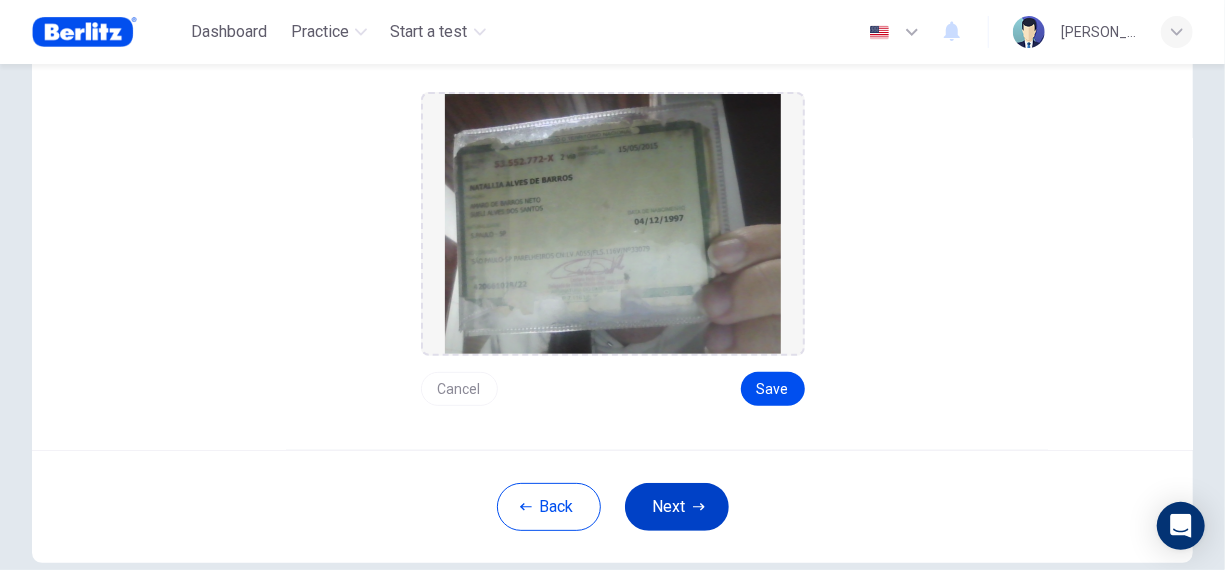 click on "Next" at bounding box center [677, 507] 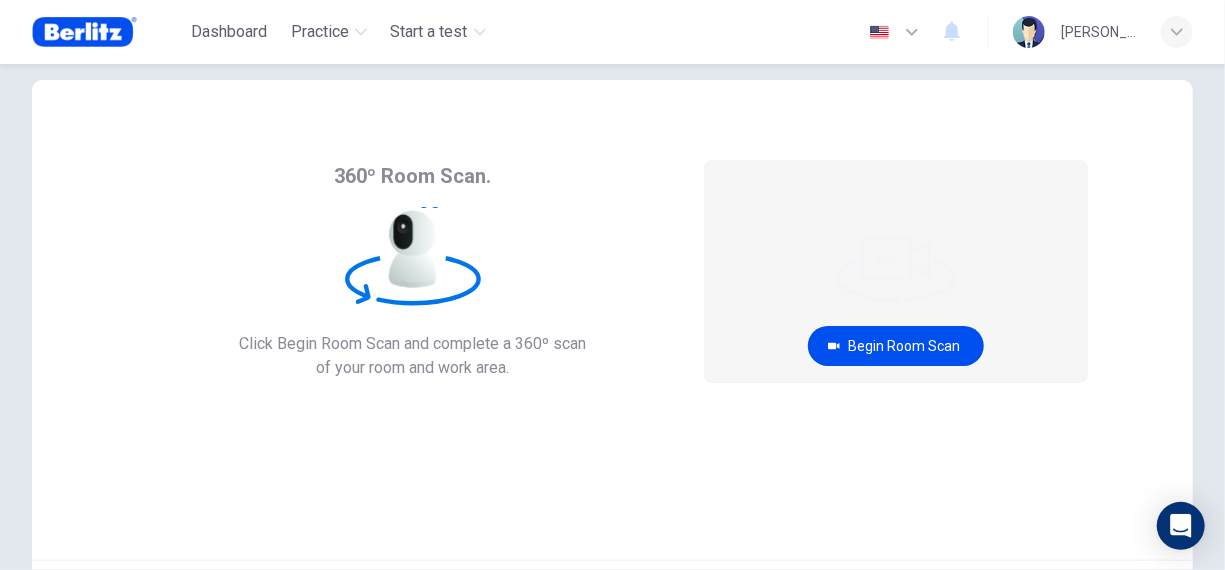 scroll, scrollTop: 0, scrollLeft: 0, axis: both 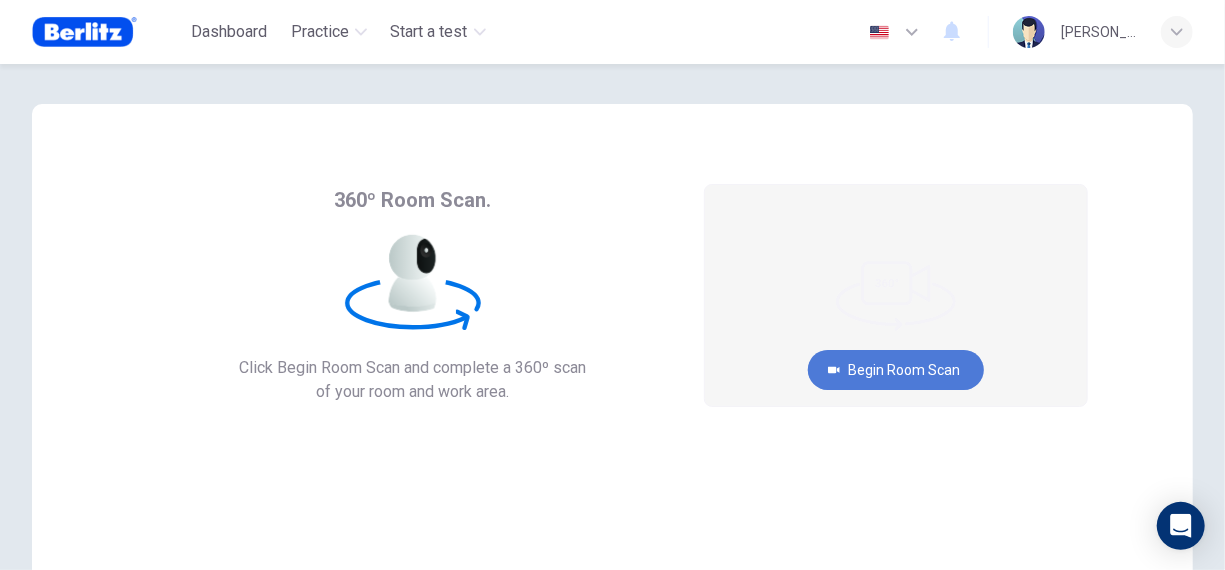 click on "Begin Room Scan" at bounding box center [896, 370] 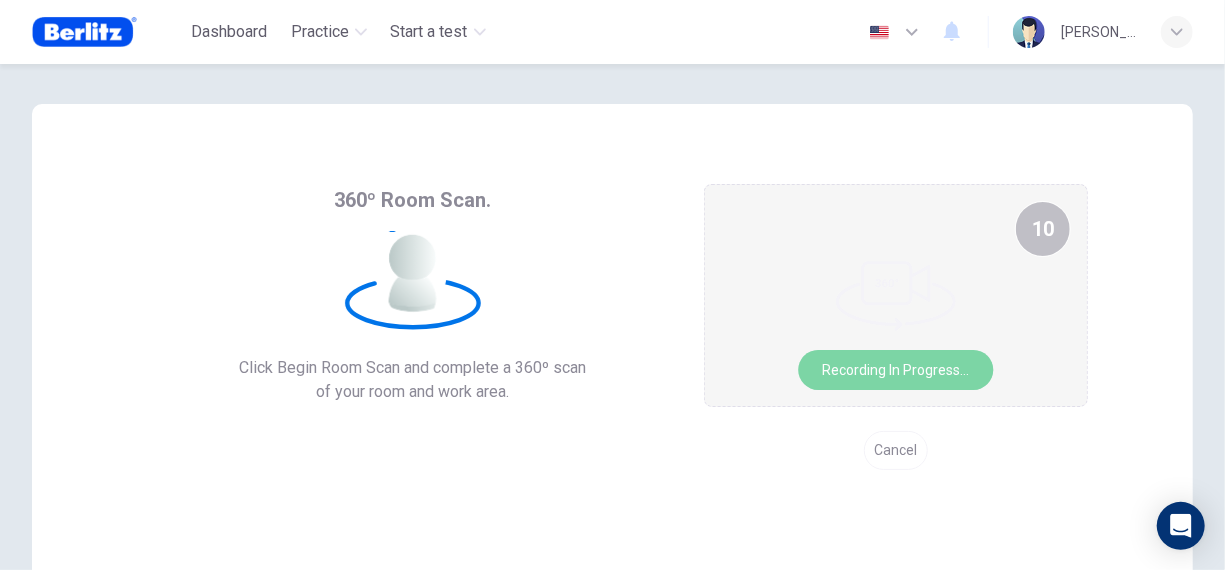 click on "Recording in progress..." at bounding box center [896, 370] 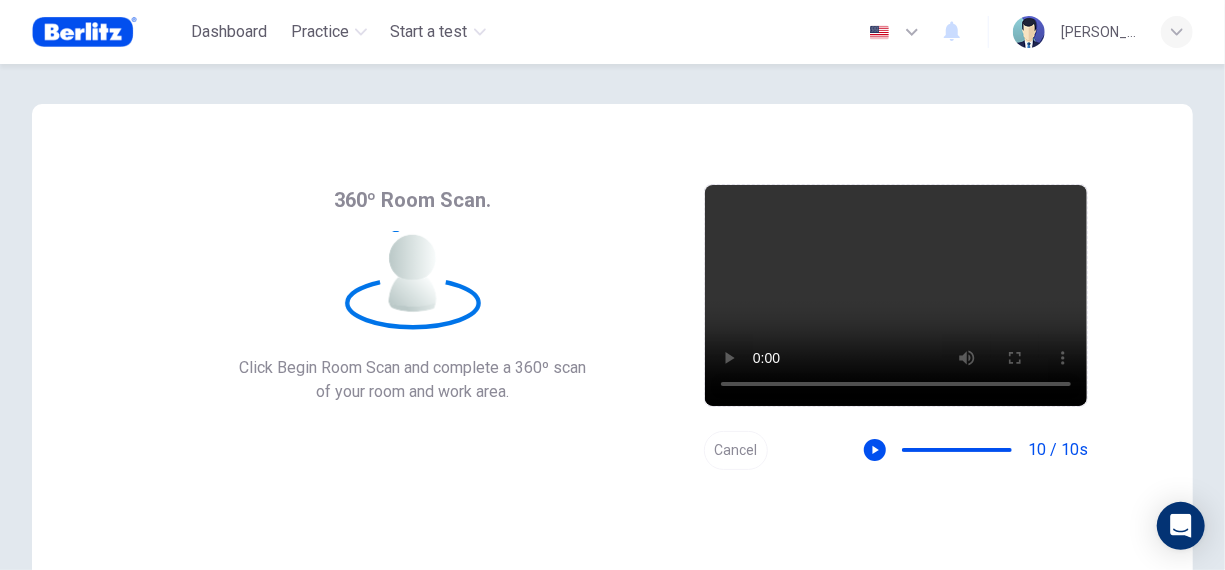 click on "360º Room Scan. Click Begin Room Scan and complete a 360º scan of your room and work area. Begin Room Scan Cancel 10 / 10s" at bounding box center [612, 327] 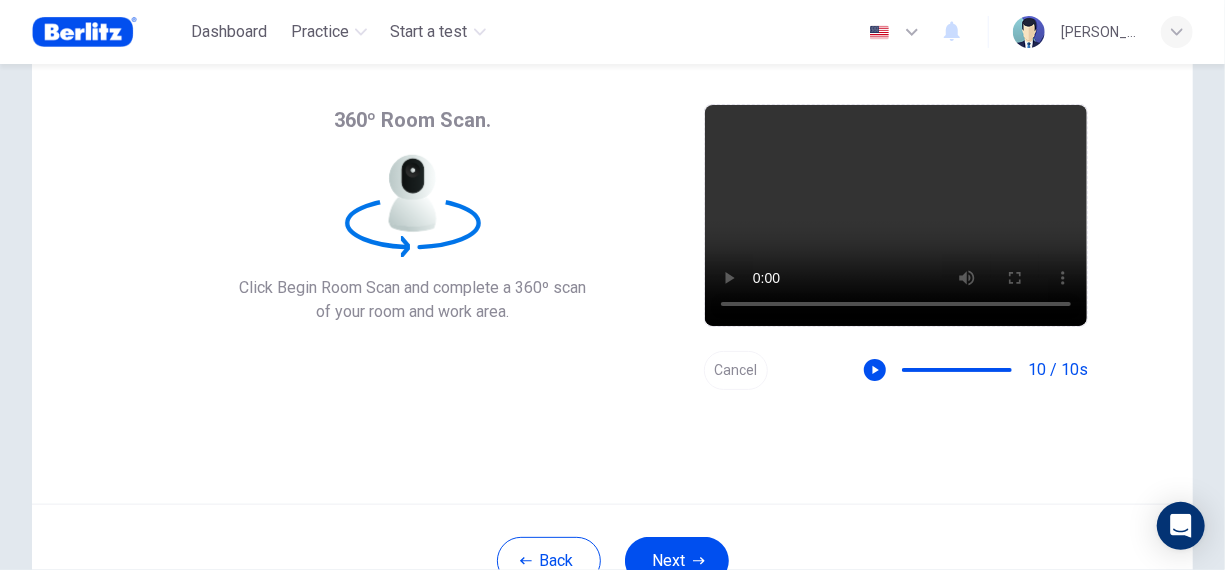 scroll, scrollTop: 224, scrollLeft: 0, axis: vertical 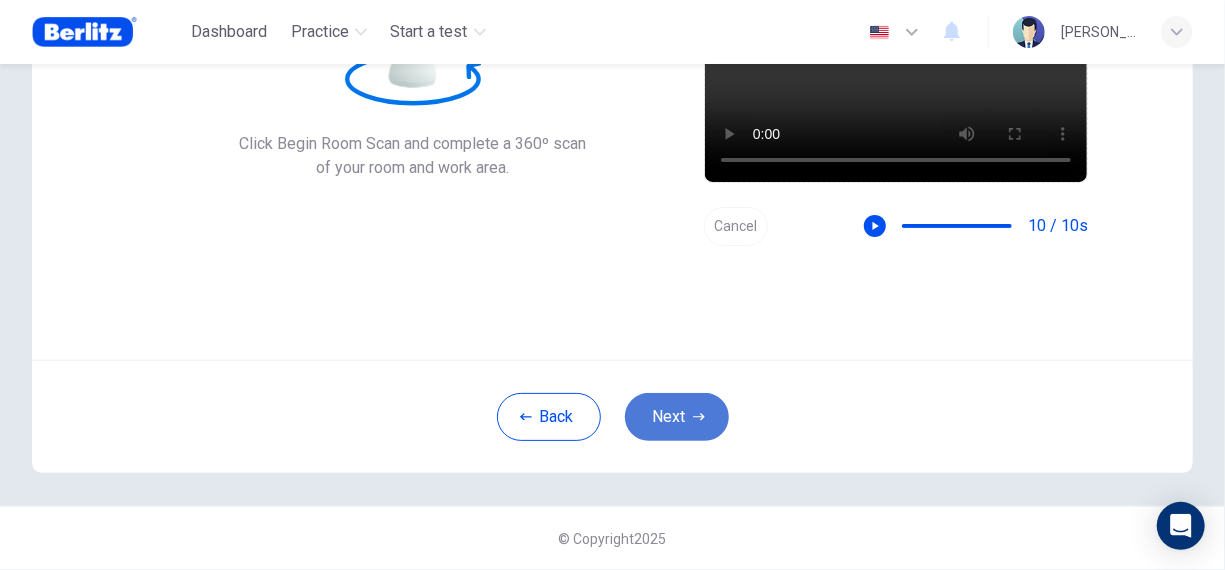 click on "Next" at bounding box center (677, 417) 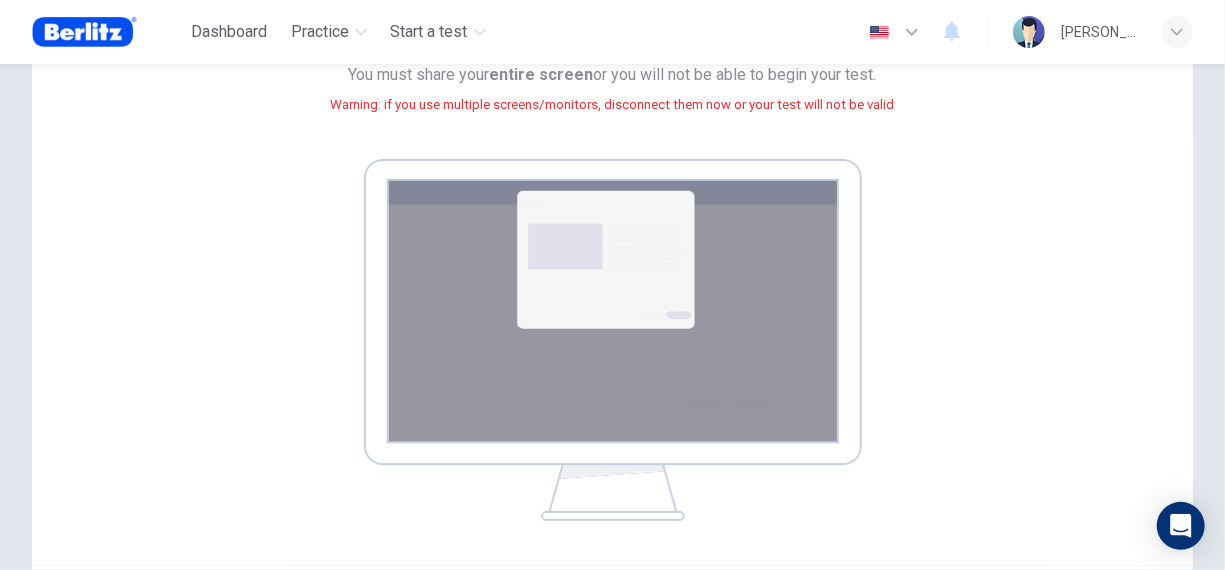 type 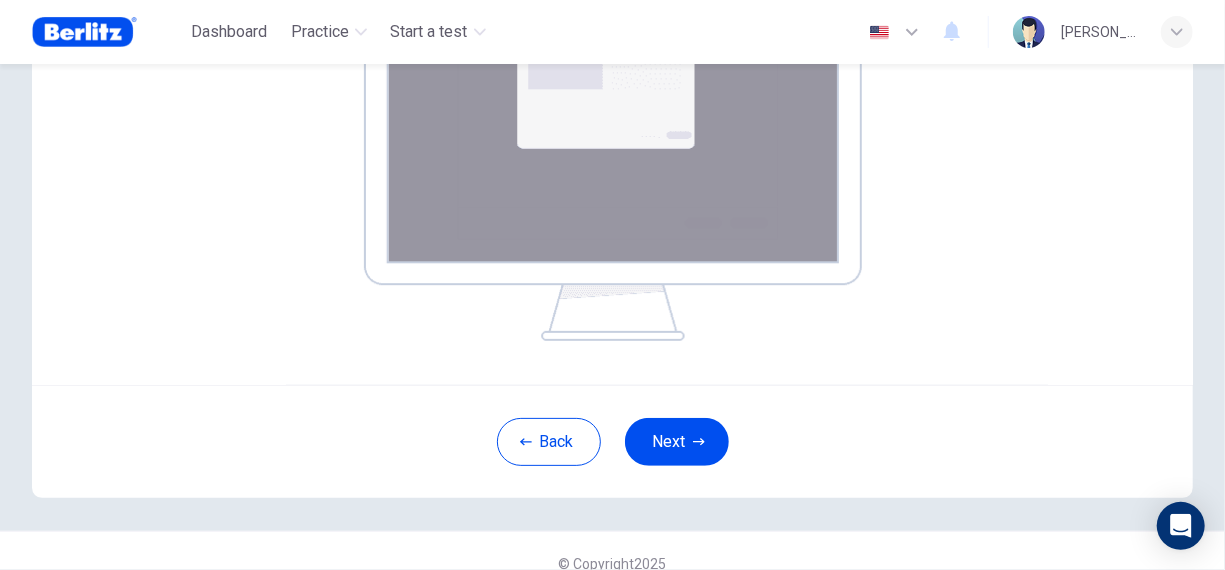 scroll, scrollTop: 429, scrollLeft: 0, axis: vertical 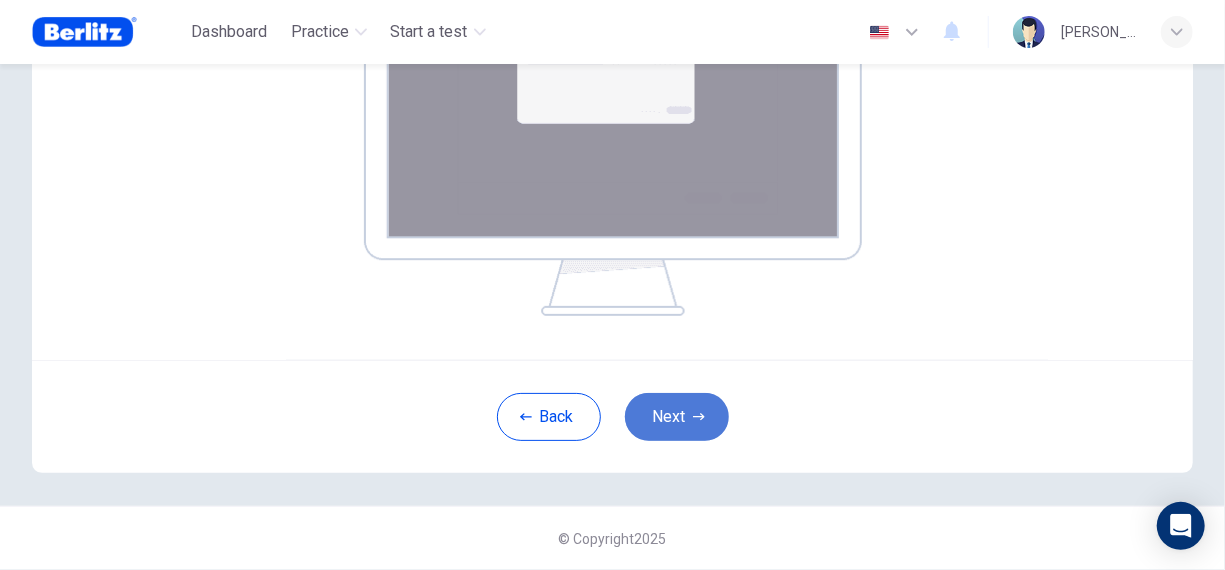 click 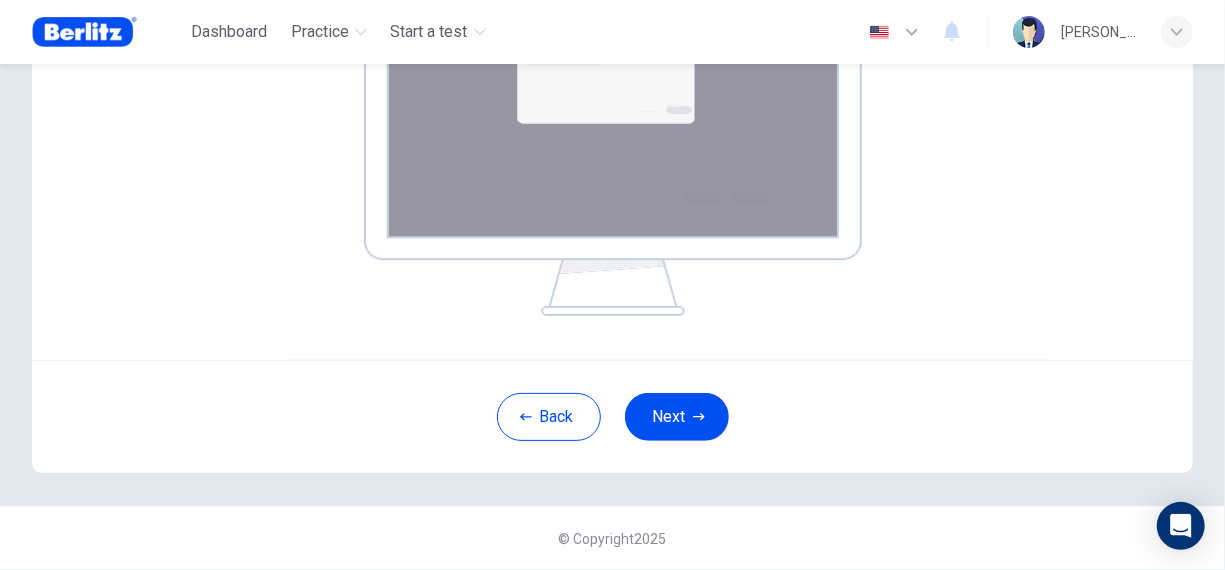 scroll, scrollTop: 224, scrollLeft: 0, axis: vertical 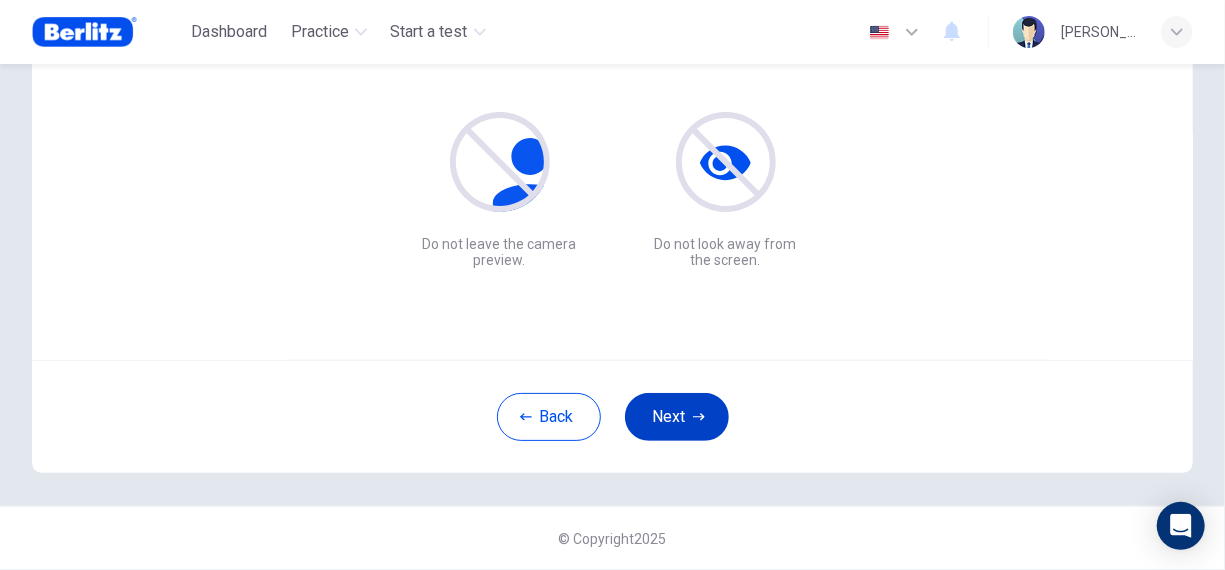 click on "Next" at bounding box center [677, 417] 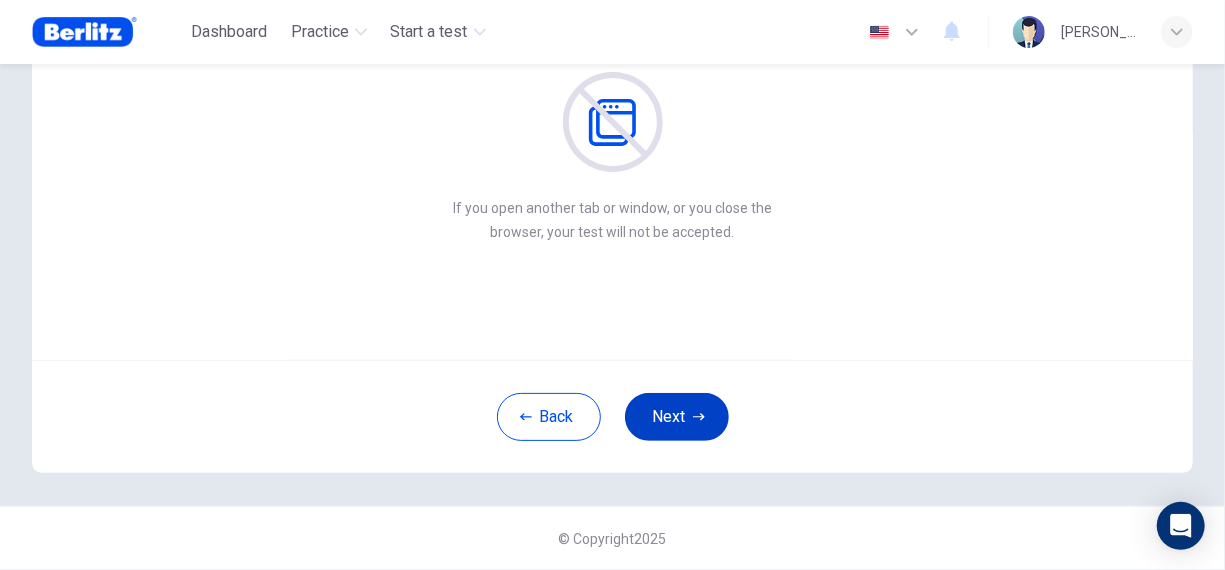click on "Next" at bounding box center [677, 417] 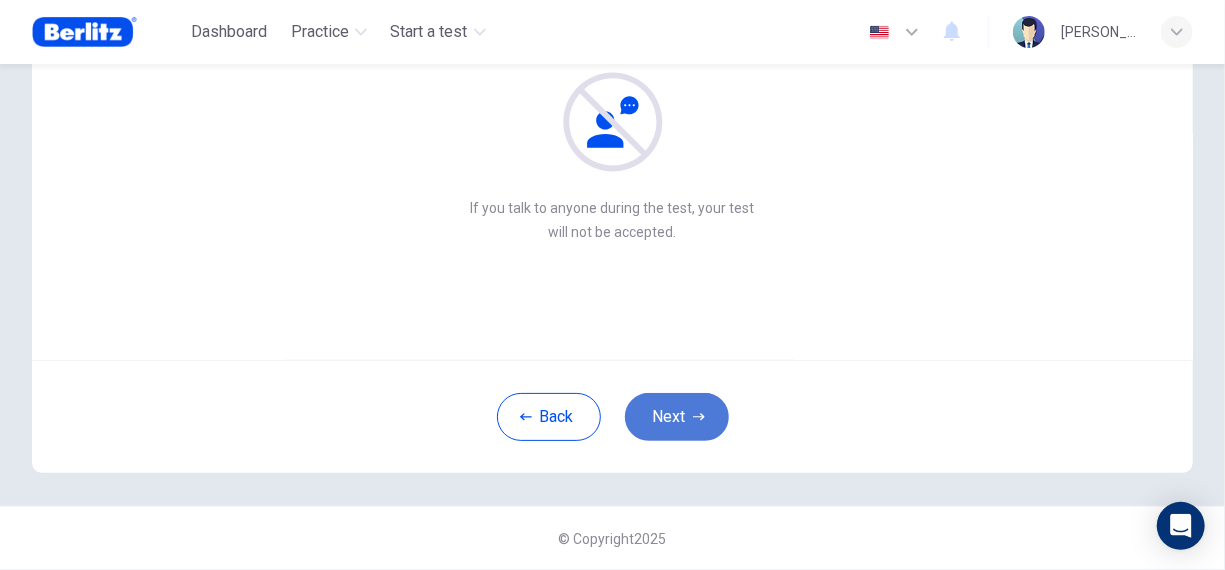 click on "Next" at bounding box center (677, 417) 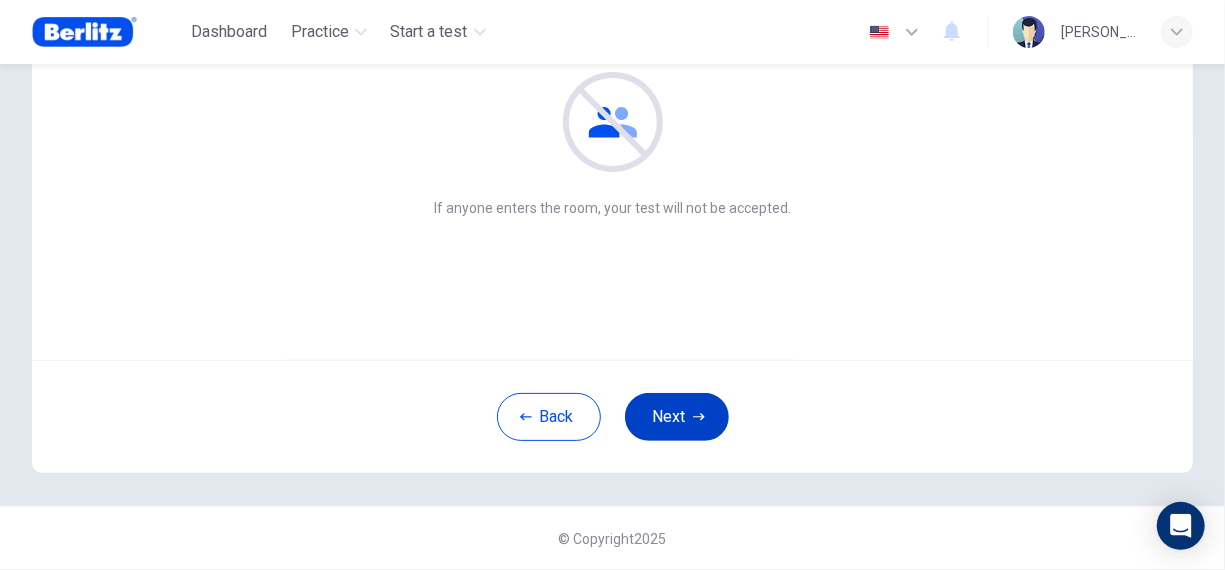 click on "Next" at bounding box center (677, 417) 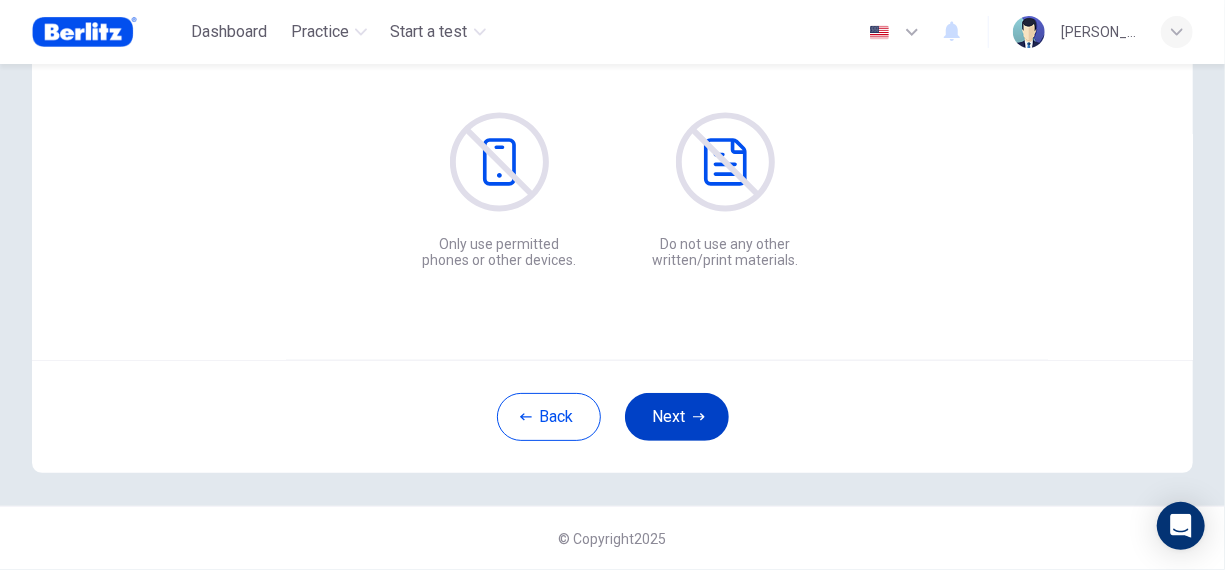 click on "Next" at bounding box center [677, 417] 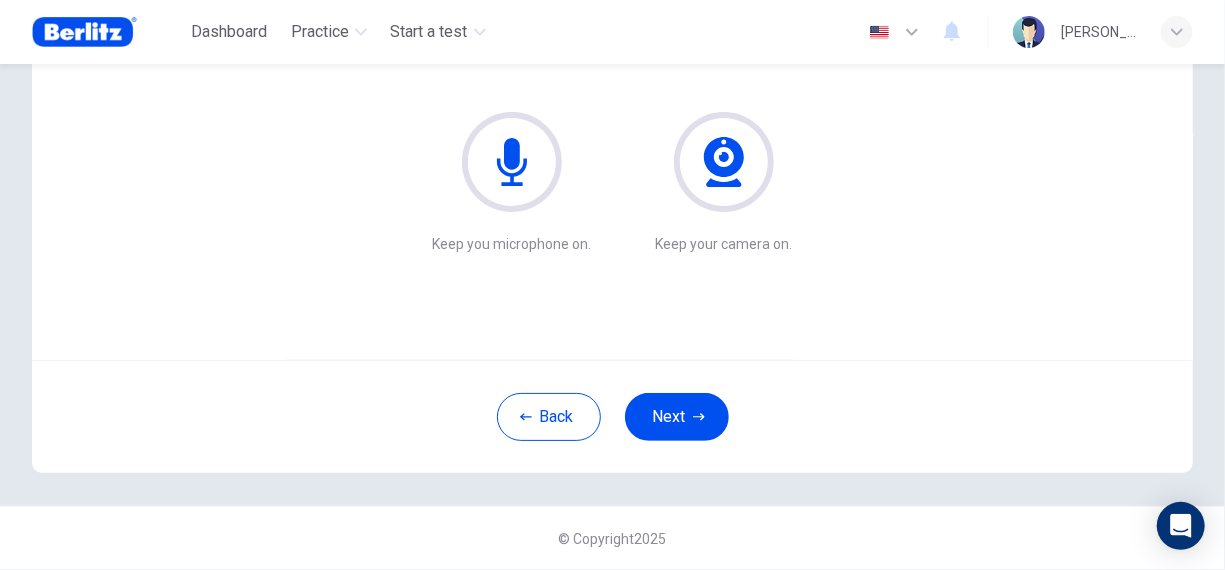 click 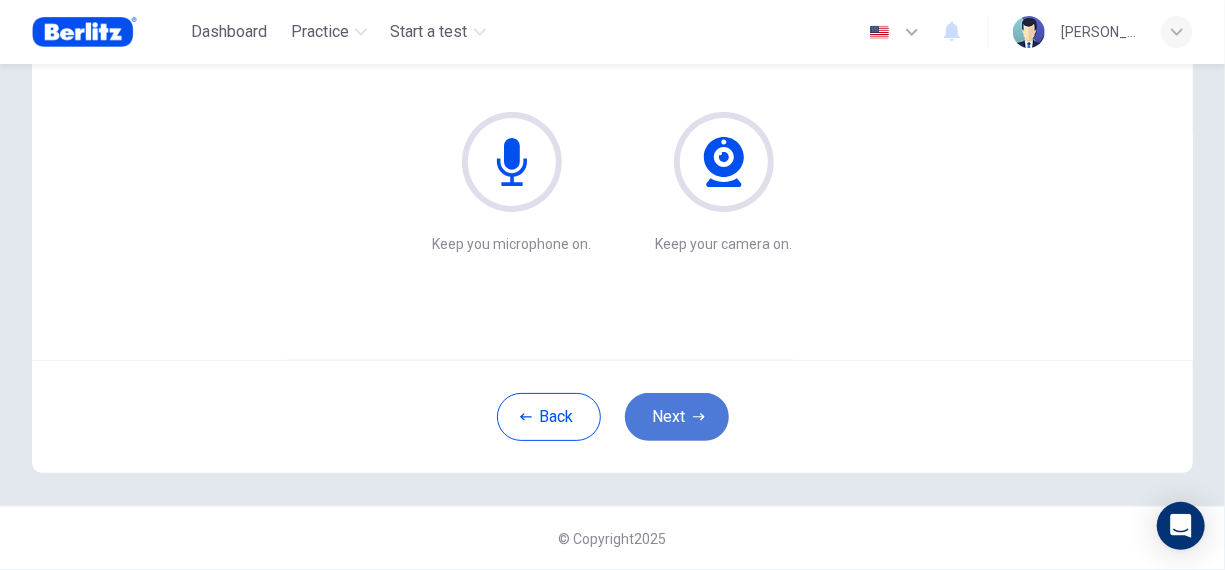 click on "Next" at bounding box center (677, 417) 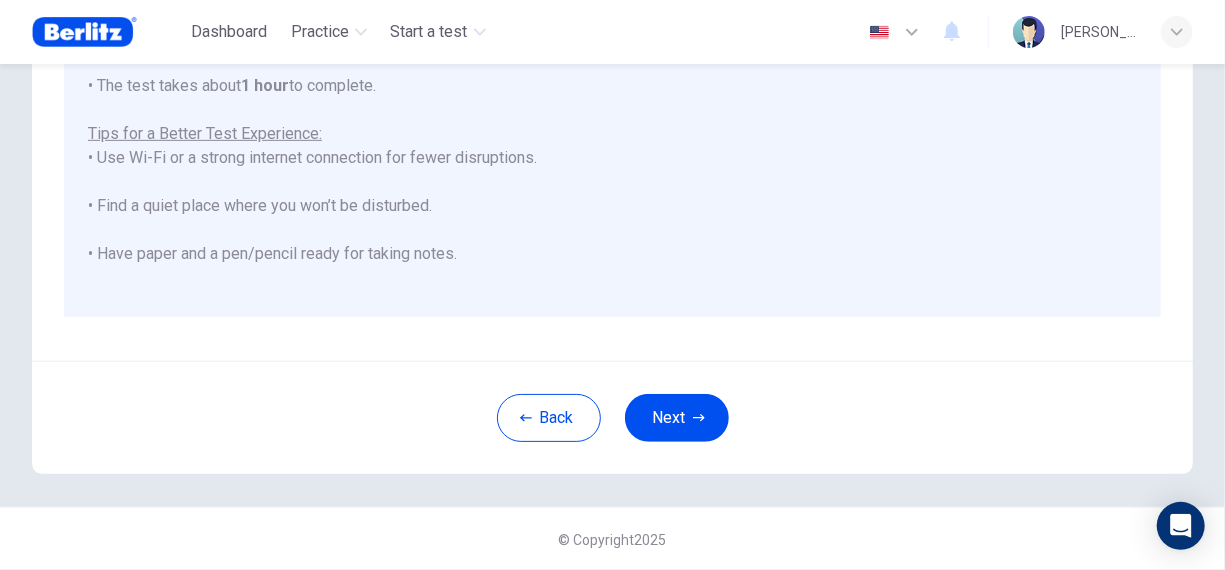 scroll, scrollTop: 478, scrollLeft: 0, axis: vertical 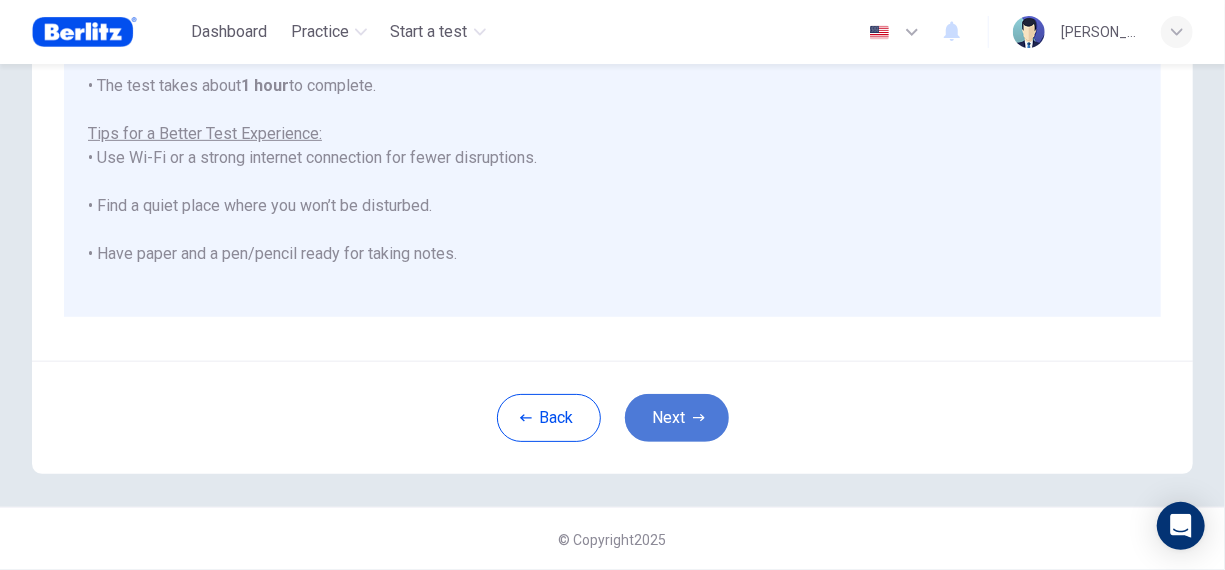 click on "Next" at bounding box center [677, 418] 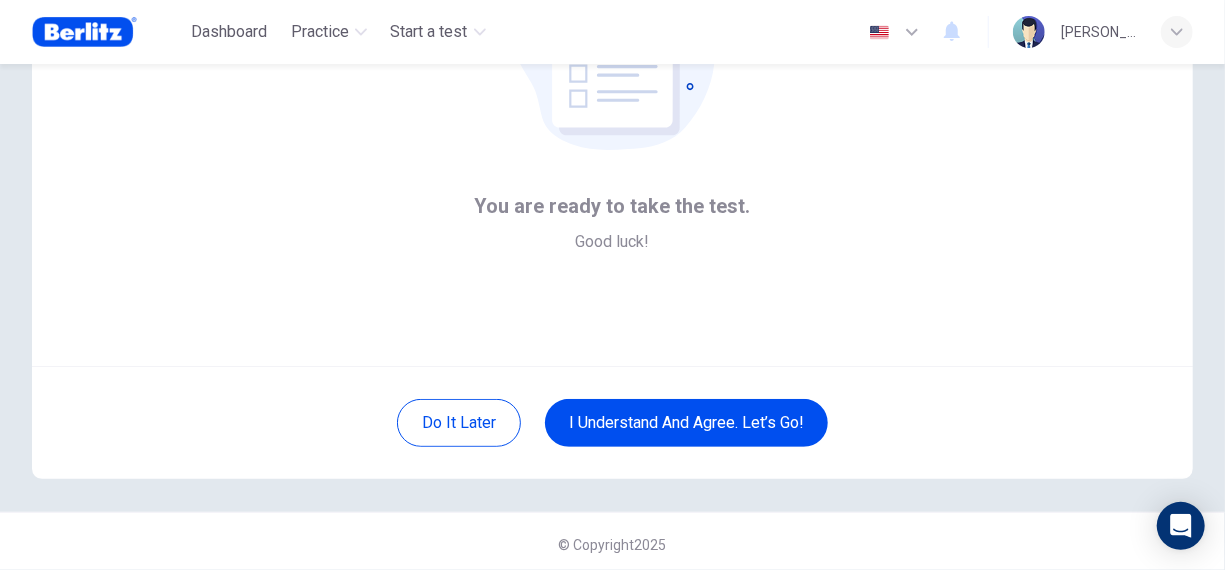 scroll, scrollTop: 224, scrollLeft: 0, axis: vertical 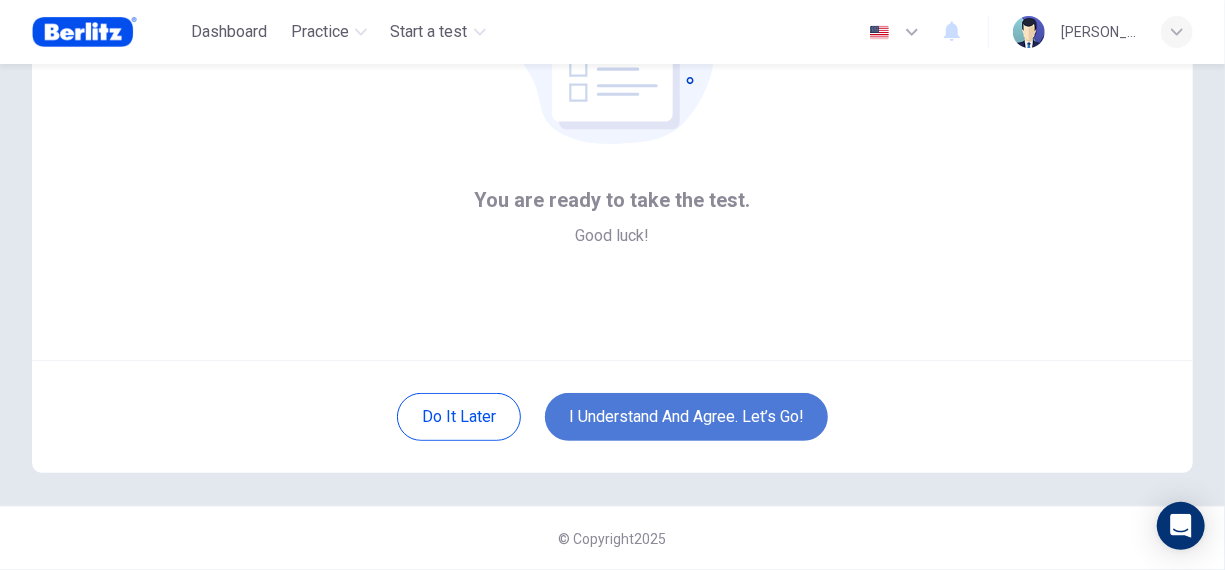 click on "I understand and agree. Let’s go!" at bounding box center [686, 417] 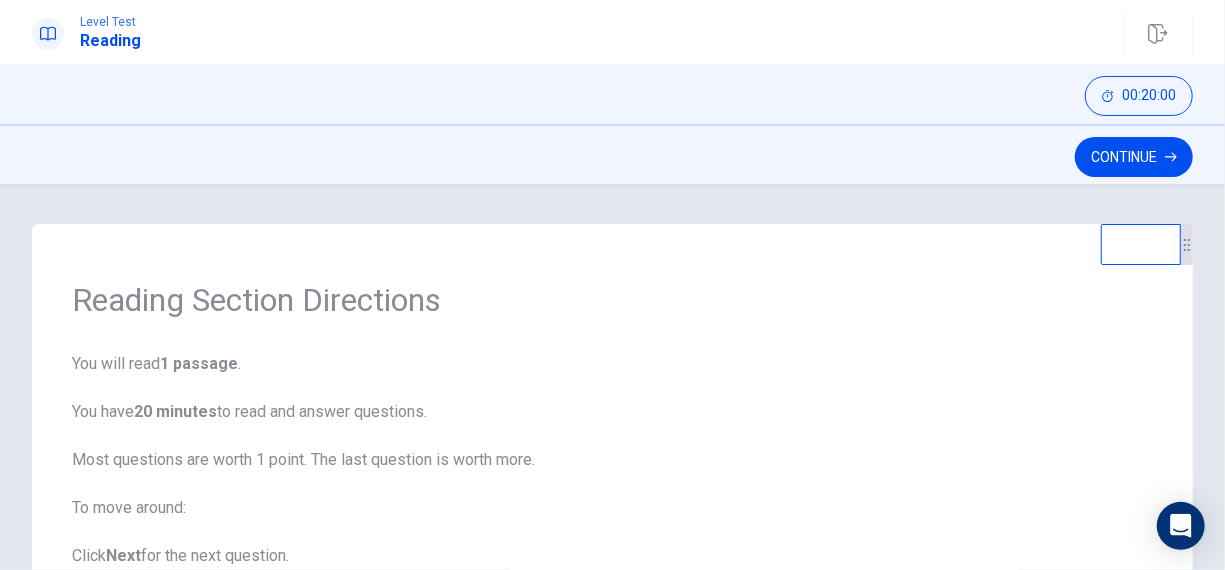 click on "You will read  1 passage .
You have  20 minutes  to read and answer questions.
Most questions are worth 1 point. The last question is worth more.
To move around:
Click  Next  for the next question.
Click  Back  for earlier questions.
Click  Review  to see all questions.
Remember: You can skip questions and come back later.
You have  20 minutes  total.
Click  Continue  to start." at bounding box center (612, 580) 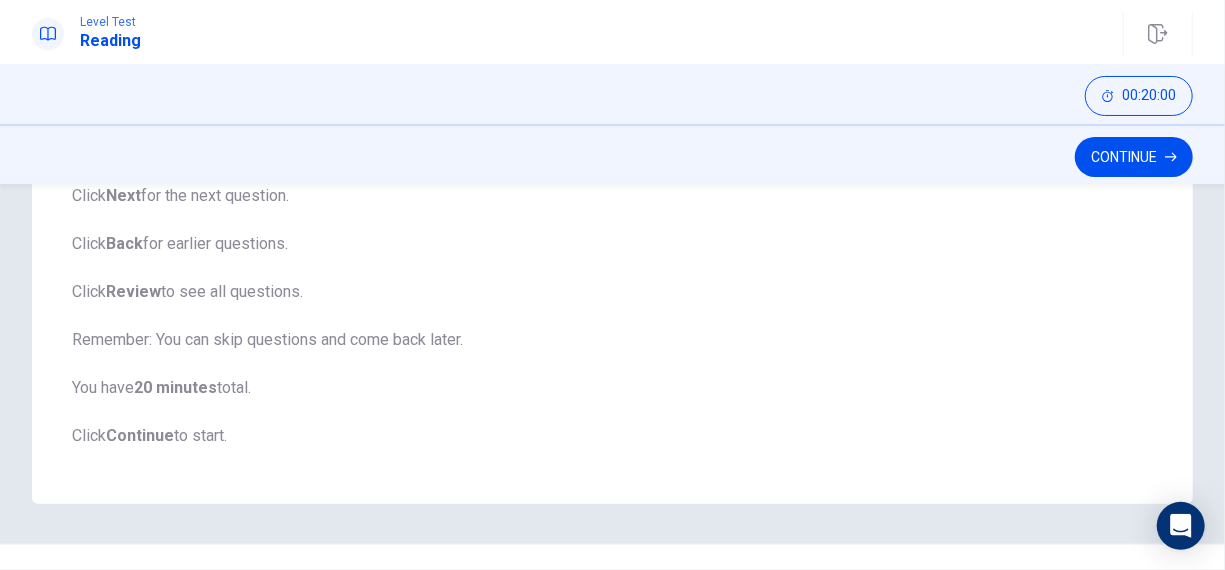 scroll, scrollTop: 398, scrollLeft: 0, axis: vertical 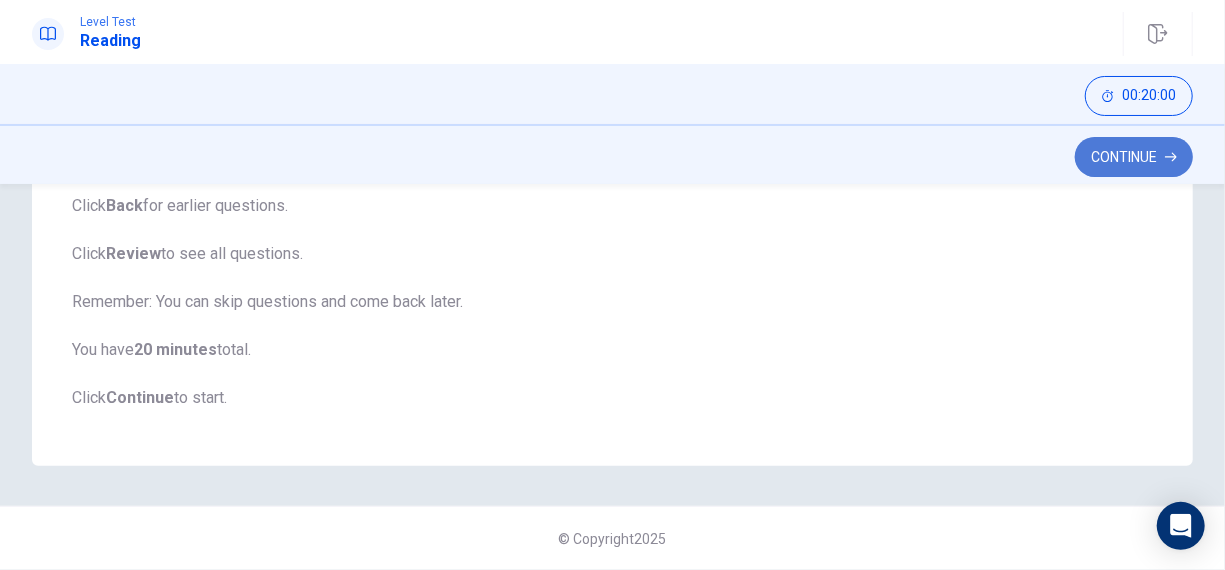 click on "Continue" at bounding box center (1134, 157) 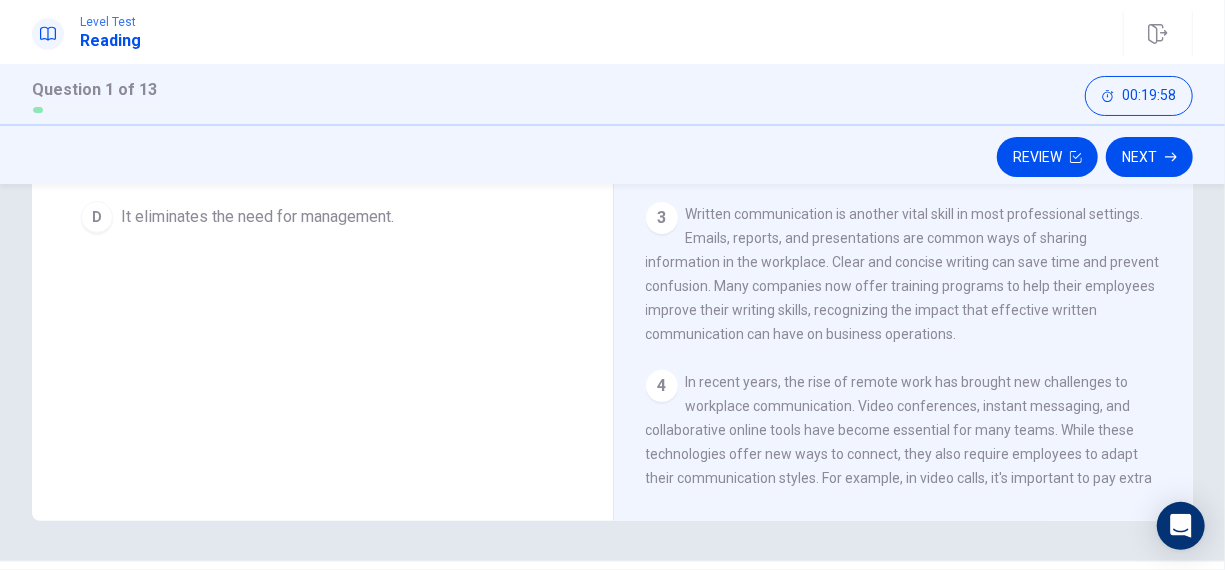 click on "Question 1 According to the passage, why is effective communication important in the workplace? A It leads to higher salaries for employees. B It results in better teamwork and increased productivity. C It guarantees promotions for all staff members. D It eliminates the need for management." at bounding box center [322, 173] 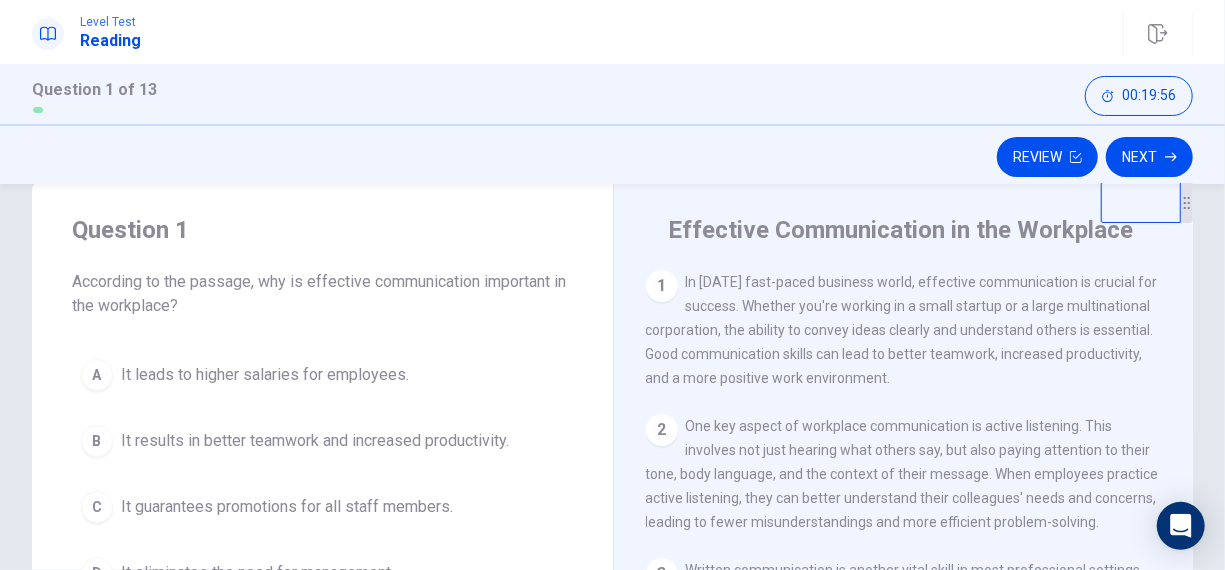 scroll, scrollTop: 80, scrollLeft: 0, axis: vertical 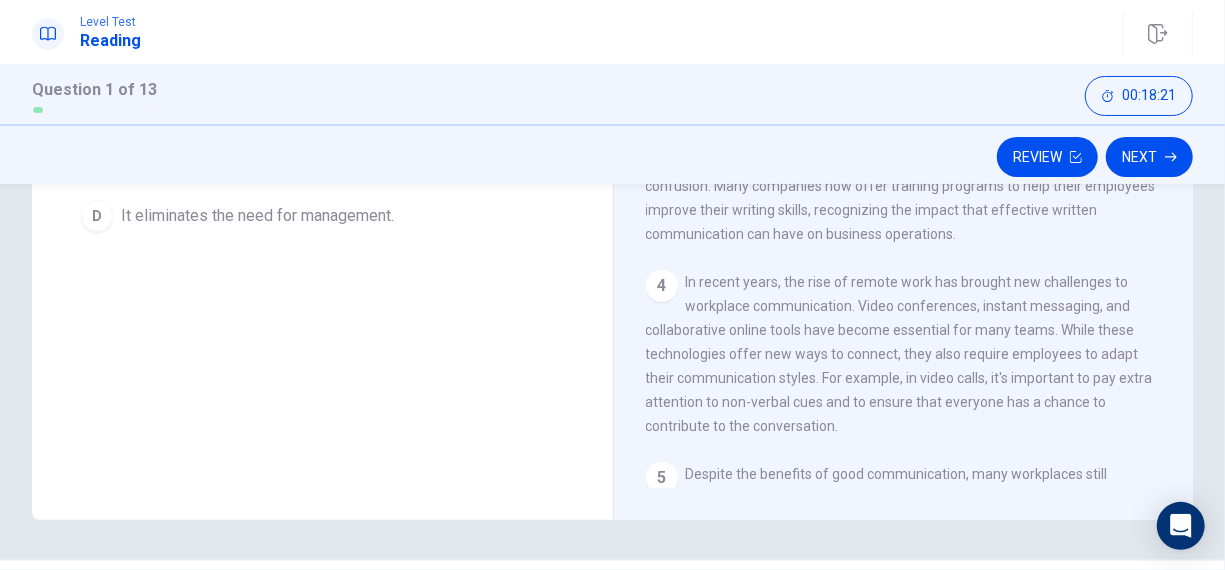 click on "In recent years, the rise of remote work has brought new challenges to workplace communication. Video conferences, instant messaging, and collaborative online tools have become essential for many teams. While these technologies offer new ways to connect, they also require employees to adapt their communication styles. For example, in video calls, it's important to pay extra attention to non-verbal cues and to ensure that everyone has a chance to contribute to the conversation." at bounding box center (899, 354) 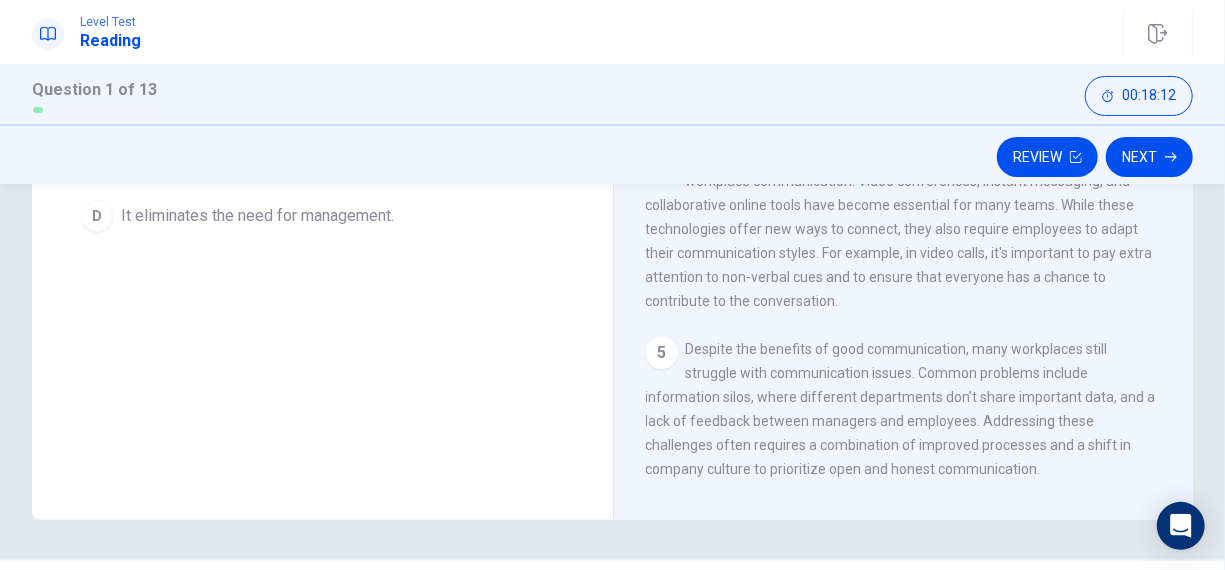 scroll, scrollTop: 225, scrollLeft: 0, axis: vertical 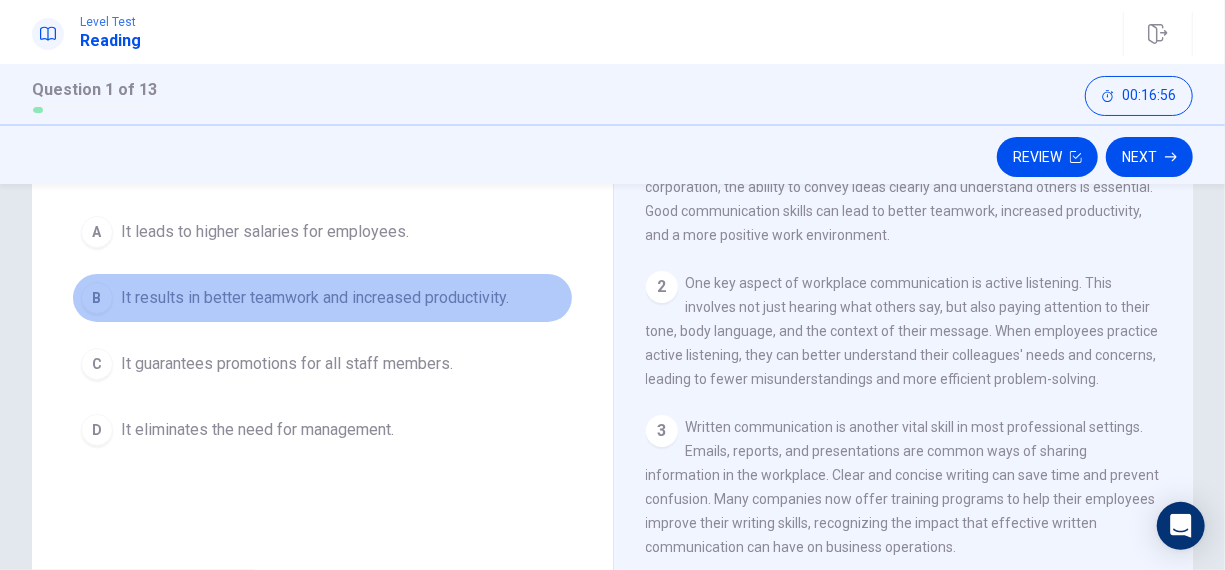 click on "It results in better teamwork and increased productivity." at bounding box center [315, 298] 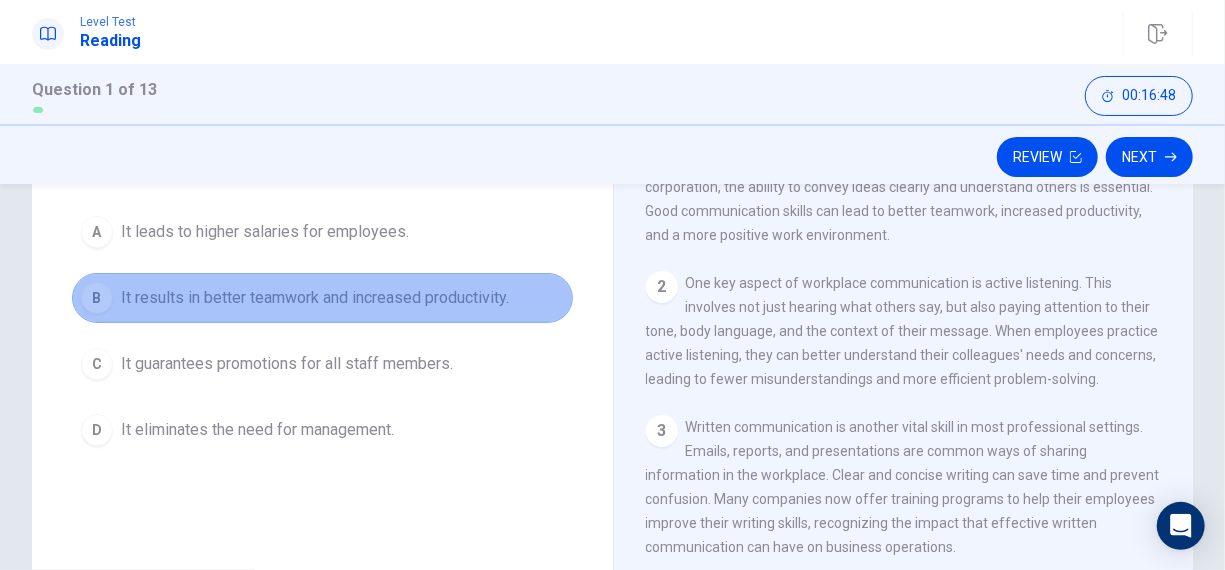 click on "B It results in better teamwork and increased productivity." at bounding box center (322, 298) 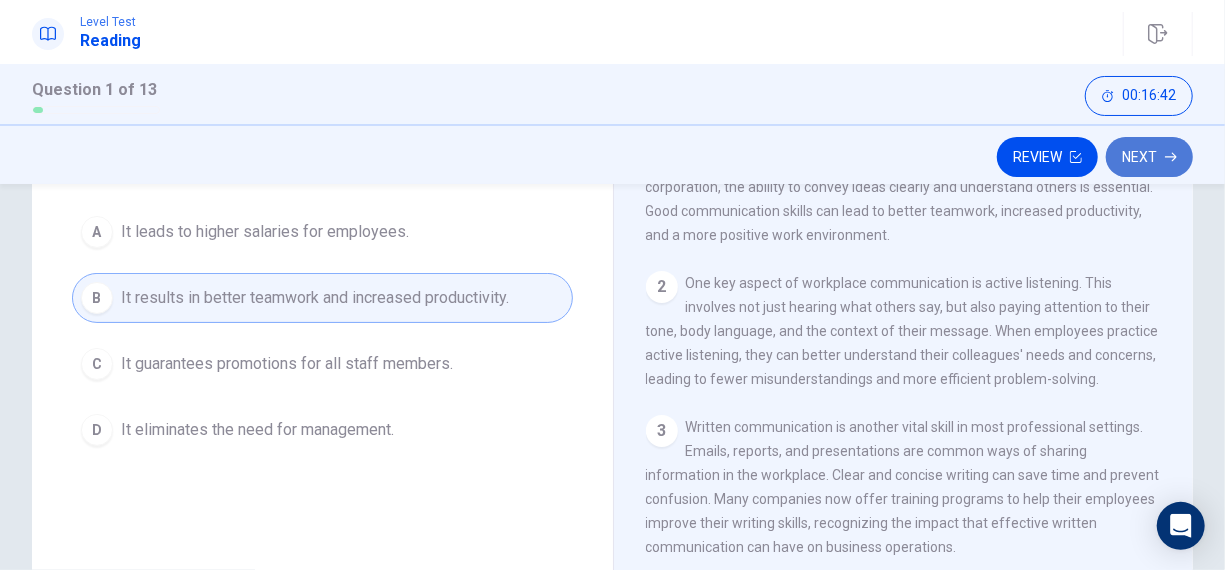click on "Next" at bounding box center (1149, 157) 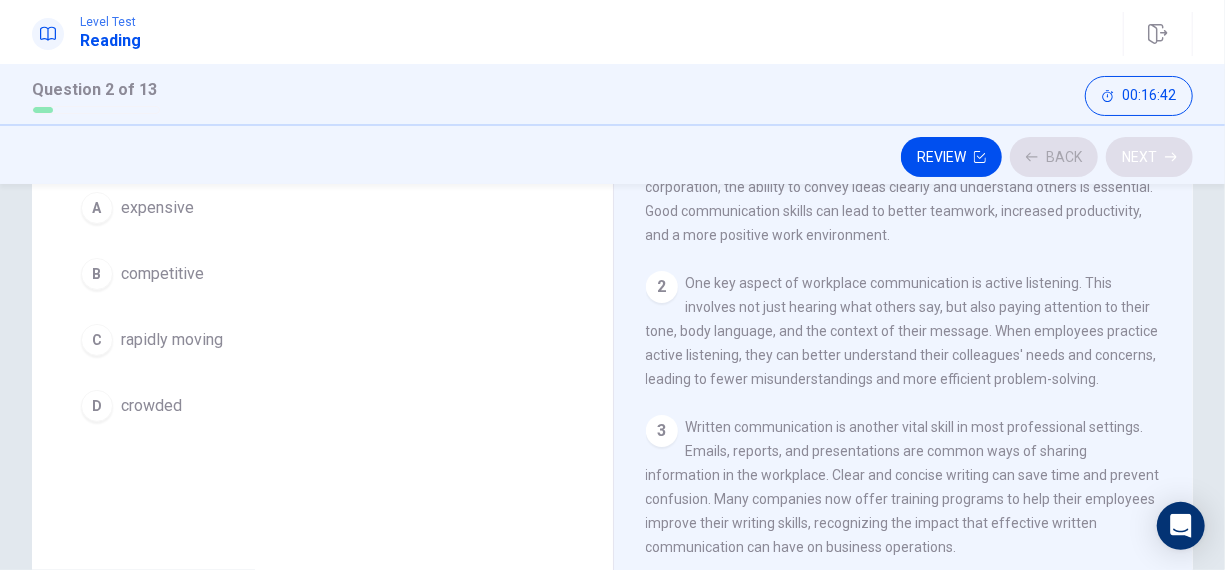 scroll, scrollTop: 161, scrollLeft: 0, axis: vertical 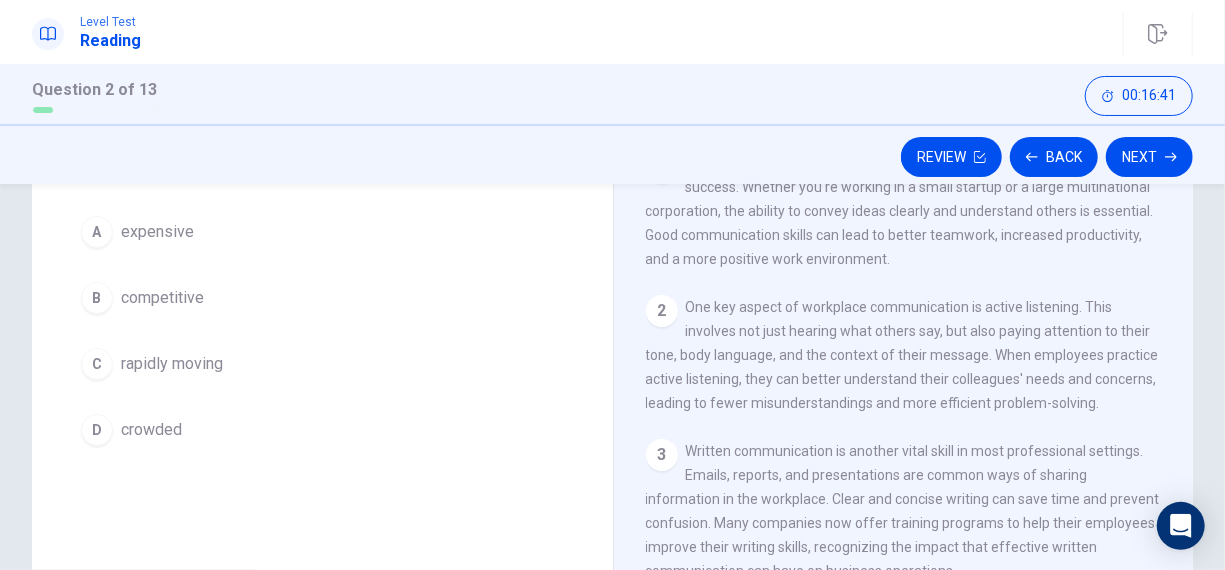 click on "1 In [DATE]  fast-paced  business world, effective communication is crucial for success. Whether you're working in a small startup or a large multinational corporation, the ability to convey ideas clearly and understand others is essential. Good communication skills can lead to better teamwork, increased productivity, and a more positive work environment. 2 One key aspect of workplace communication is active listening. This involves not just hearing what others say, but also paying attention to their tone, body language, and the context of their message. When employees practice active listening, they can better understand their colleagues' needs and concerns, leading to fewer misunderstandings and more efficient problem-solving. 3 4 5 6" at bounding box center [917, 438] 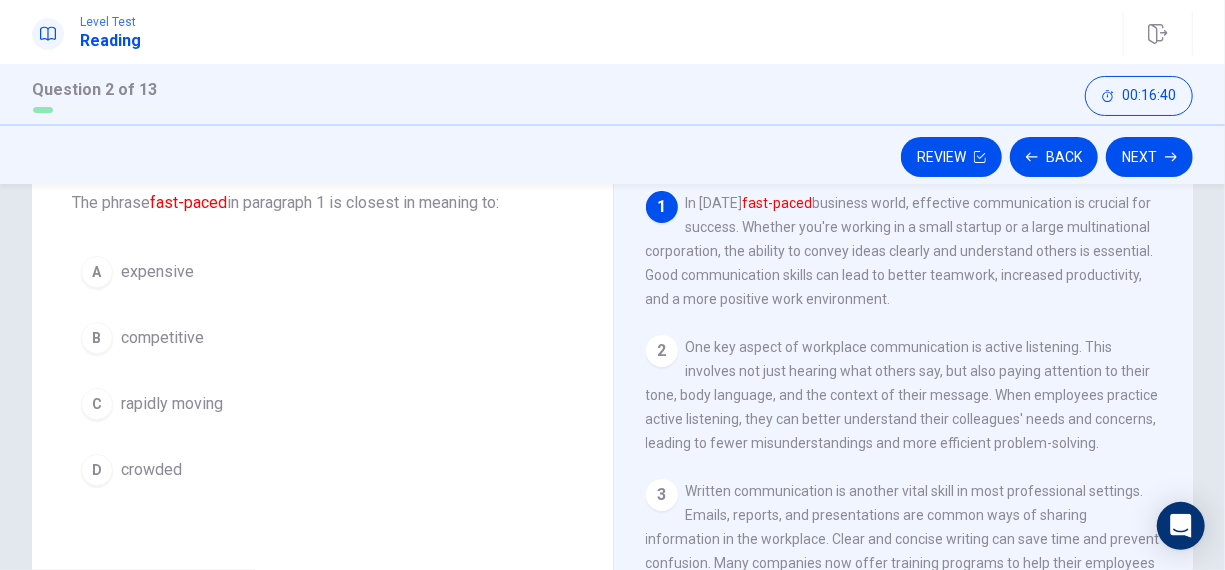 scroll, scrollTop: 0, scrollLeft: 0, axis: both 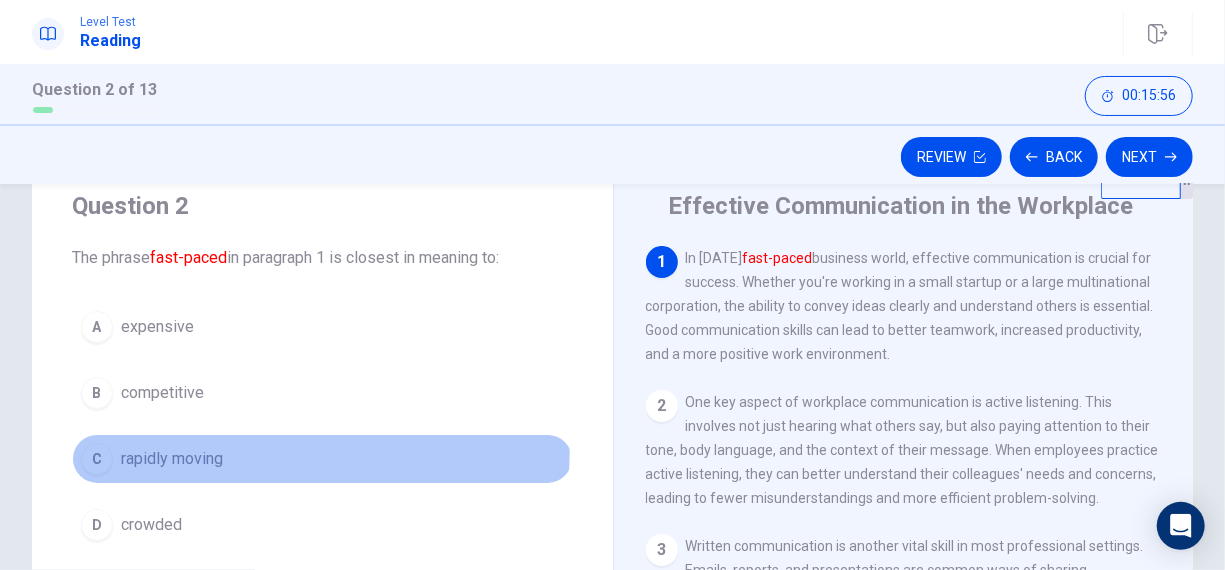click on "C rapidly moving" at bounding box center (322, 459) 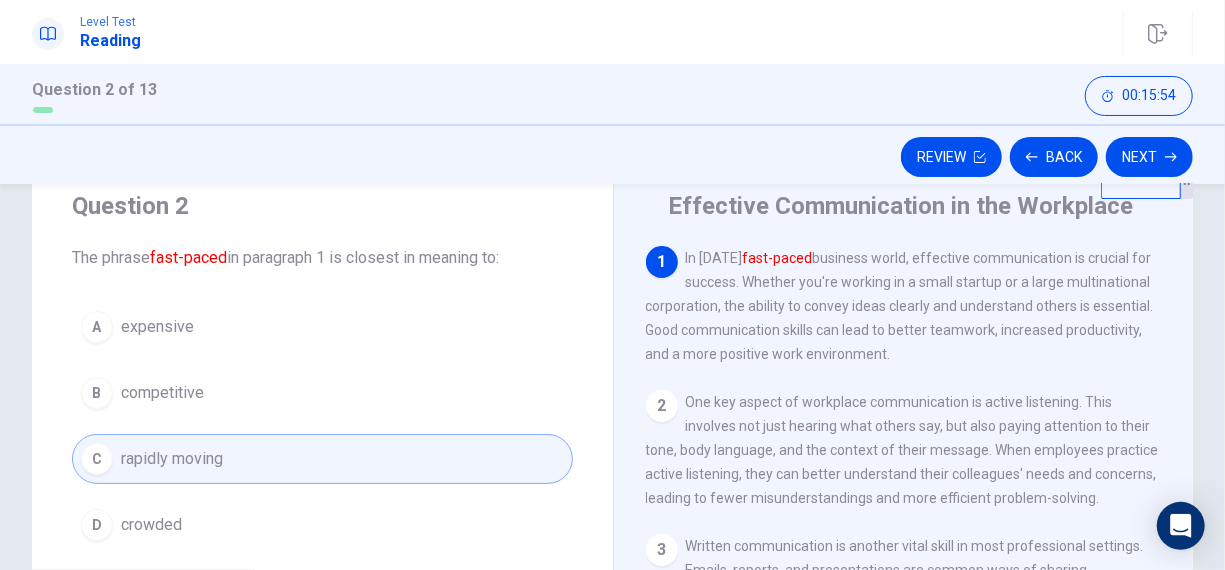 click on "Review Back Next" at bounding box center [612, 154] 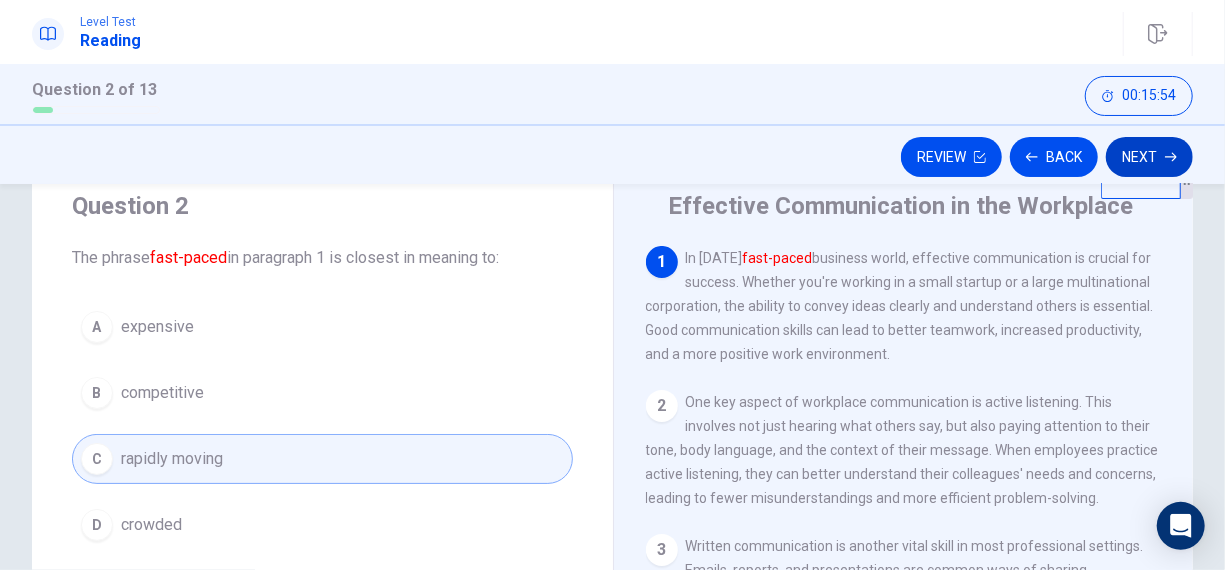 click on "Next" at bounding box center [1149, 157] 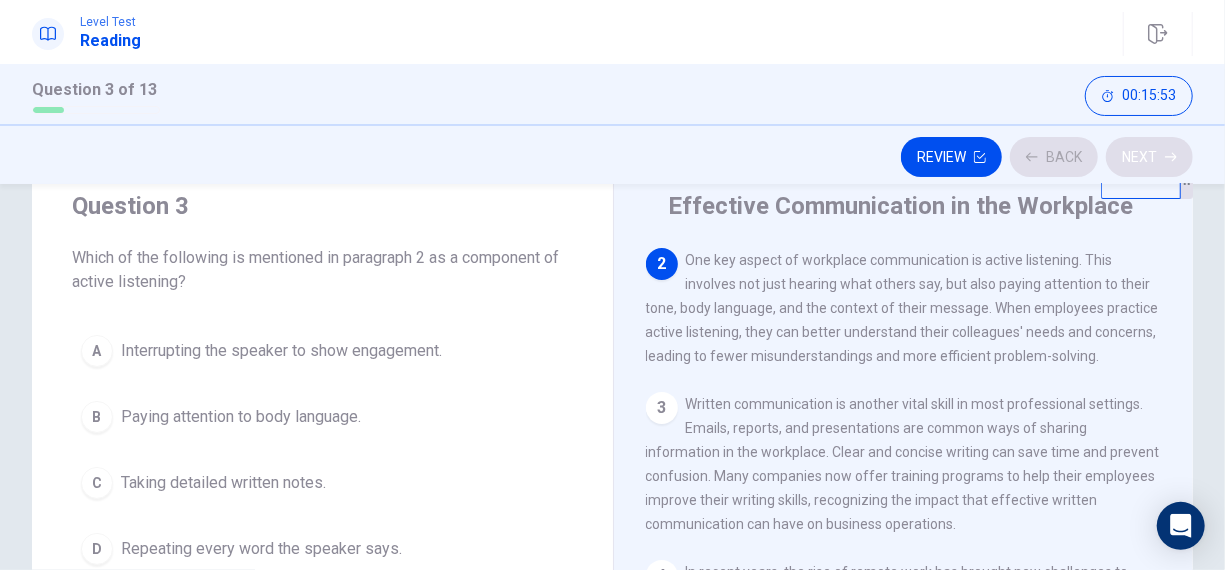 scroll, scrollTop: 147, scrollLeft: 0, axis: vertical 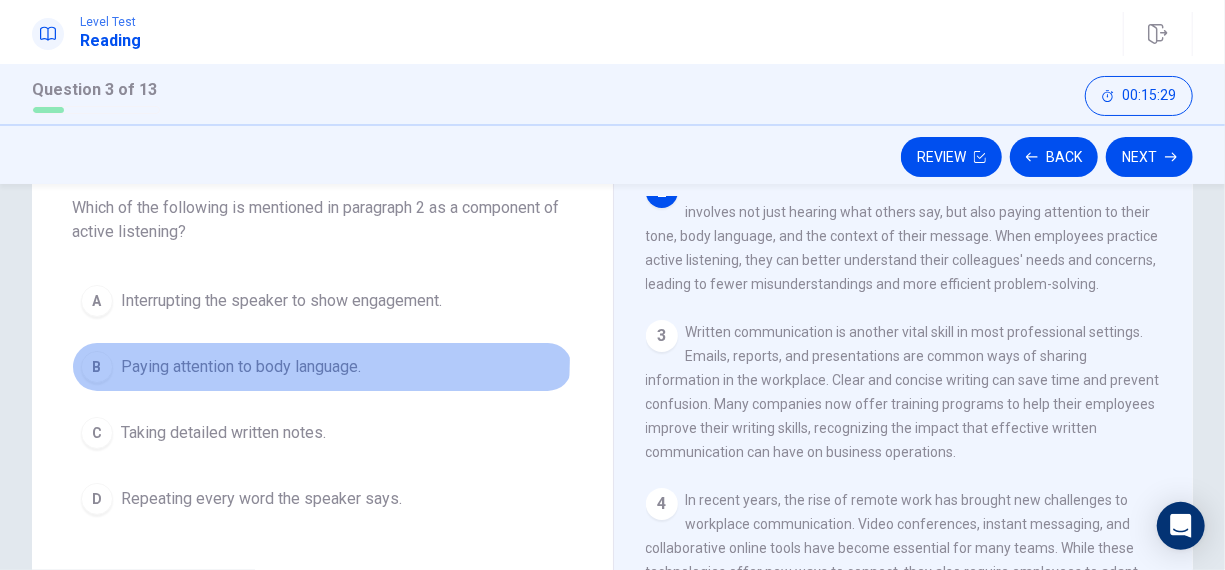 click on "Paying attention to body language." at bounding box center [241, 367] 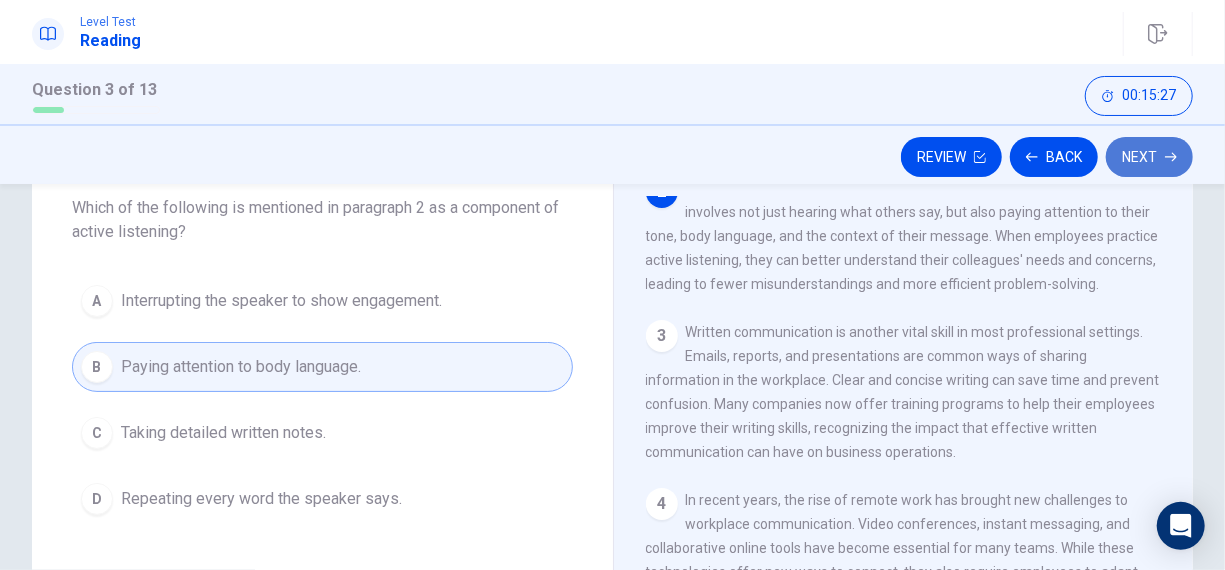 click on "Next" at bounding box center (1149, 157) 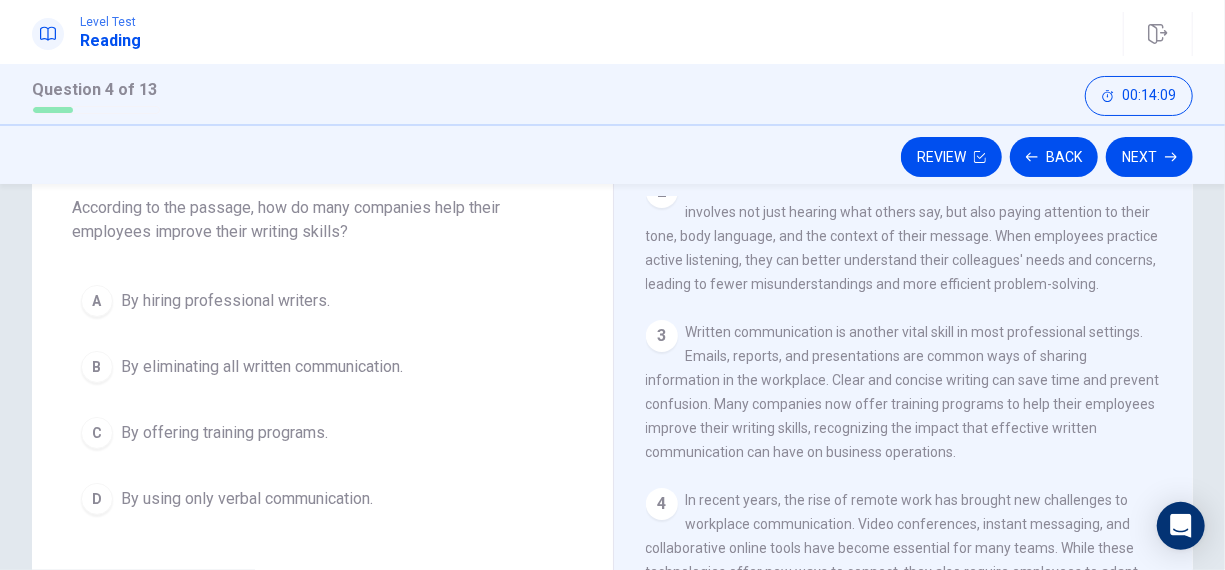 click on "By offering training programs." at bounding box center [224, 433] 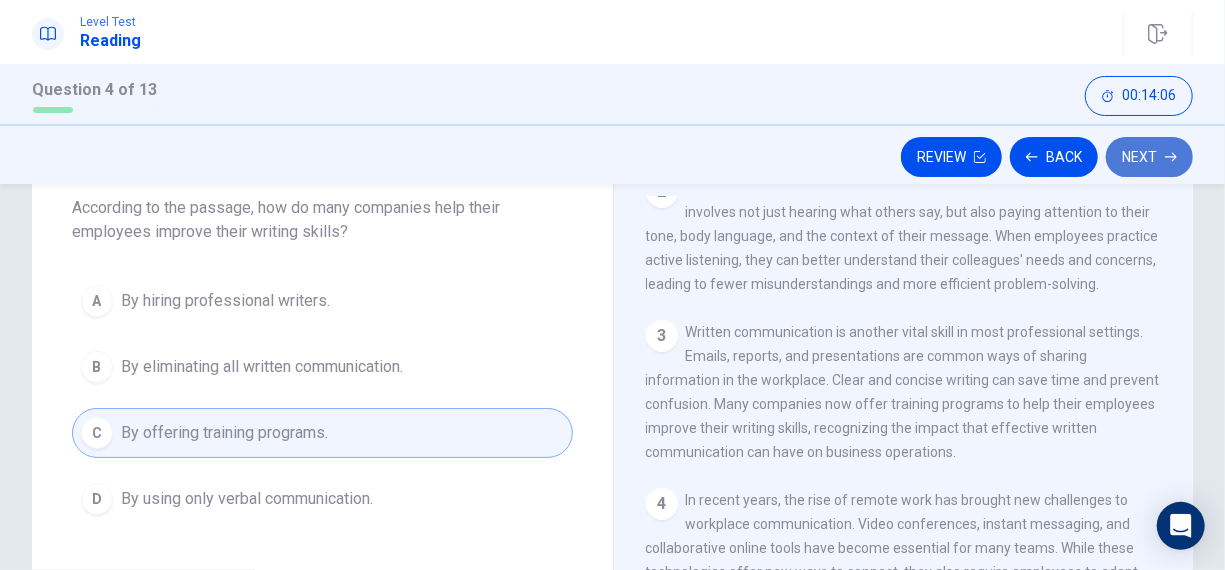 click on "Next" at bounding box center (1149, 157) 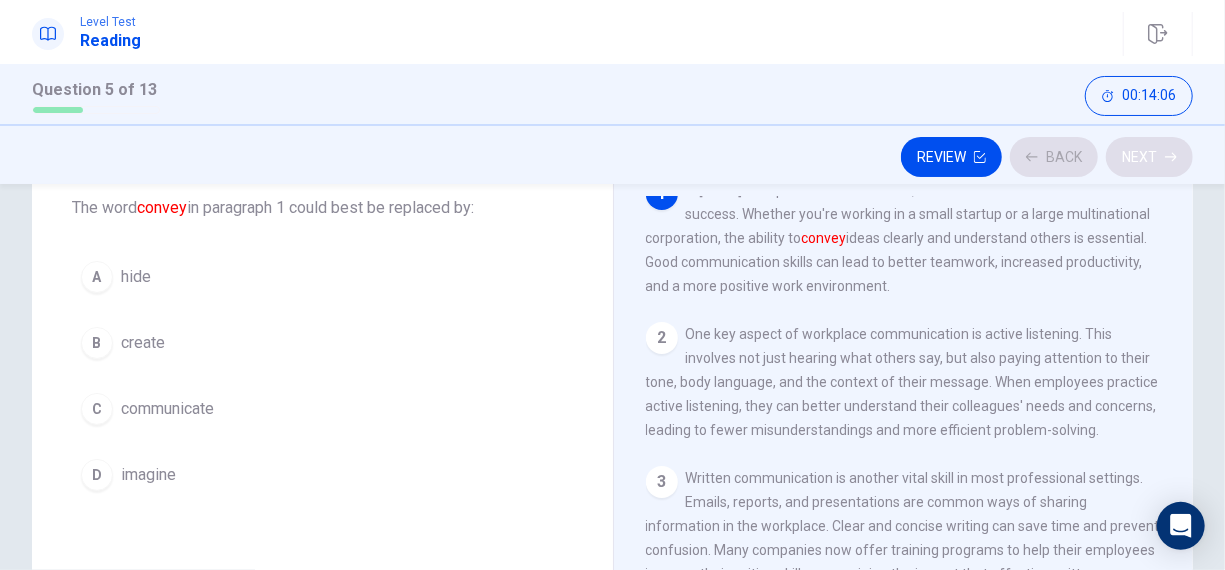 scroll, scrollTop: 0, scrollLeft: 0, axis: both 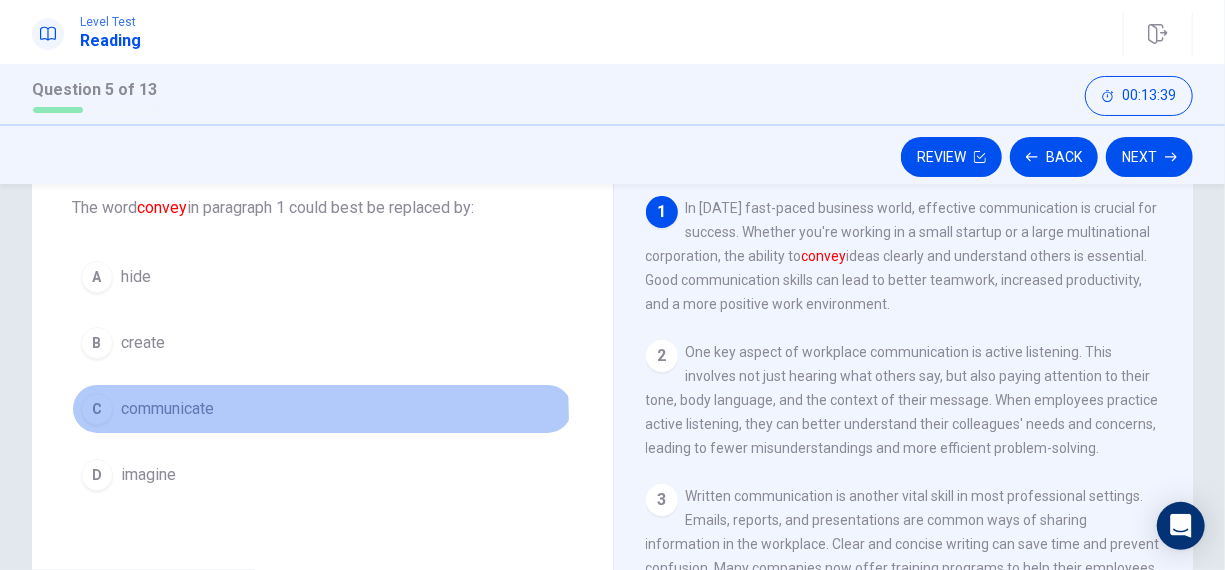 click on "communicate" at bounding box center [167, 409] 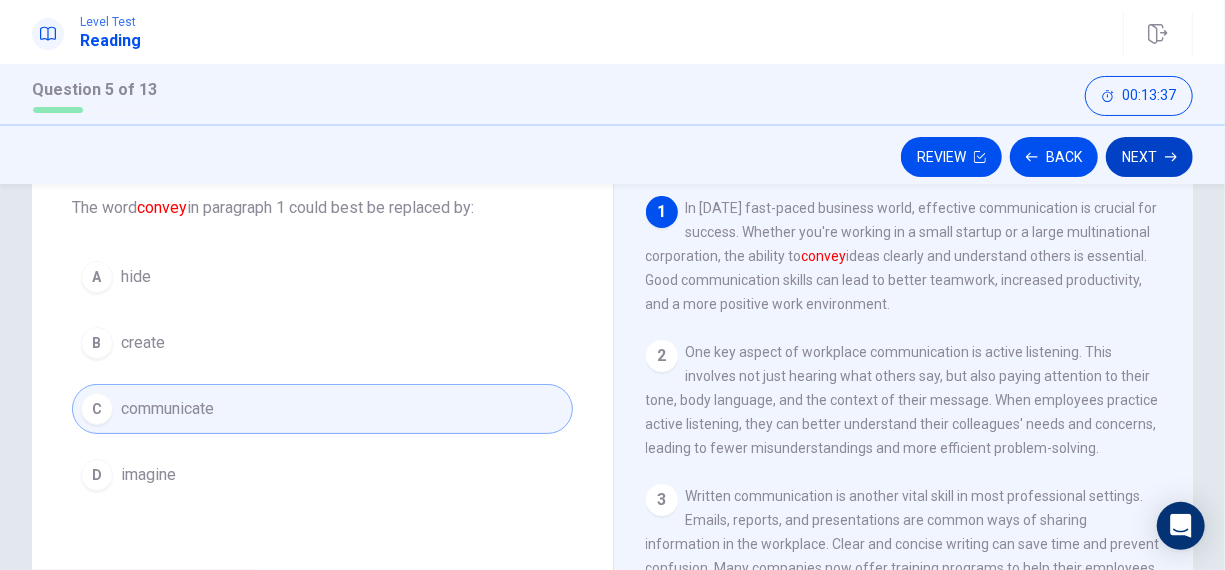 click on "Next" at bounding box center [1149, 157] 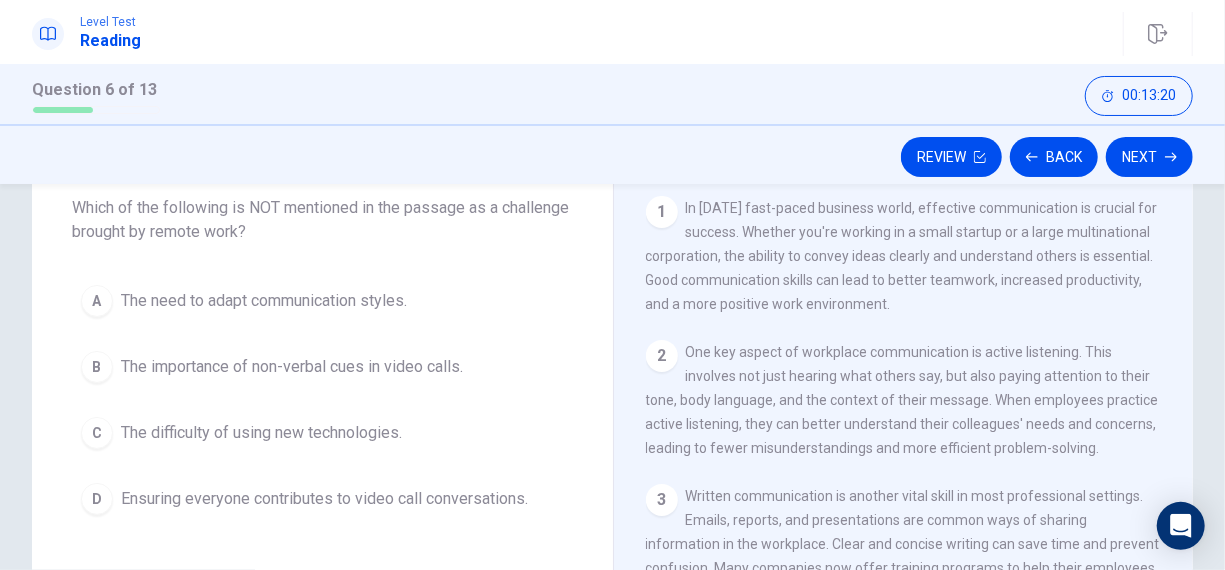 click on "One key aspect of workplace communication is active listening. This involves not just hearing what others say, but also paying attention to their tone, body language, and the context of their message. When employees practice active listening, they can better understand their colleagues' needs and concerns, leading to fewer misunderstandings and more efficient problem-solving." at bounding box center (902, 400) 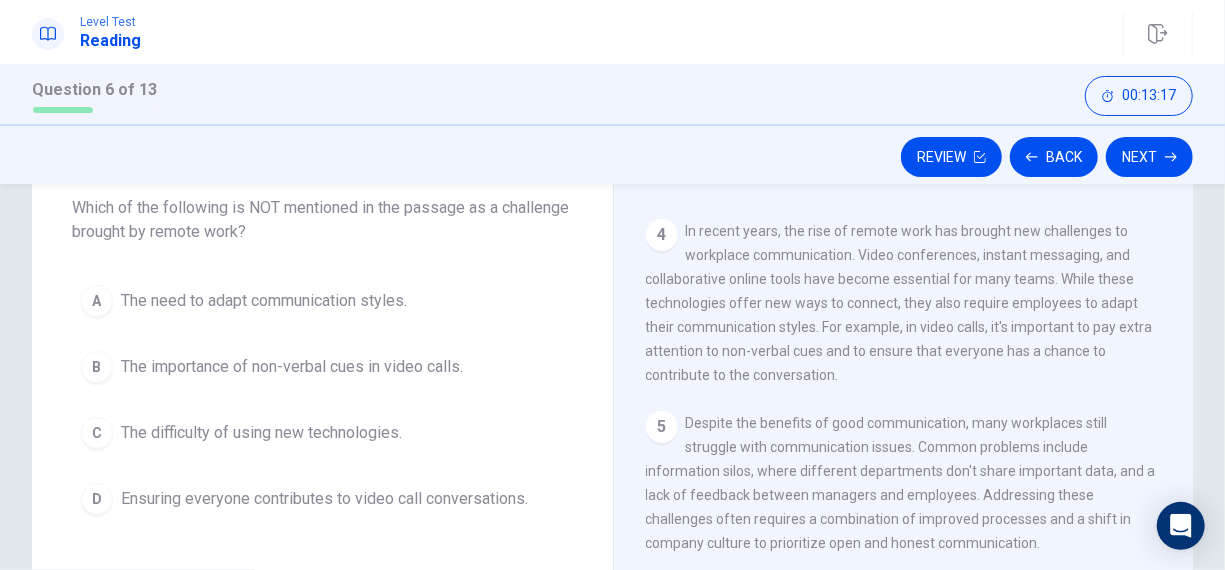 scroll, scrollTop: 481, scrollLeft: 0, axis: vertical 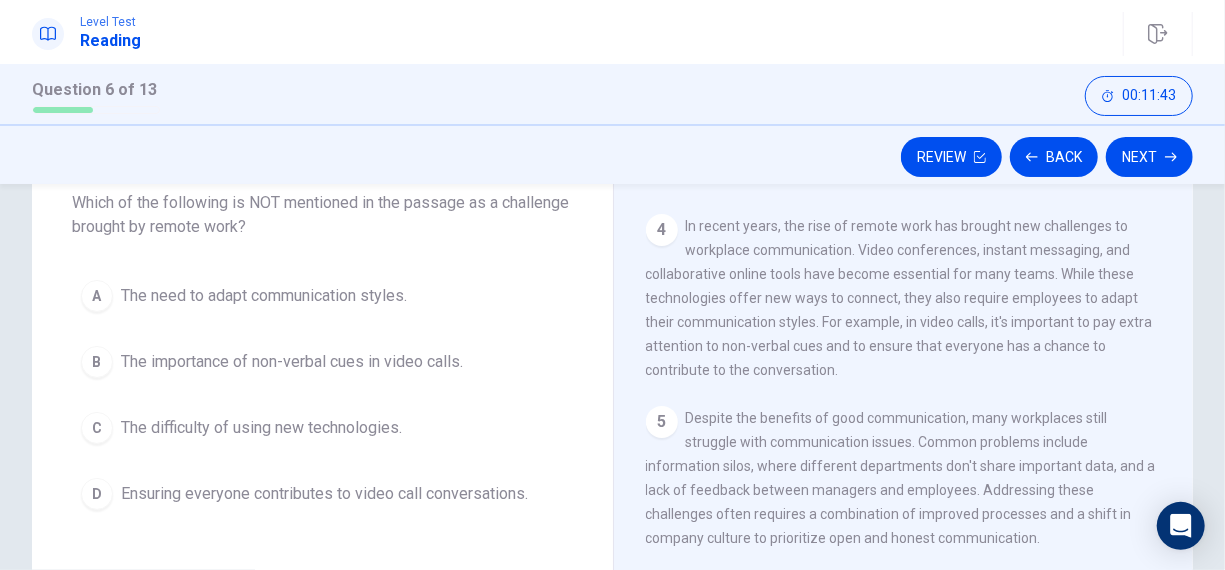 click on "The difficulty of using new technologies." at bounding box center [261, 428] 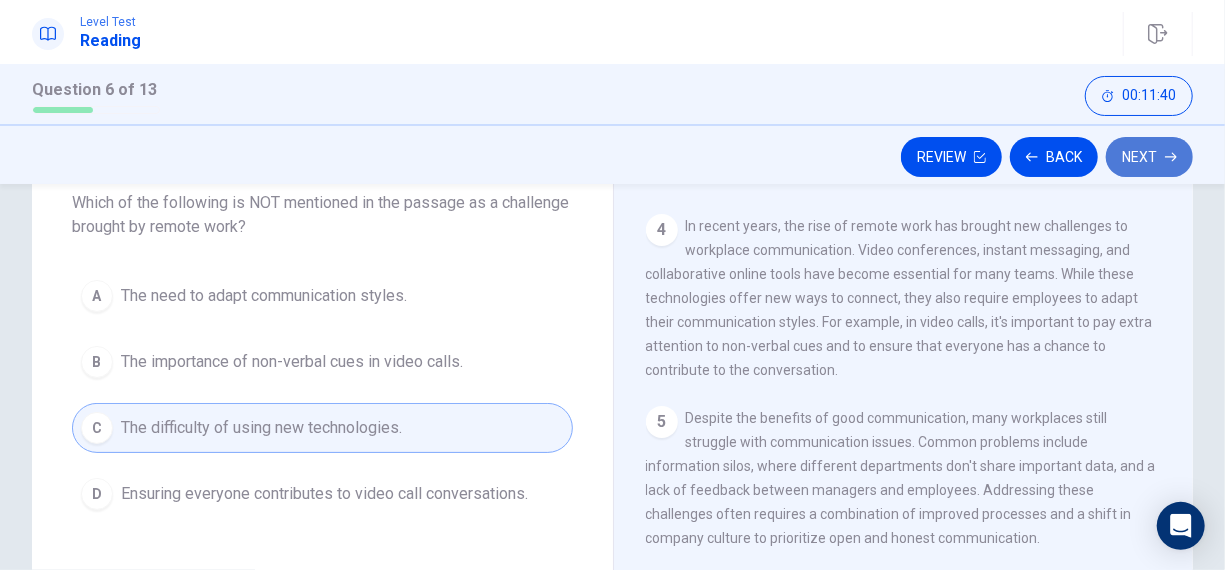 click on "Next" at bounding box center [1149, 157] 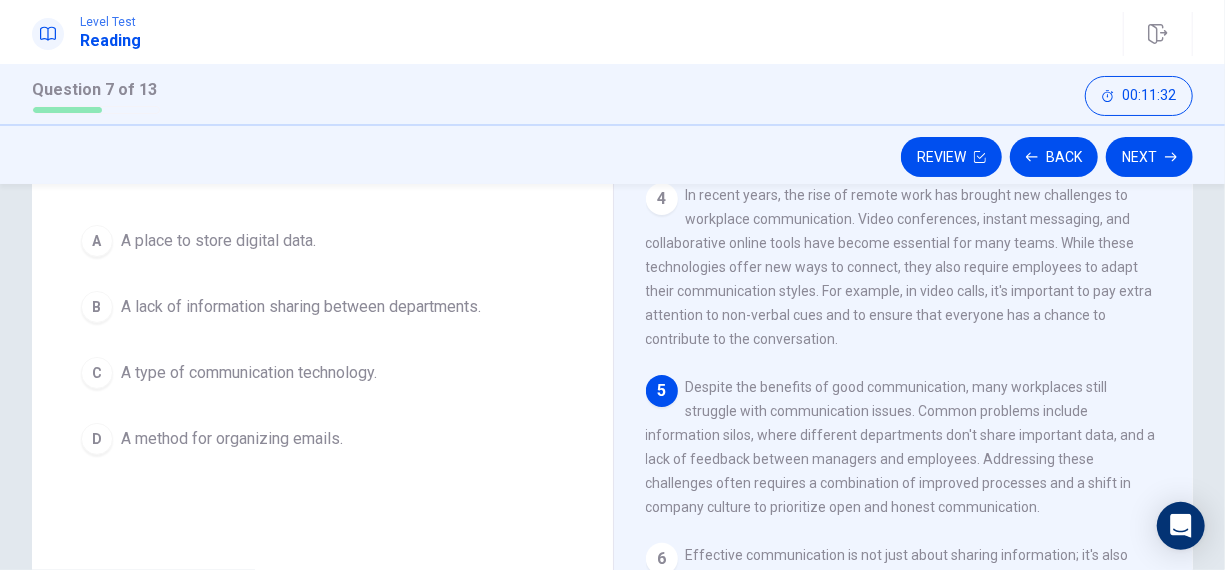 scroll, scrollTop: 157, scrollLeft: 0, axis: vertical 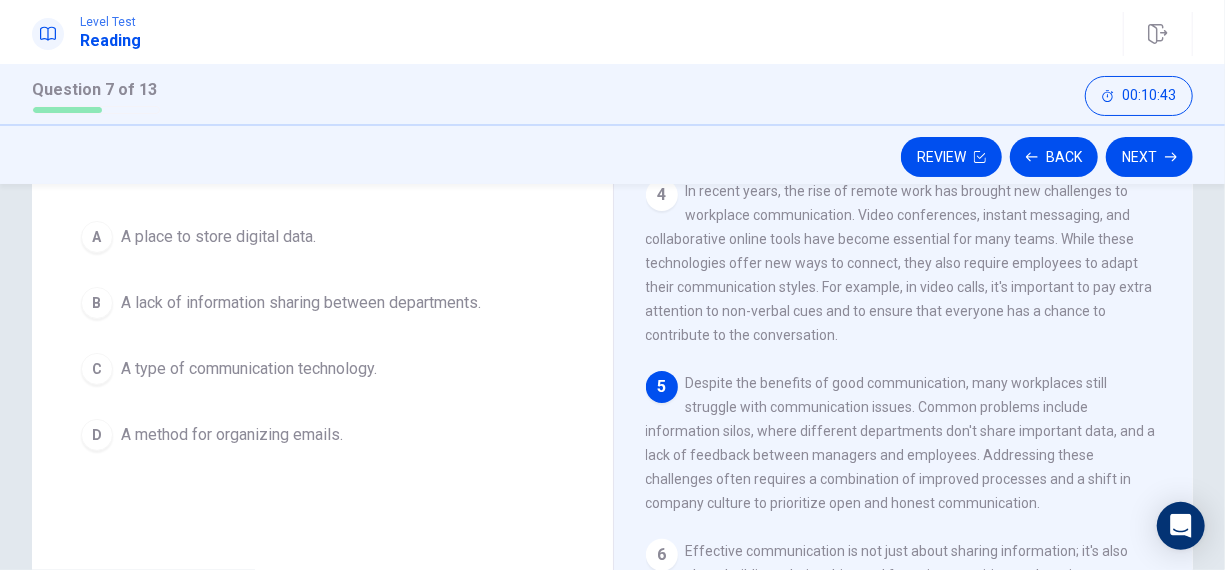click on "A lack of information sharing between departments." at bounding box center (301, 303) 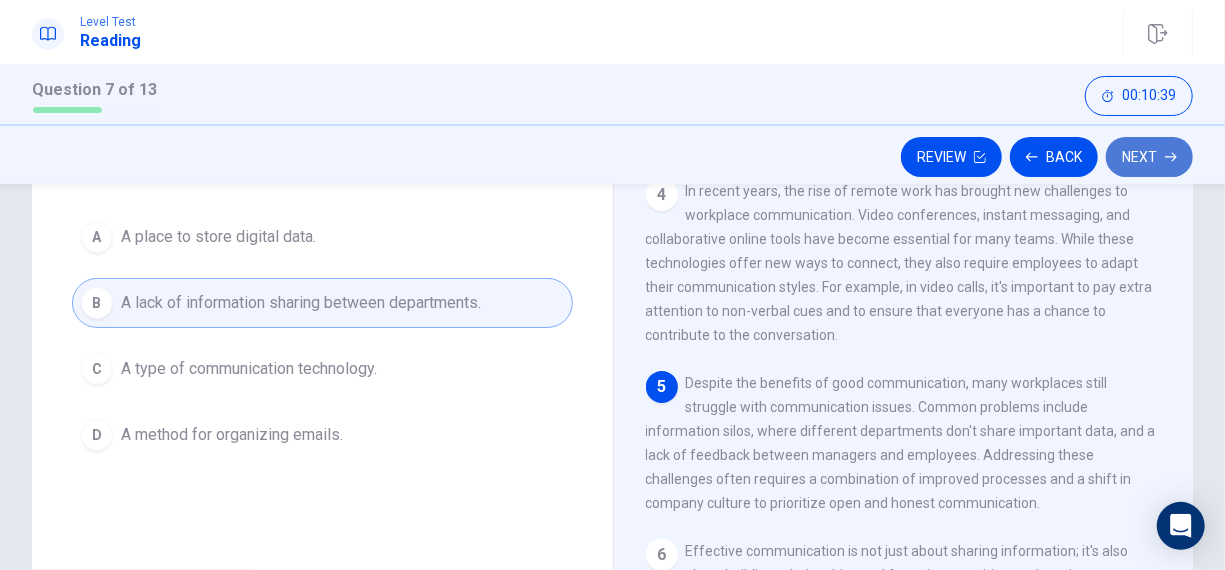 click on "Next" at bounding box center (1149, 157) 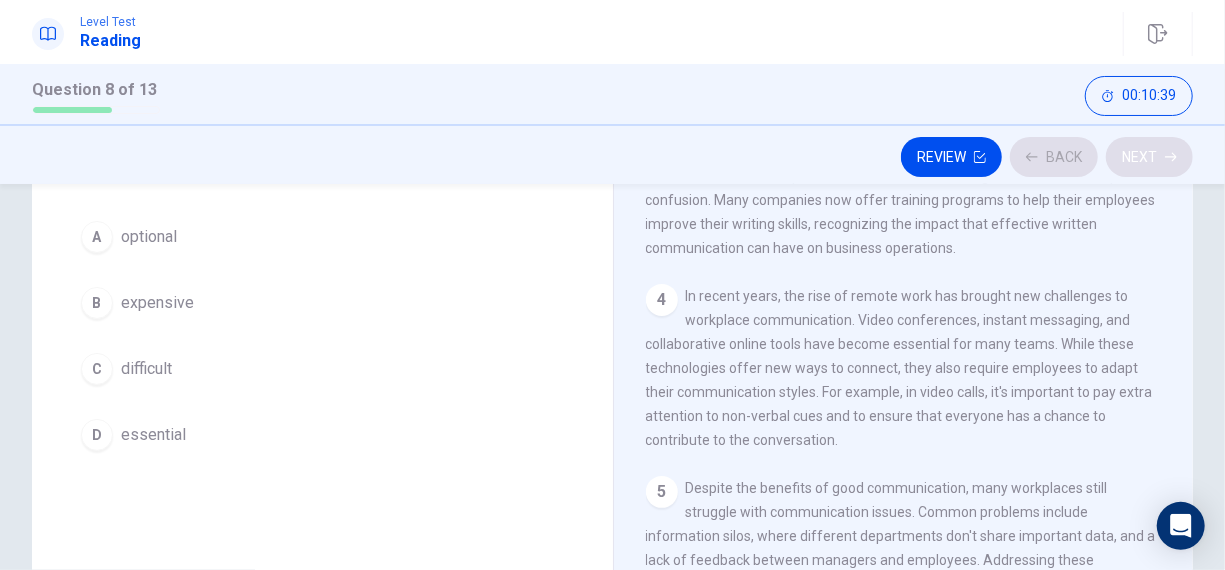 scroll, scrollTop: 319, scrollLeft: 0, axis: vertical 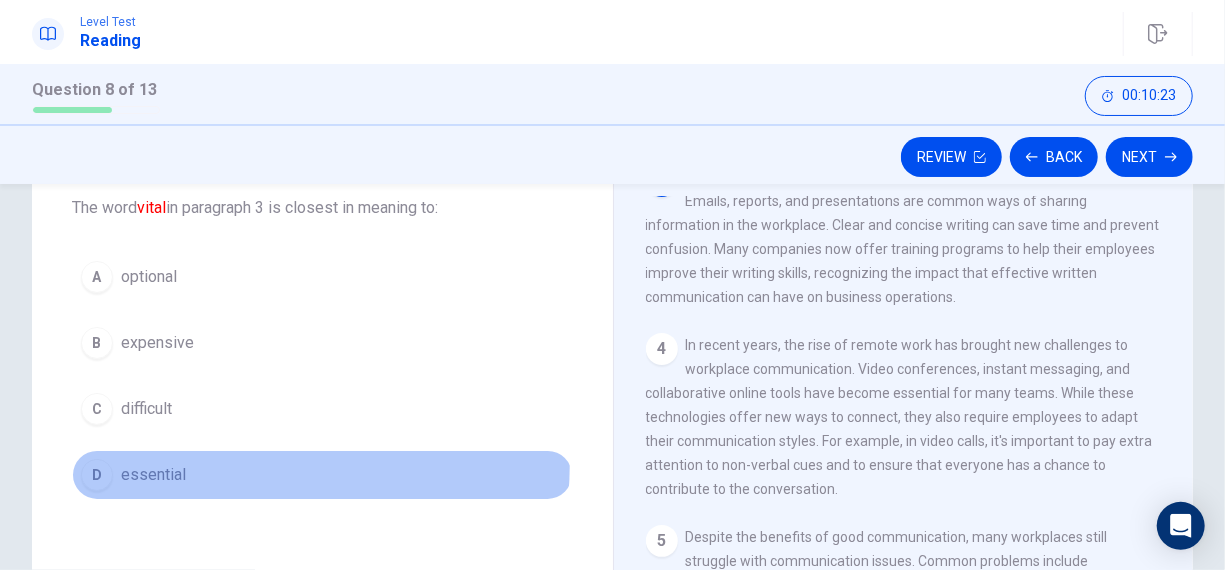 click on "D essential" at bounding box center [322, 475] 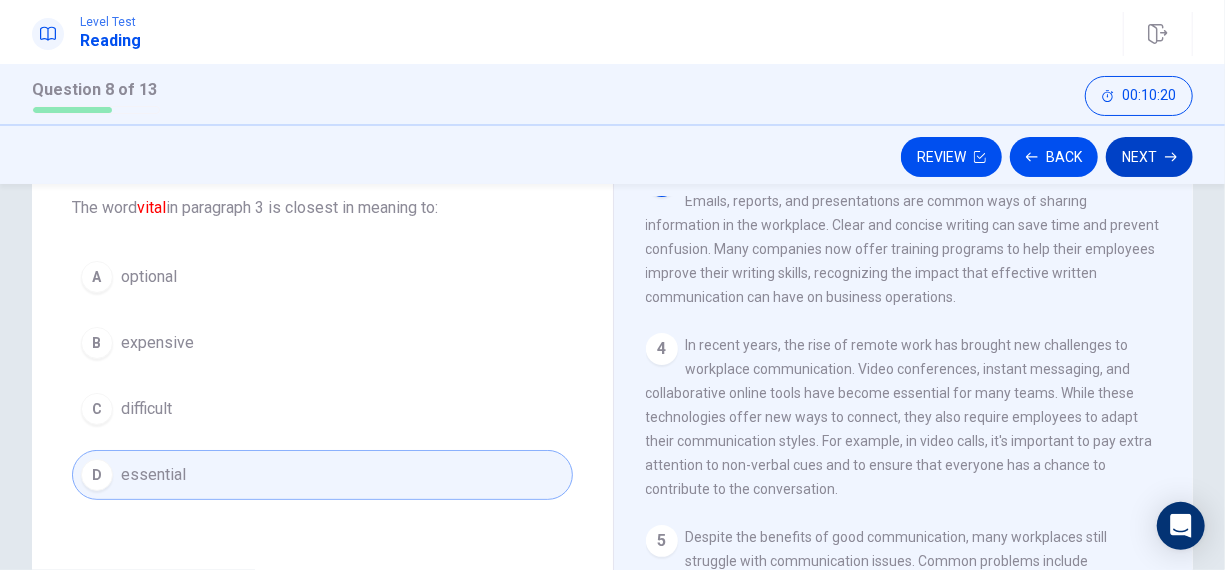 click on "Next" at bounding box center [1149, 157] 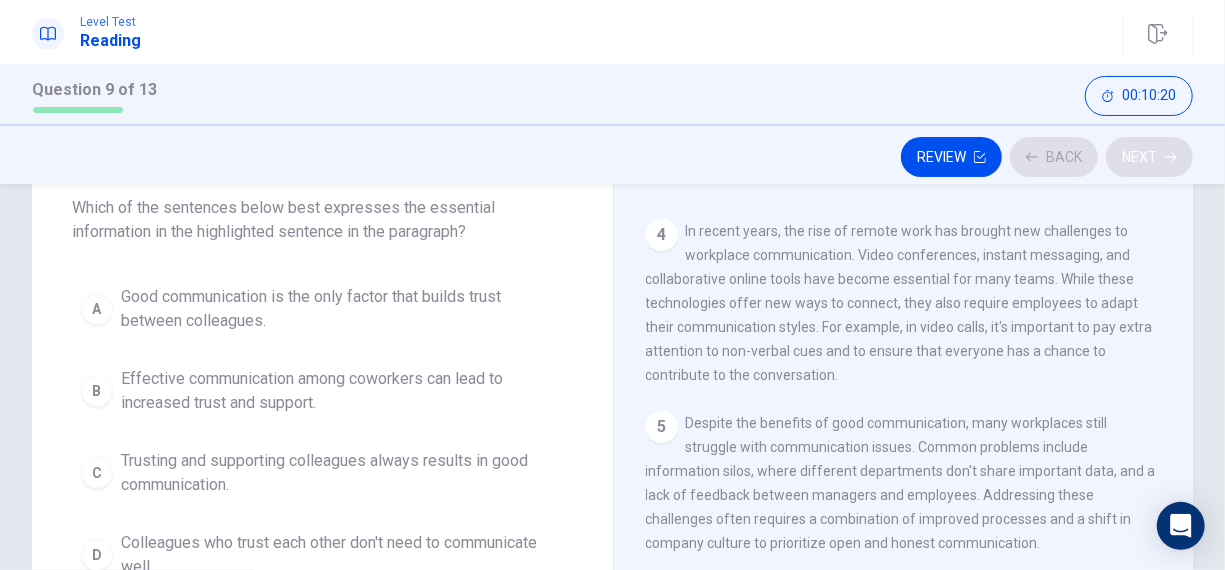 scroll, scrollTop: 481, scrollLeft: 0, axis: vertical 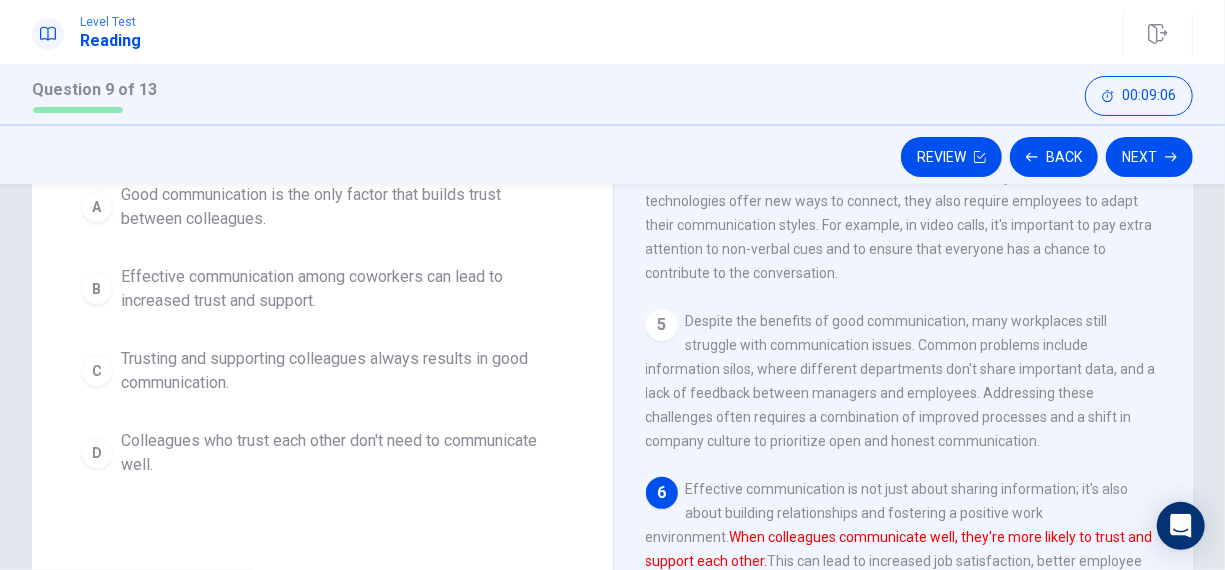 drag, startPoint x: 1215, startPoint y: 348, endPoint x: 1221, endPoint y: 312, distance: 36.496574 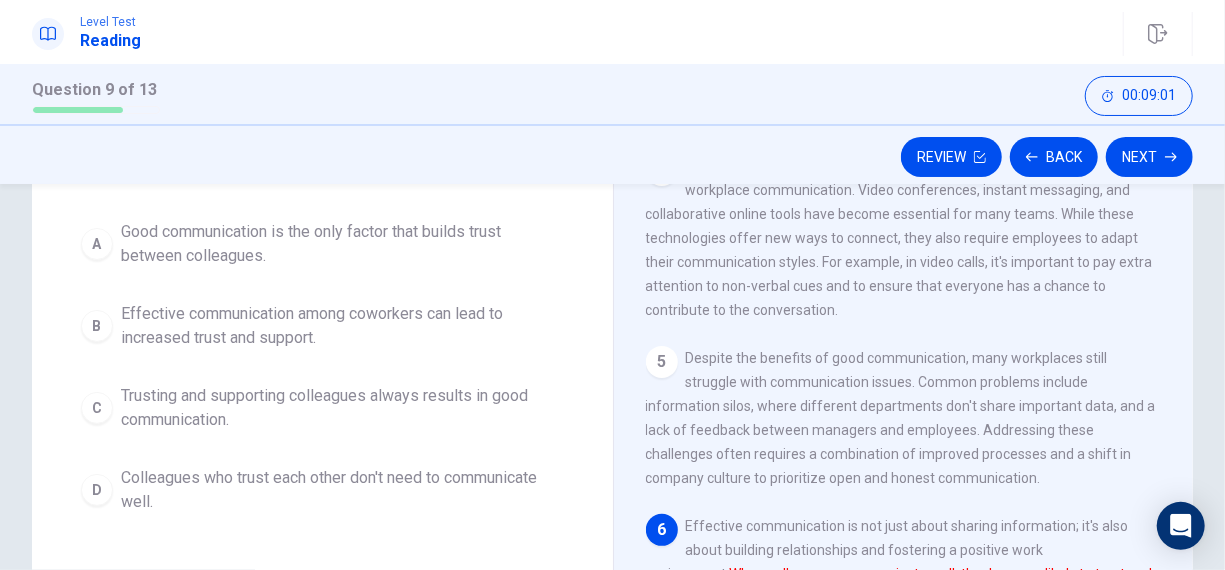 scroll, scrollTop: 182, scrollLeft: 0, axis: vertical 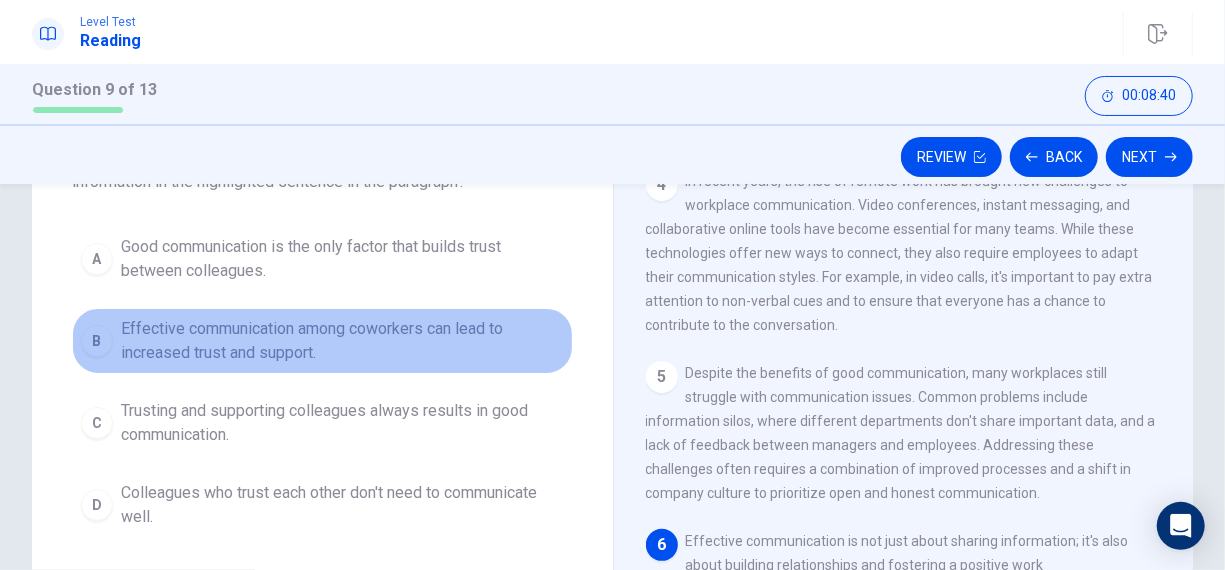click on "Effective communication among coworkers can lead to increased trust and support." at bounding box center (342, 341) 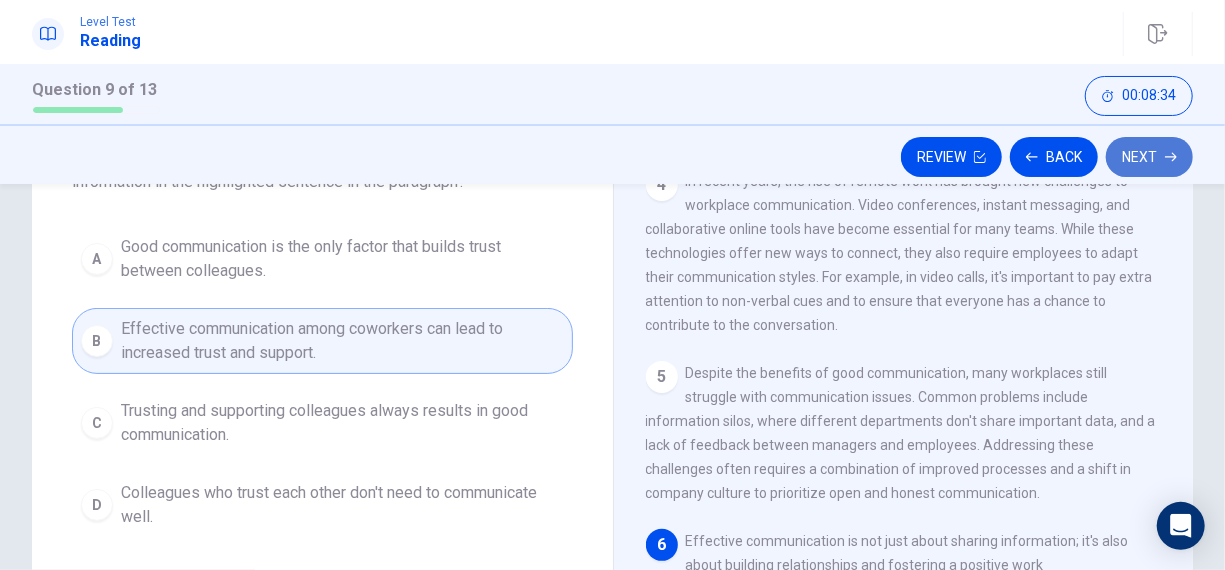 click on "Next" at bounding box center (1149, 157) 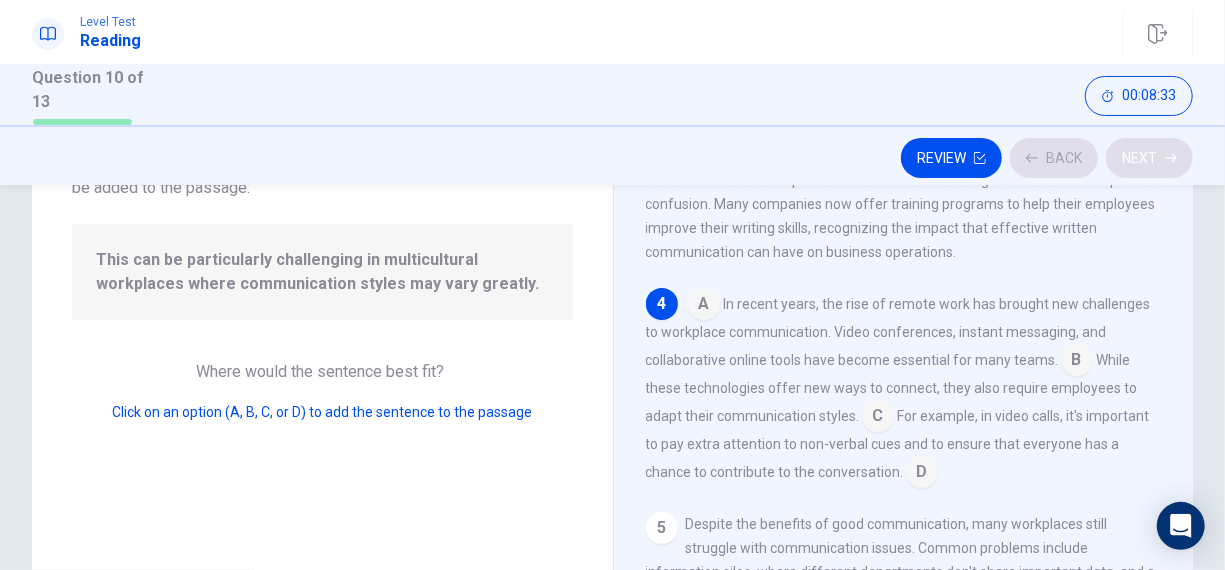 scroll, scrollTop: 316, scrollLeft: 0, axis: vertical 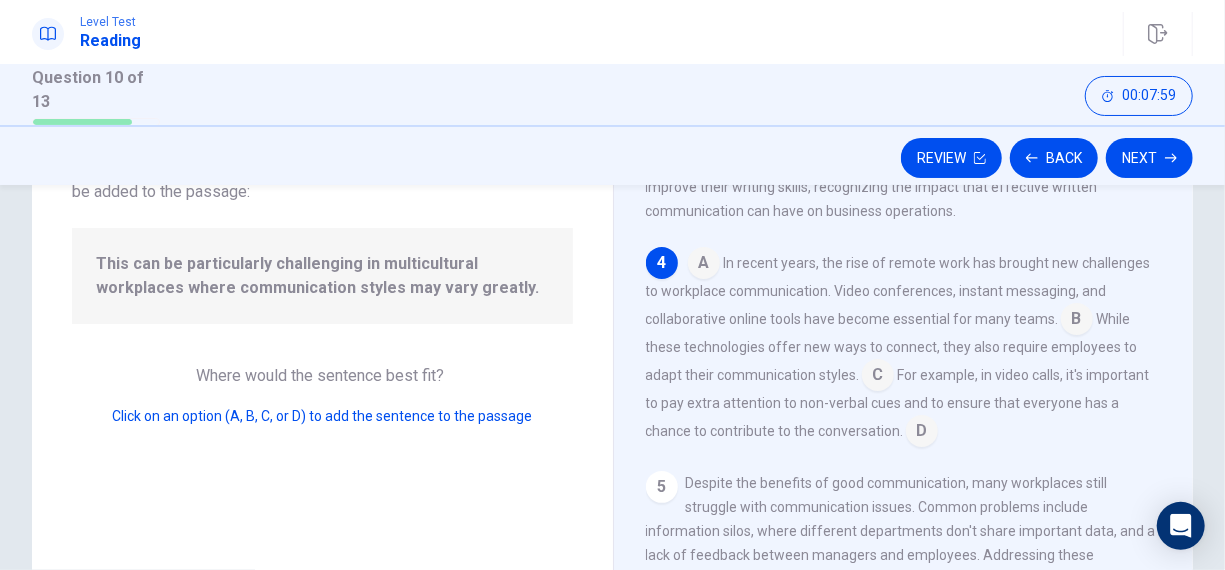 click at bounding box center (922, 433) 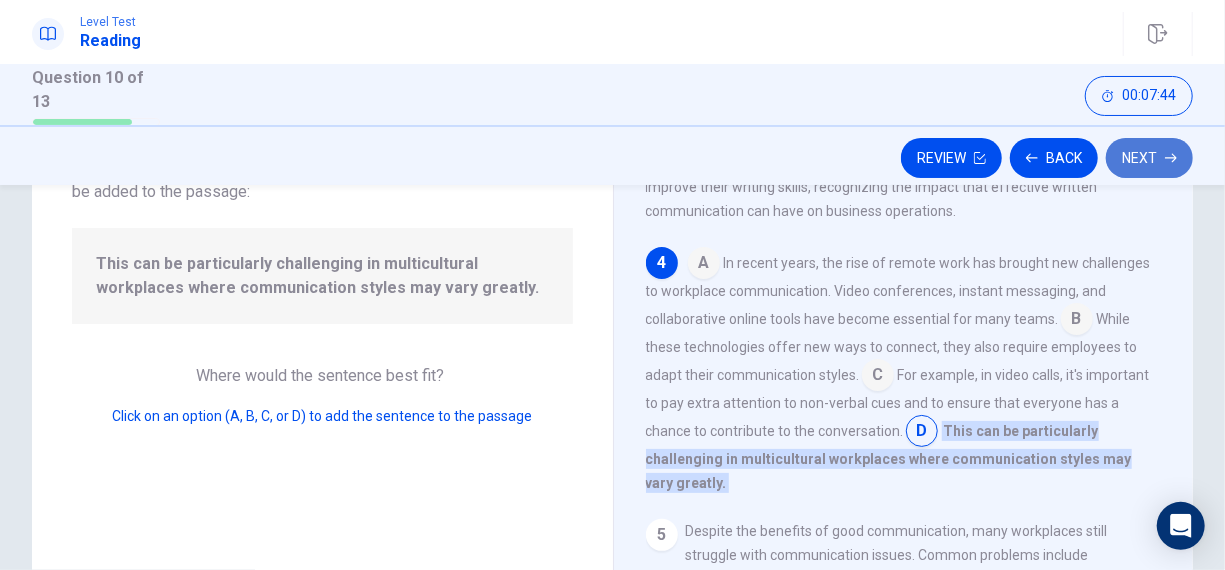 click on "Next" at bounding box center [1149, 158] 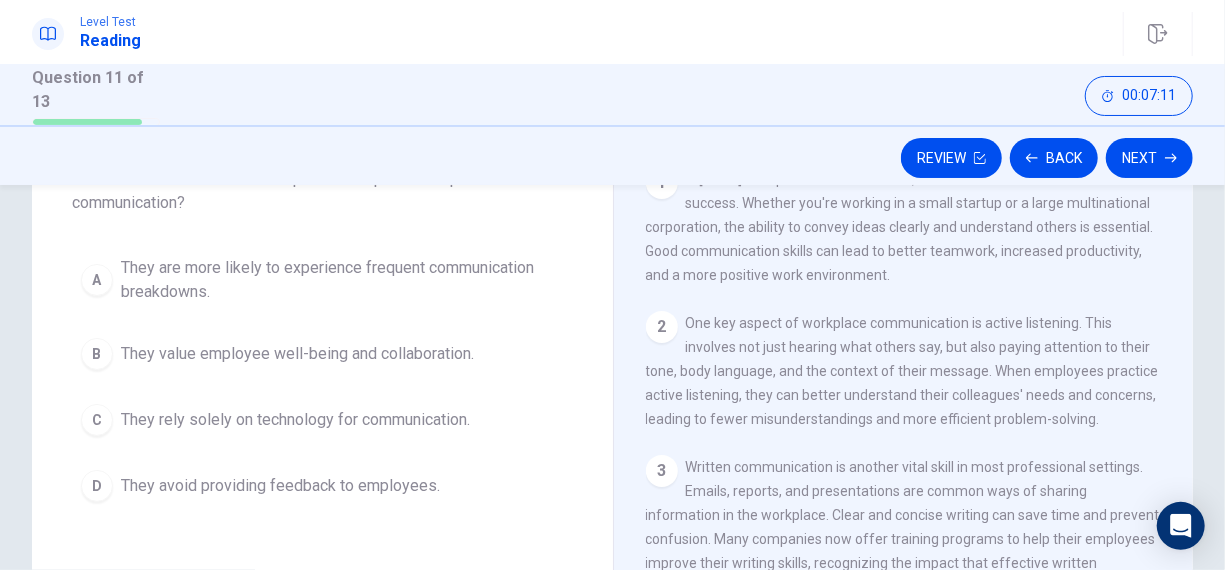 scroll, scrollTop: 148, scrollLeft: 0, axis: vertical 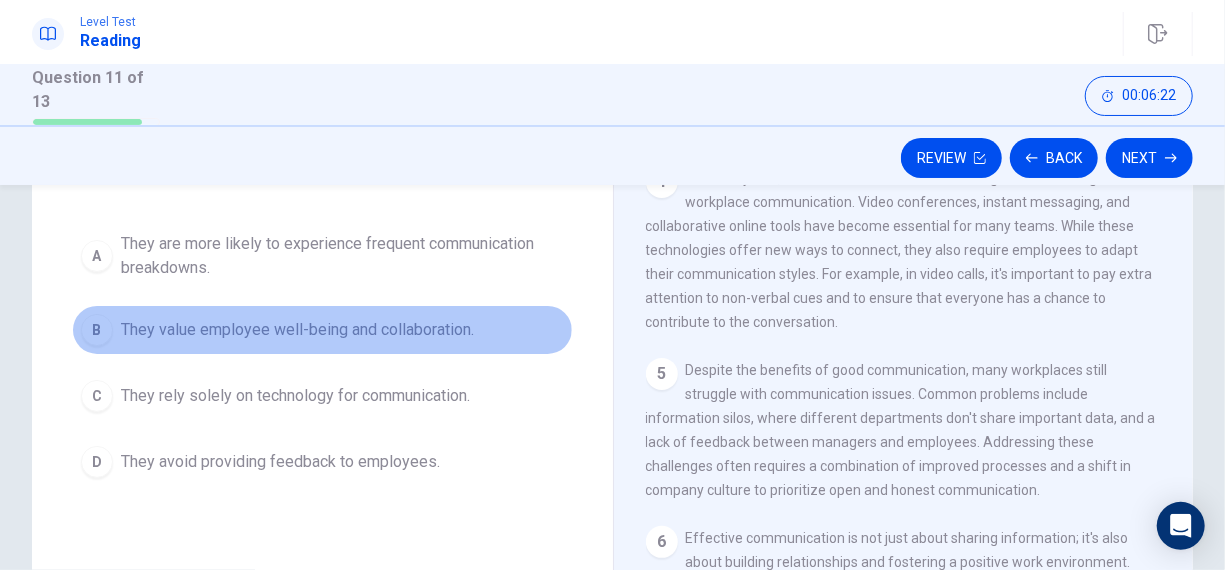 click on "They value employee well-being and collaboration." at bounding box center (297, 330) 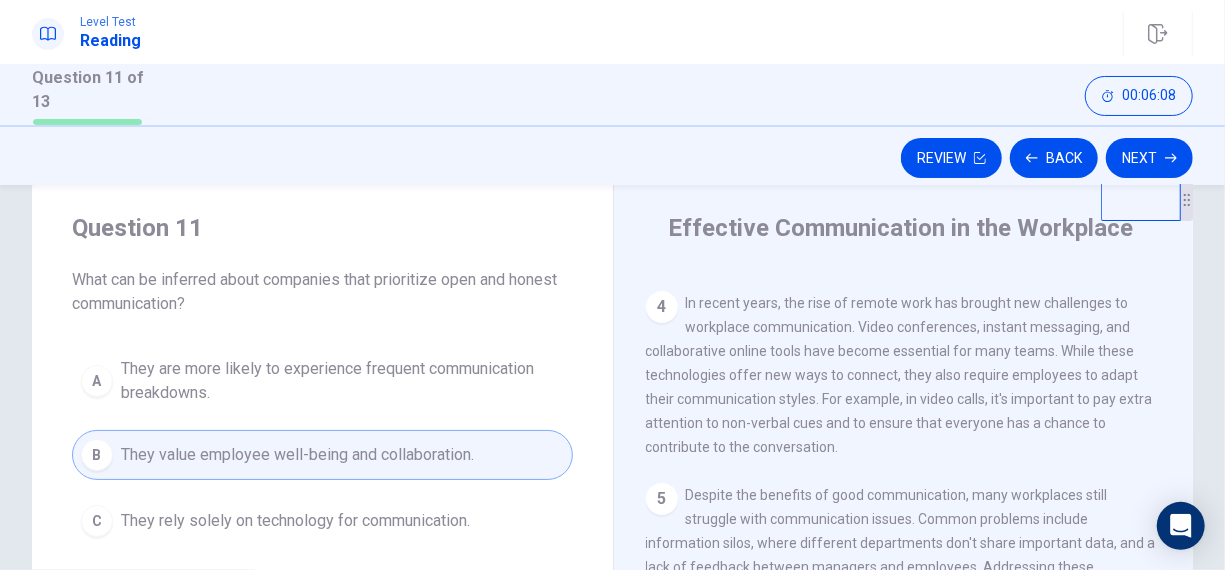 scroll, scrollTop: 44, scrollLeft: 0, axis: vertical 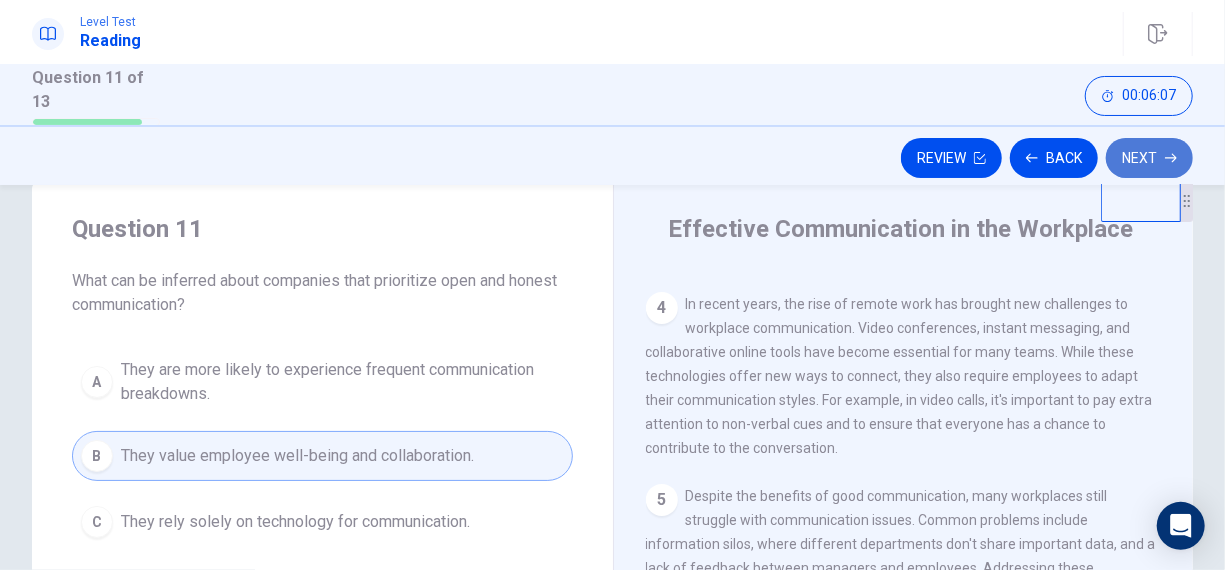click on "Next" at bounding box center (1149, 158) 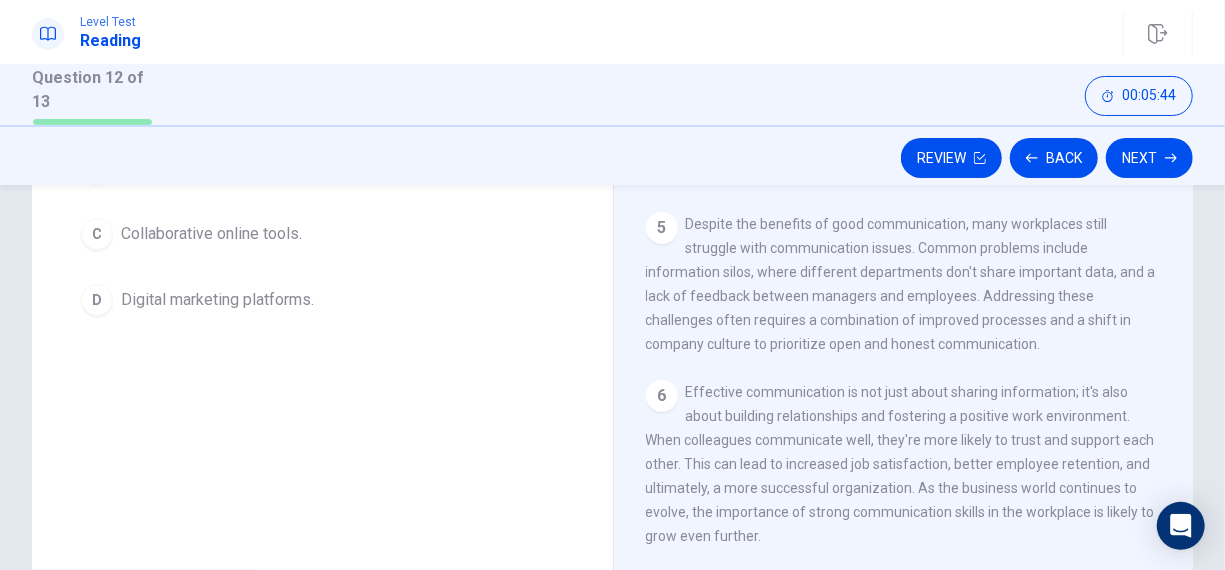 scroll, scrollTop: 297, scrollLeft: 0, axis: vertical 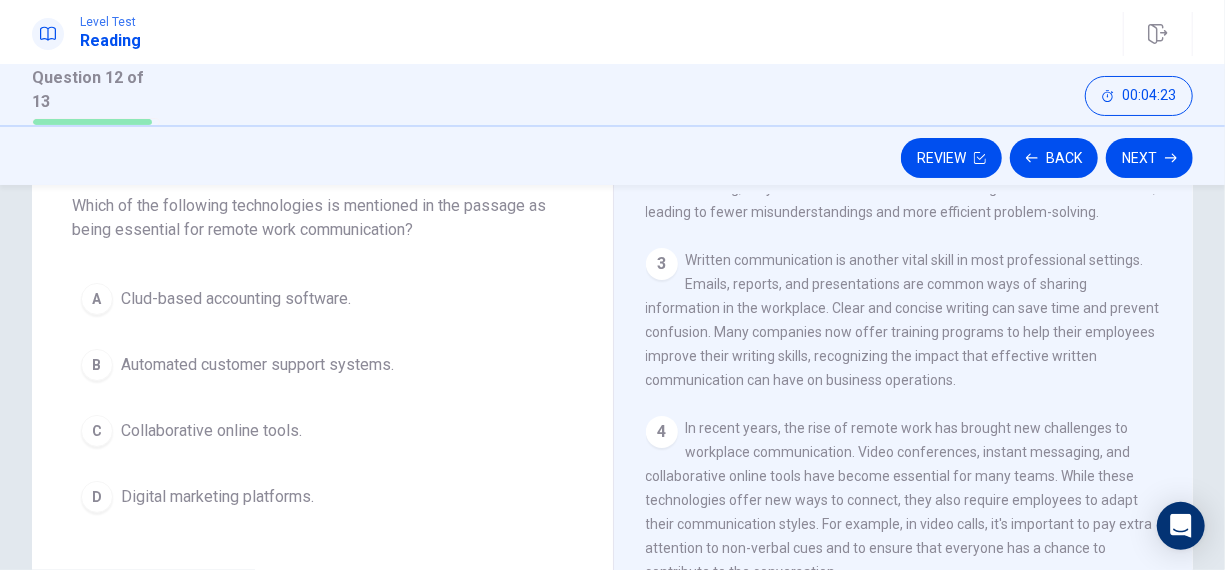 click on "Collaborative online tools." at bounding box center [211, 431] 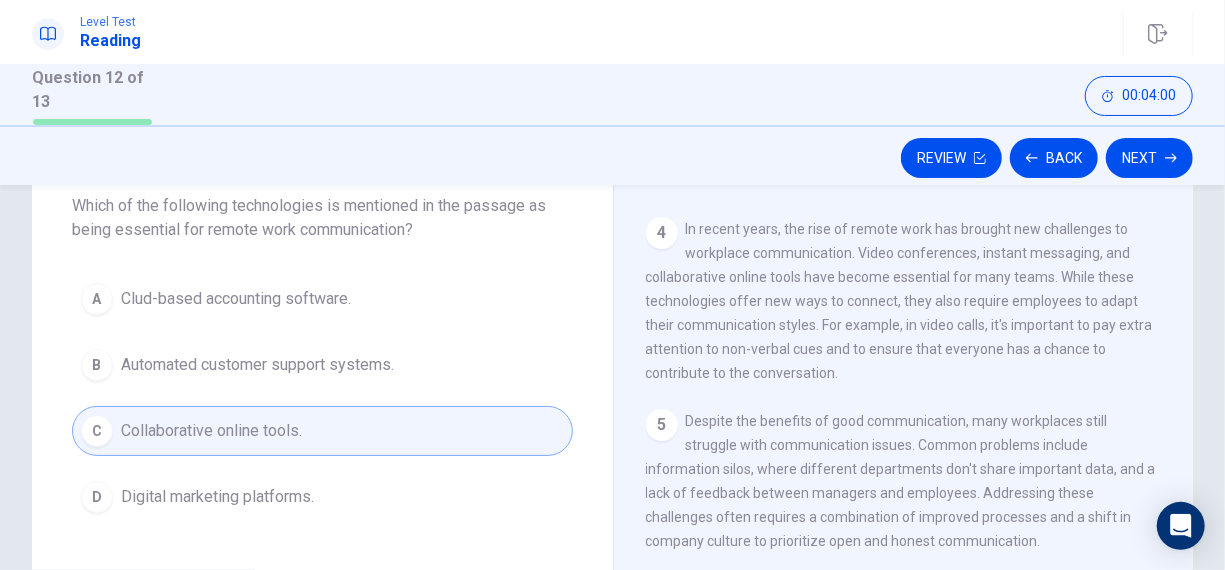 scroll, scrollTop: 481, scrollLeft: 0, axis: vertical 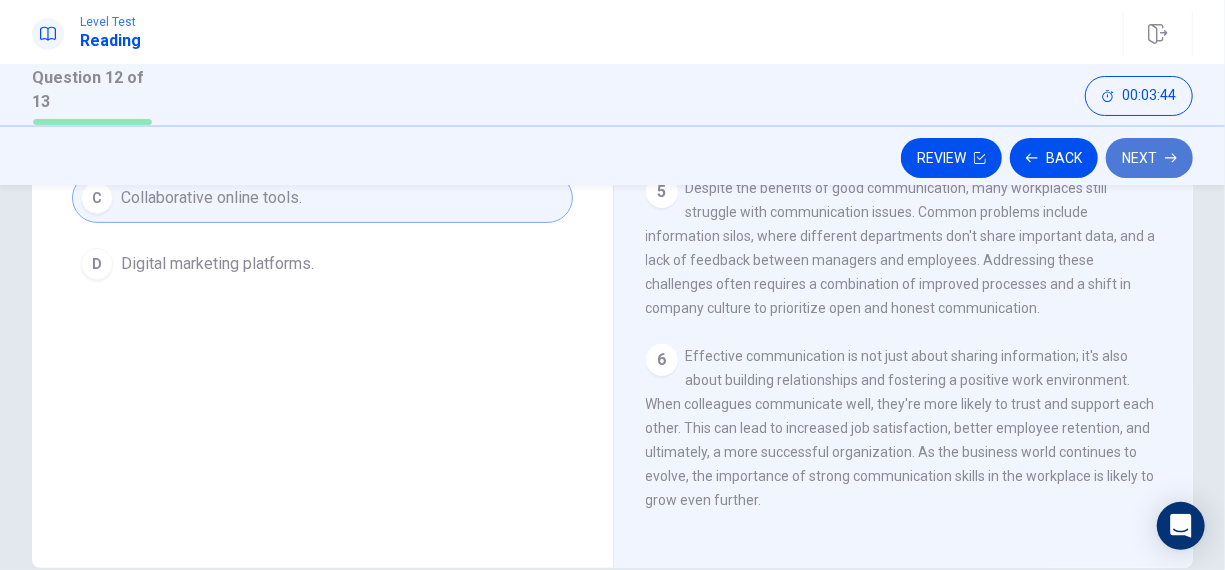 click on "Next" at bounding box center (1149, 158) 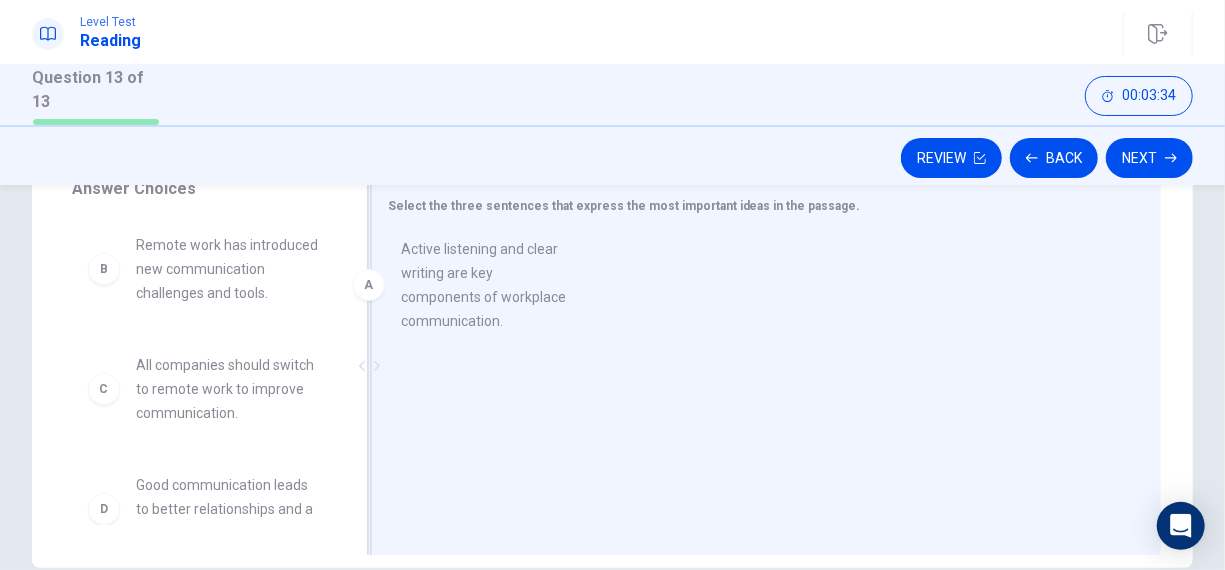 drag, startPoint x: 210, startPoint y: 304, endPoint x: 482, endPoint y: 309, distance: 272.04596 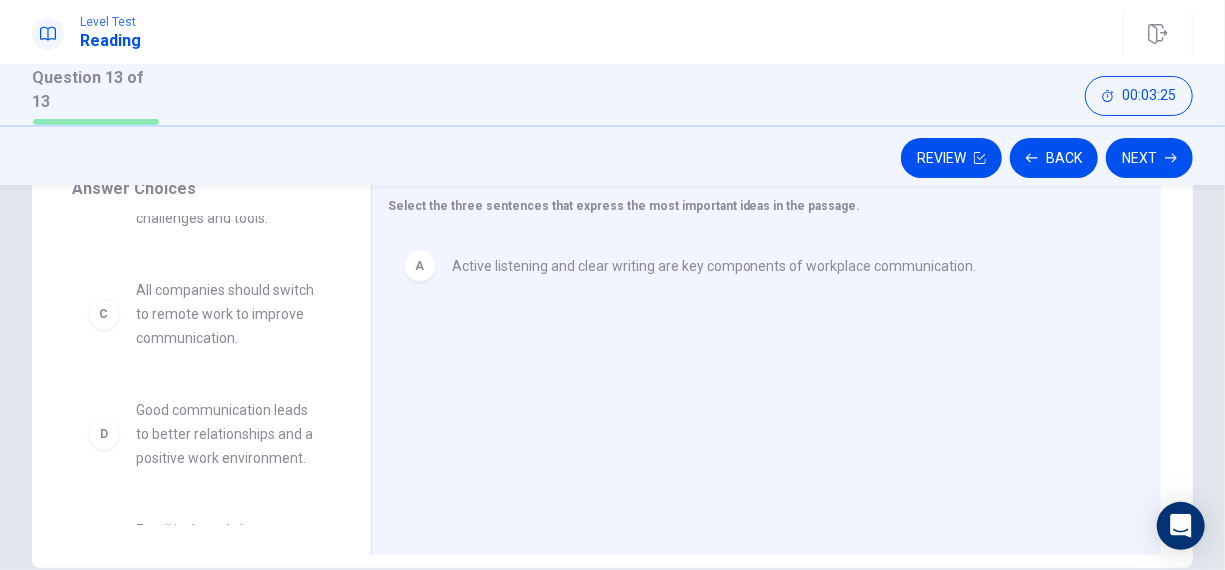 scroll, scrollTop: 88, scrollLeft: 0, axis: vertical 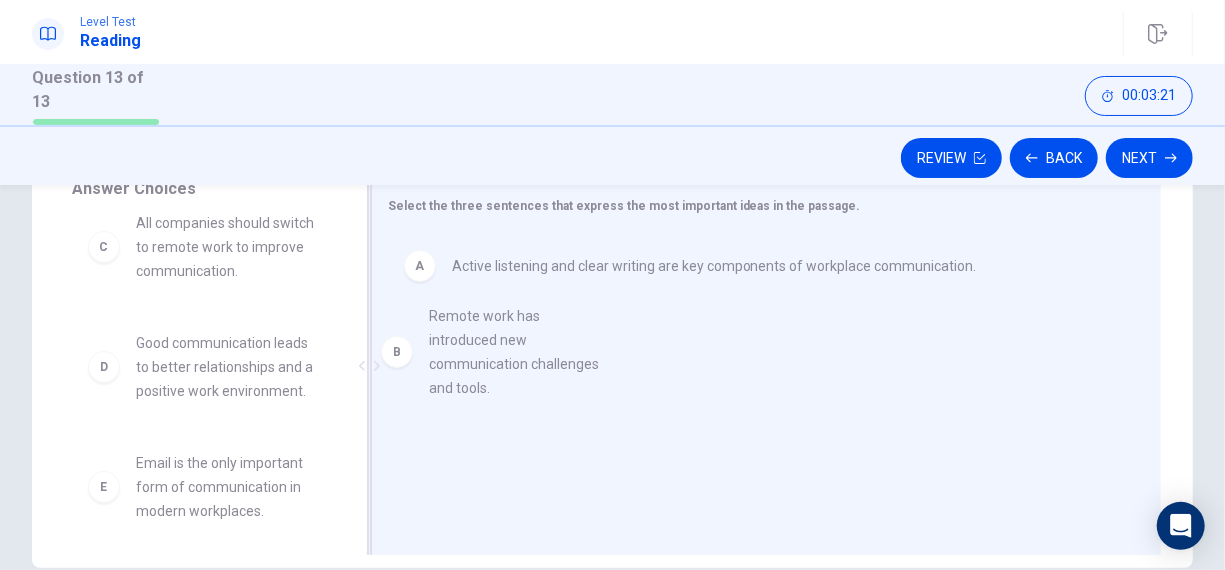 drag, startPoint x: 201, startPoint y: 256, endPoint x: 520, endPoint y: 362, distance: 336.15027 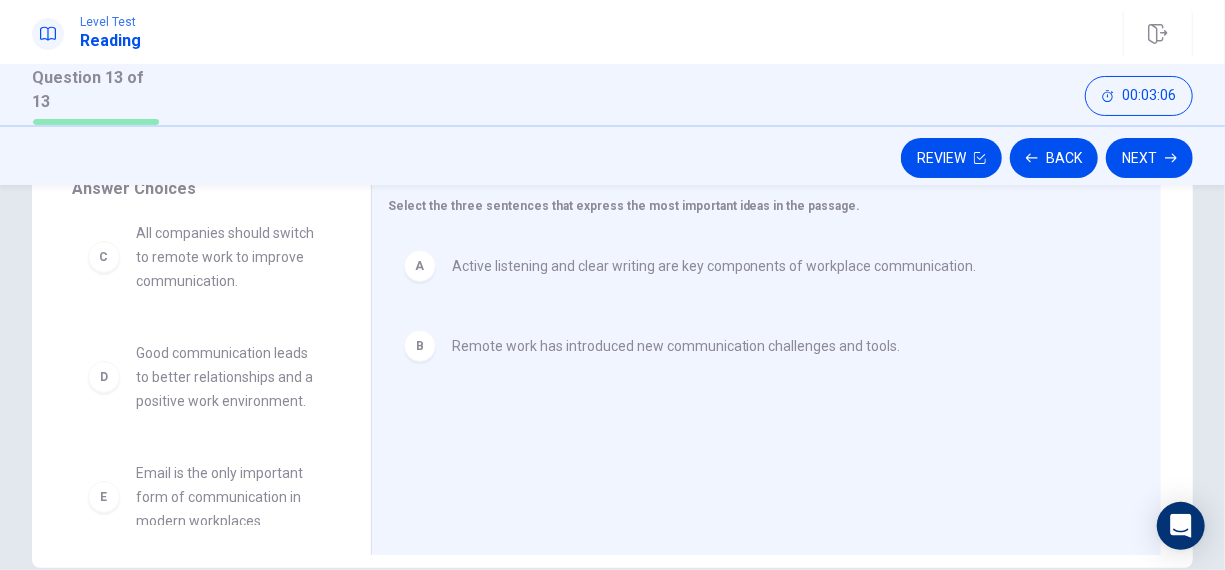 scroll, scrollTop: 0, scrollLeft: 0, axis: both 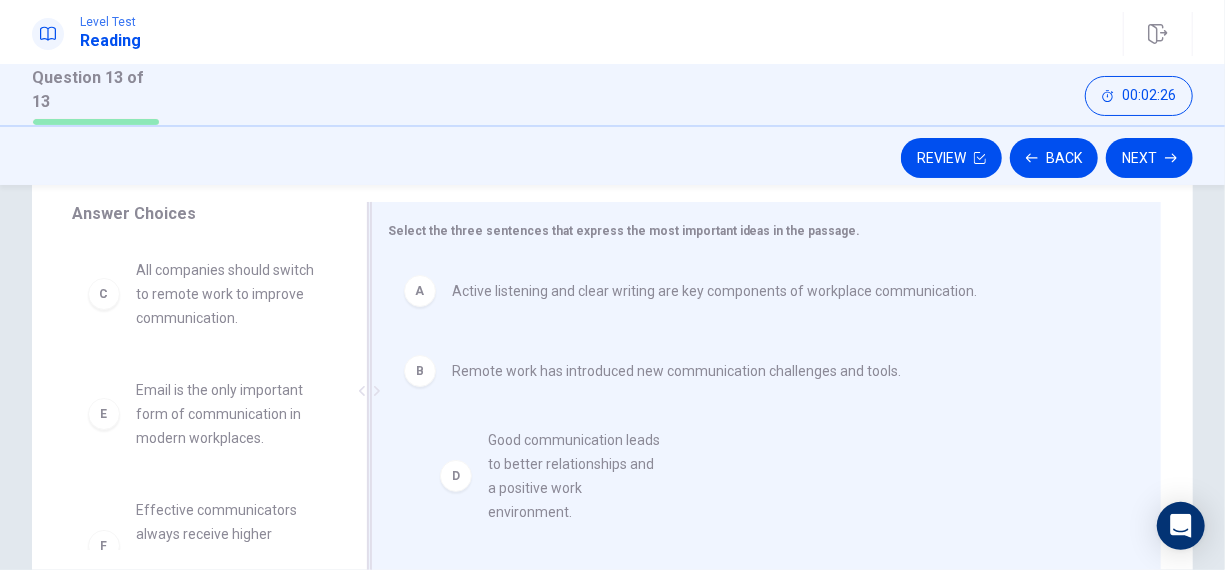 drag, startPoint x: 191, startPoint y: 412, endPoint x: 551, endPoint y: 463, distance: 363.59454 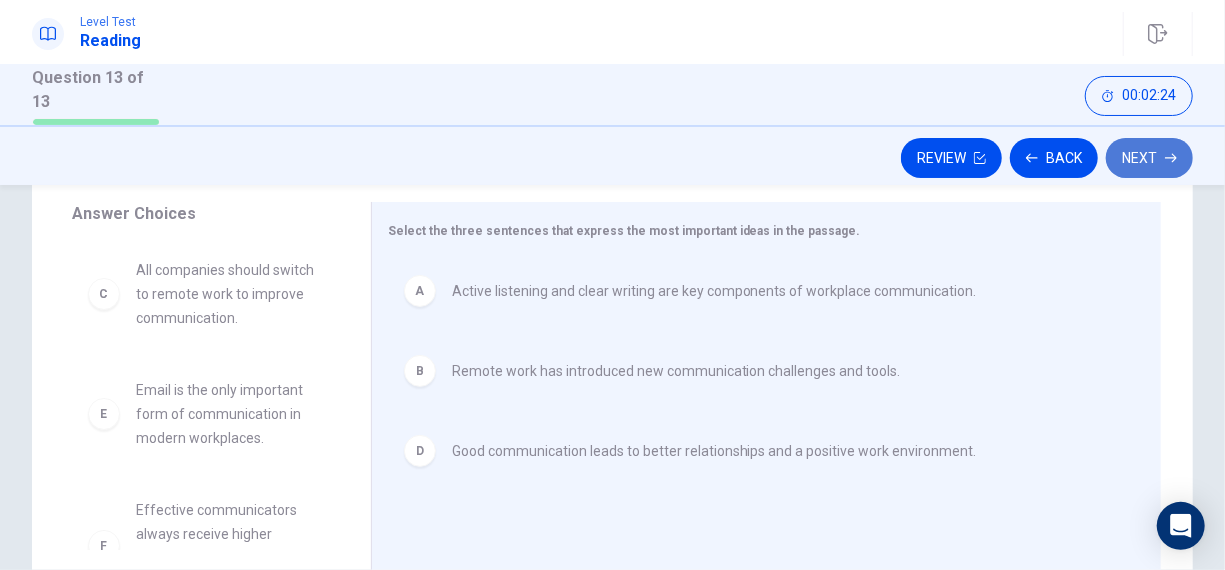 click on "Next" at bounding box center (1149, 158) 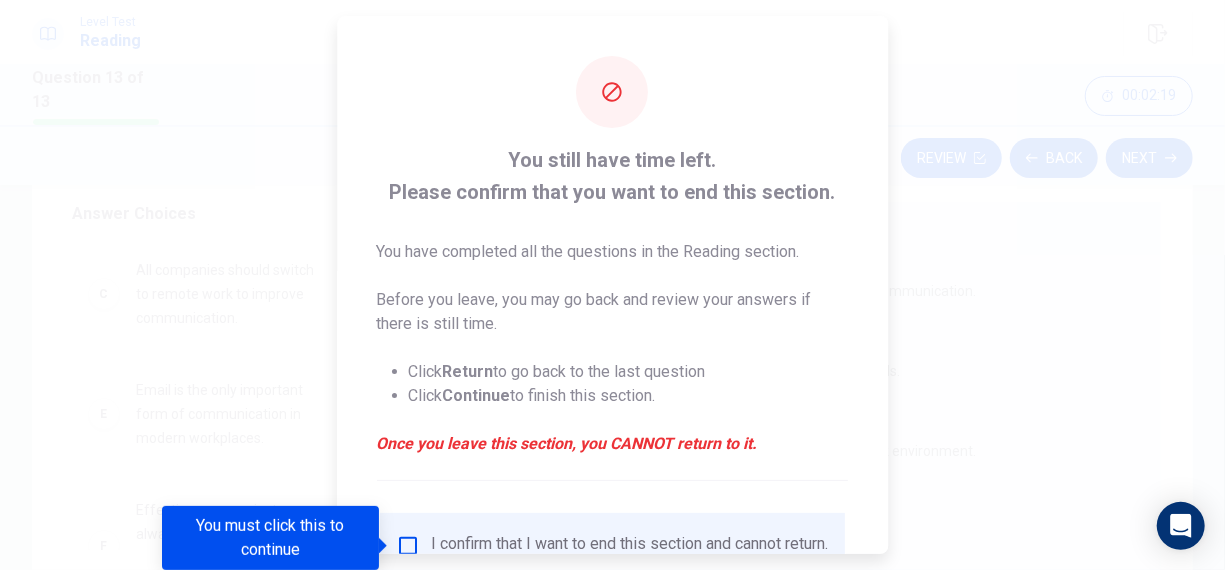 drag, startPoint x: 482, startPoint y: 164, endPoint x: 682, endPoint y: 288, distance: 235.32106 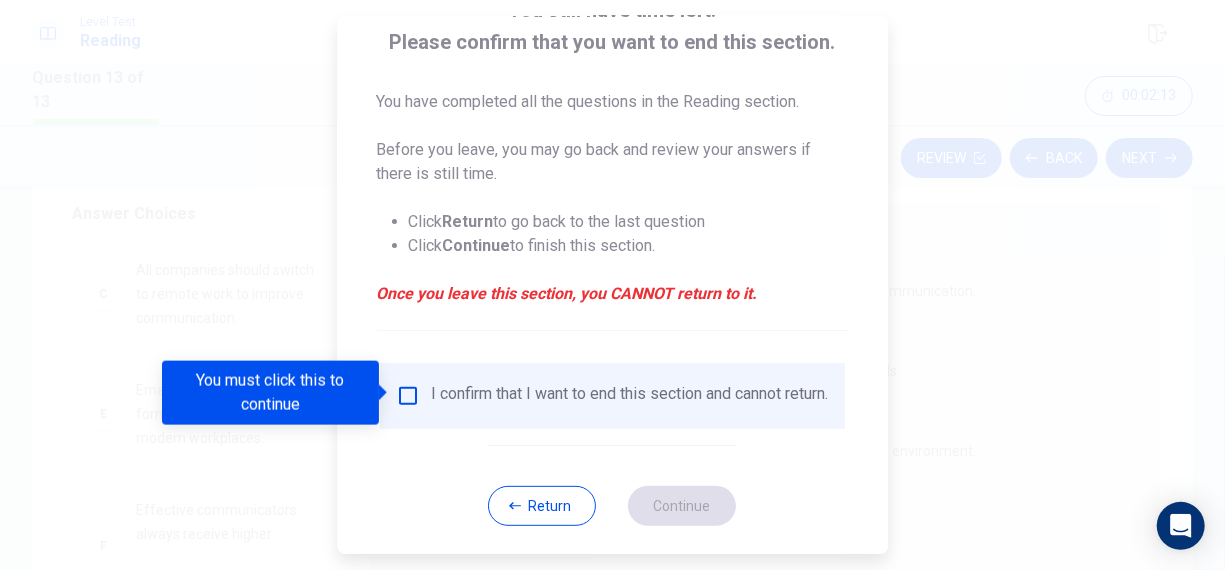 scroll, scrollTop: 153, scrollLeft: 0, axis: vertical 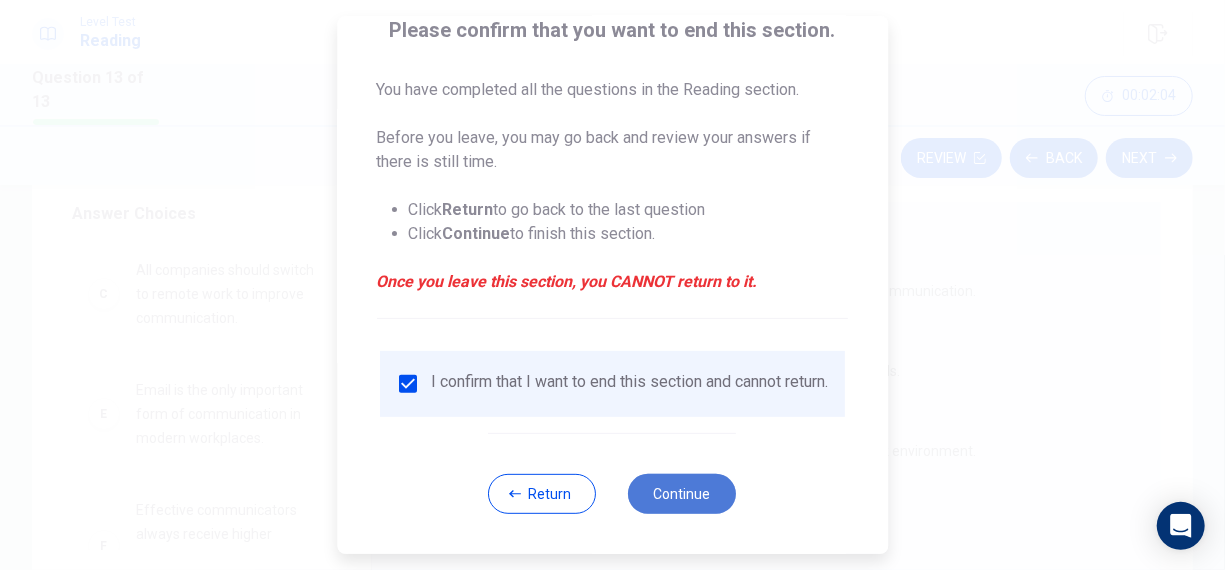 click on "Continue" at bounding box center [683, 494] 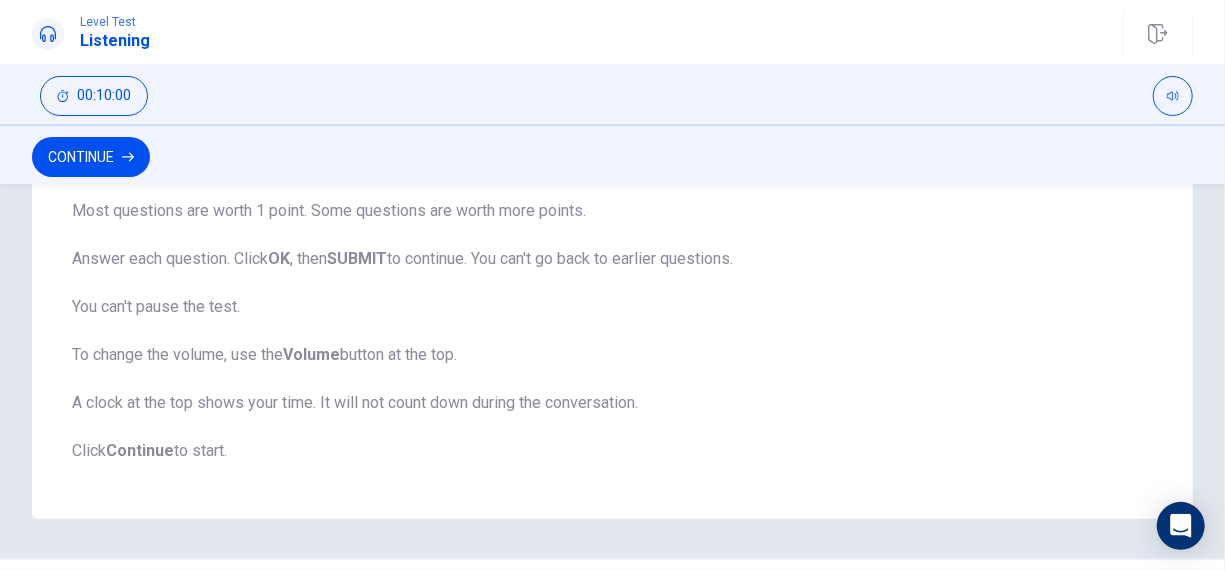 scroll, scrollTop: 500, scrollLeft: 0, axis: vertical 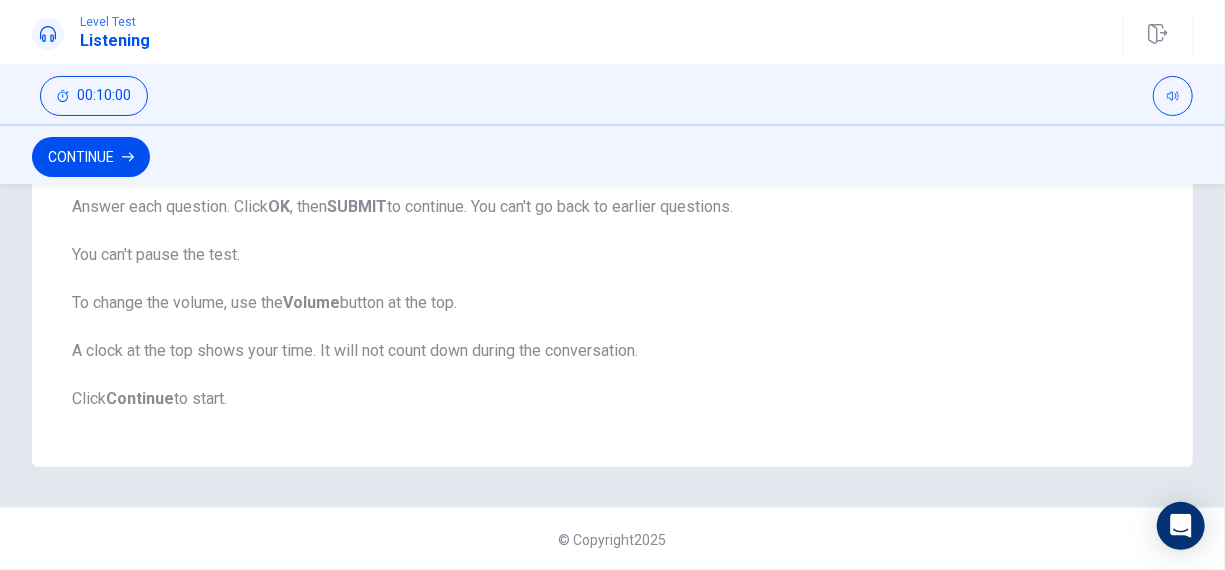 click on "This test checks how well you understand spoken English.
You will listen to 1 conversation. You will hear it only  one  time.
You can take notes with a pen and paper. Your notes will not be graded.
After hearing the conversation, you will answer questions about the main idea, details, why people are talking, and how they feel.
This icon    means you will hear part of the conversation again and answer a question about it.
Some questions have special instructions in gray boxes. Make sure to read these carefully.
Most questions are worth 1 point. Some questions are worth more points.
Answer each question. Click  OK , then  SUBMIT  to continue. You can't go back to earlier questions.
You can't pause the test.
To change the volume, use the  Volume  button at the top.
A clock at the top shows your time. It will not count down during the conversation.
Click  Continue  to start." at bounding box center (612, 131) 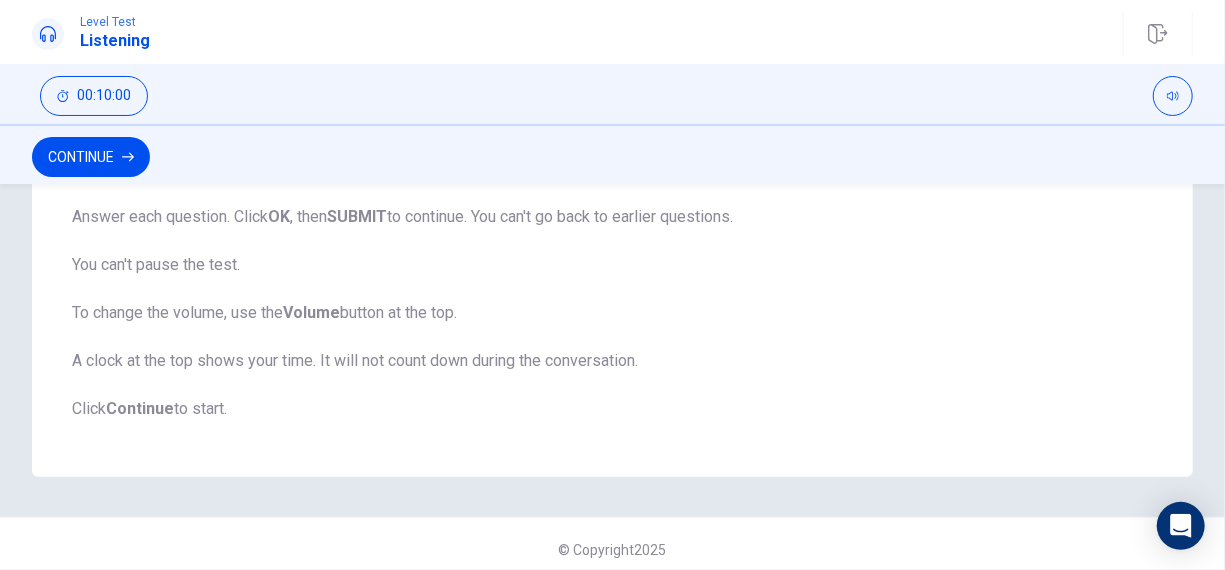 scroll, scrollTop: 500, scrollLeft: 0, axis: vertical 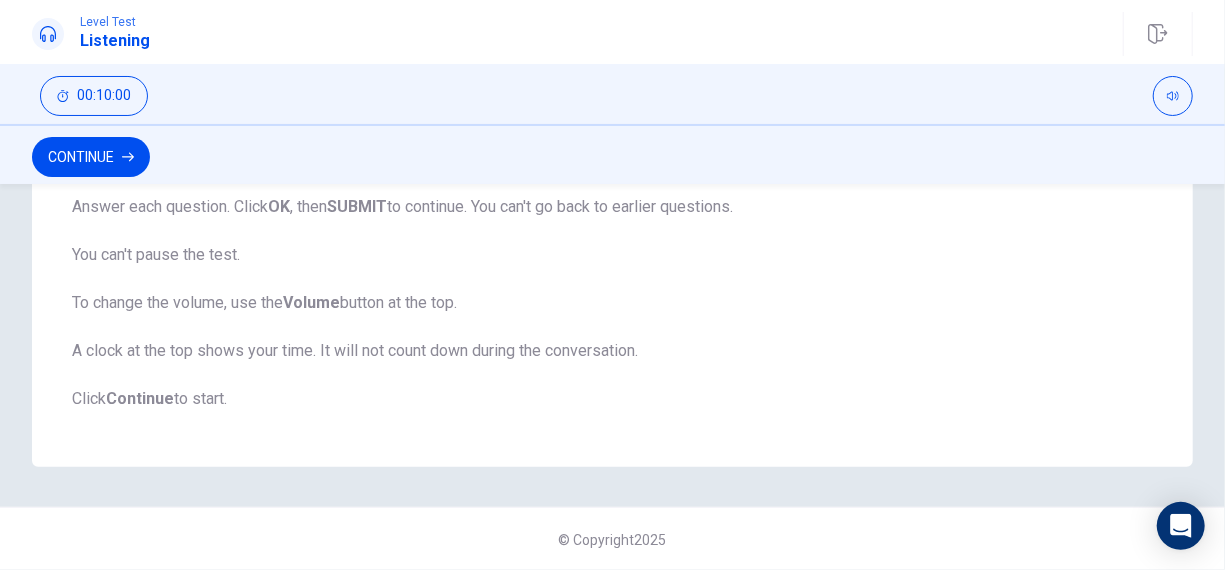 click on "Listening Section Directions This test checks how well you understand spoken English.
You will listen to 1 conversation. You will hear it only  one  time.
You can take notes with a pen and paper. Your notes will not be graded.
After hearing the conversation, you will answer questions about the main idea, details, why people are talking, and how they feel.
This icon    means you will hear part of the conversation again and answer a question about it.
Some questions have special instructions in gray boxes. Make sure to read these carefully.
Most questions are worth 1 point. Some questions are worth more points.
Answer each question. Click  OK , then  SUBMIT  to continue. You can't go back to earlier questions.
You can't pause the test.
To change the volume, use the  Volume  button at the top.
A clock at the top shows your time. It will not count down during the conversation.
Click  Continue  to start." at bounding box center [612, 95] 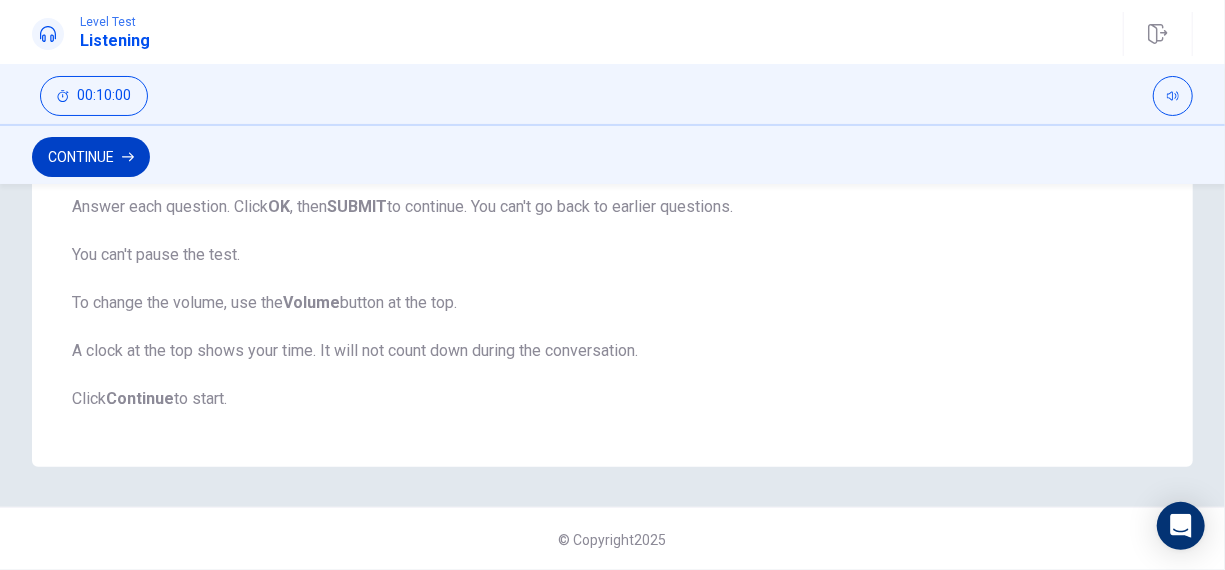 click on "Continue" at bounding box center [91, 157] 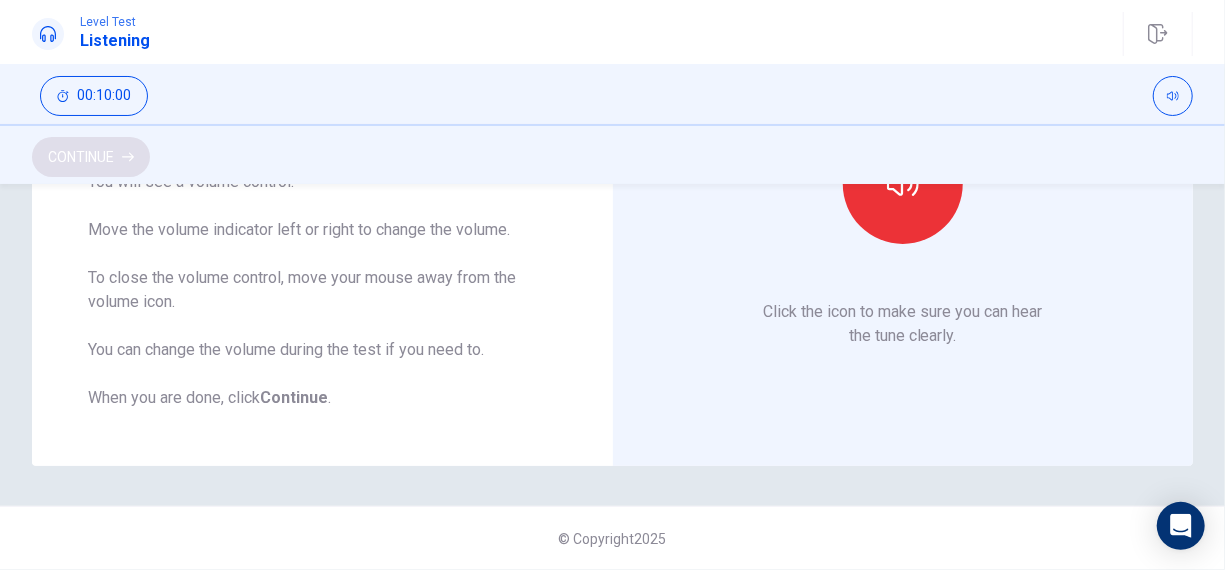 scroll, scrollTop: 298, scrollLeft: 0, axis: vertical 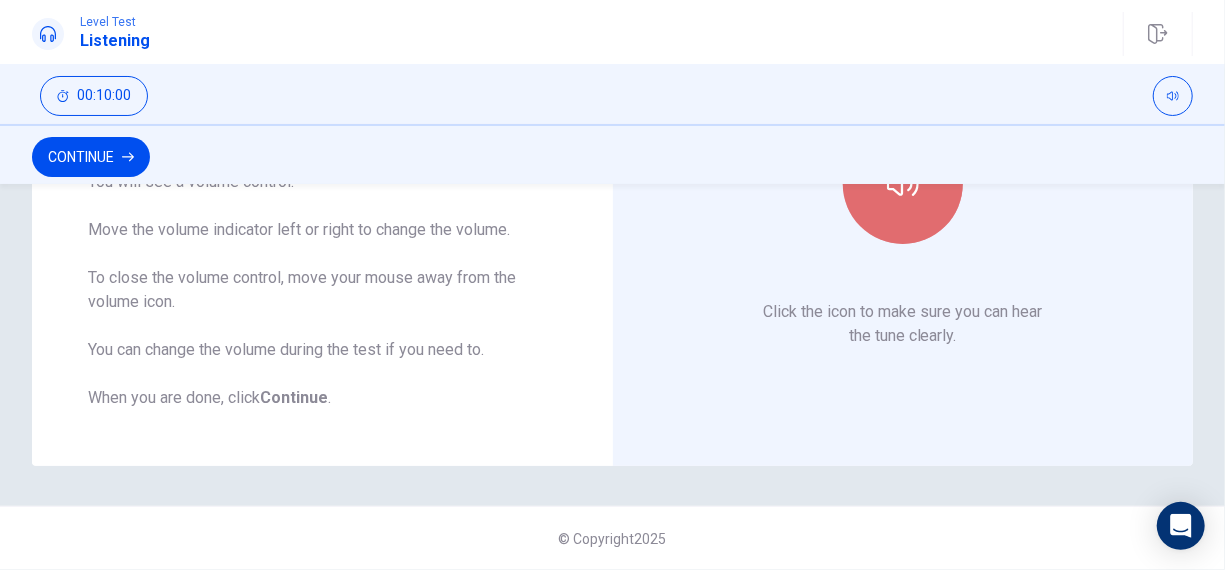 click at bounding box center (903, 184) 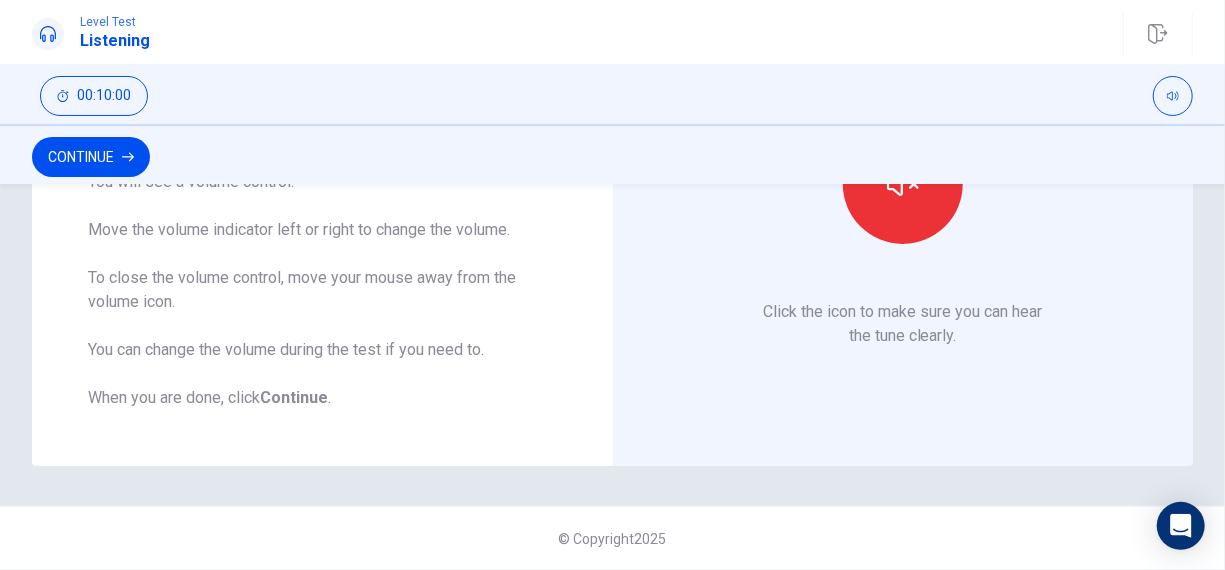 type 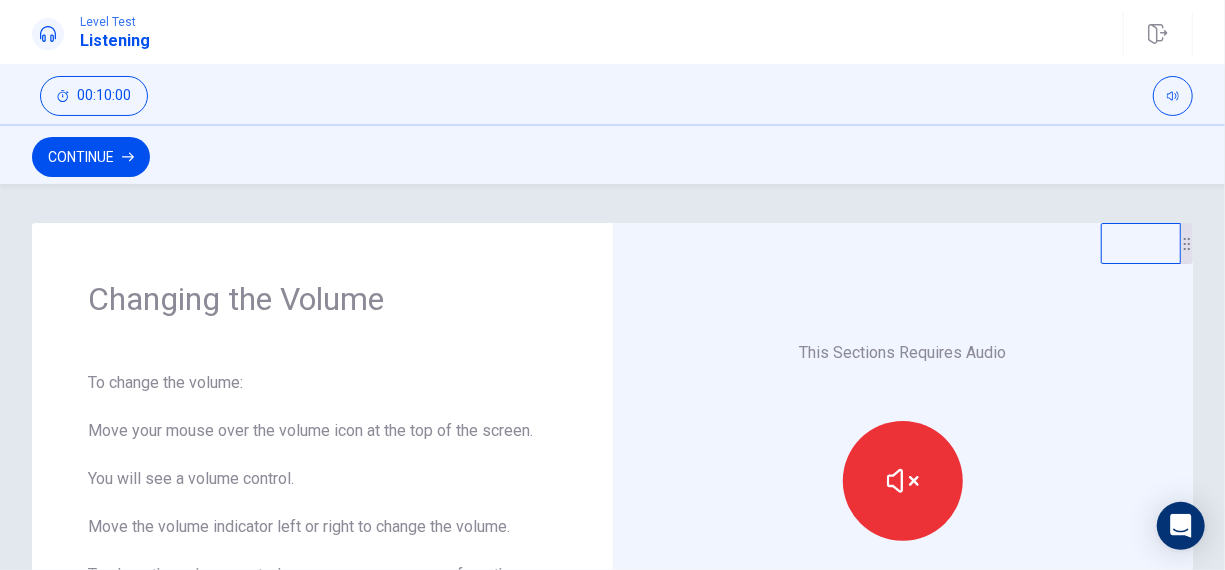 scroll, scrollTop: 4, scrollLeft: 0, axis: vertical 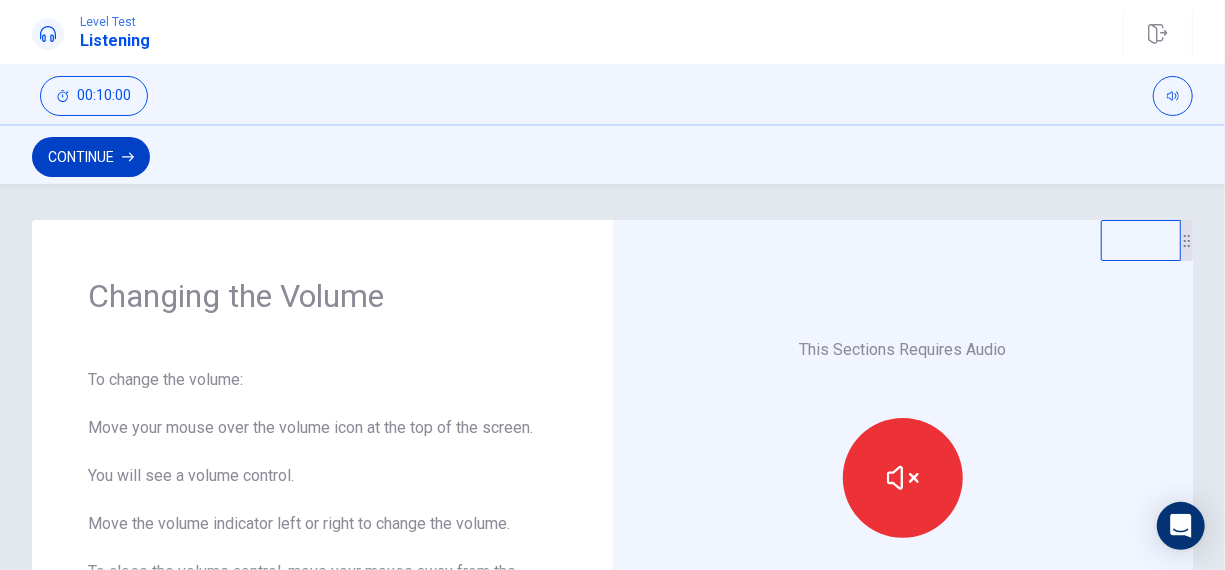 click on "Continue" at bounding box center [91, 157] 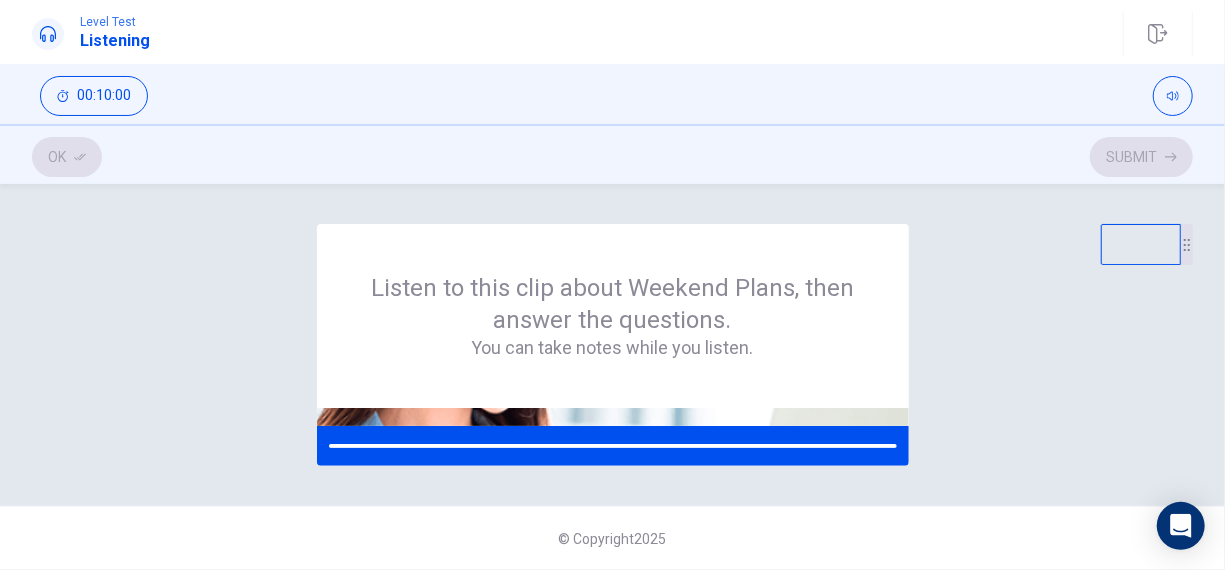 scroll, scrollTop: 0, scrollLeft: 0, axis: both 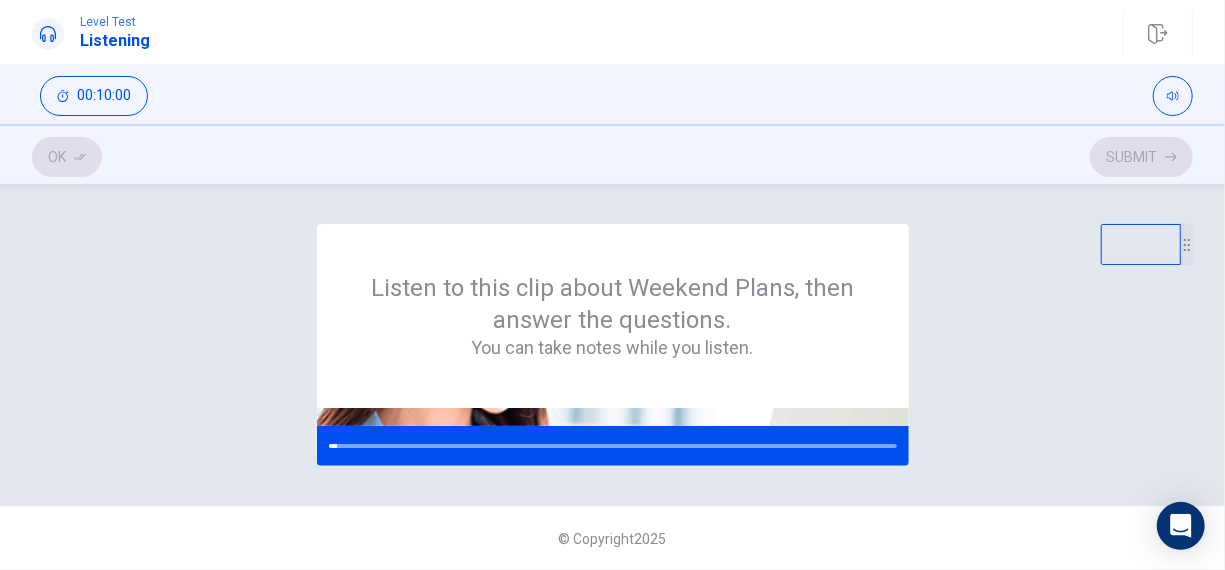 click on "Listen to this clip about Weekend Plans, then answer the questions.  You can take notes while you listen." at bounding box center (612, 345) 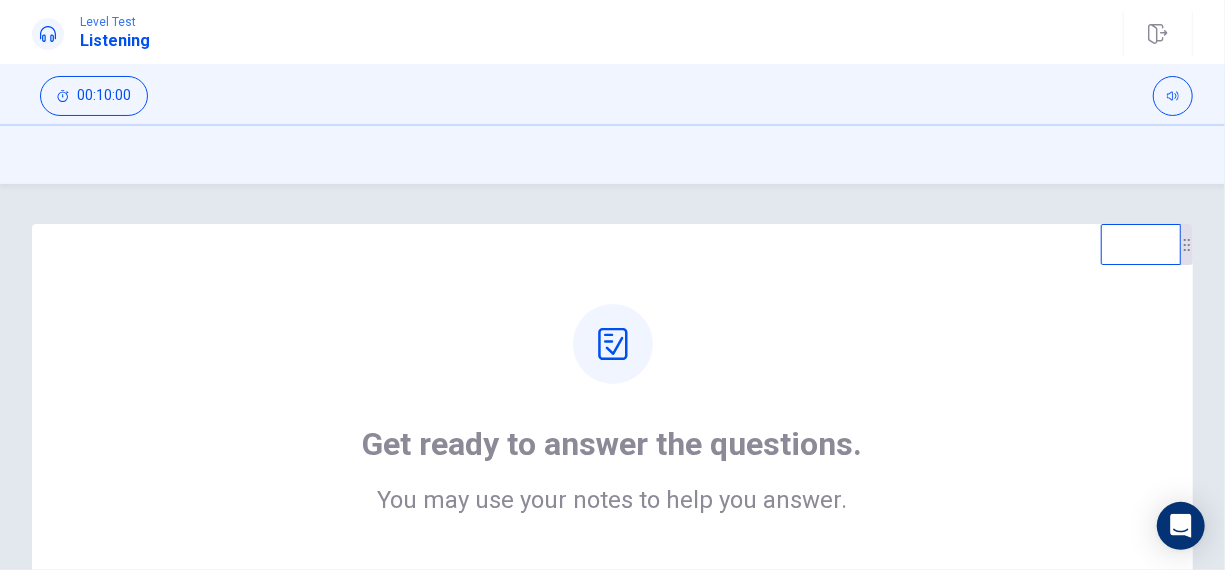 click on "Get ready to answer the questions. You may use your notes to help you answer." at bounding box center [612, 408] 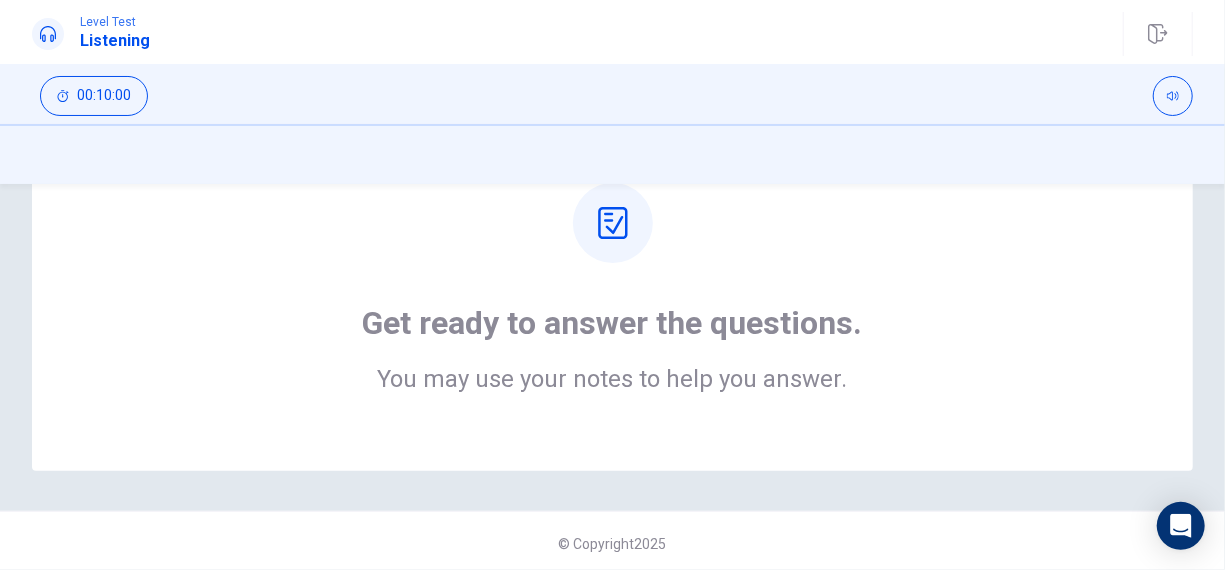 scroll, scrollTop: 126, scrollLeft: 0, axis: vertical 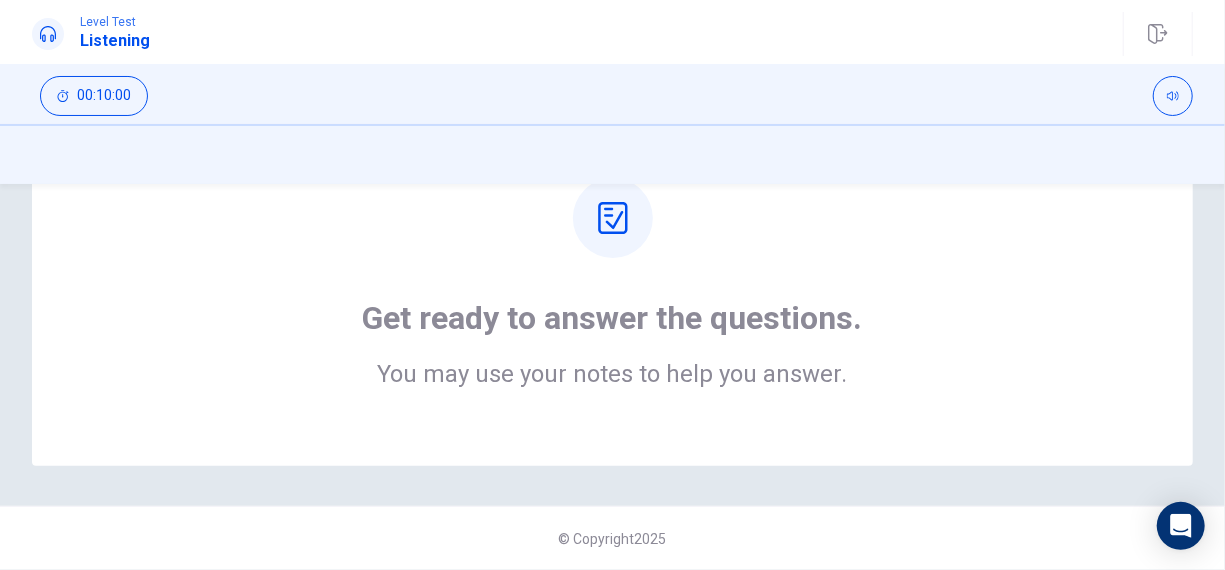 click on "Get ready to answer the questions. You may use your notes to help you answer." at bounding box center (612, 282) 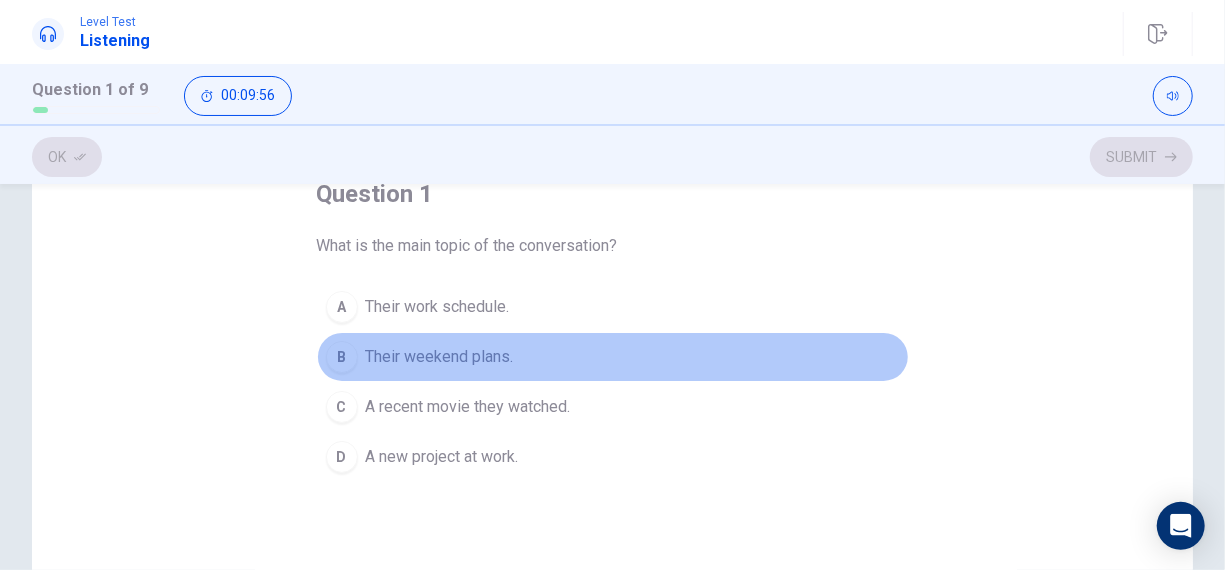 click on "Their weekend plans." at bounding box center [440, 357] 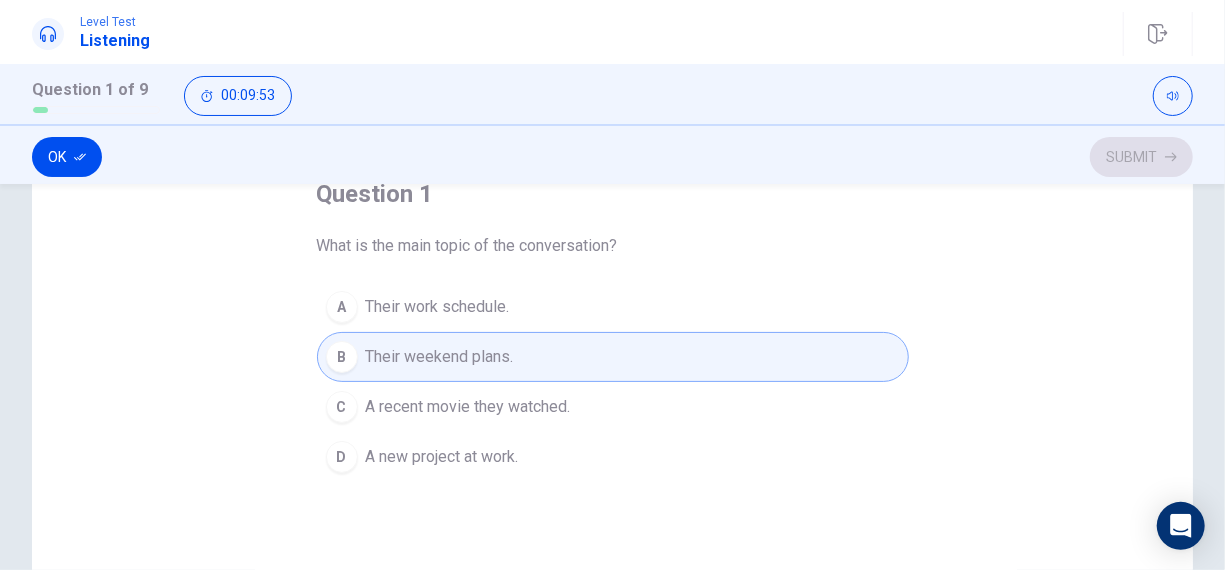 click on "question   1 What is the main topic of the conversation? A Their work schedule.
B Their weekend plans.
C A recent movie they watched. D A new project at work." at bounding box center (613, 330) 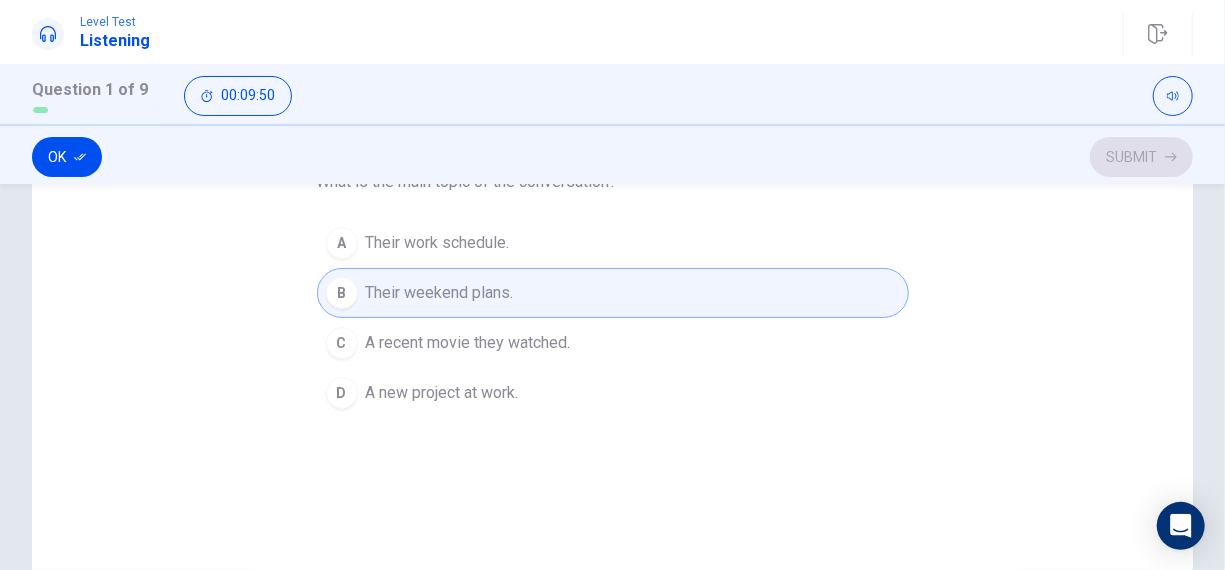 scroll, scrollTop: 200, scrollLeft: 0, axis: vertical 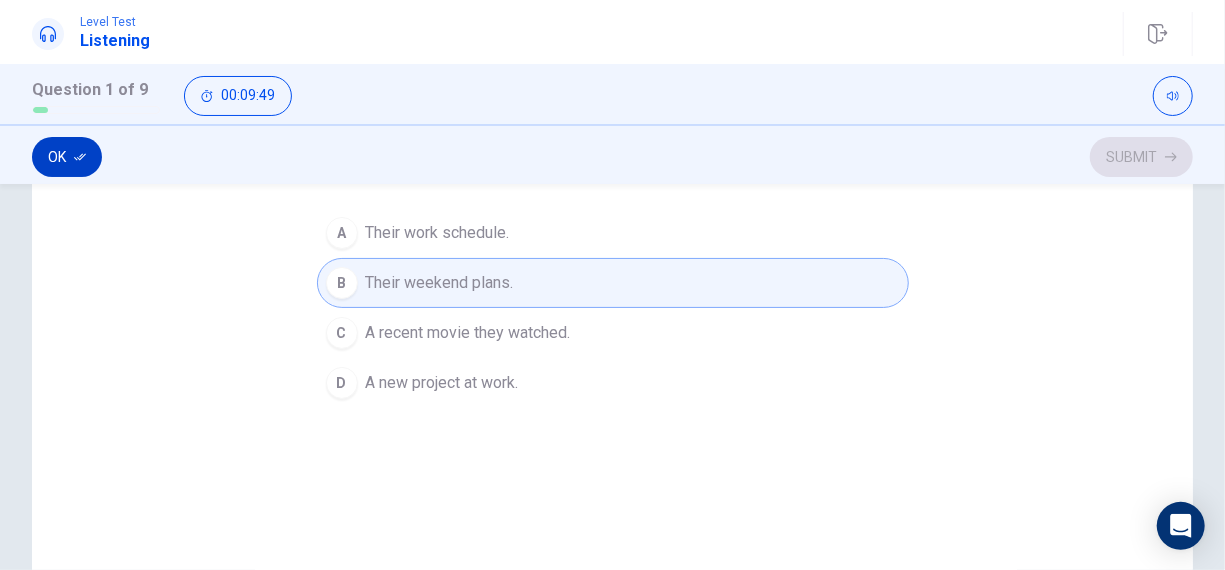 click on "Ok" at bounding box center (67, 157) 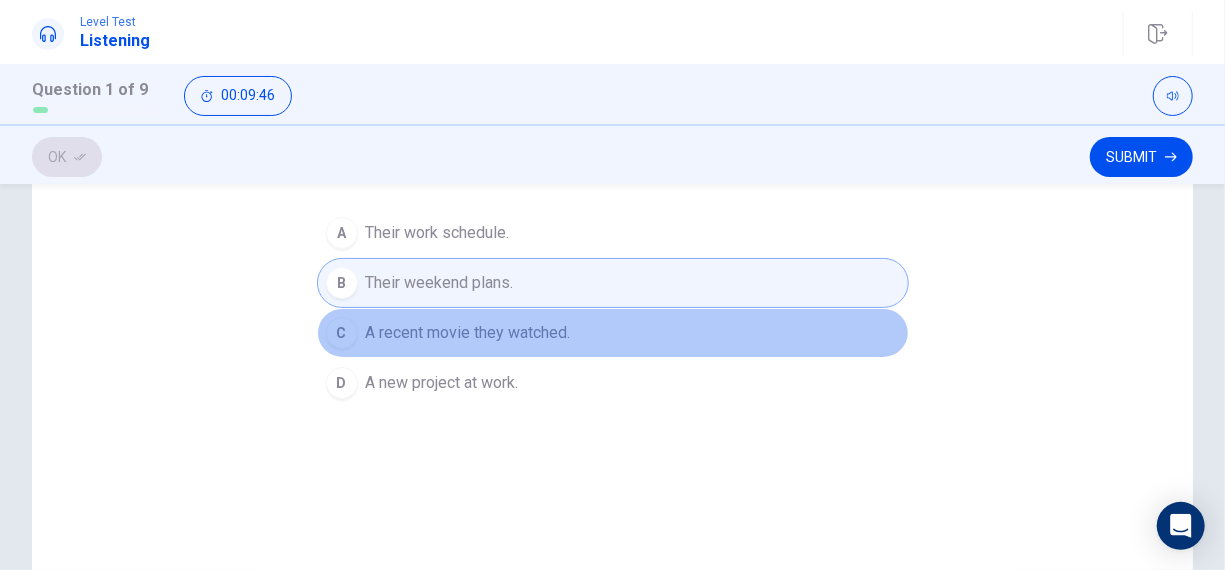 click on "C A recent movie they watched." at bounding box center [613, 333] 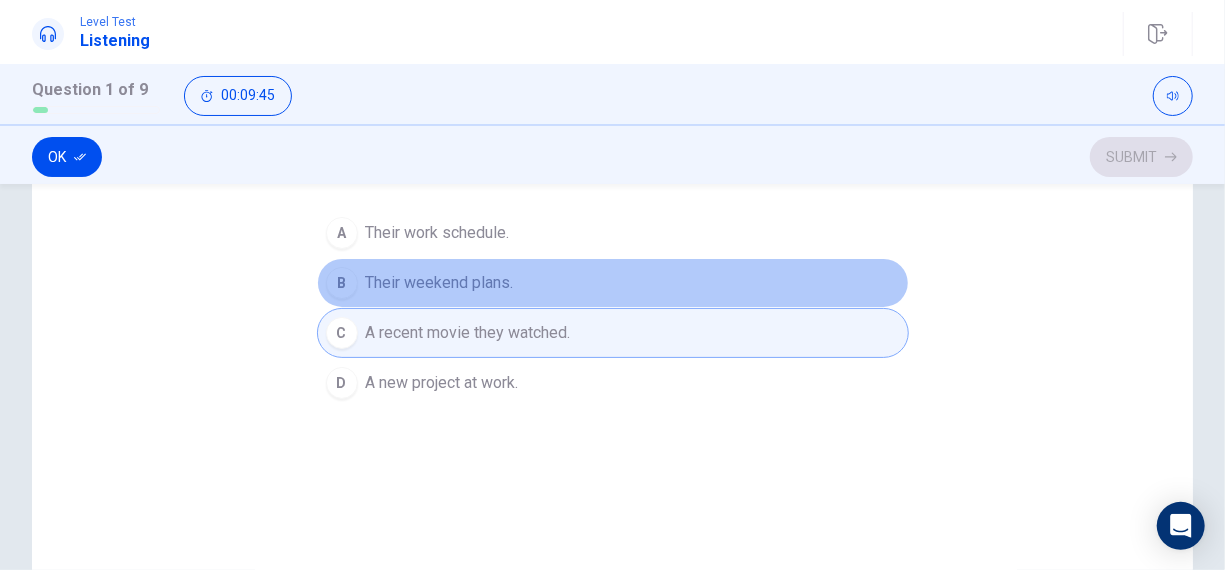 click on "B Their weekend plans." at bounding box center (613, 283) 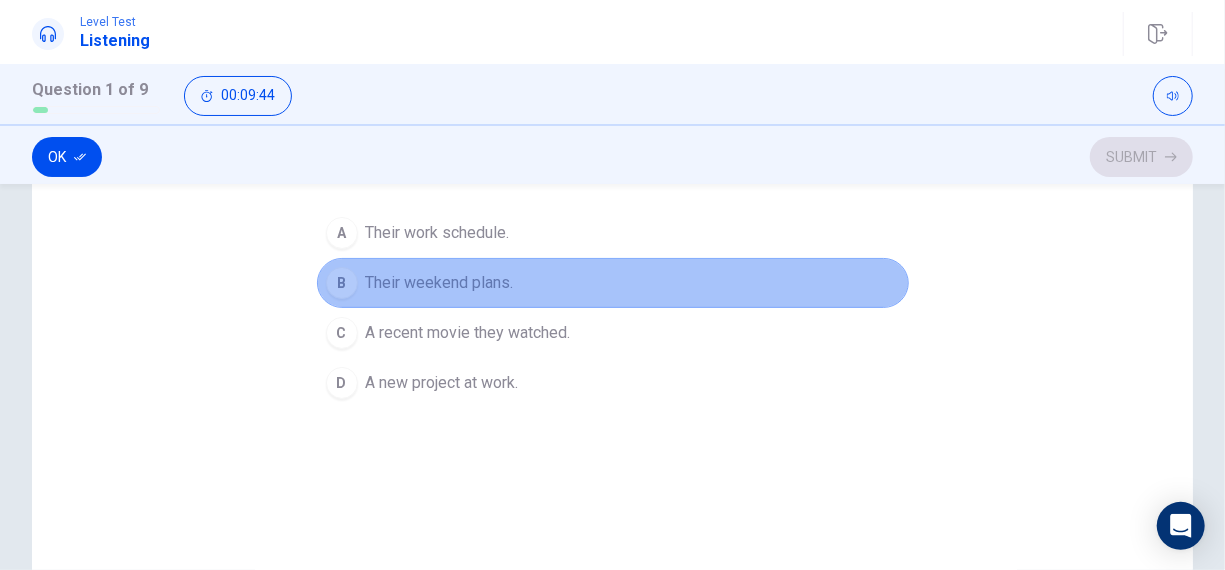 click on "Their weekend plans." at bounding box center [440, 283] 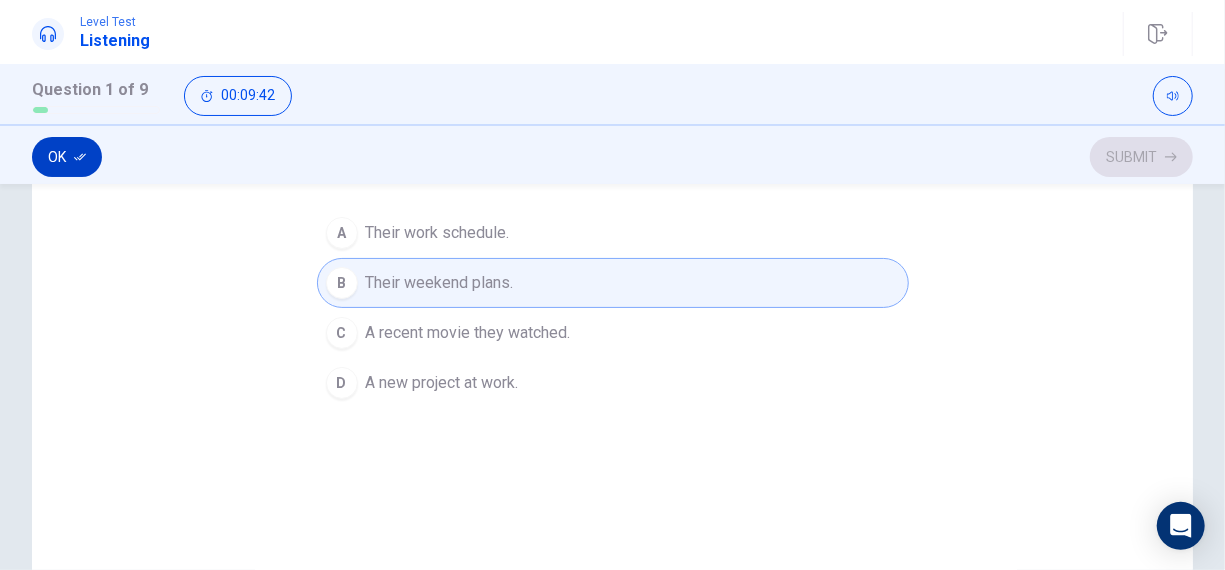 click on "Ok" at bounding box center [67, 157] 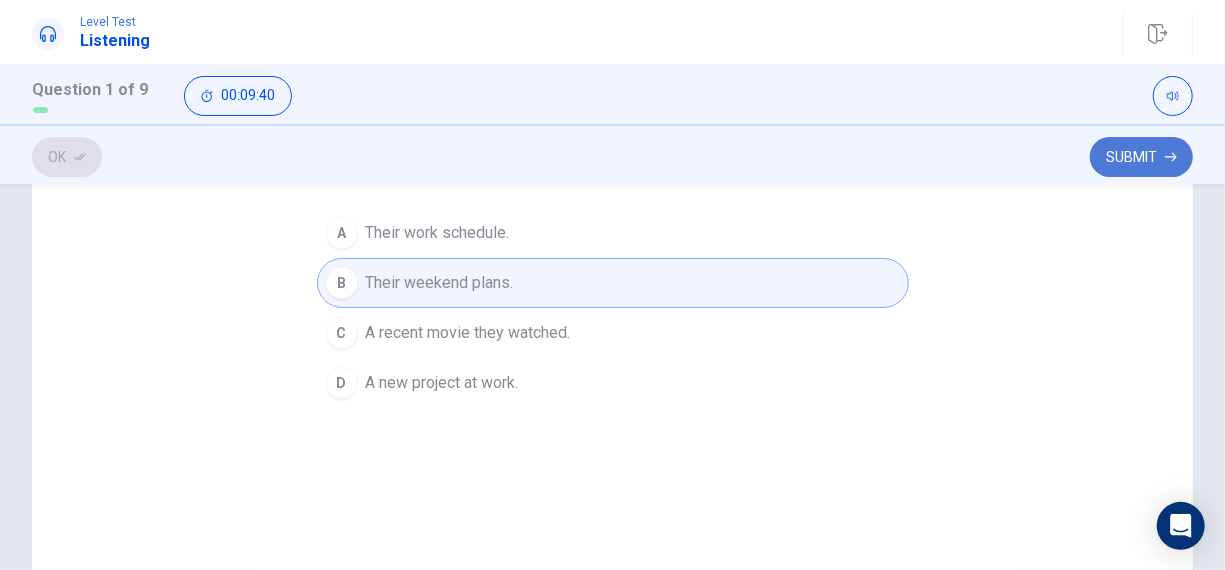 click on "Submit" at bounding box center [1141, 157] 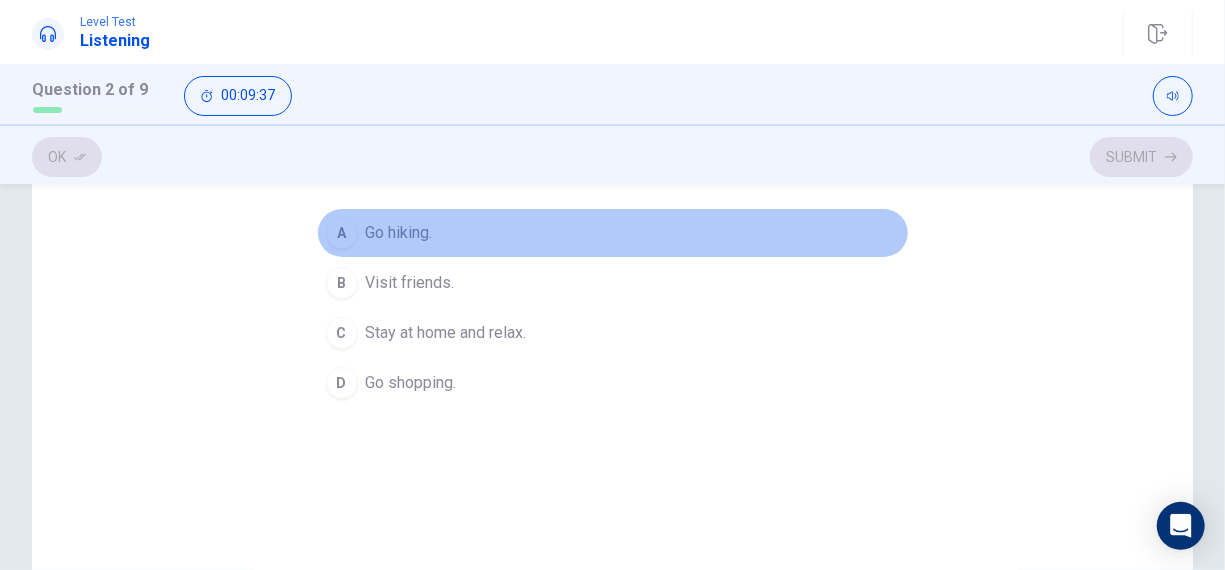 click on "Go hiking." at bounding box center [399, 233] 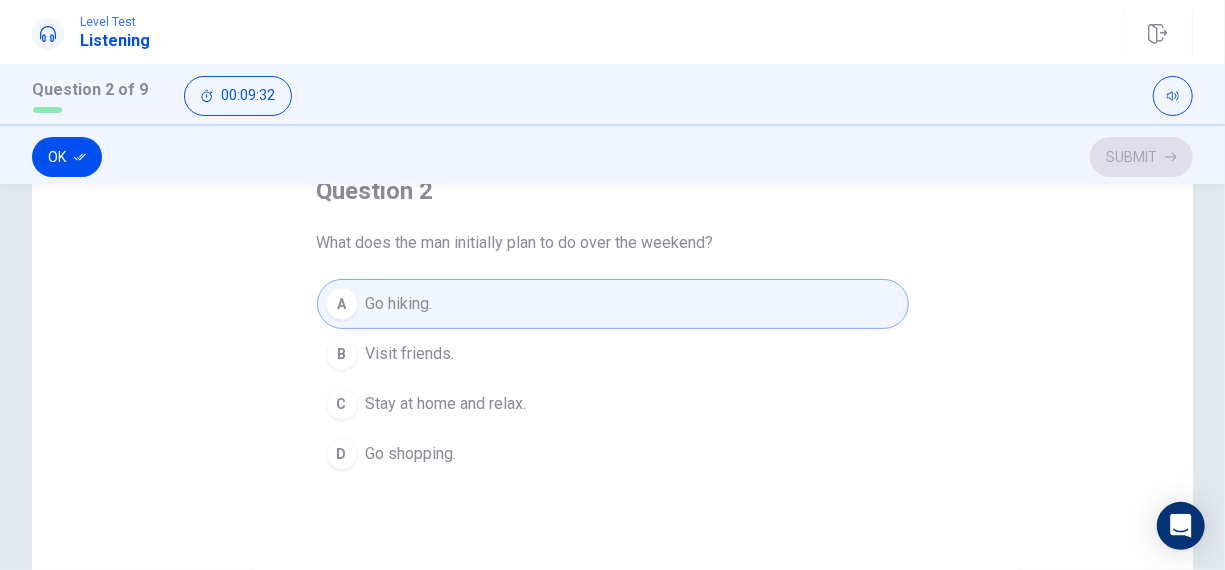 scroll, scrollTop: 127, scrollLeft: 0, axis: vertical 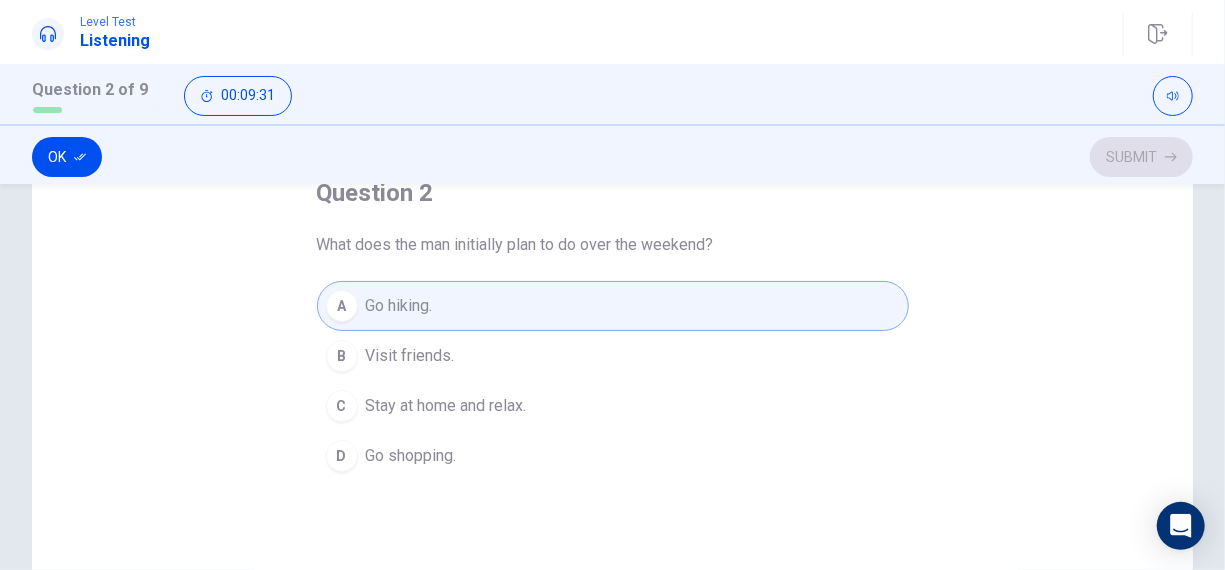 click on "Stay at home and relax." at bounding box center (446, 406) 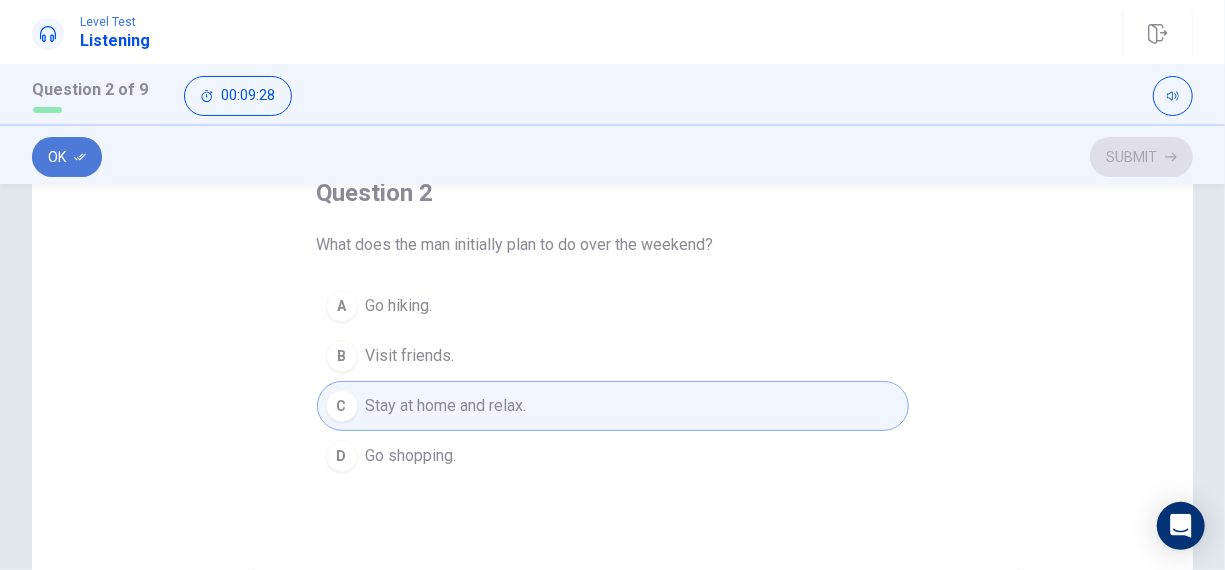 click on "Ok" at bounding box center [67, 157] 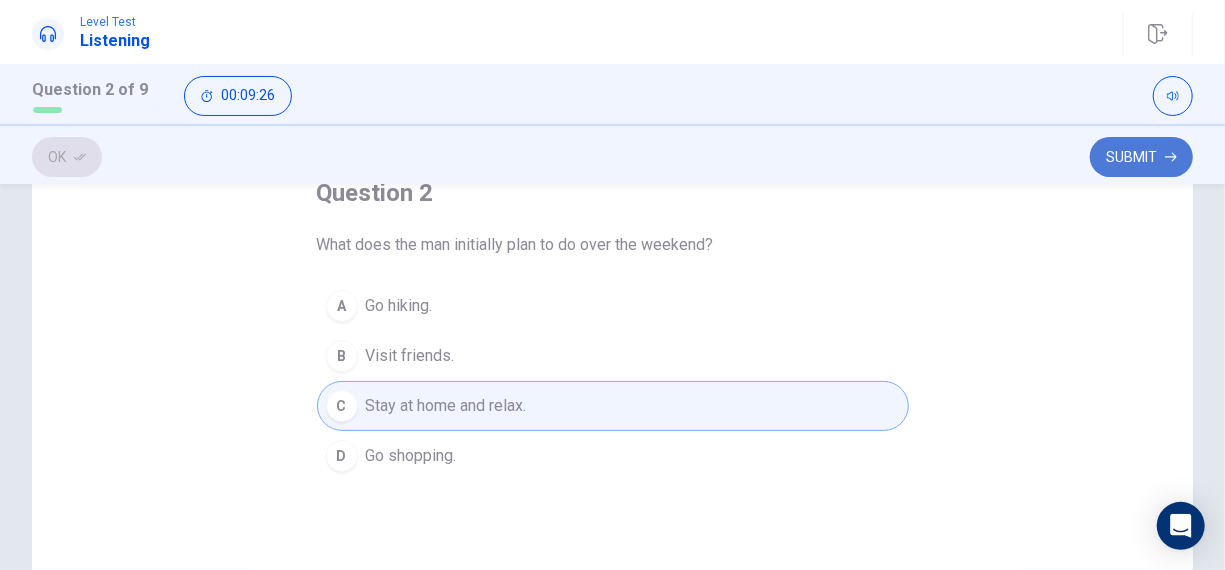 click on "Submit" at bounding box center [1141, 157] 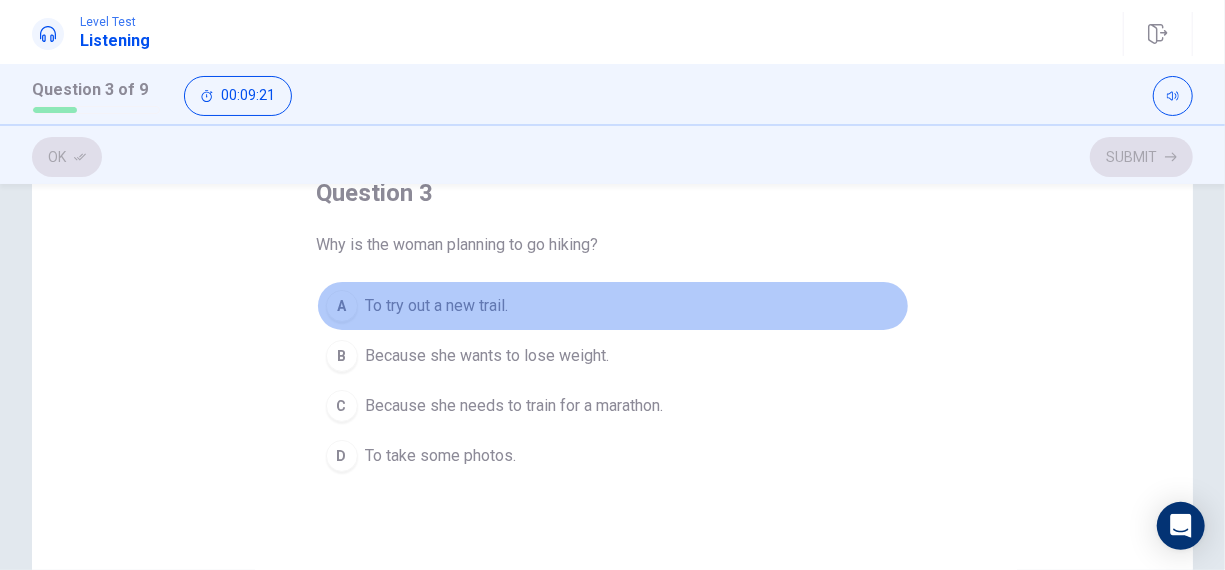 click on "To try out a new trail." at bounding box center [437, 306] 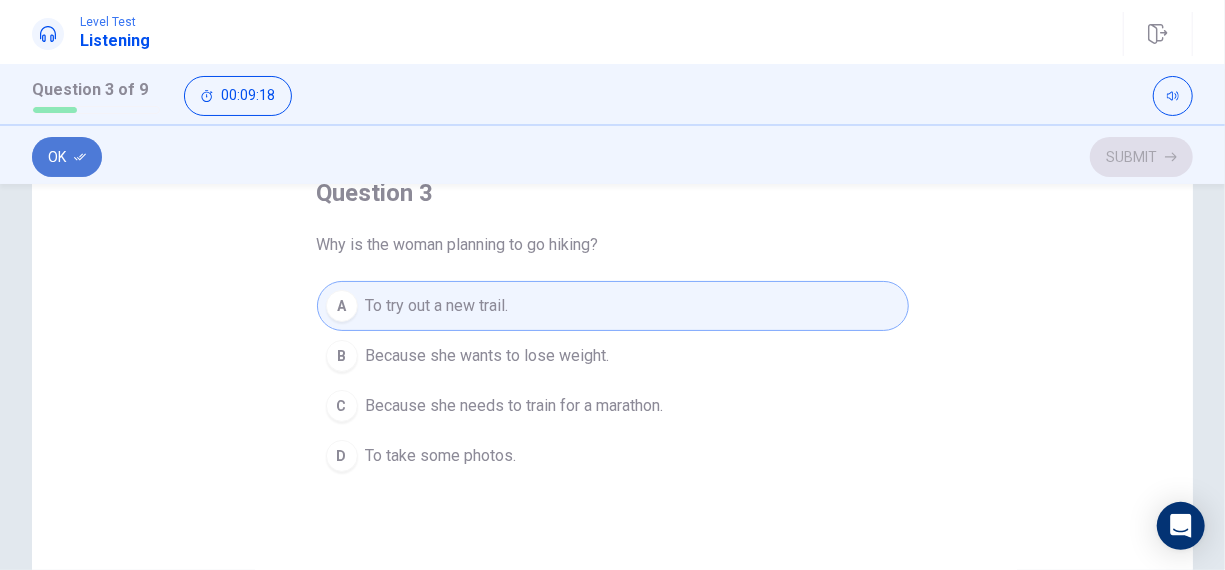 click on "Ok" at bounding box center (67, 157) 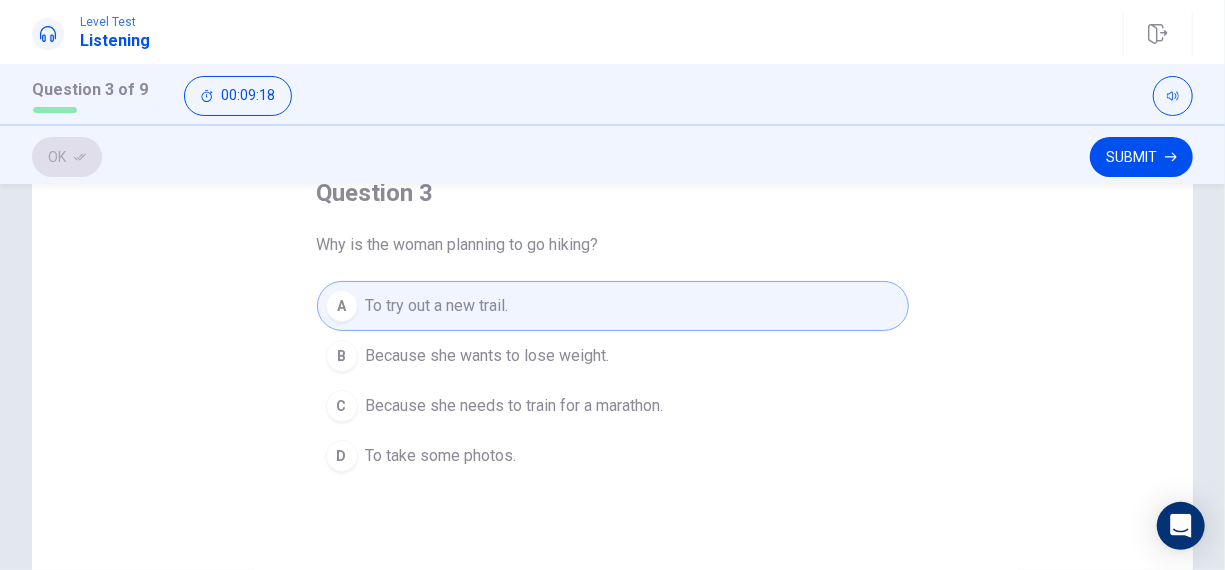 click on "Ok Submit" at bounding box center [612, 157] 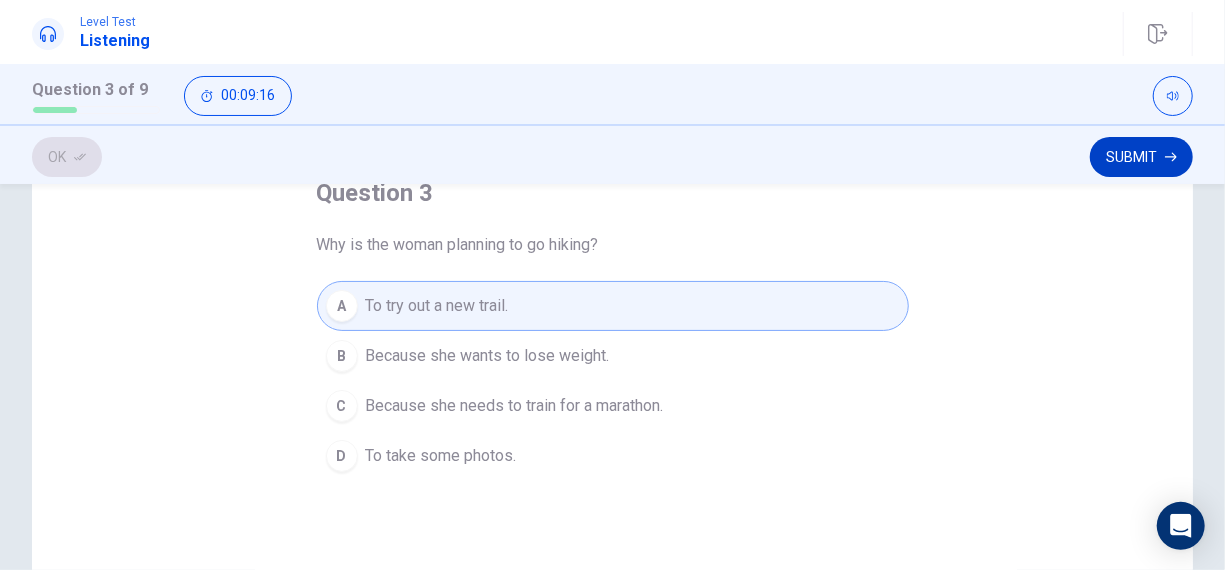 click on "Submit" at bounding box center [1141, 157] 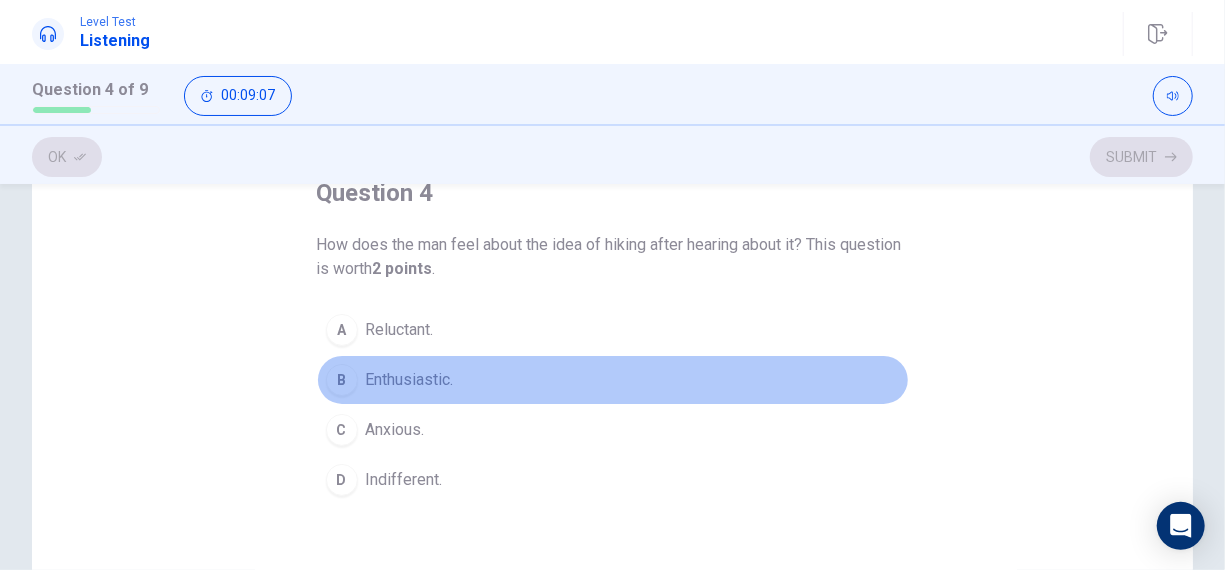 click on "Enthusiastic." at bounding box center [410, 380] 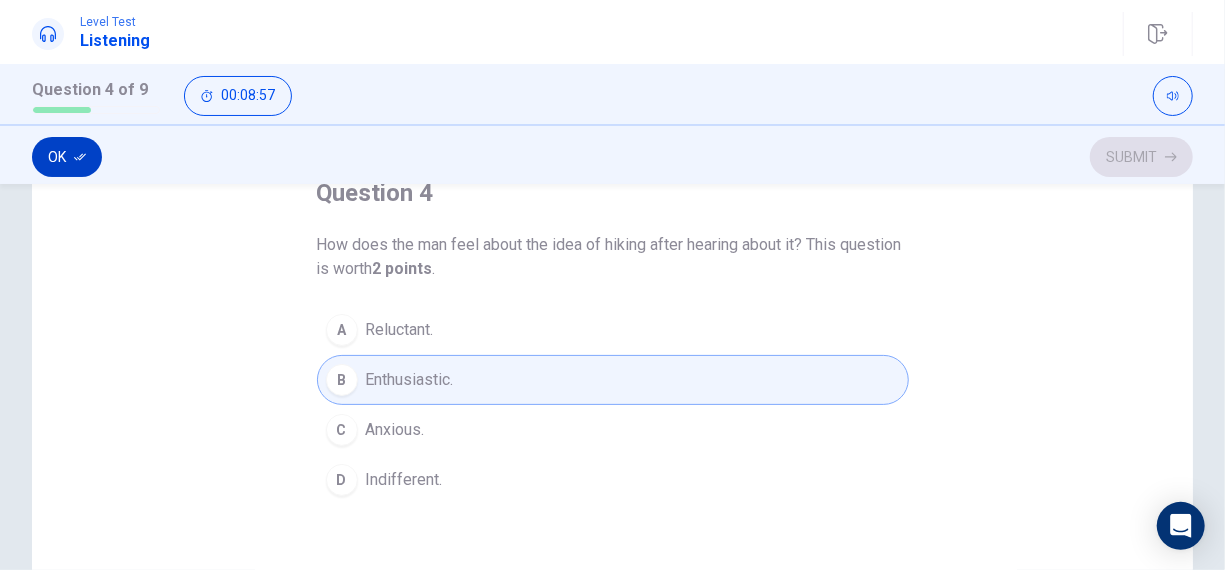 click on "Ok" at bounding box center (67, 157) 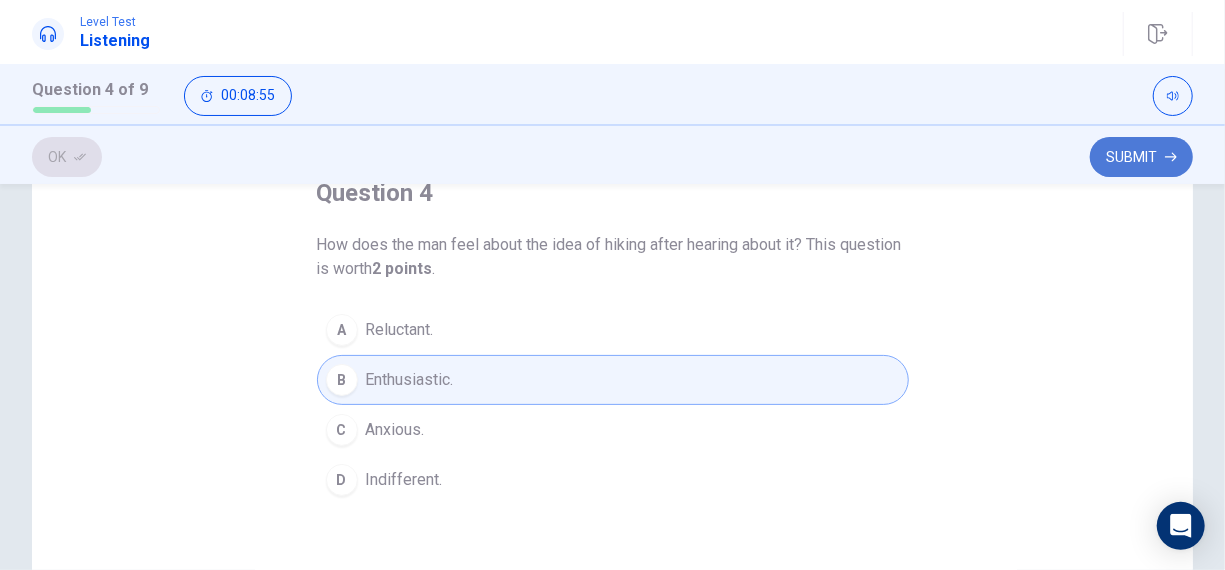 click on "Submit" at bounding box center [1141, 157] 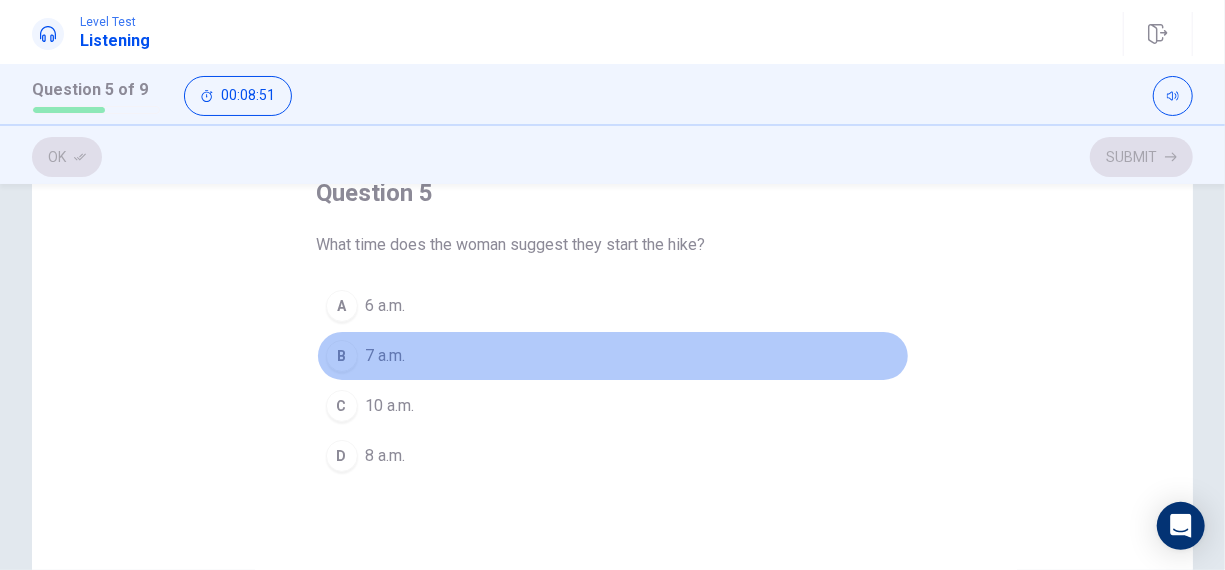 click on "7 a.m." at bounding box center (386, 356) 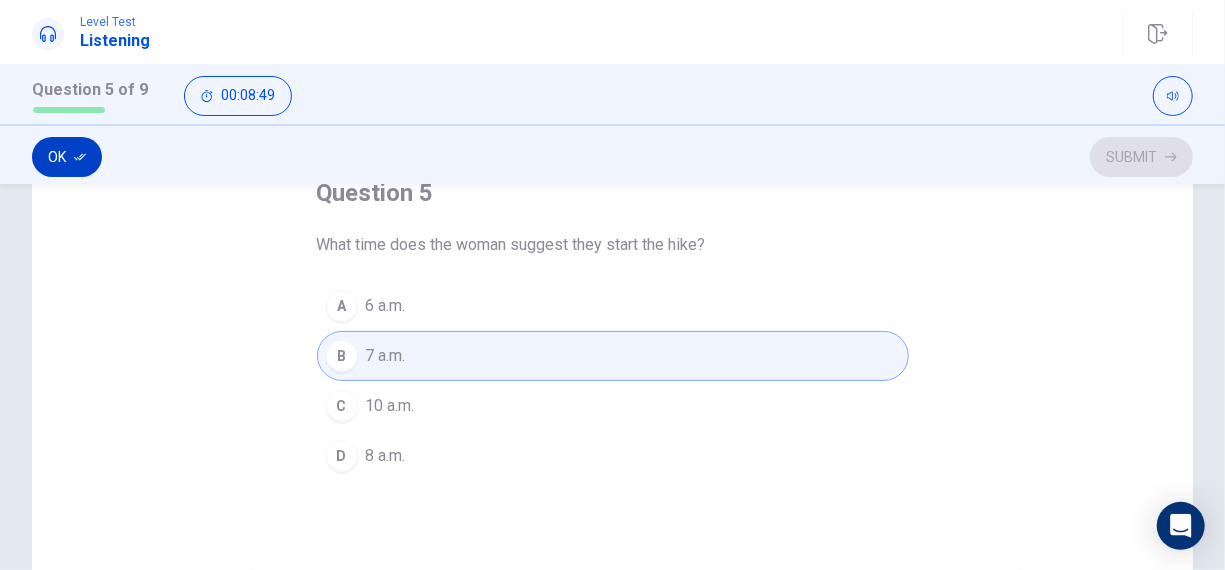 click on "Ok" at bounding box center [67, 157] 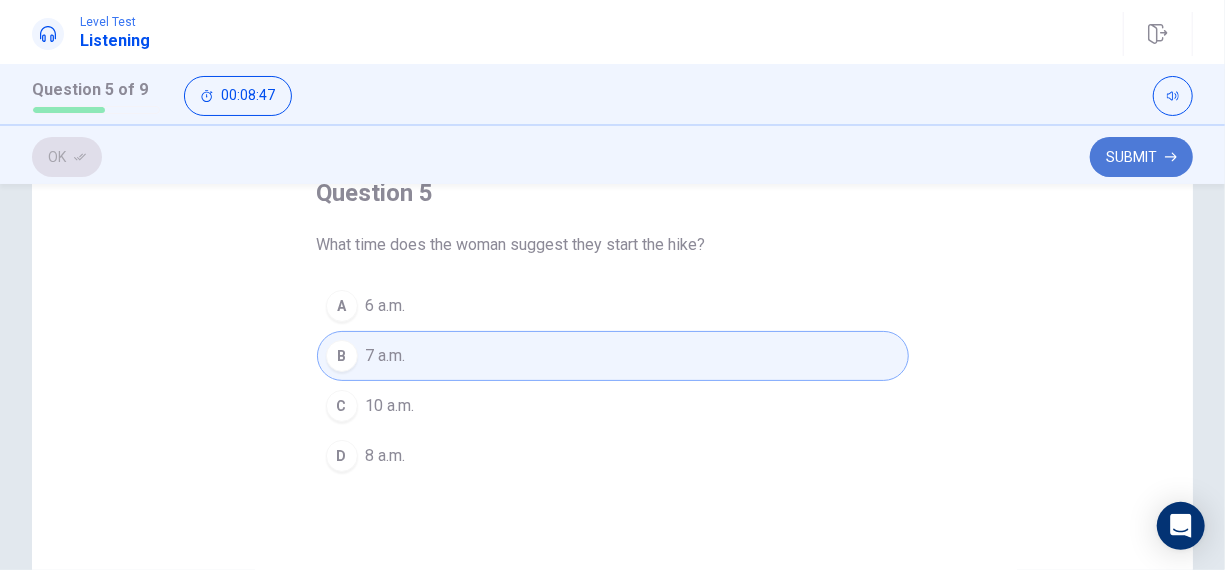 click on "Submit" at bounding box center [1141, 157] 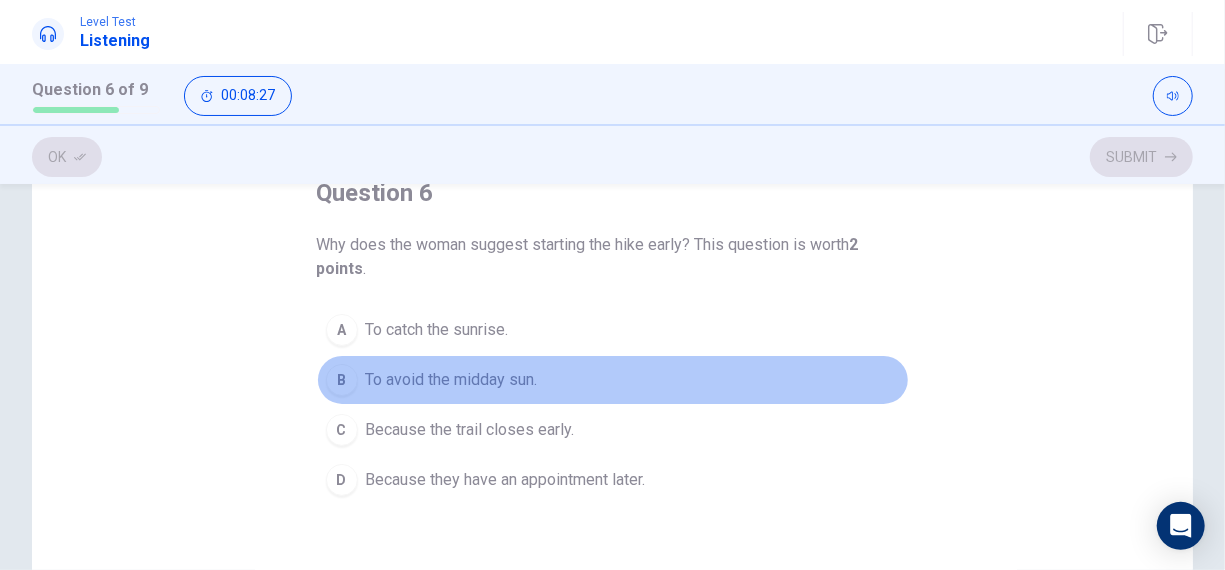 click on "To avoid the midday sun." at bounding box center [452, 380] 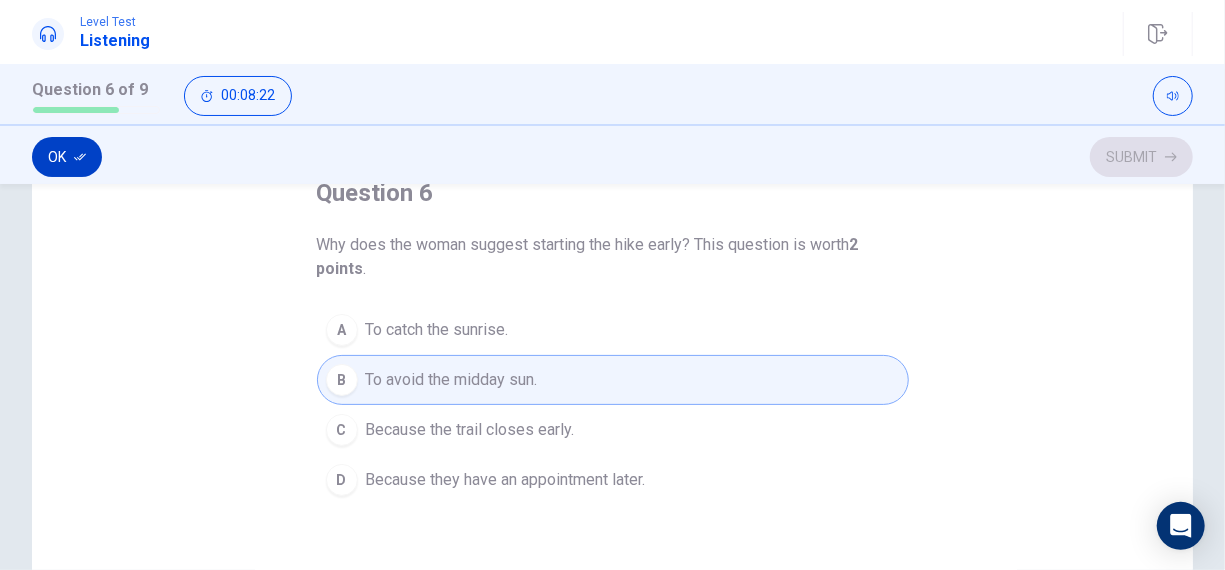 click on "Ok" at bounding box center [67, 157] 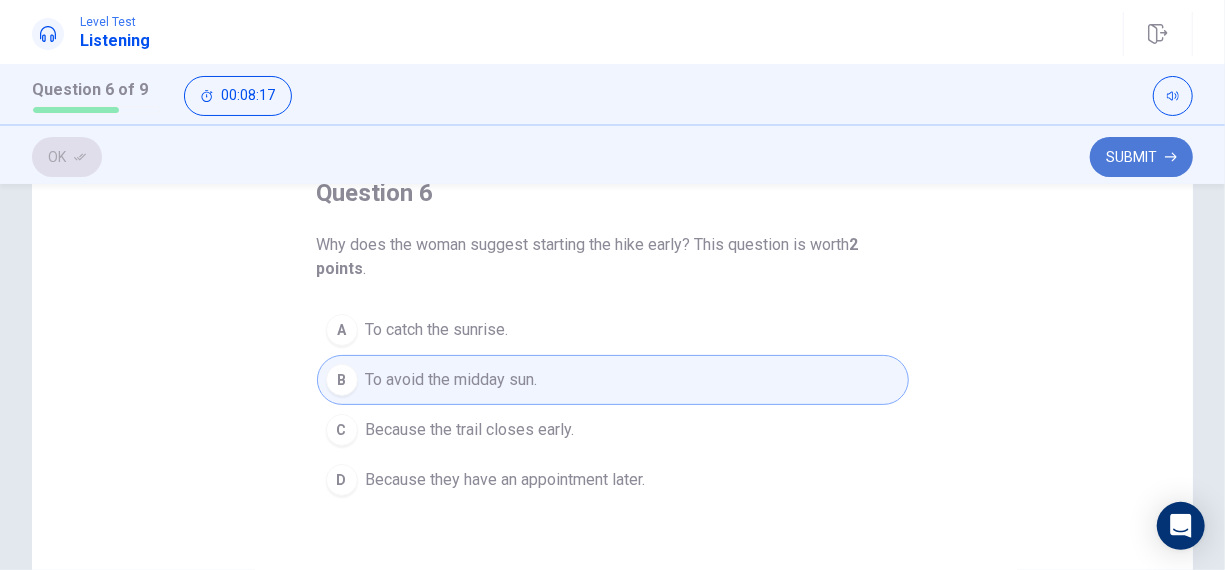 click on "Submit" at bounding box center [1141, 157] 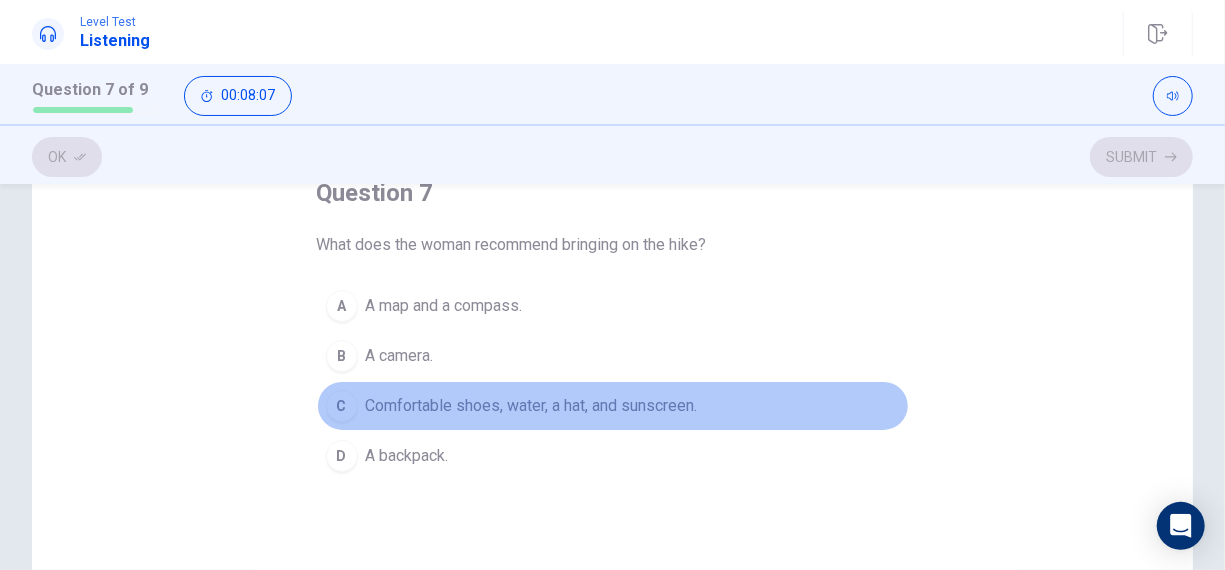 click on "Comfortable shoes, water, a hat, and sunscreen." at bounding box center (532, 406) 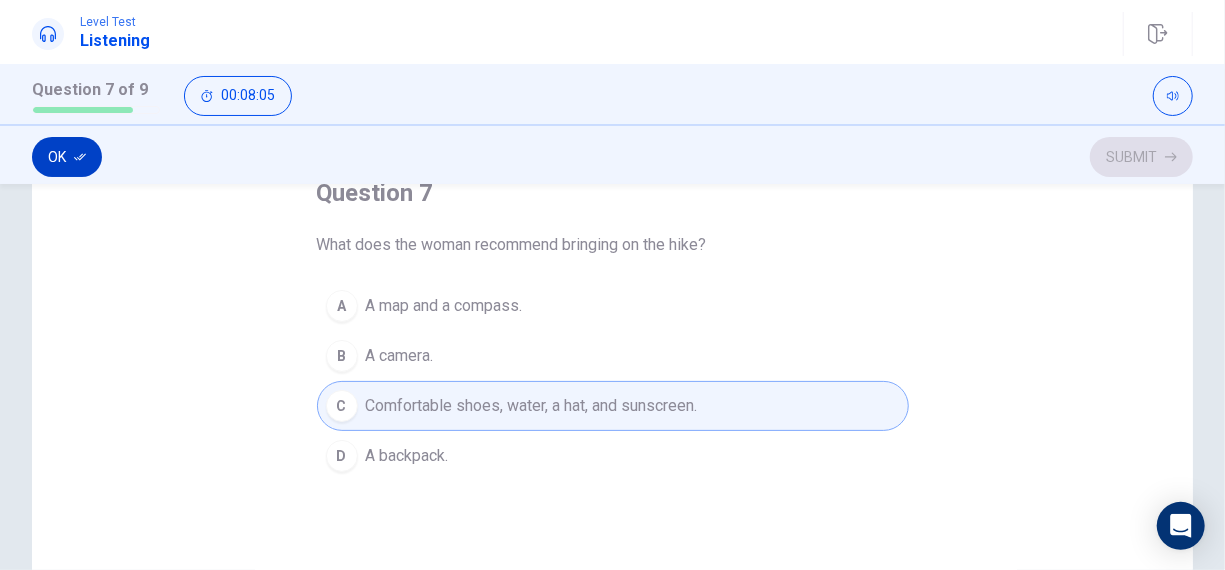 click on "Ok" at bounding box center (67, 157) 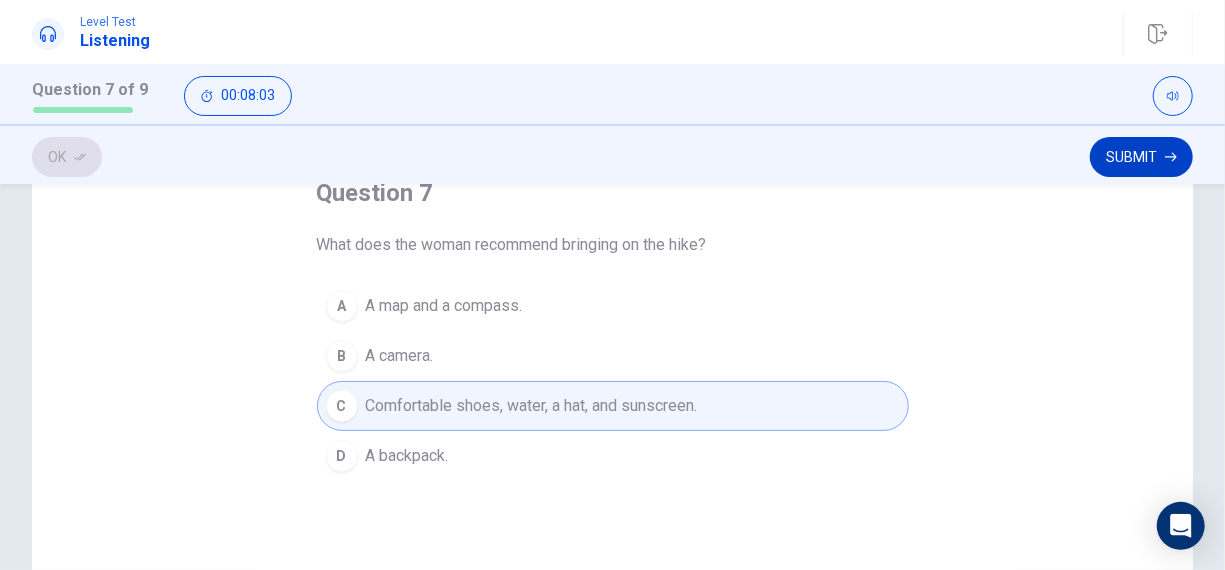 click on "Submit" at bounding box center [1141, 157] 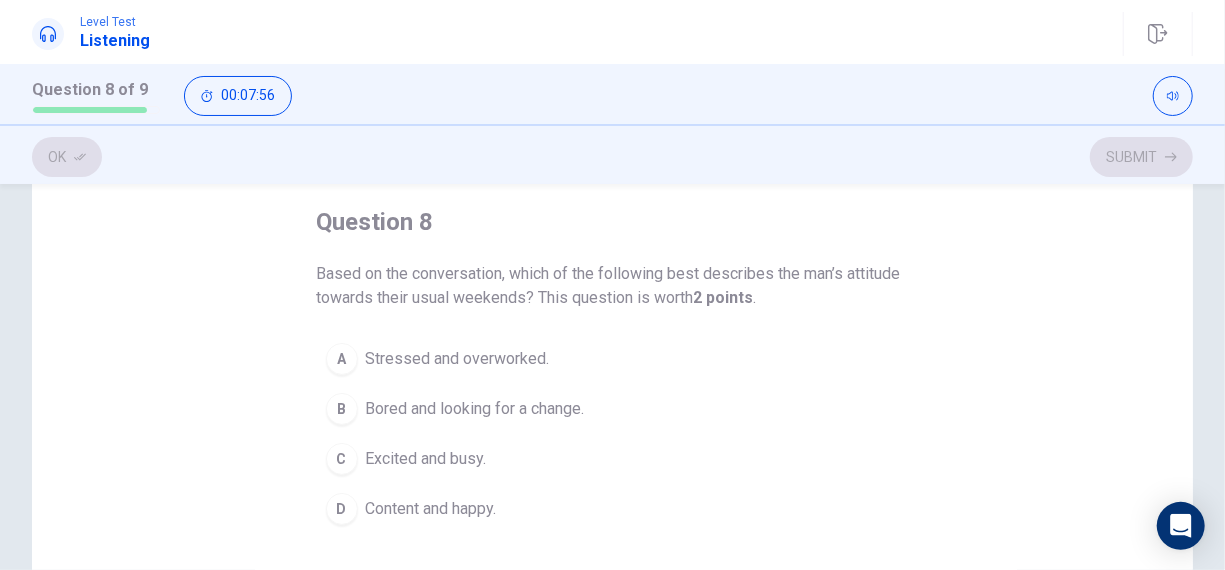 scroll, scrollTop: 96, scrollLeft: 0, axis: vertical 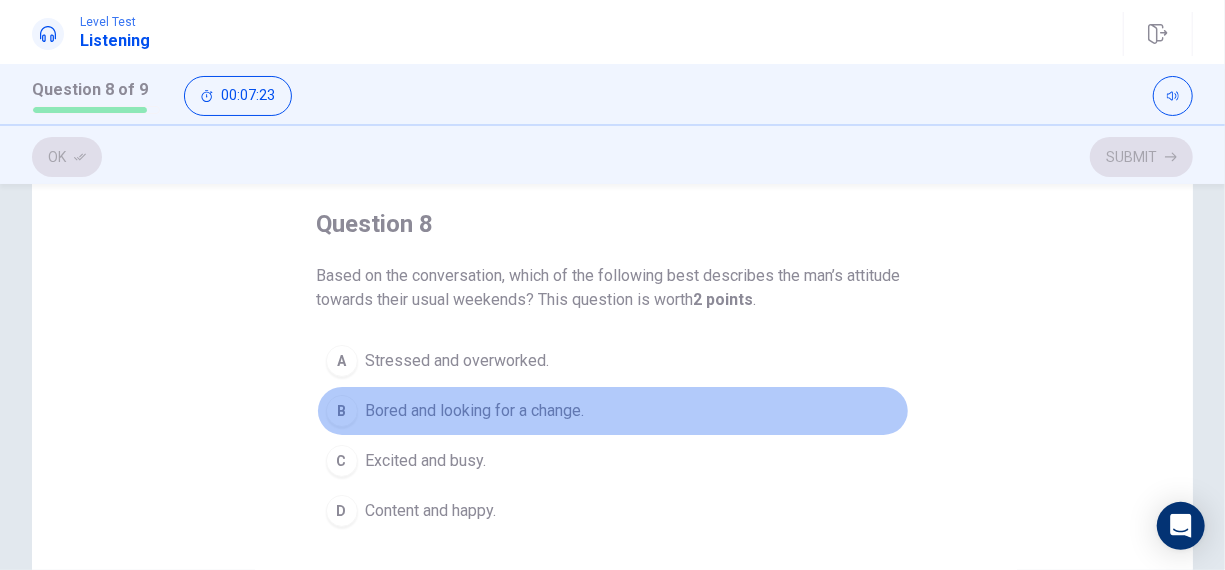click on "Bored and looking for a change." at bounding box center [475, 411] 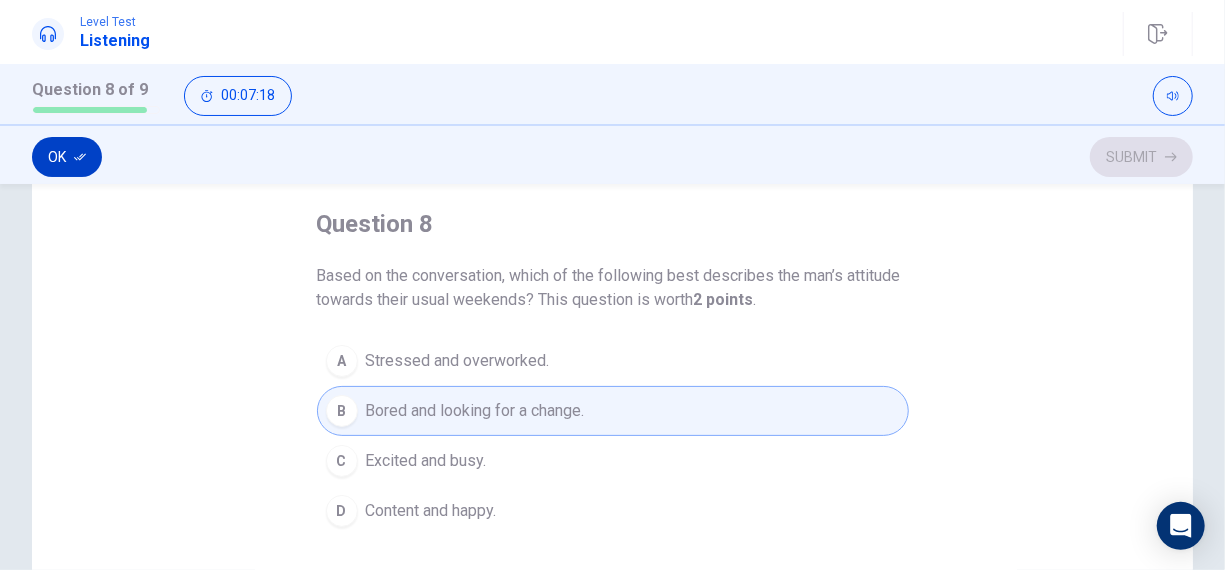 click on "Ok" at bounding box center (67, 157) 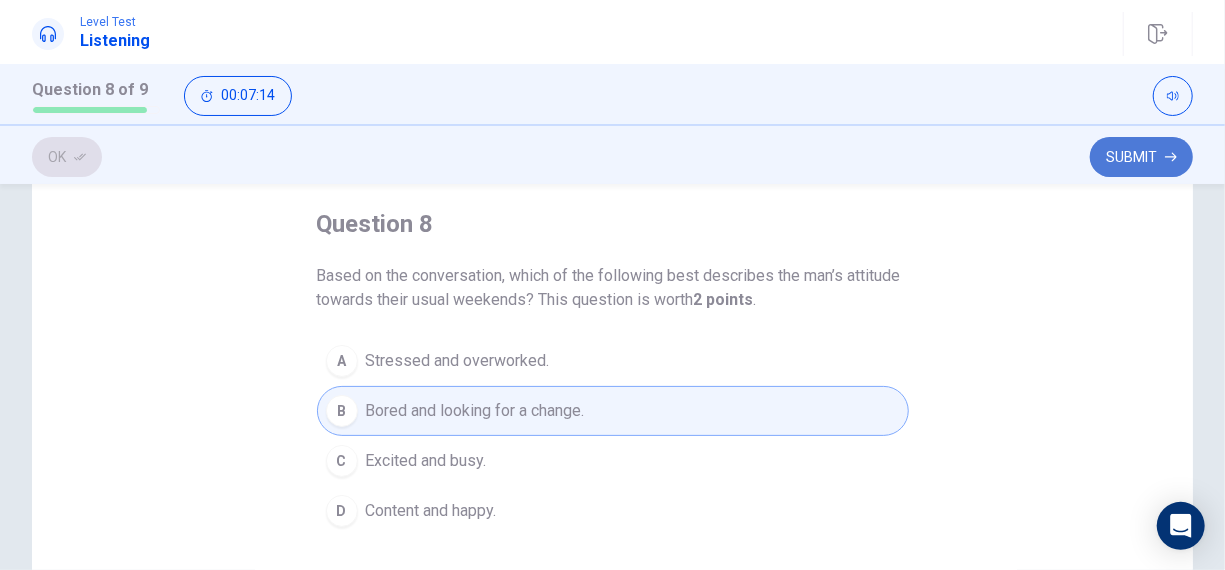 click on "Submit" at bounding box center [1141, 157] 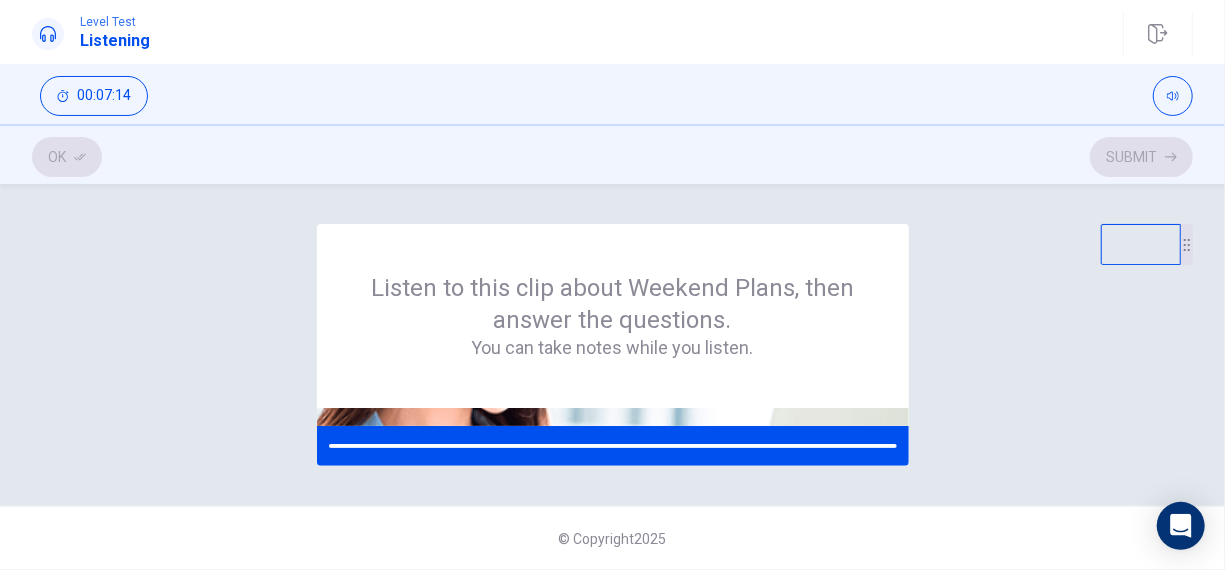 scroll, scrollTop: 0, scrollLeft: 0, axis: both 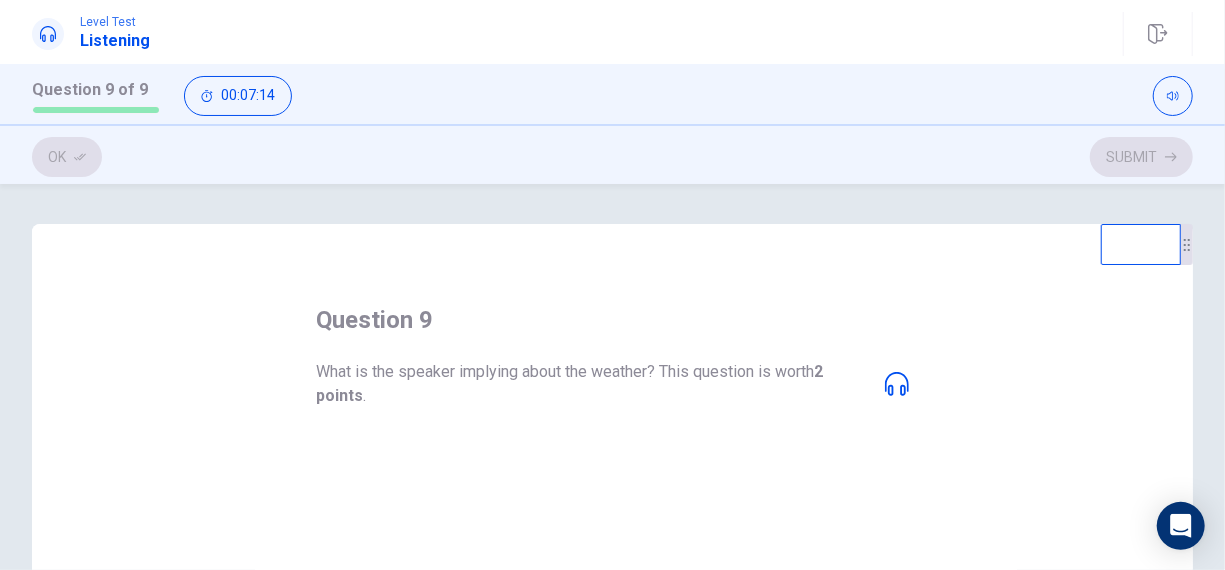 click on "question   9 What is the speaker implying about the weather? This question is worth  2 points . A The weather is unpredictable during this time of year. B The weather might change unexpectedly. C The weather will be too hot for hiking. D The weather is ideal for outdoor activities." at bounding box center [613, 468] 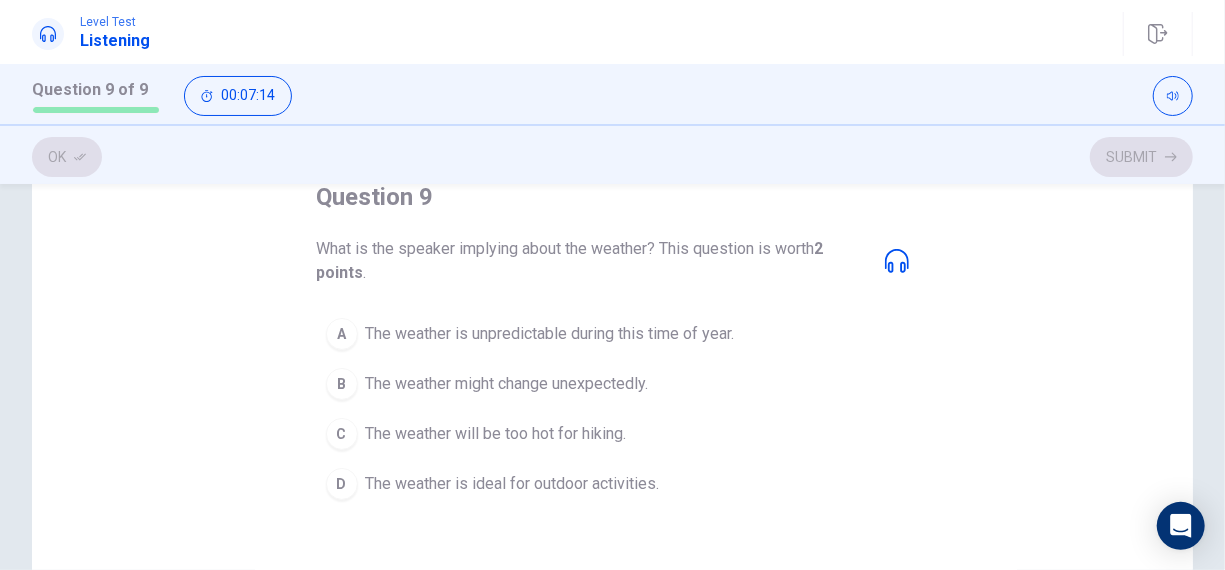 scroll, scrollTop: 160, scrollLeft: 0, axis: vertical 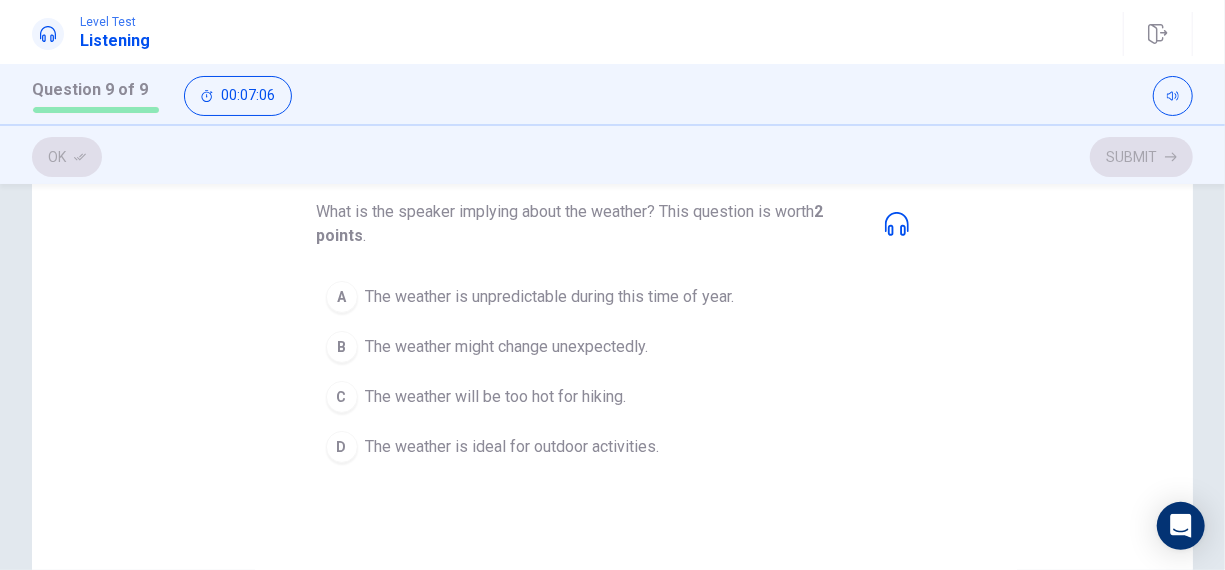 click on "The weather will be too hot for hiking." at bounding box center (496, 397) 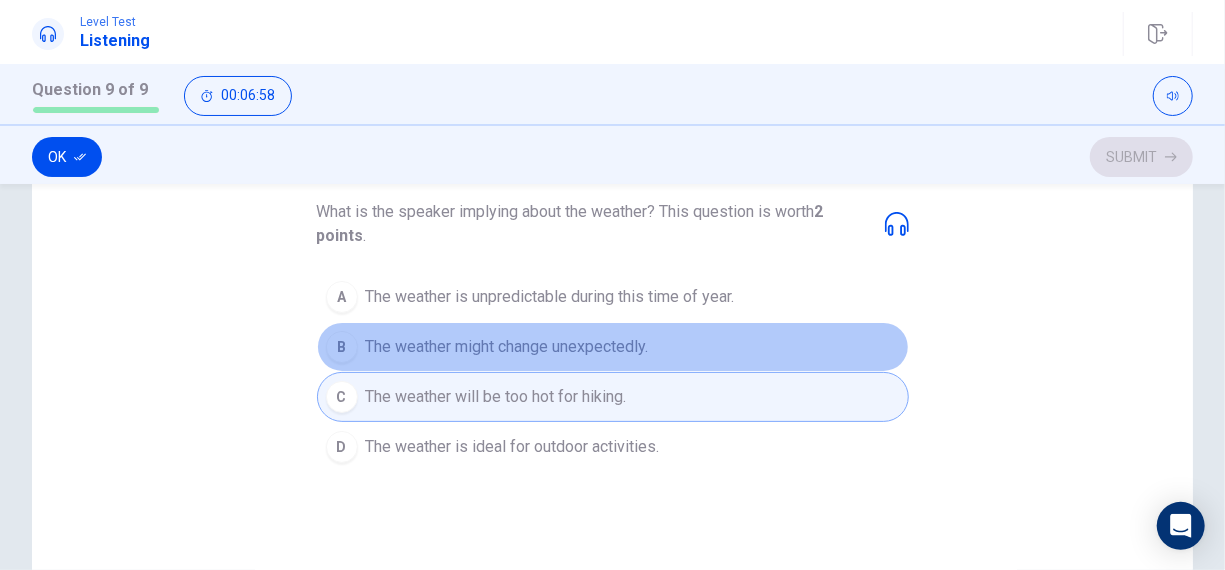 click on "The weather might change unexpectedly." at bounding box center [507, 347] 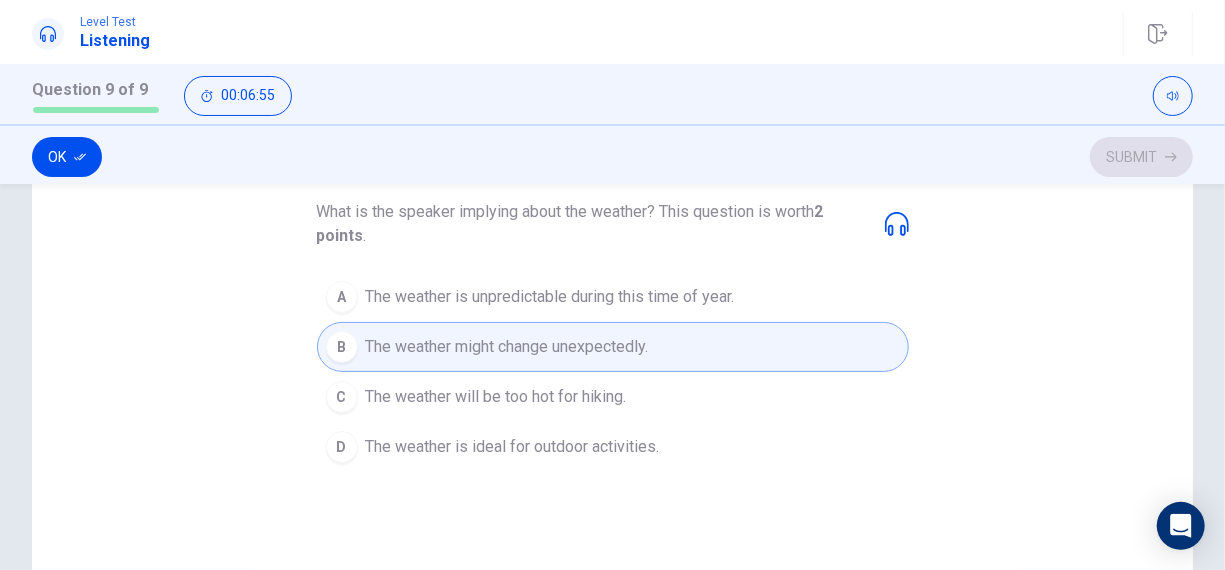 click 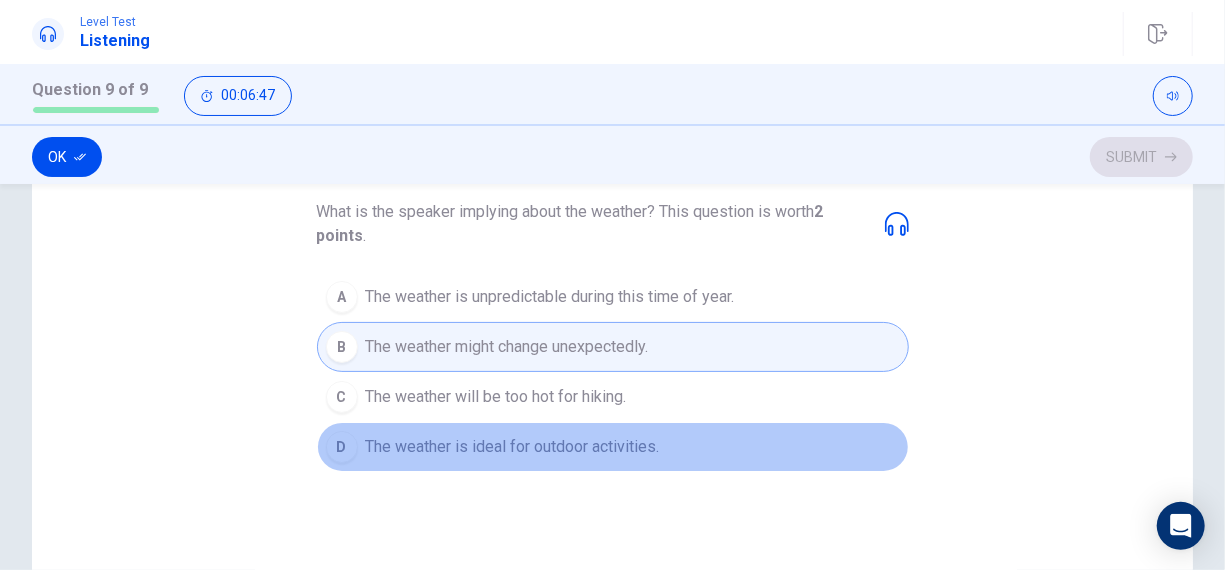 click on "The weather is ideal for outdoor activities." at bounding box center [513, 447] 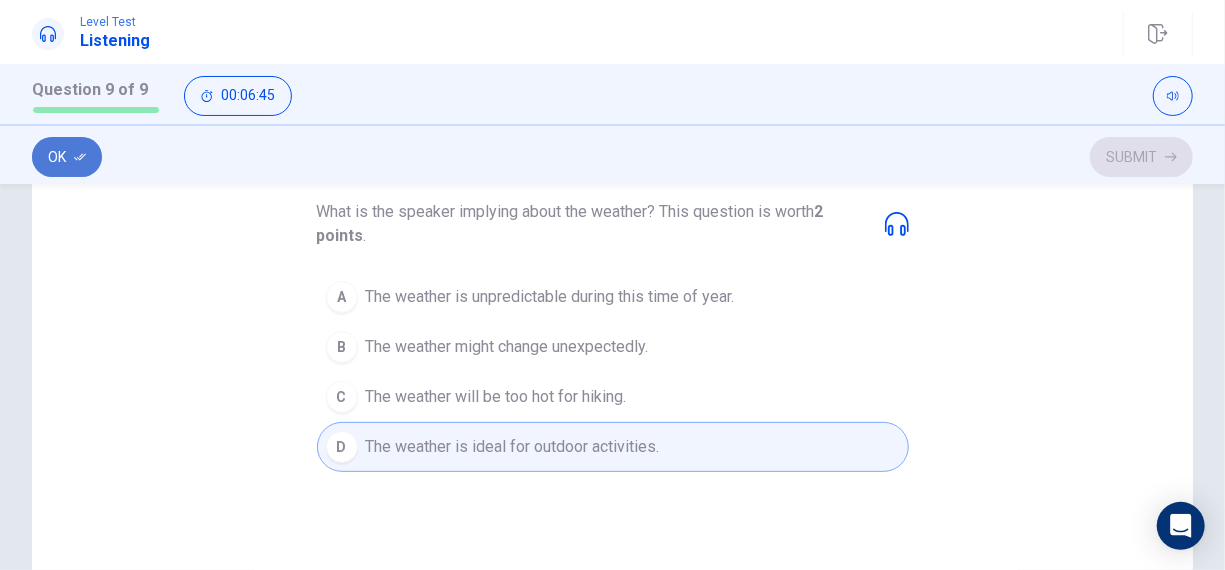 click 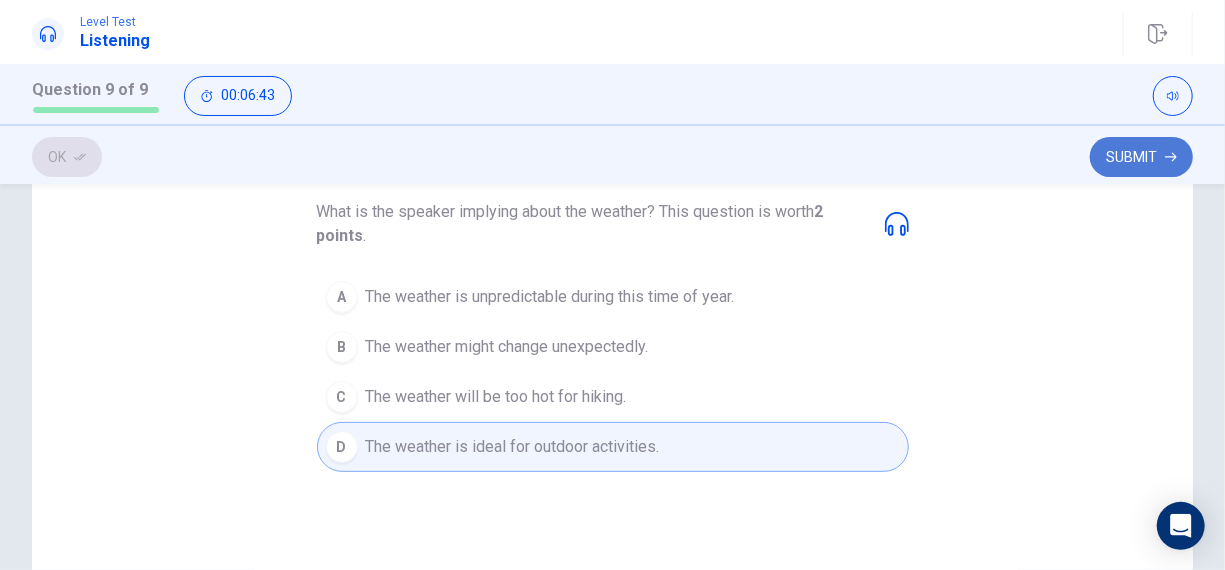 click on "Submit" at bounding box center (1141, 157) 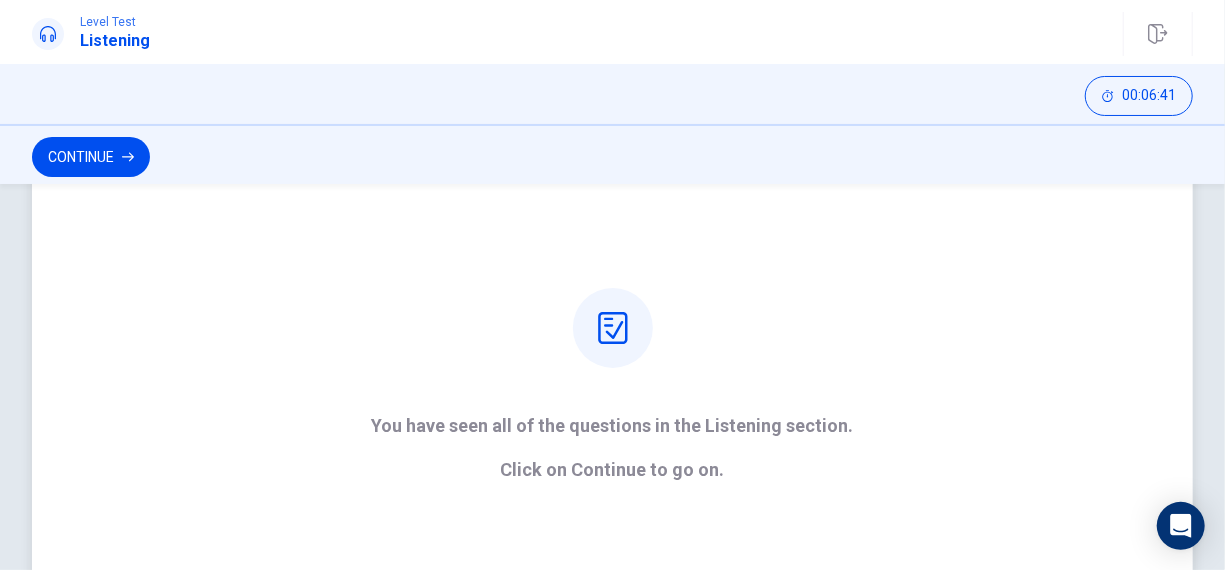 click on "You have seen all of the questions in the Listening section. Click on Continue to go on." at bounding box center (613, 384) 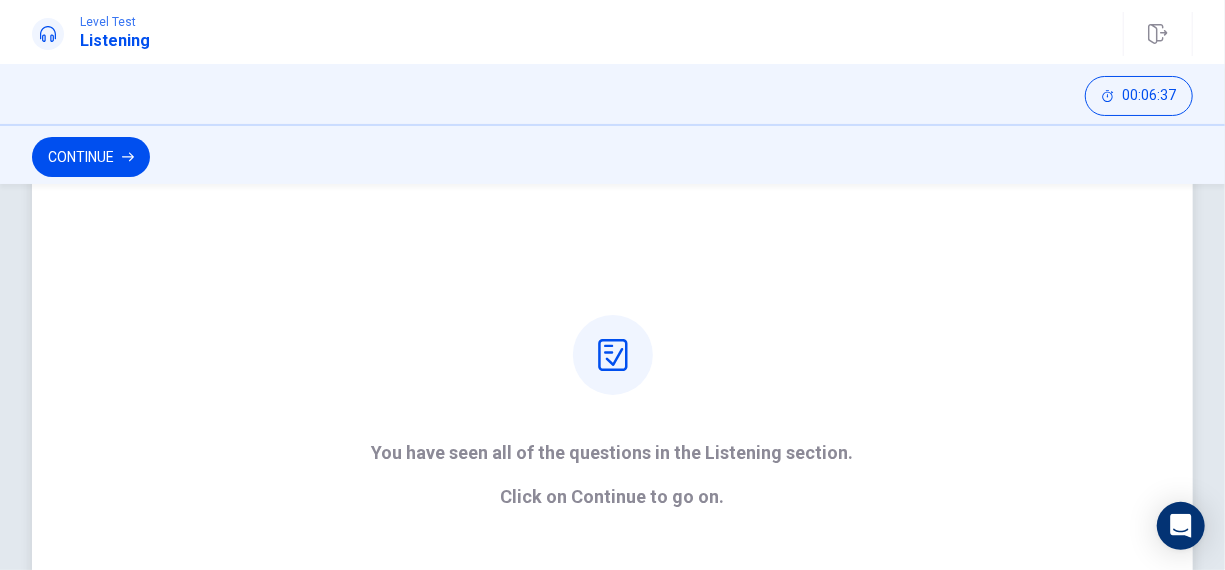 scroll, scrollTop: 78, scrollLeft: 0, axis: vertical 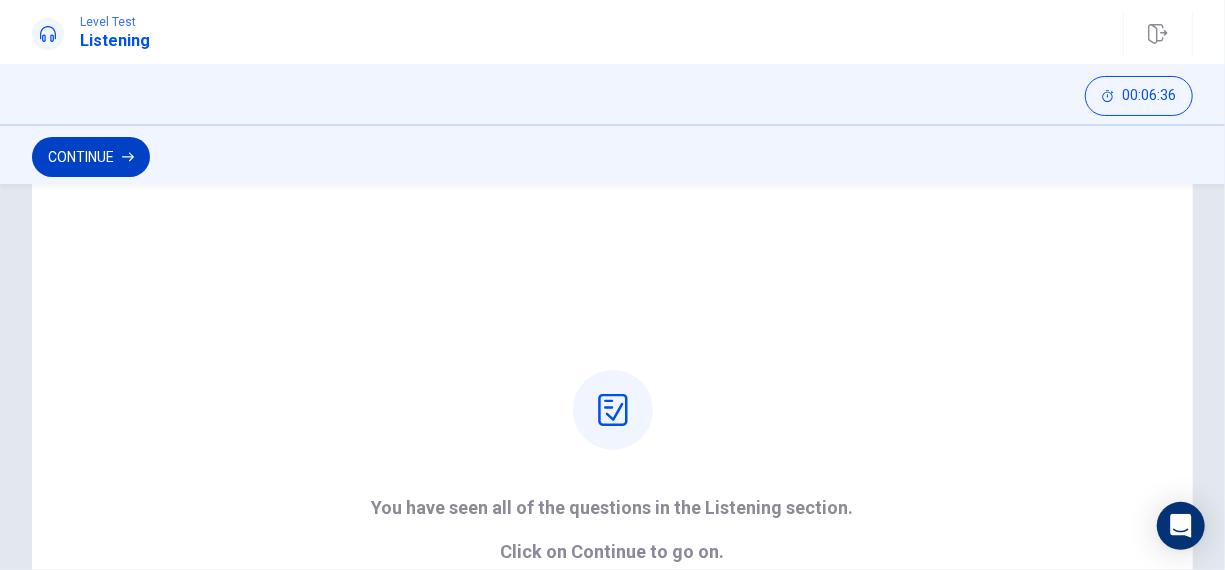 click on "Continue" at bounding box center (91, 157) 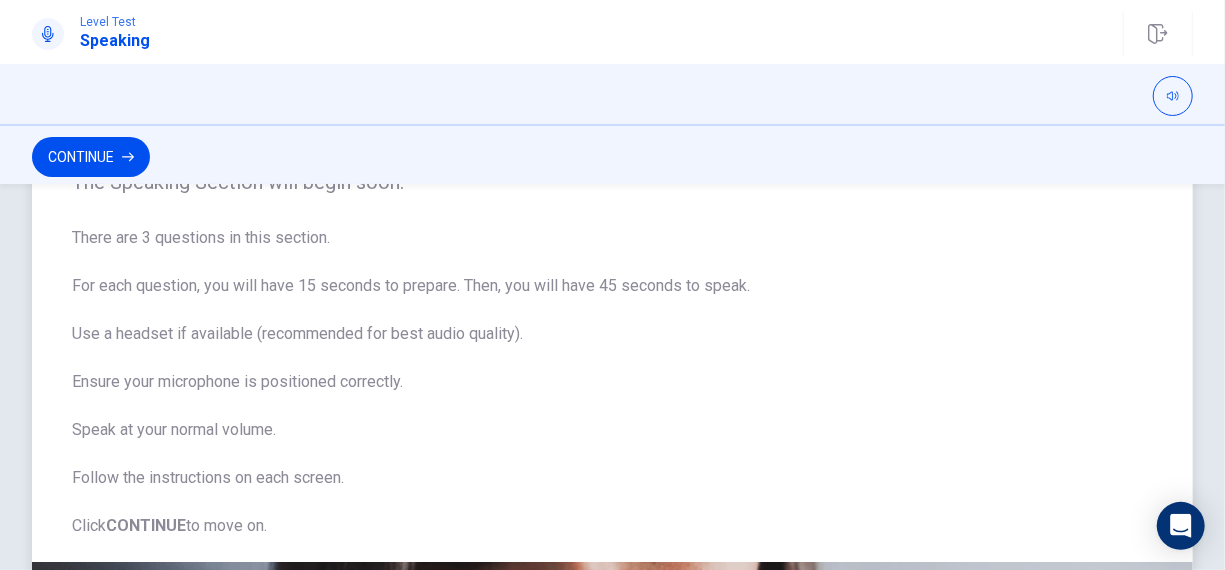 click on "There are 3 questions in this section.
For each question, you will have 15 seconds to prepare. Then, you will have 45 seconds to speak.
Use a headset if available (recommended for best audio quality).
Ensure your microphone is positioned correctly.
Speak at your normal volume.
Follow the instructions on each screen.
Click  CONTINUE  to move on." at bounding box center (612, 382) 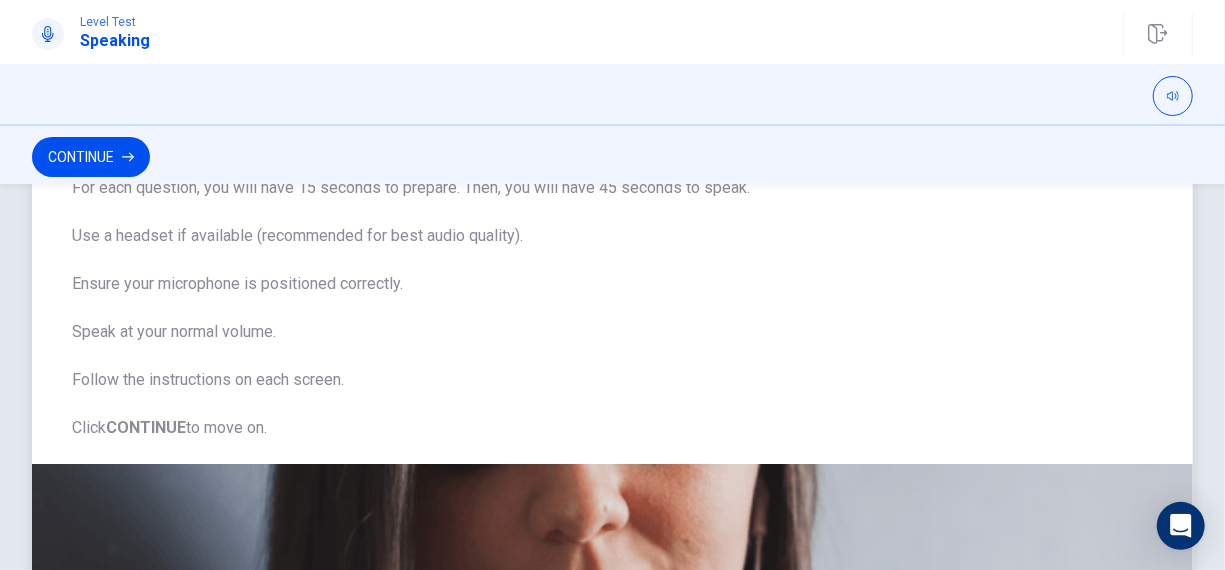 scroll, scrollTop: 0, scrollLeft: 0, axis: both 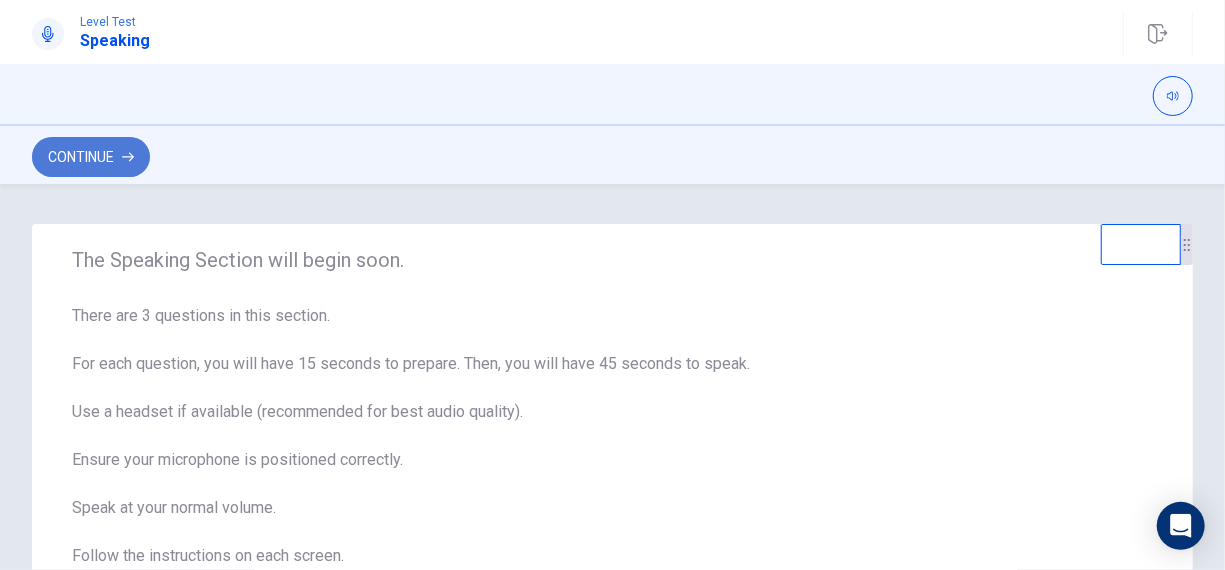 click on "Continue" at bounding box center (91, 157) 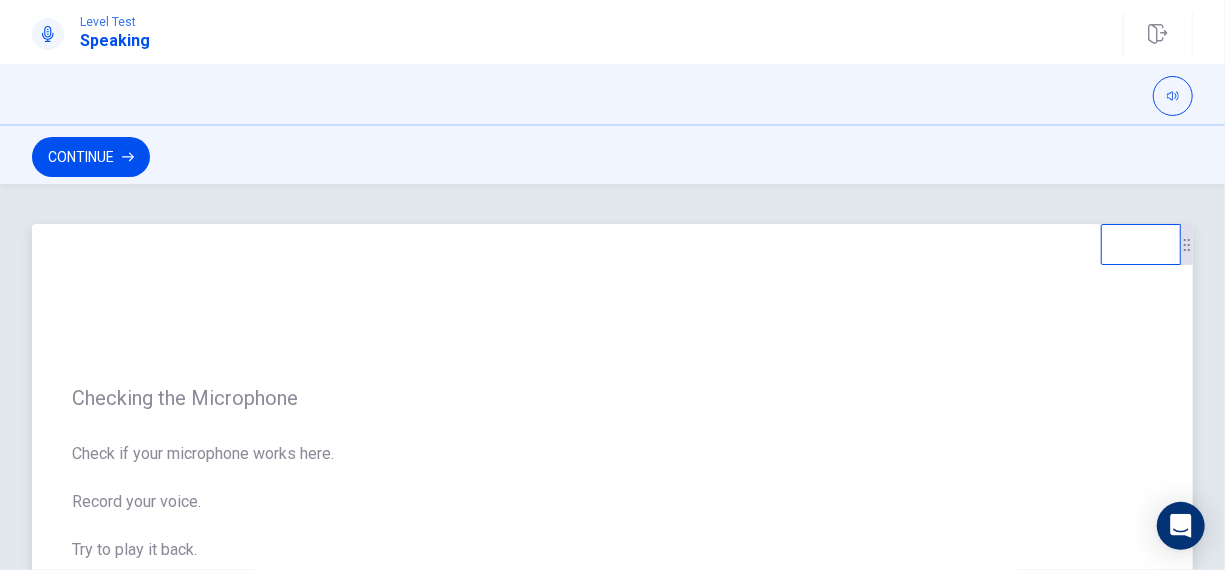 click on "Checking the Microphone Check if your microphone works here.
Record your voice.
Try to play it back.
If you can hear yourself, click Continue to start speaking.
If you  cannot  hear yourself, check your microphone settings and try again." at bounding box center [612, 522] 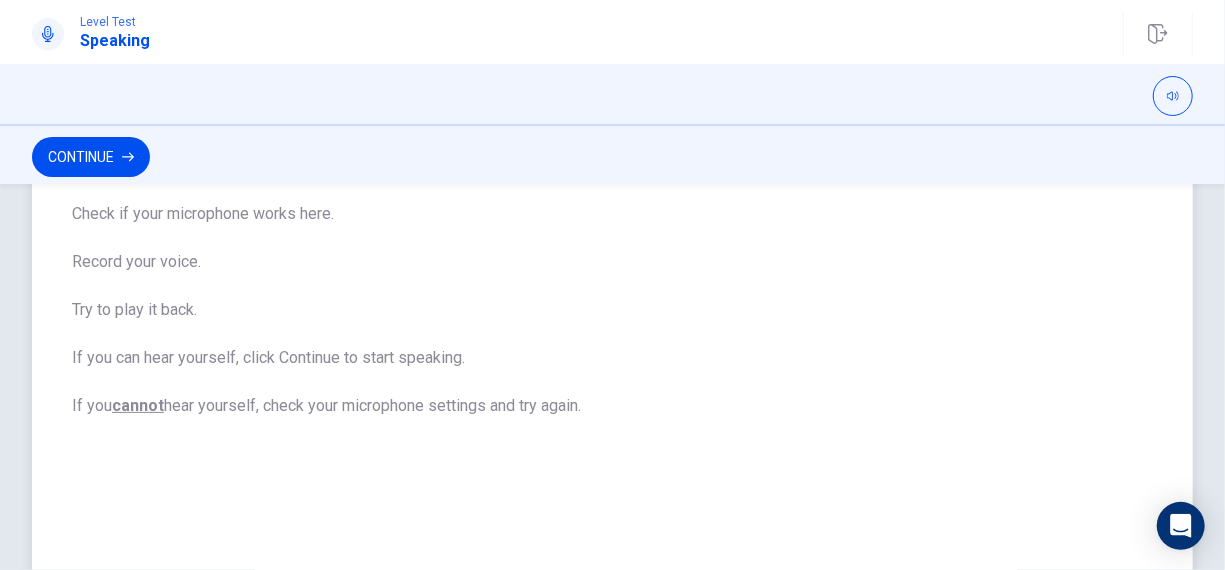 scroll, scrollTop: 216, scrollLeft: 0, axis: vertical 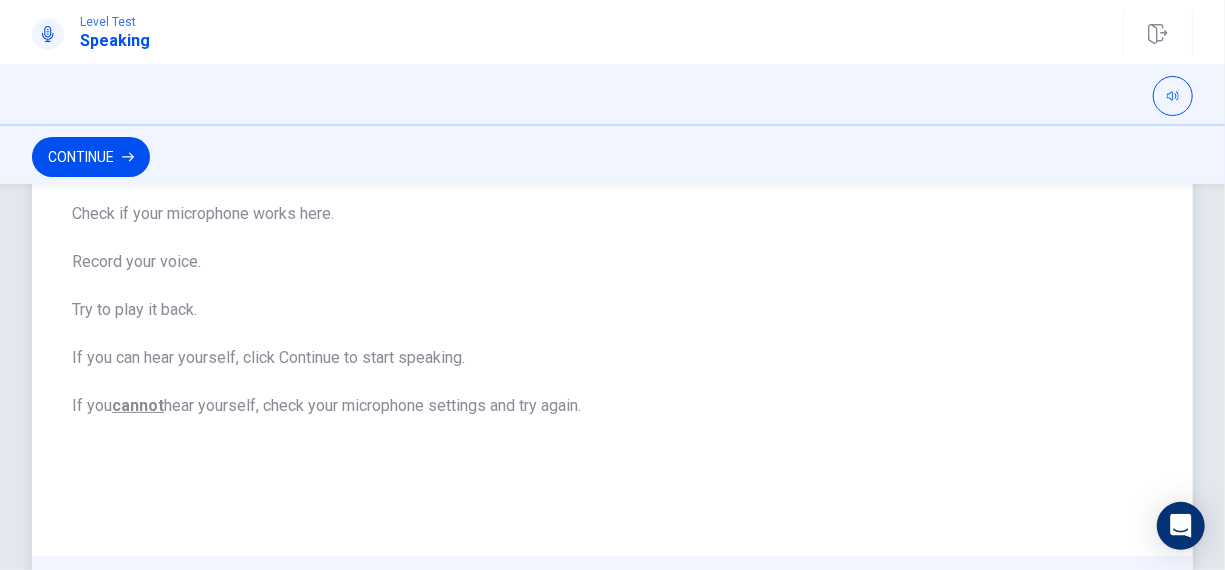 drag, startPoint x: 125, startPoint y: 352, endPoint x: 360, endPoint y: 376, distance: 236.22235 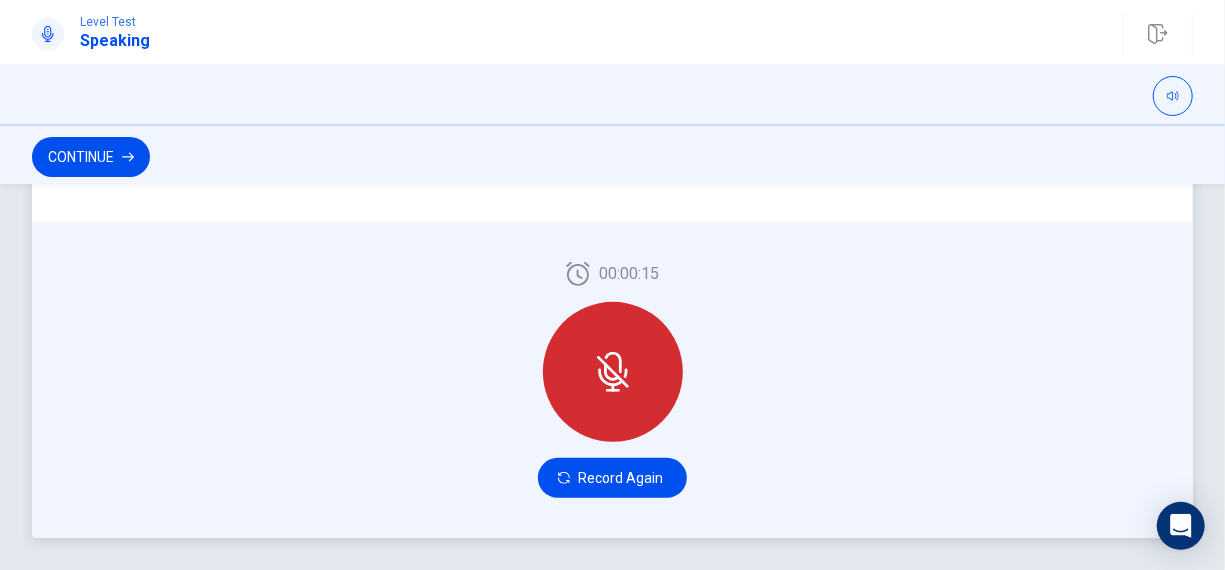 scroll, scrollTop: 560, scrollLeft: 0, axis: vertical 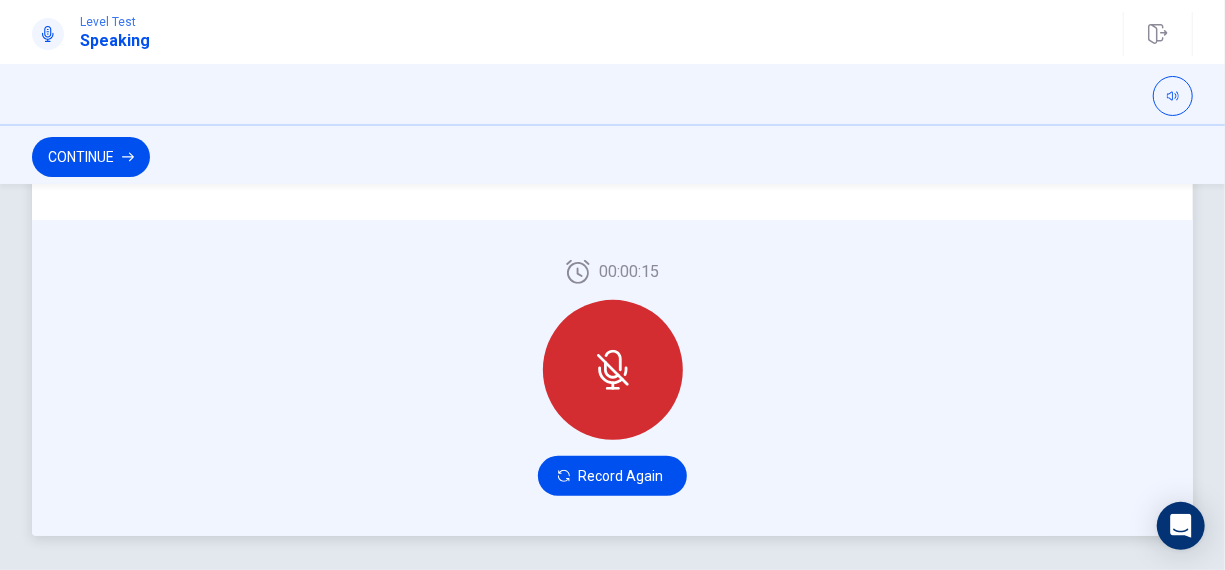click at bounding box center [613, 370] 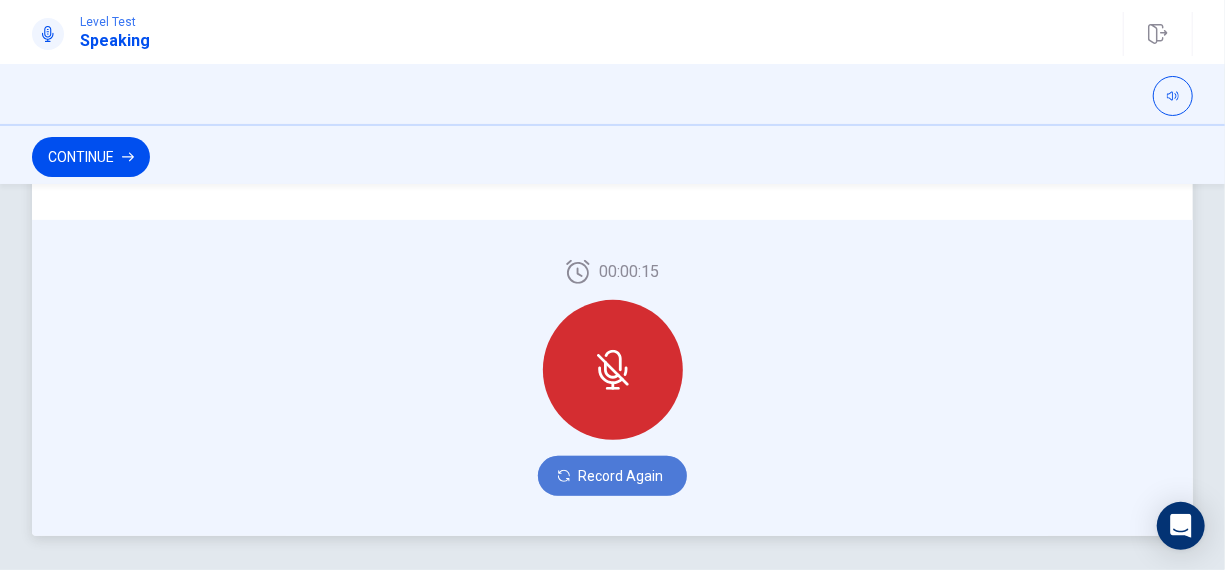 click on "Record Again" at bounding box center (612, 476) 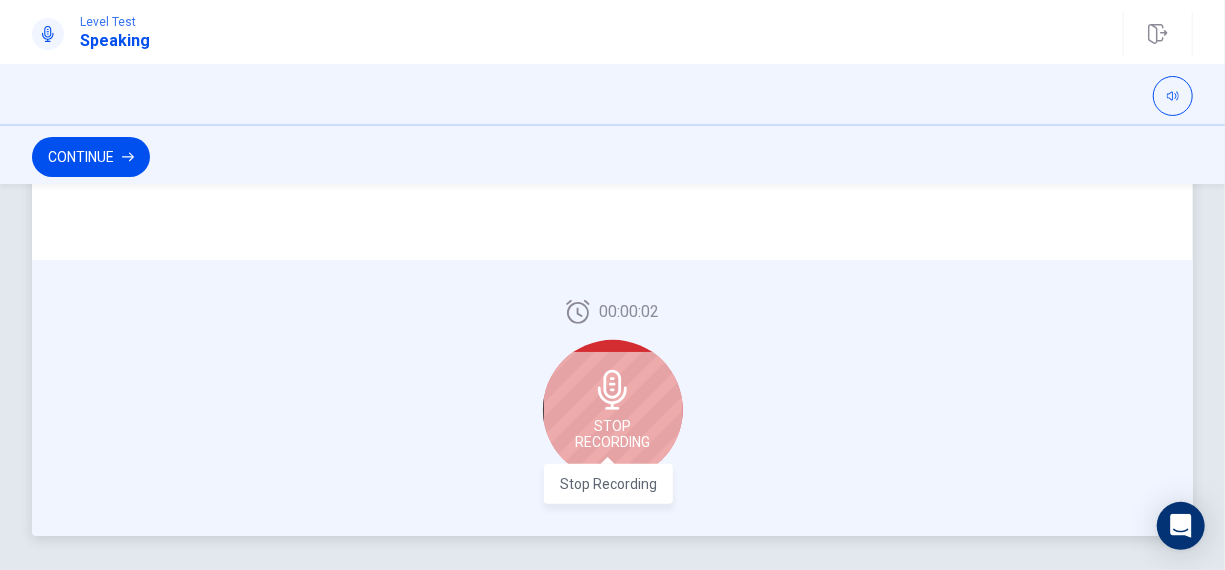 click on "Stop   Recording" at bounding box center [612, 434] 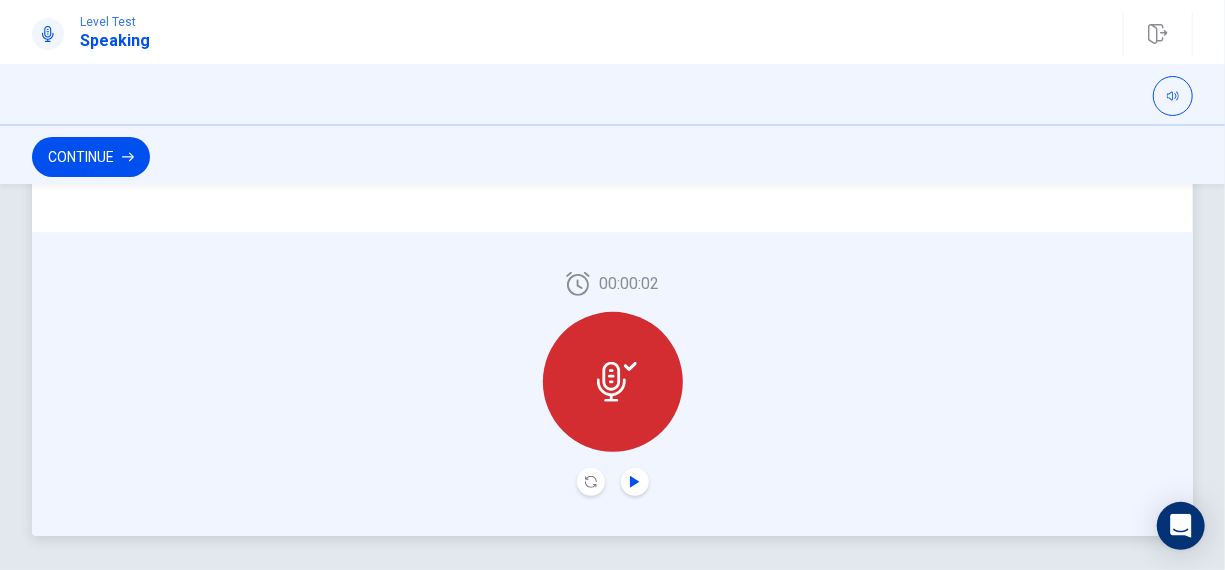 click 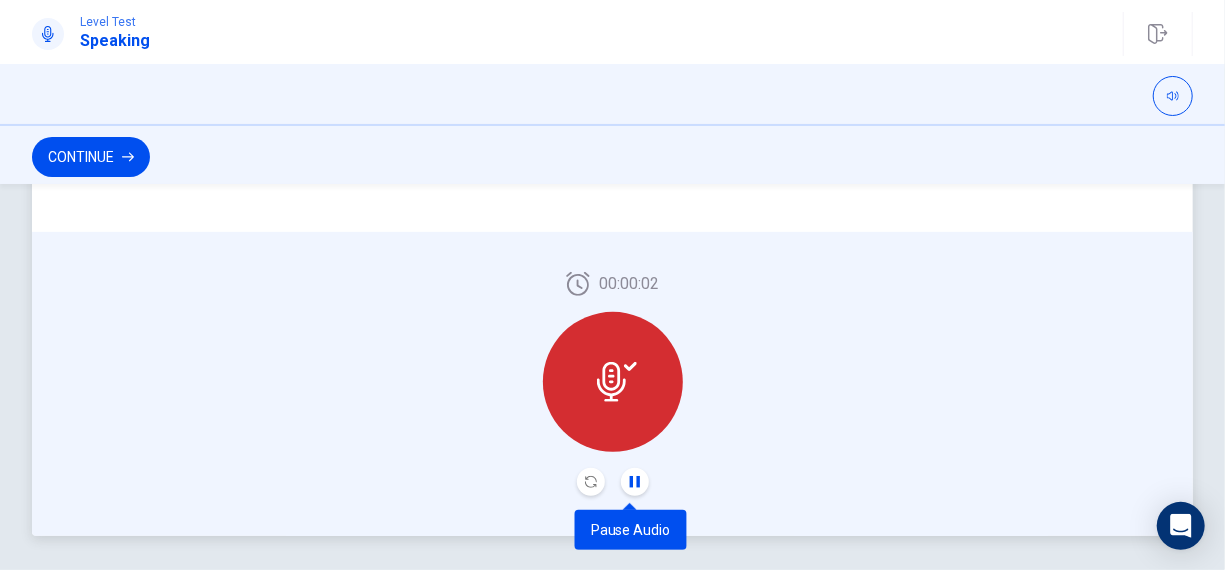 type 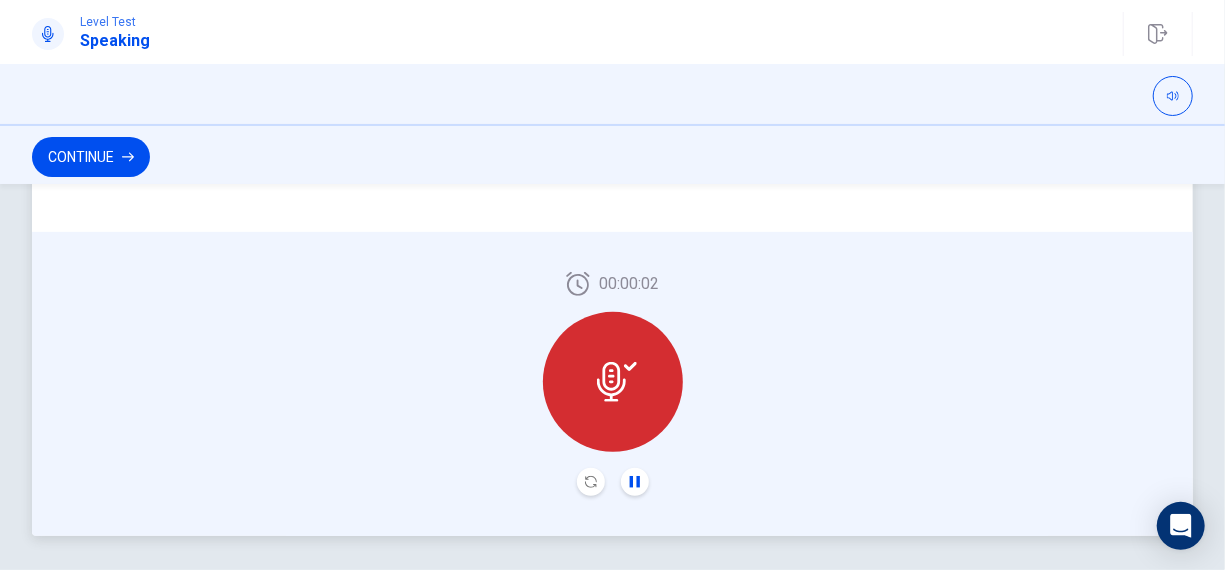 click on "00:00:02" at bounding box center [612, 384] 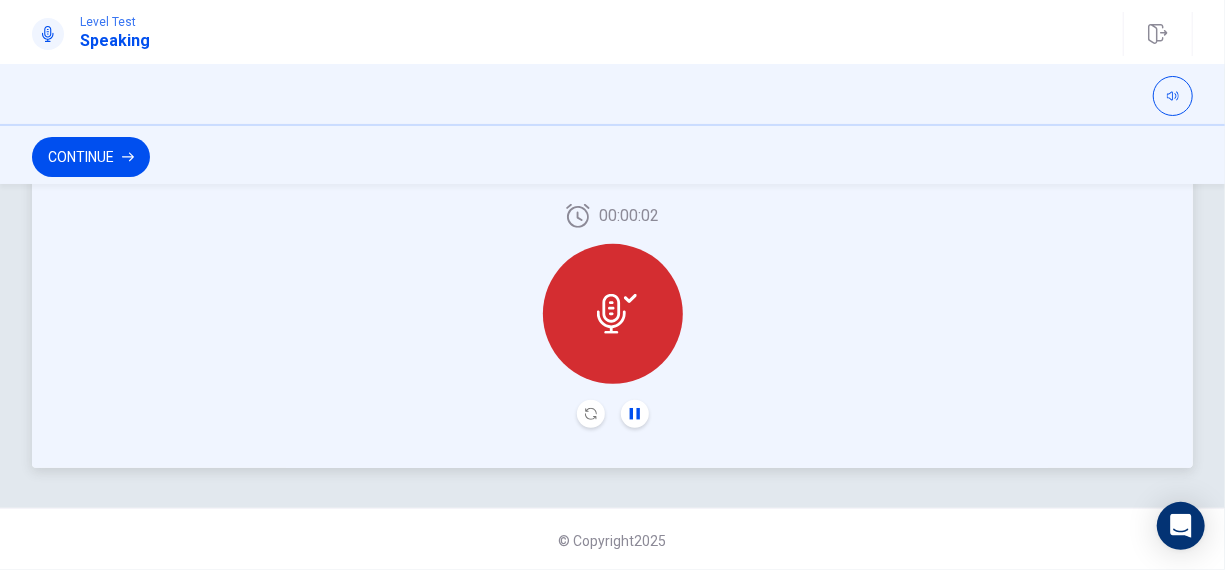 scroll, scrollTop: 630, scrollLeft: 0, axis: vertical 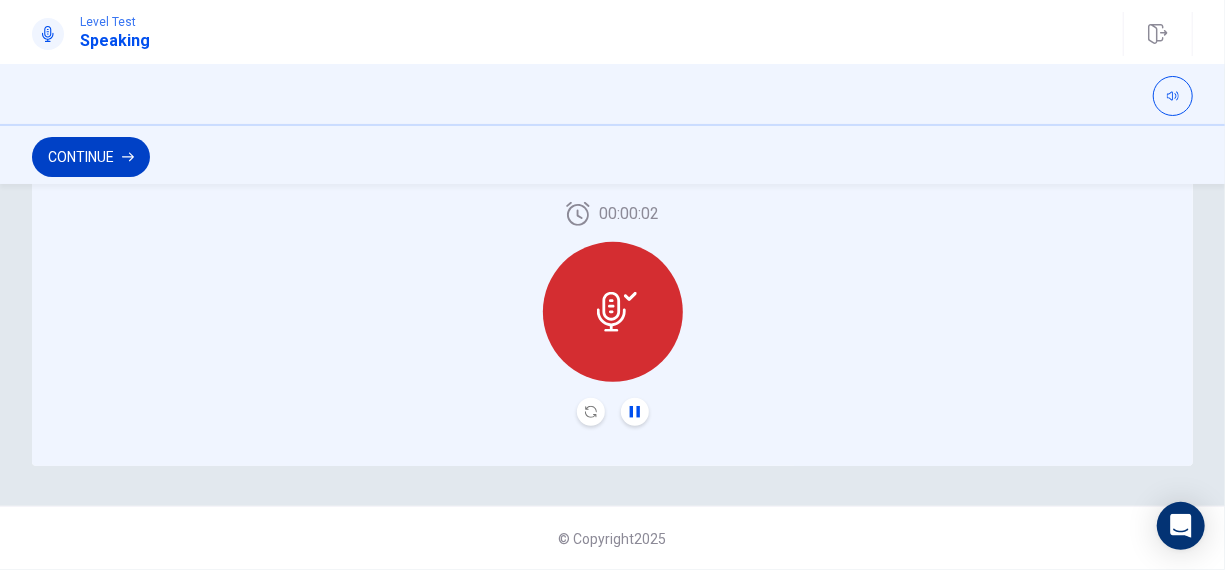 click on "Continue" at bounding box center (91, 157) 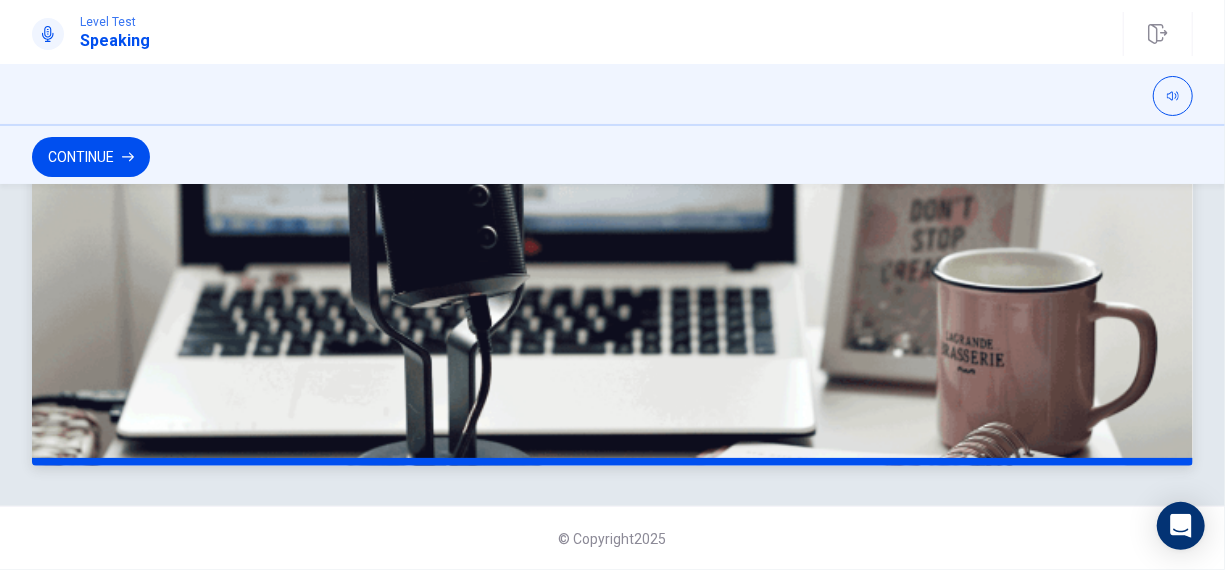 click at bounding box center [612, 196] 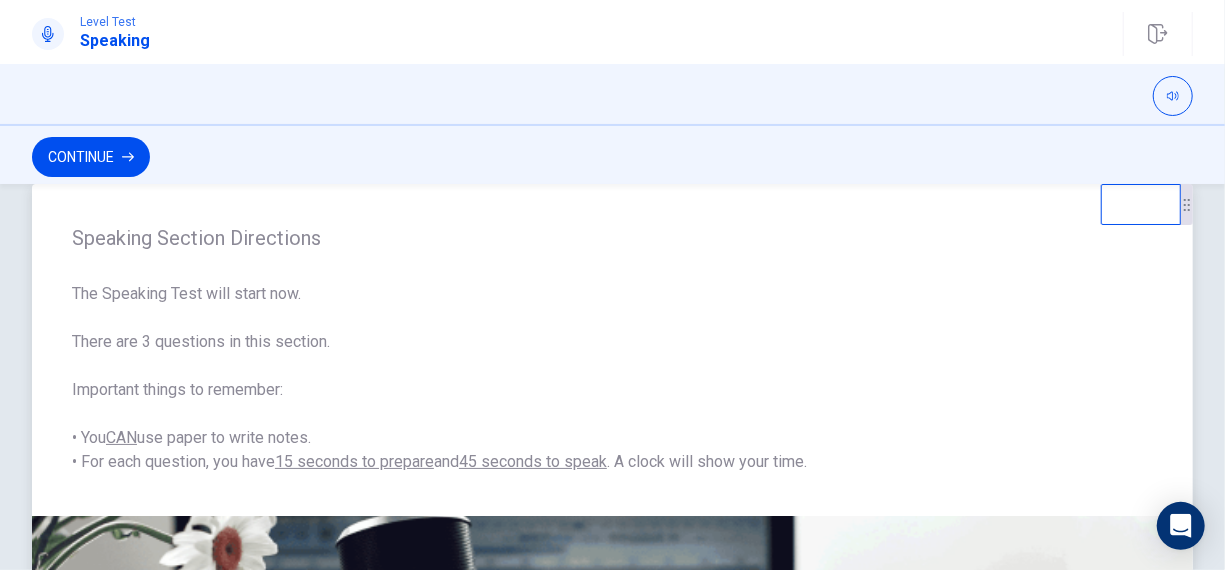 scroll, scrollTop: 0, scrollLeft: 0, axis: both 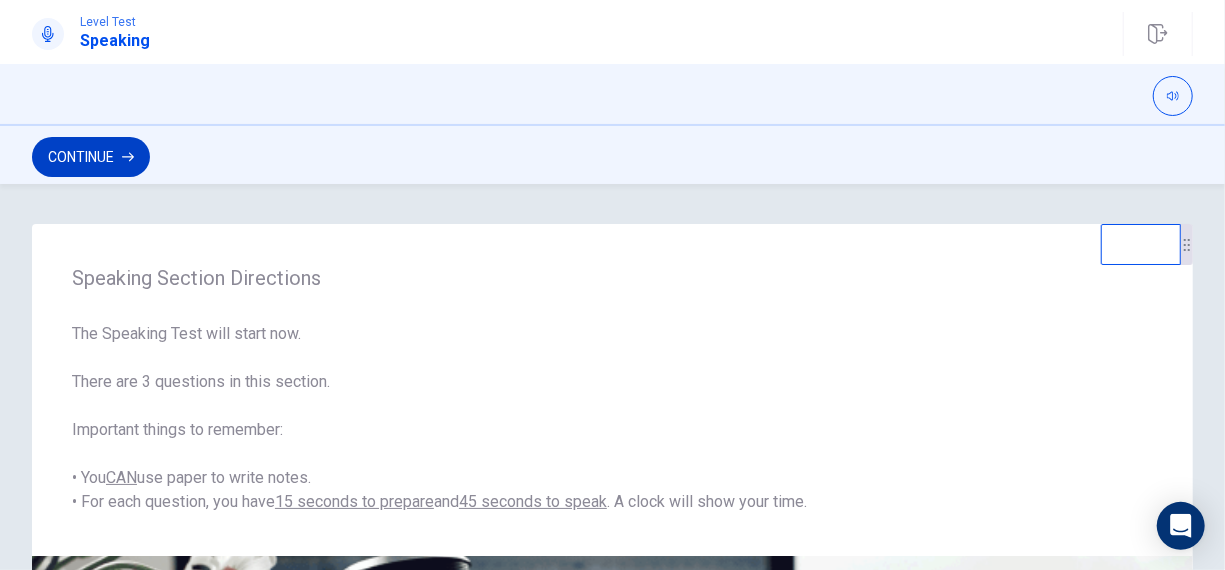 click on "Continue" at bounding box center (91, 157) 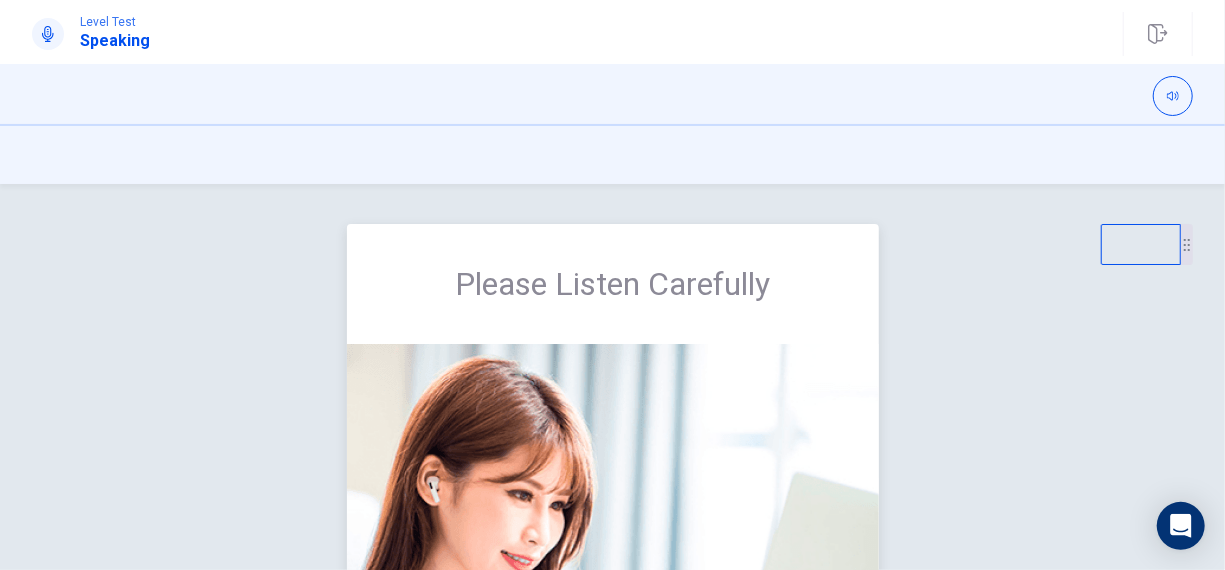 click on "Please Listen Carefully" at bounding box center [612, 284] 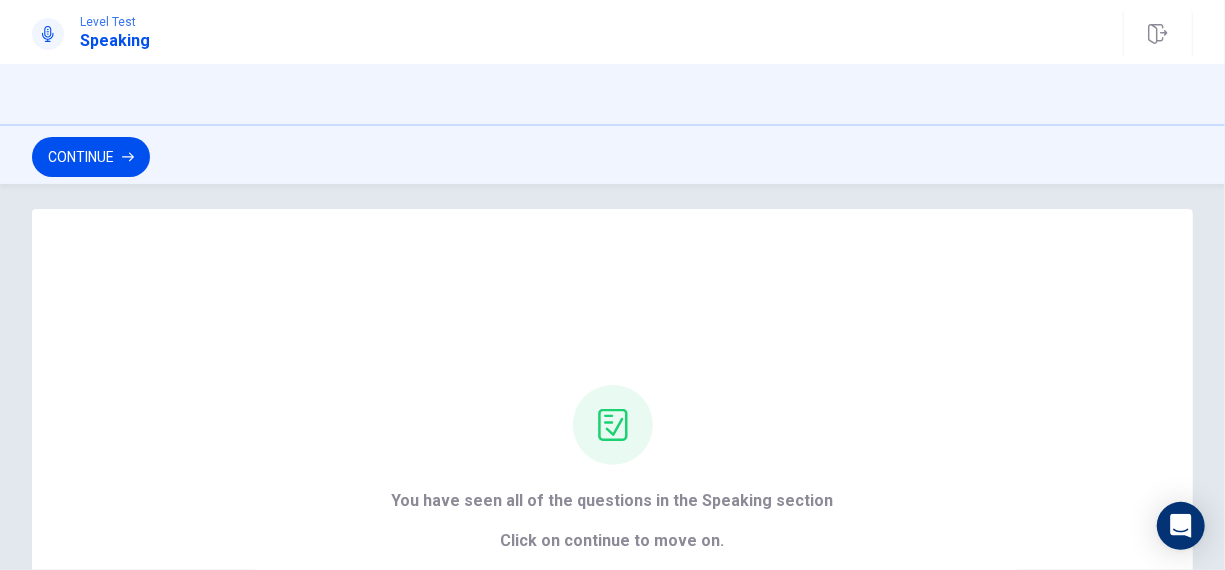 scroll, scrollTop: 0, scrollLeft: 0, axis: both 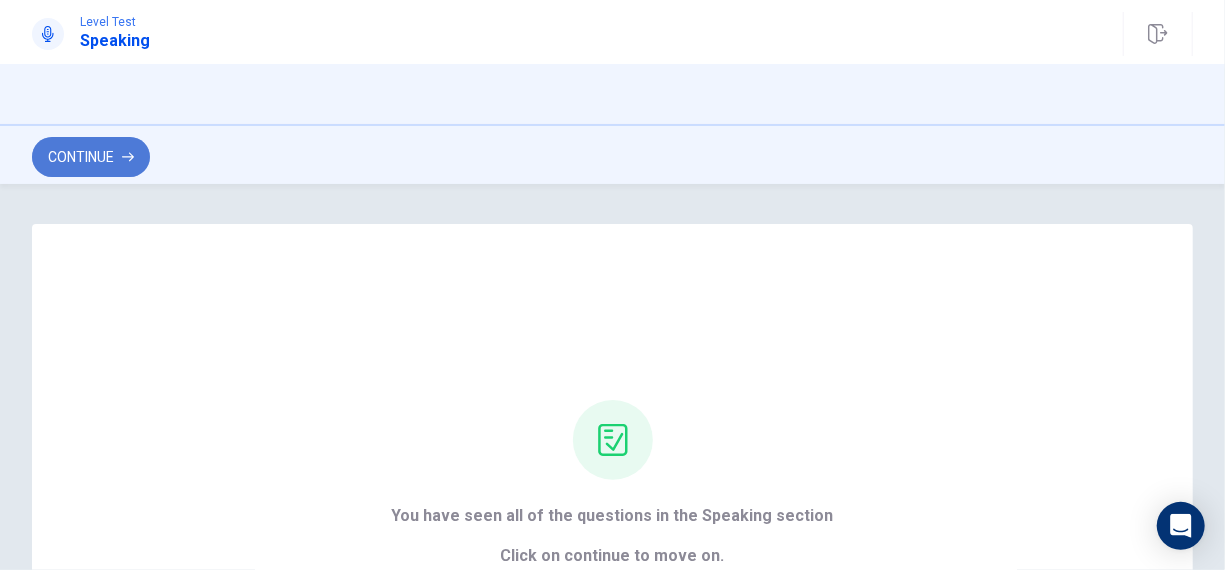 click on "Continue" at bounding box center (91, 157) 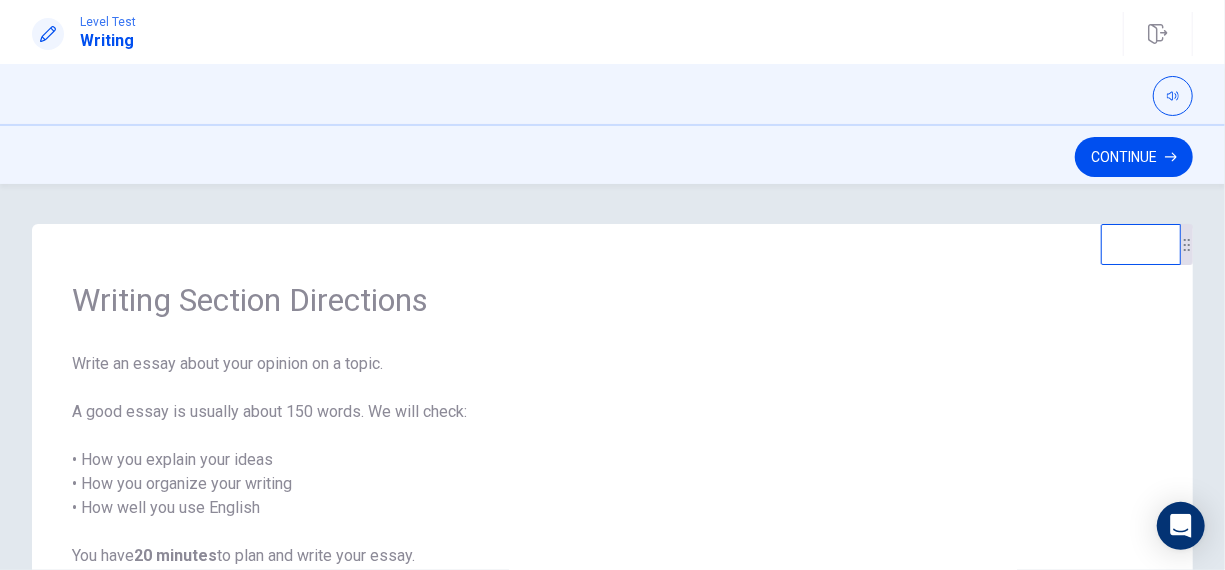 click on "Write an essay about your opinion on a topic.
A good essay is usually about 150 words. We will check:
• How you explain your ideas
• How you organize your writing
• How well you use English
You have  20 minutes  to plan and write your essay.
After you submit your essay, you cannot change it." at bounding box center [612, 484] 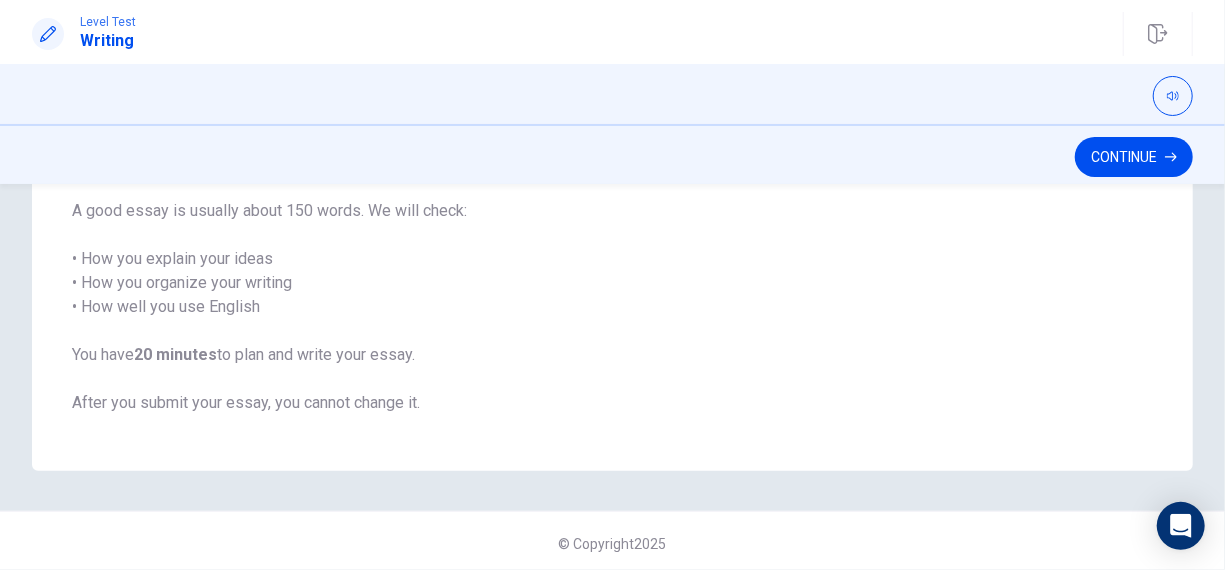 scroll, scrollTop: 206, scrollLeft: 0, axis: vertical 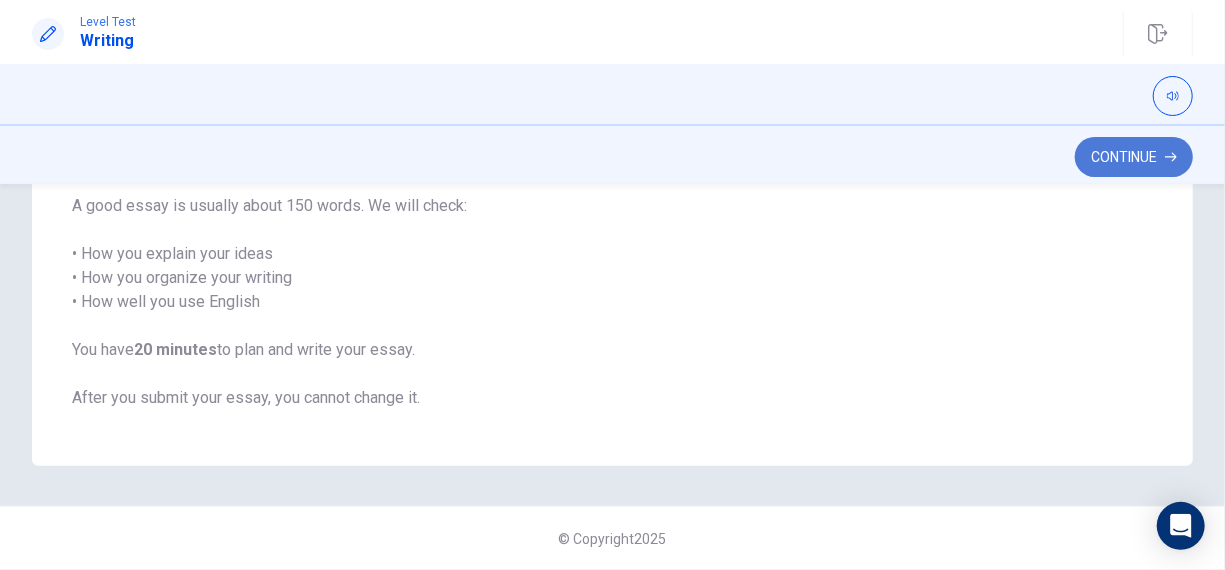 click on "Continue" at bounding box center (1134, 157) 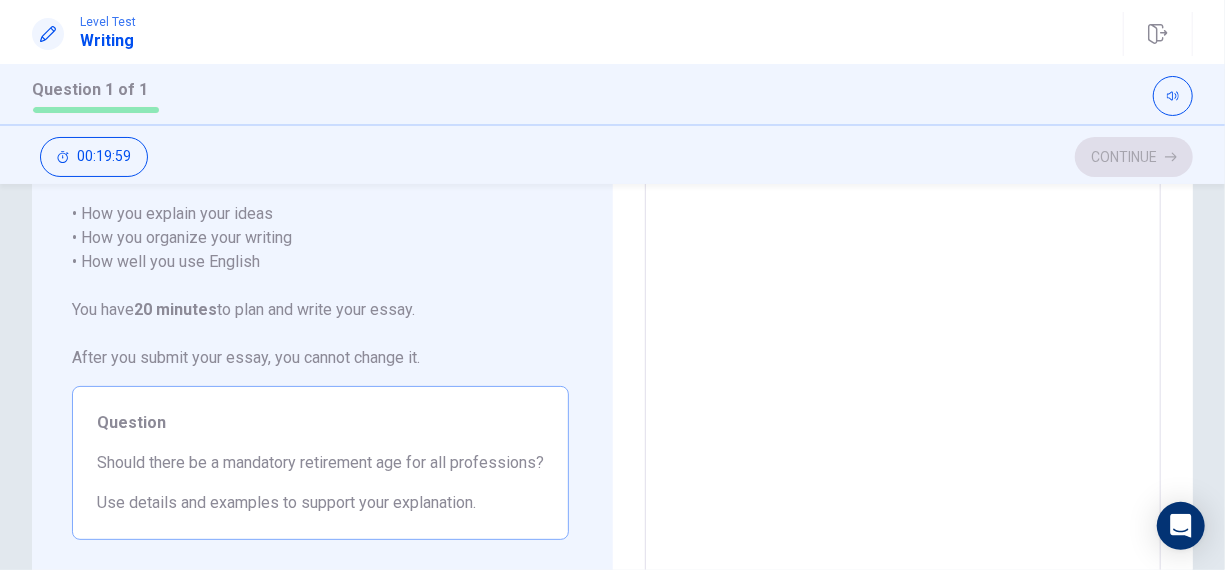 click on "Should there be a mandatory retirement age for all professions?" at bounding box center [320, 463] 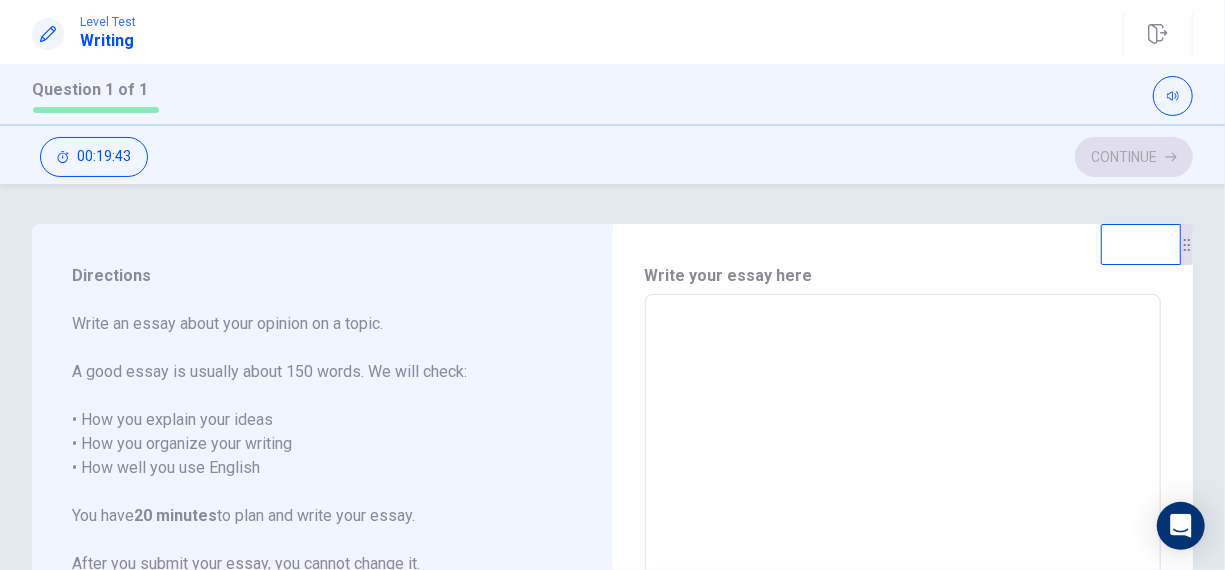 scroll, scrollTop: 40, scrollLeft: 0, axis: vertical 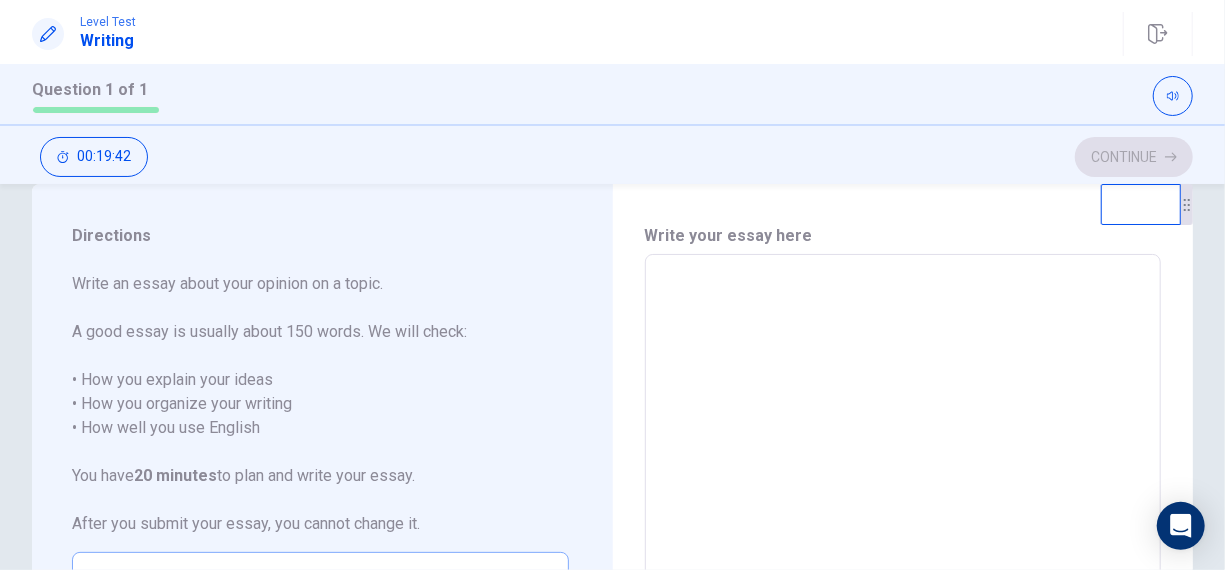 click at bounding box center (903, 531) 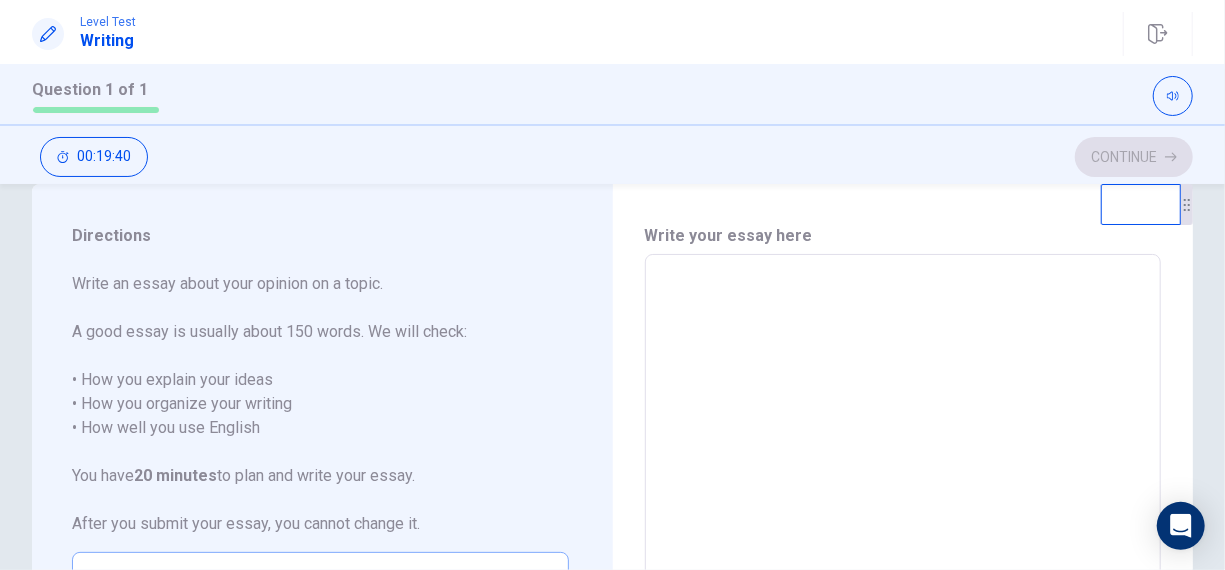 click on "Write an essay about your opinion on a topic.
A good essay is usually about 150 words. We will check:
• How you explain your ideas
• How you organize your writing
• How well you use English
You have  20 minutes  to plan and write your essay.
After you submit your essay, you cannot change it." at bounding box center [320, 404] 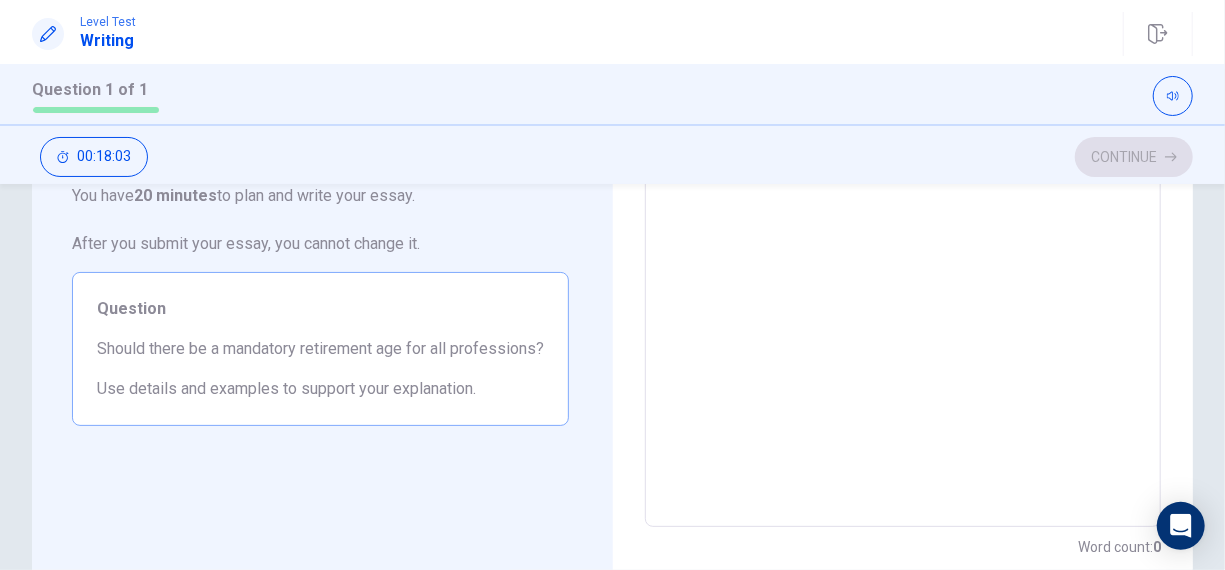 scroll, scrollTop: 280, scrollLeft: 0, axis: vertical 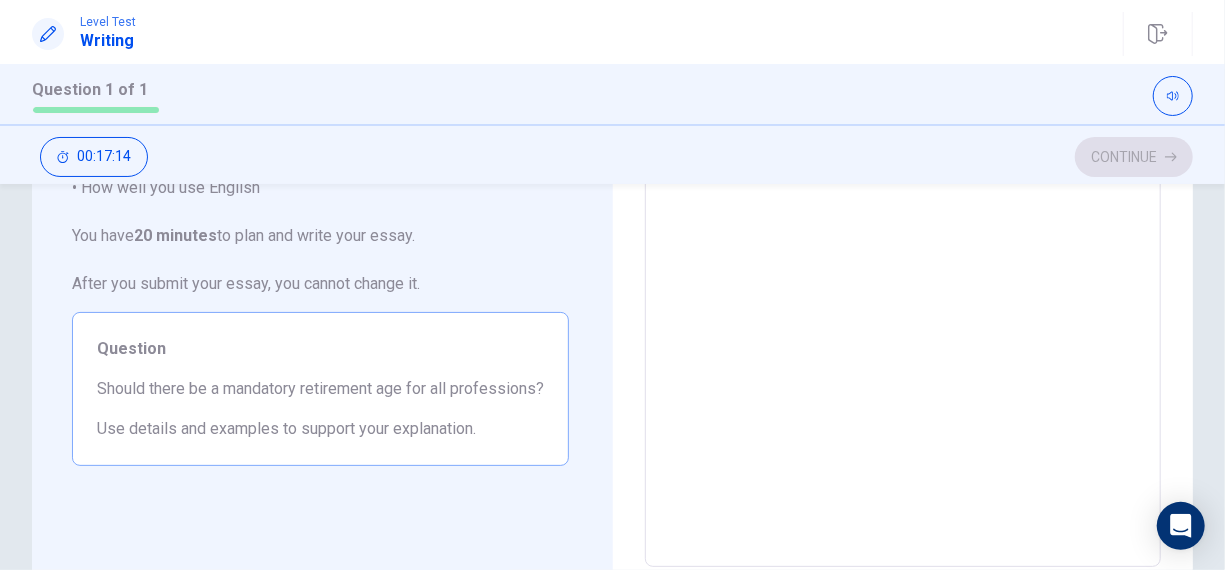 click at bounding box center [903, 291] 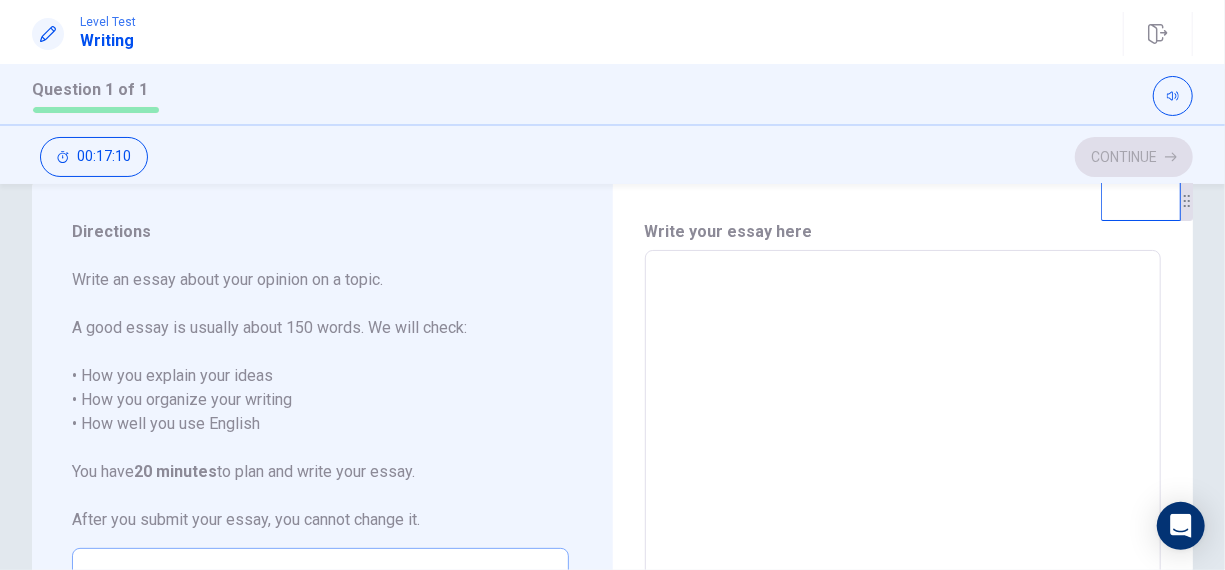 scroll, scrollTop: 30, scrollLeft: 0, axis: vertical 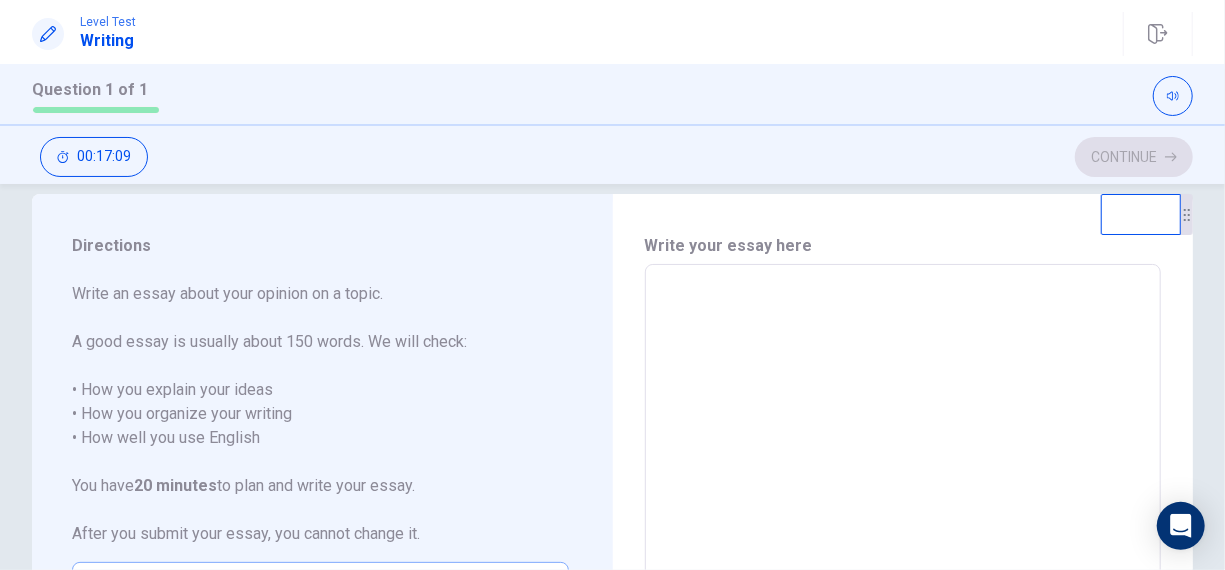 click at bounding box center (903, 541) 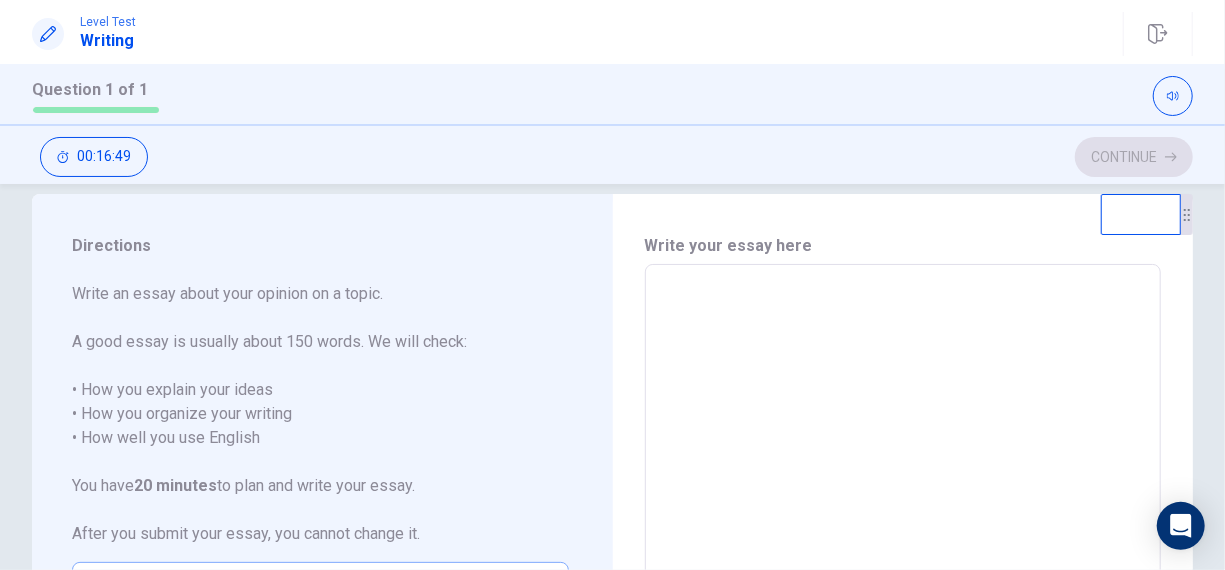 click at bounding box center (903, 541) 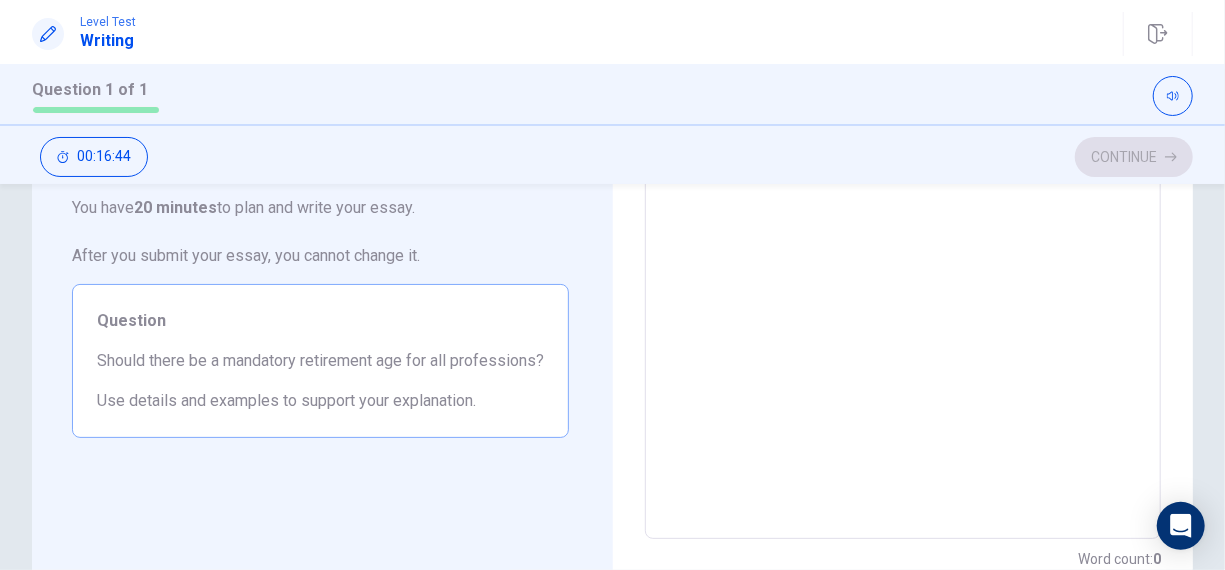 scroll, scrollTop: 306, scrollLeft: 0, axis: vertical 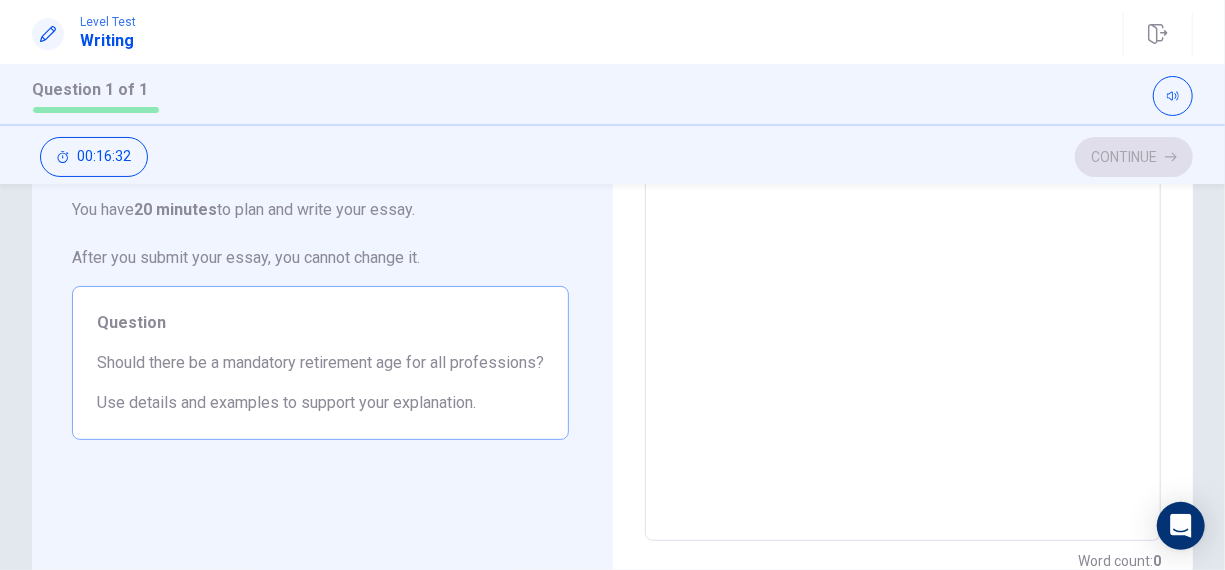 click at bounding box center [903, 265] 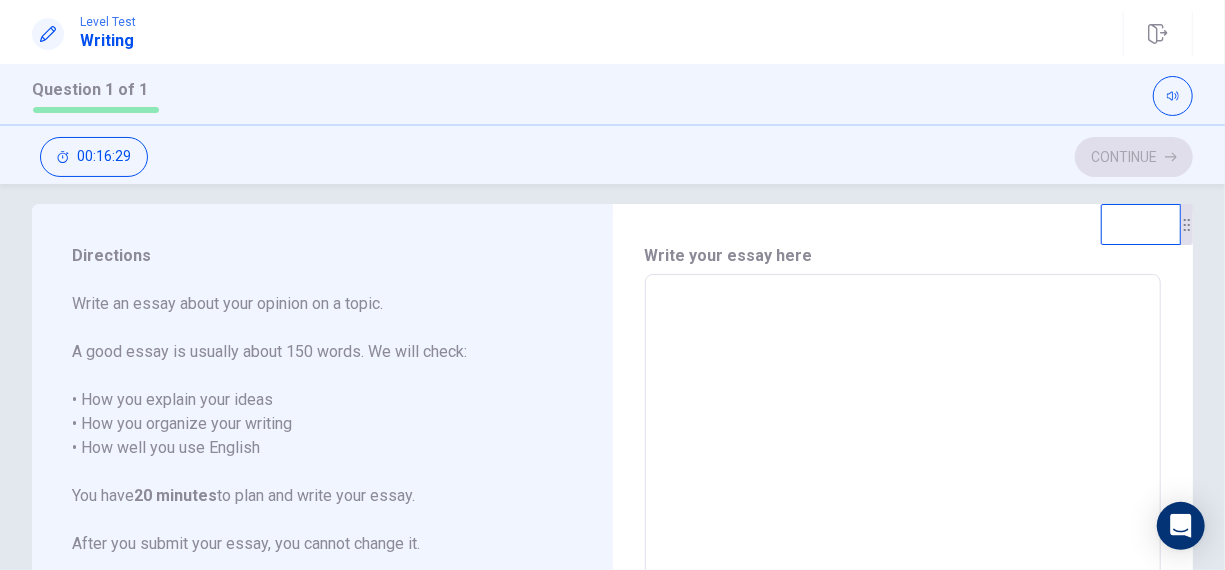 scroll, scrollTop: 23, scrollLeft: 0, axis: vertical 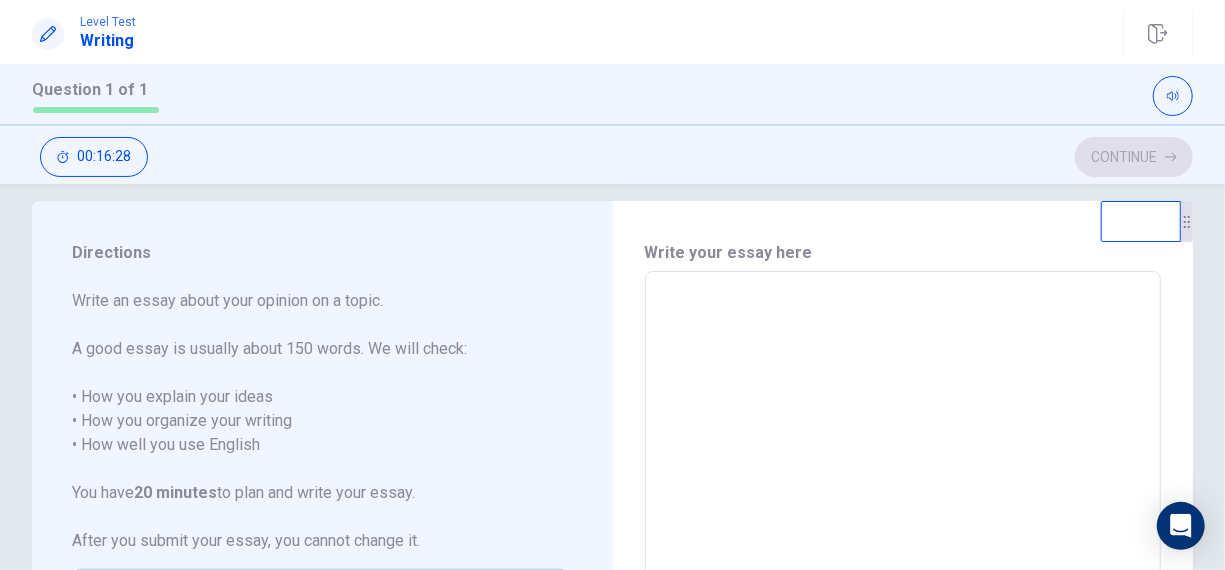 click at bounding box center [903, 548] 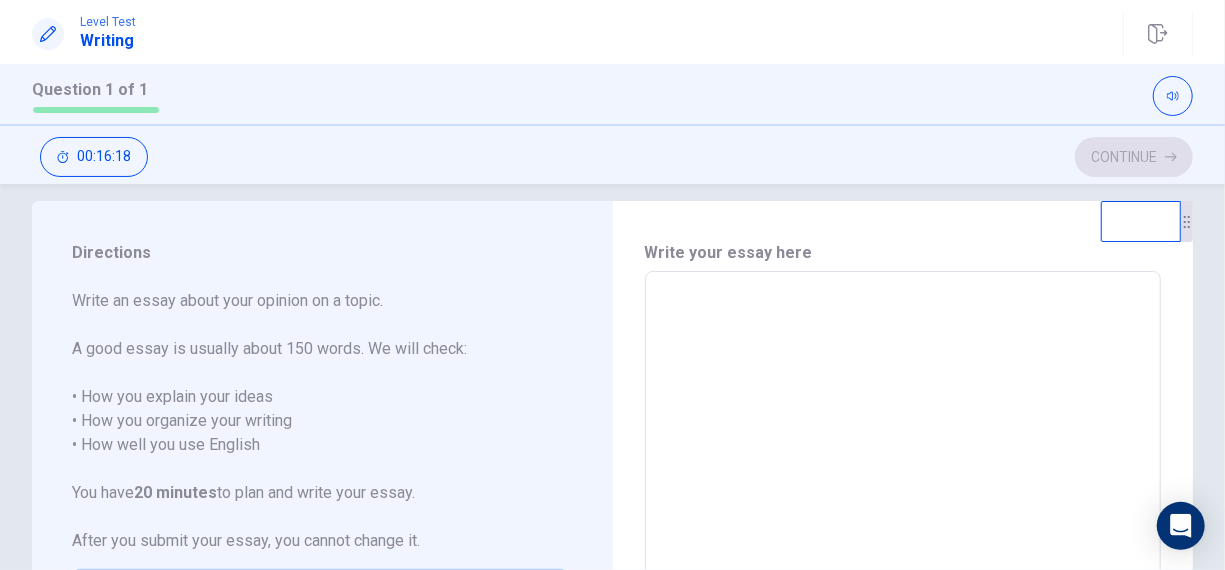 click at bounding box center [903, 548] 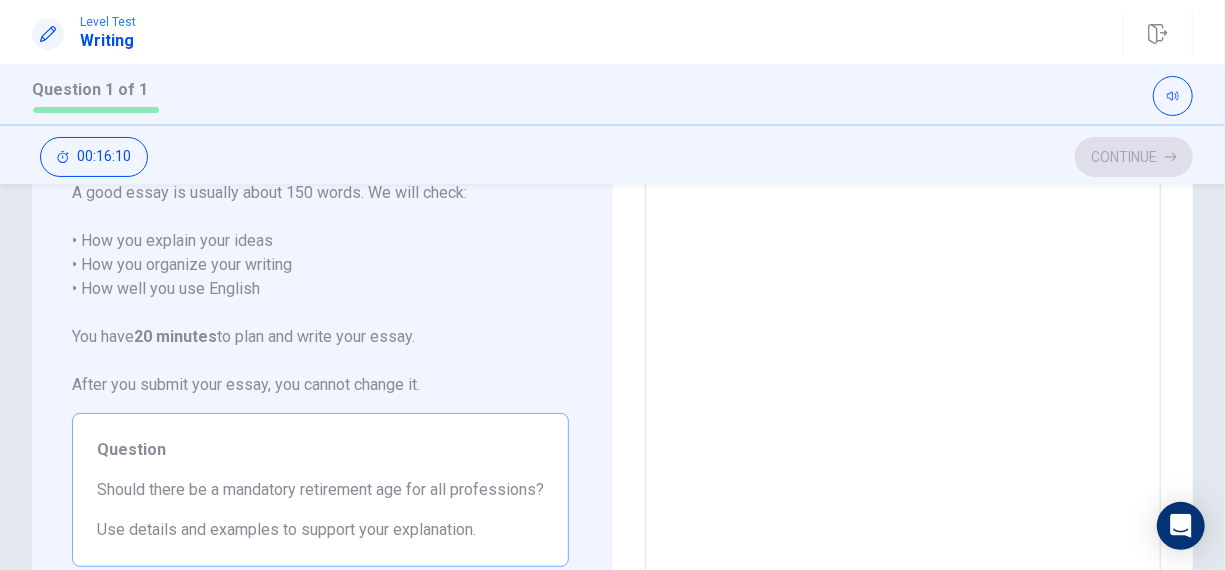 scroll, scrollTop: 176, scrollLeft: 0, axis: vertical 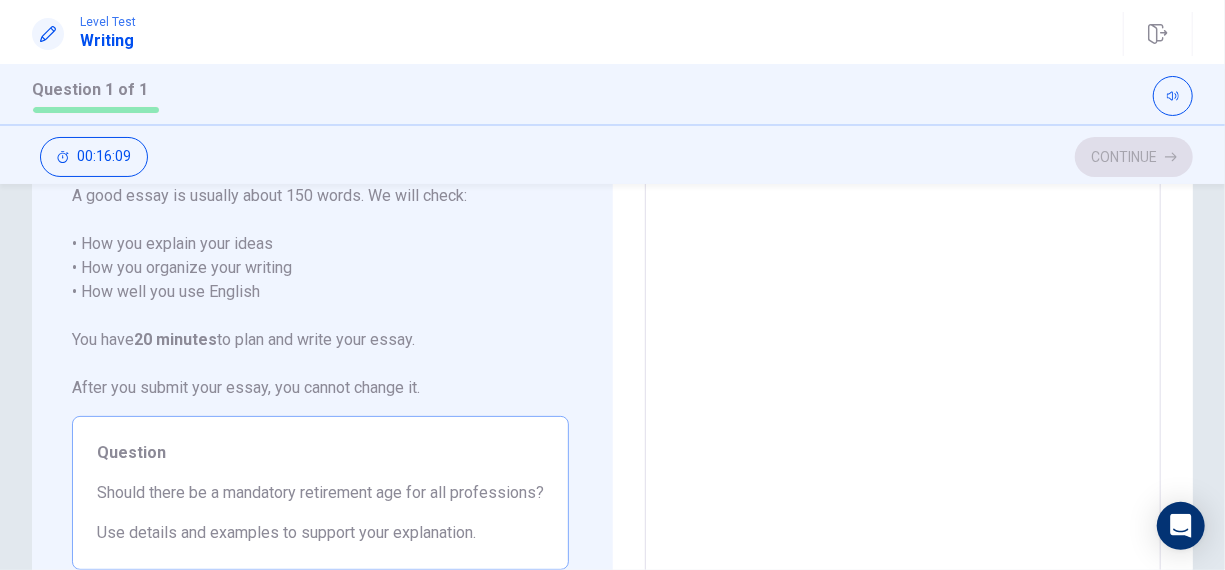 click at bounding box center [903, 395] 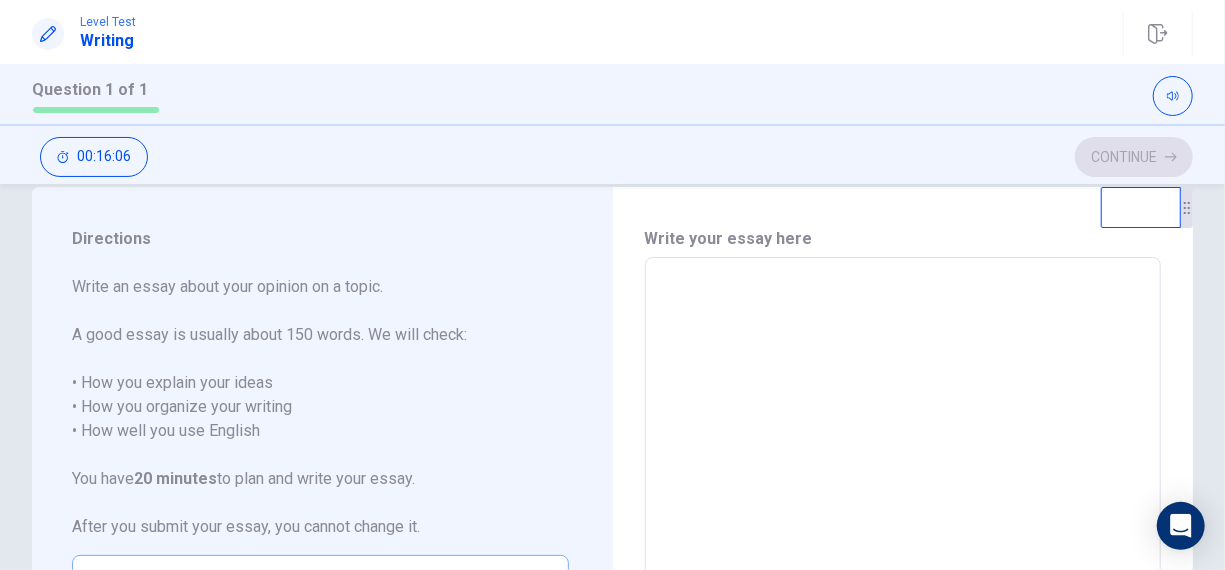 scroll, scrollTop: 26, scrollLeft: 0, axis: vertical 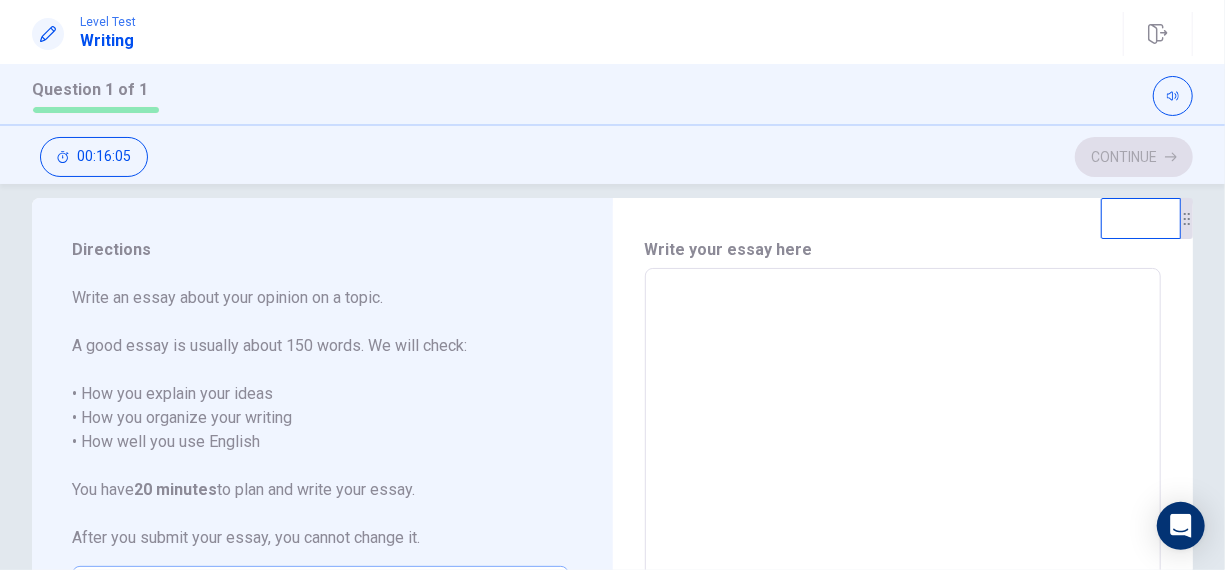 click at bounding box center [903, 545] 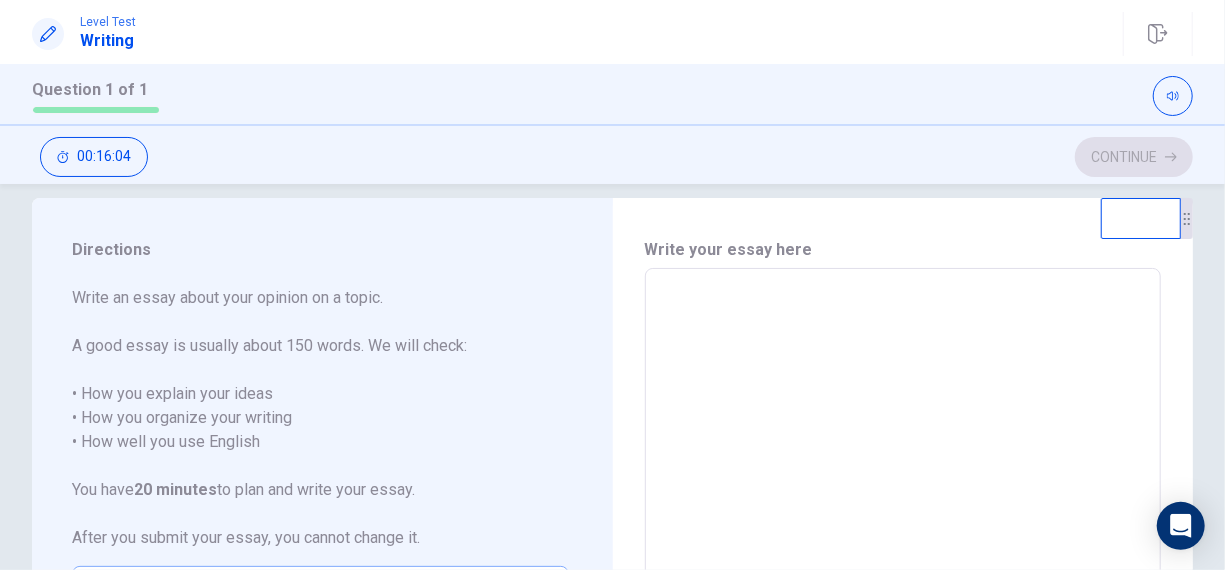 type on "*" 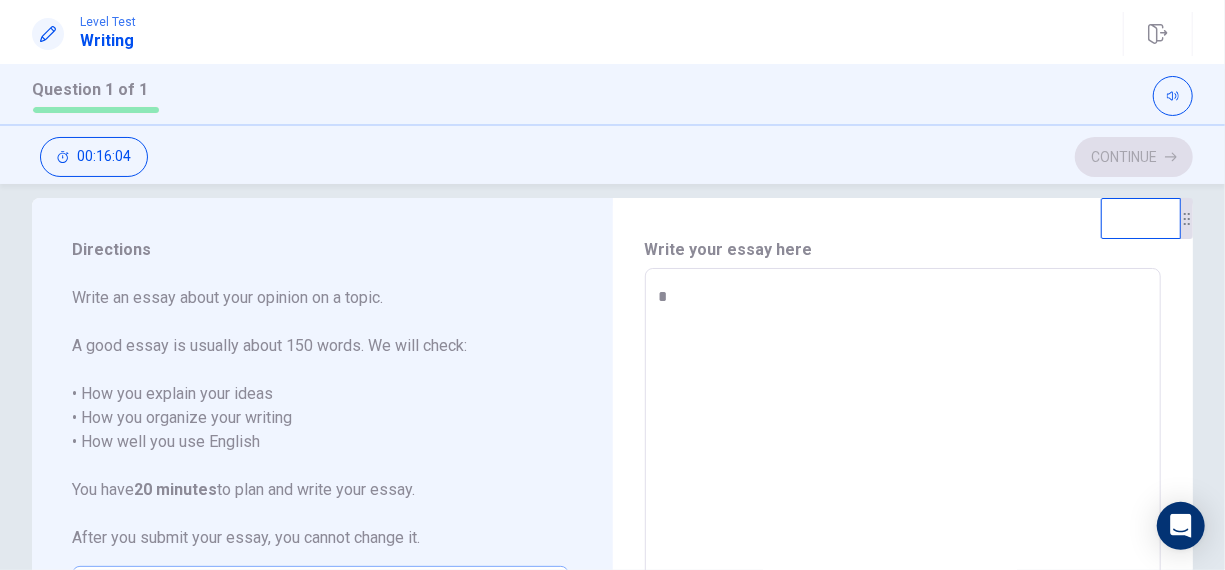 type on "*" 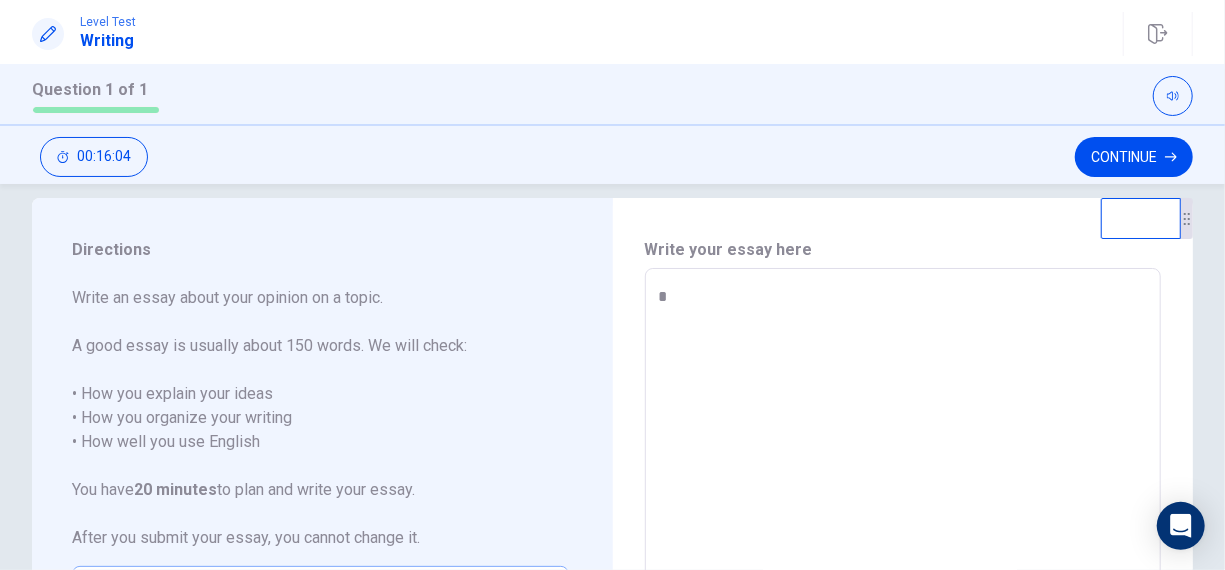 type on "*" 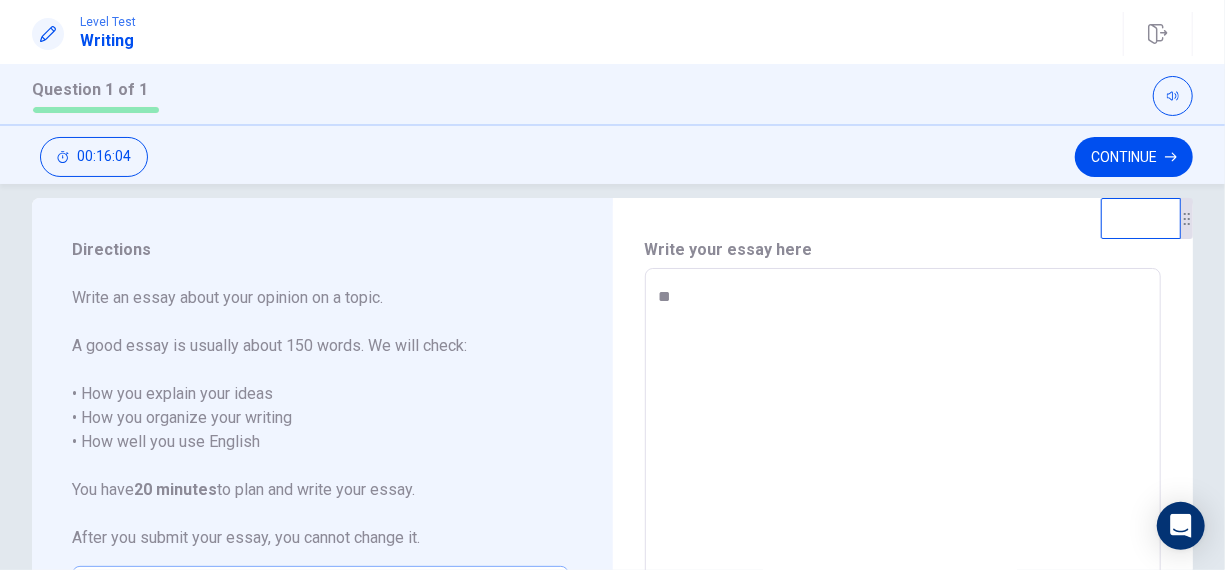 type on "*" 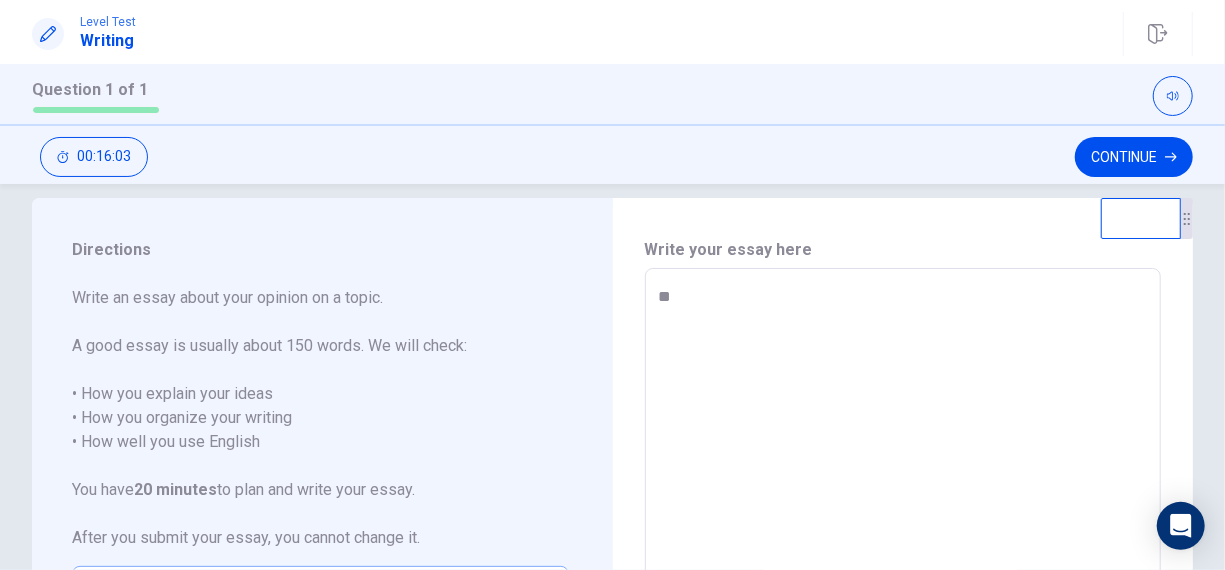 type on "***" 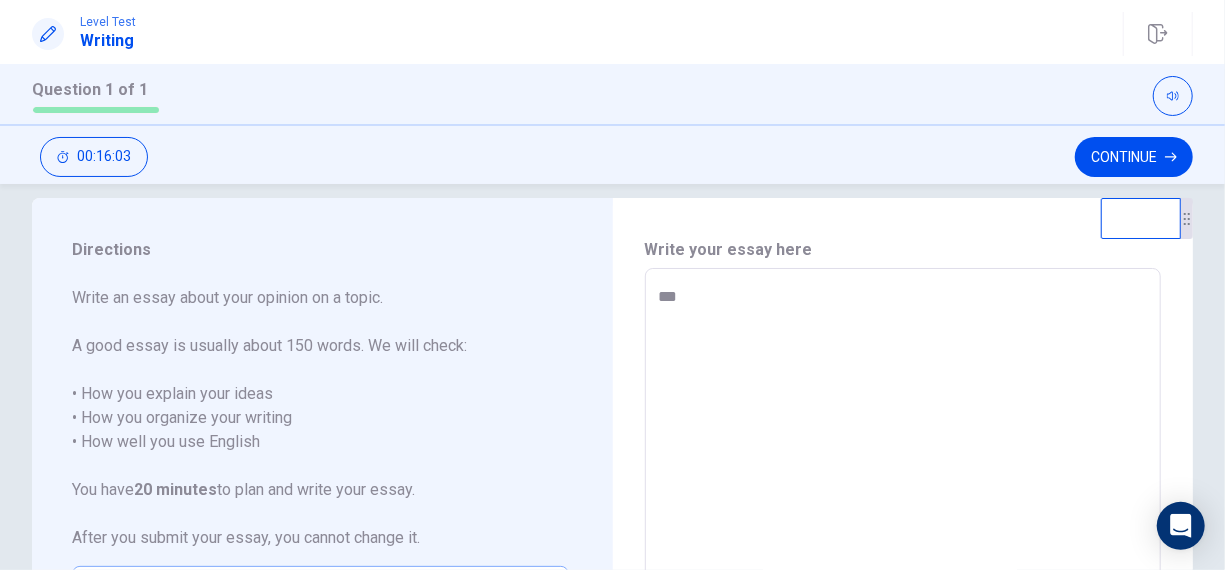type on "*" 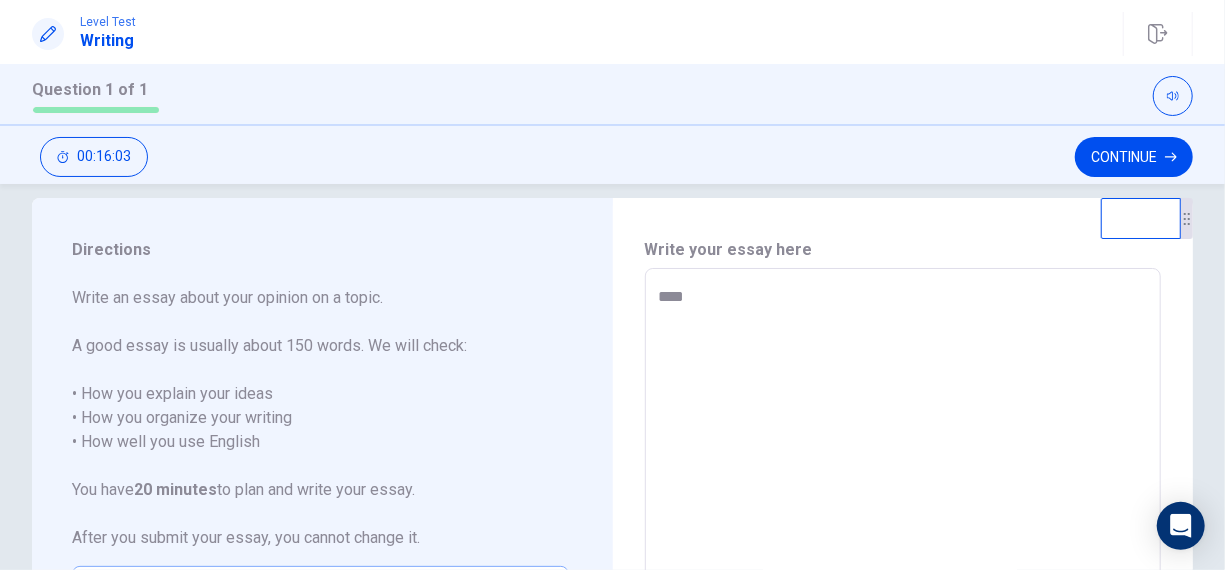 type on "*" 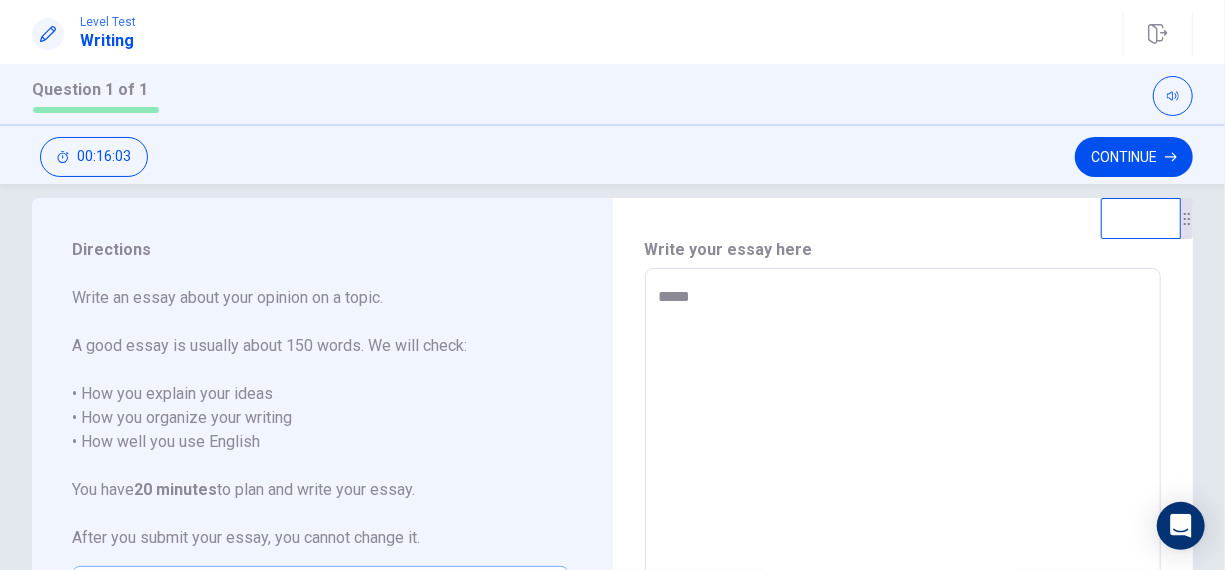 type on "*" 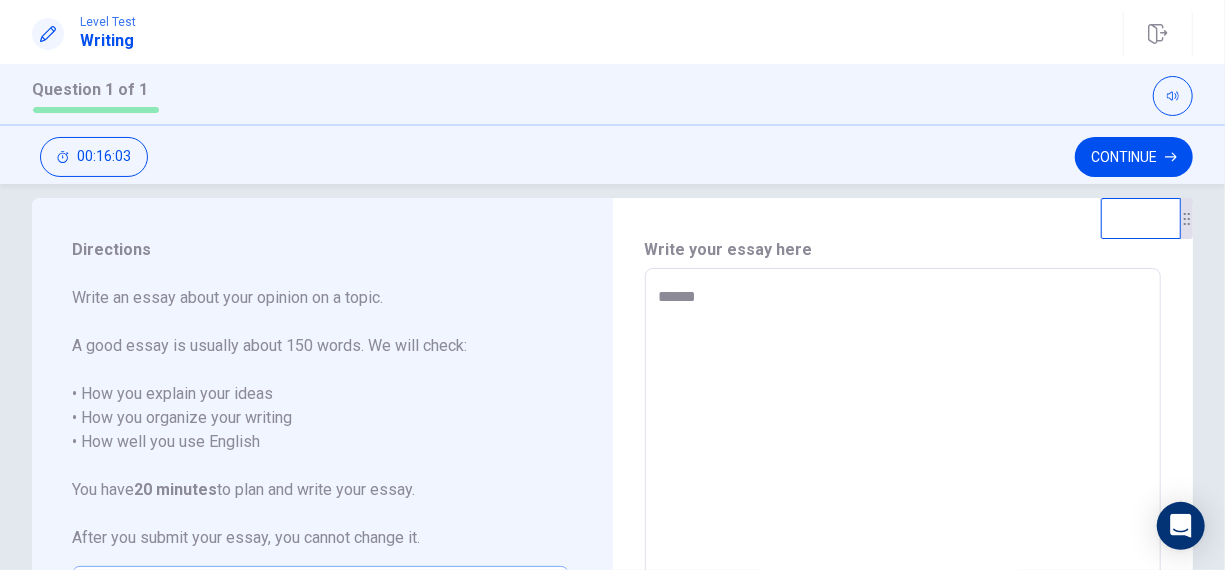 type on "*" 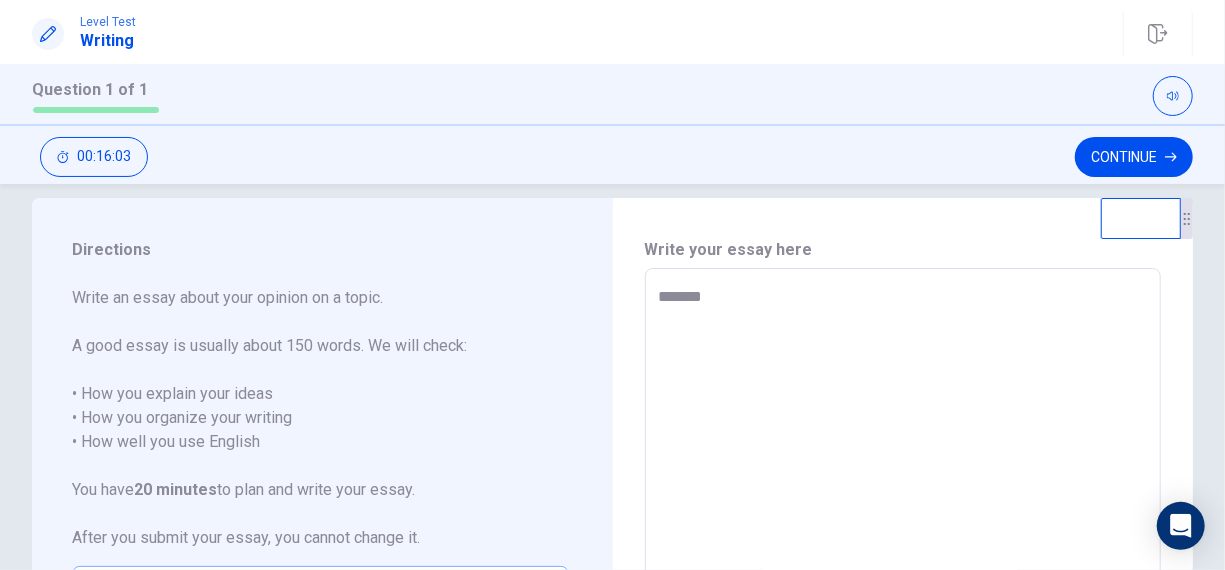 type on "*" 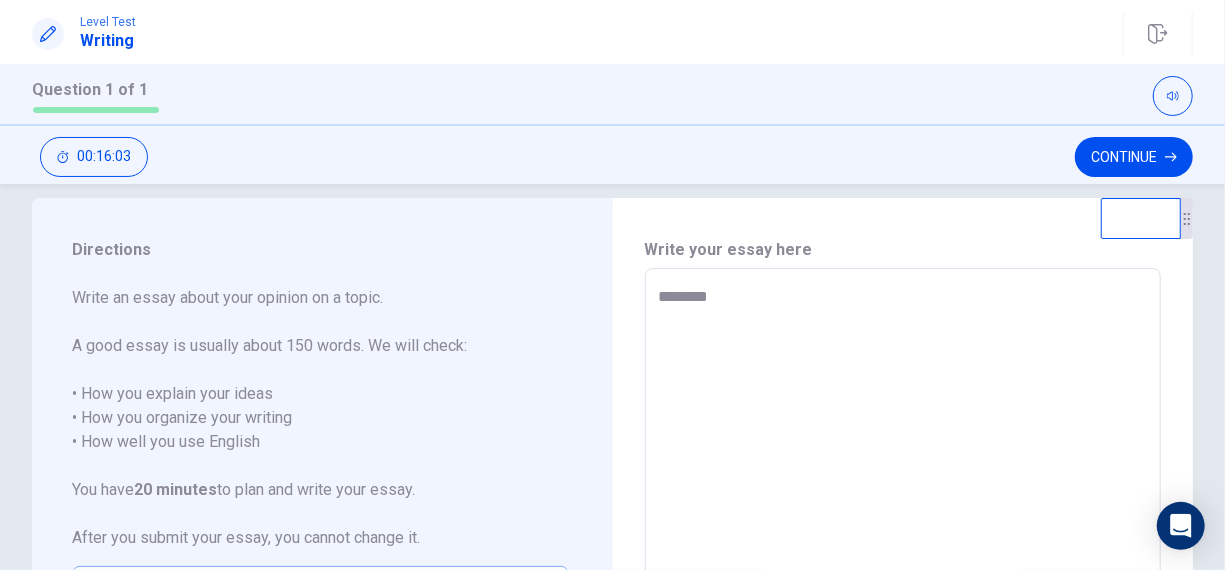 type on "*" 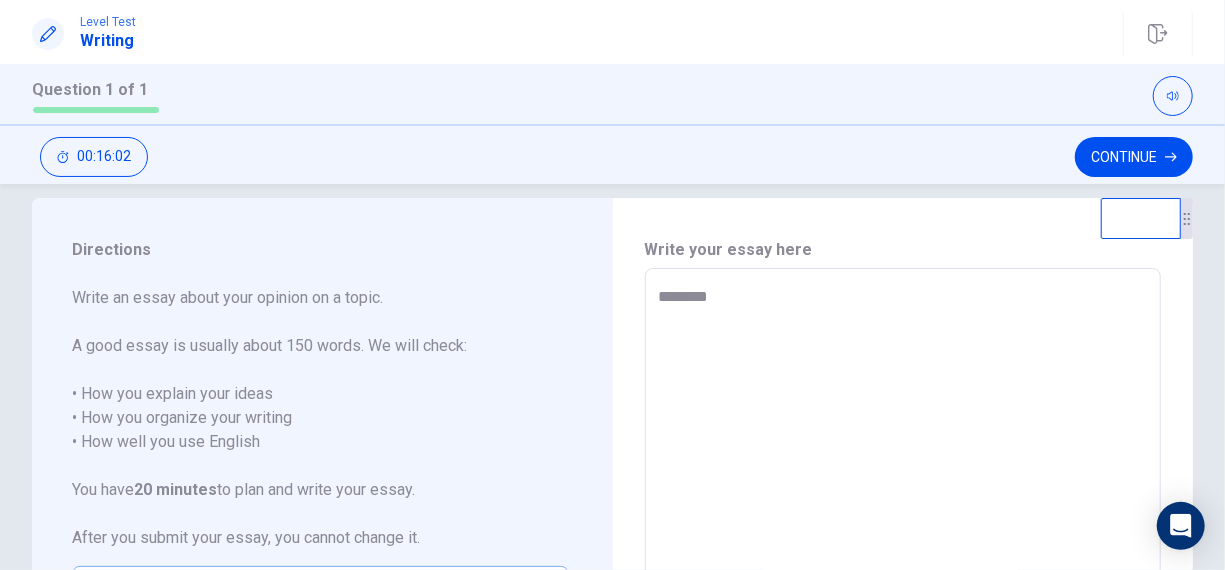 type on "*******" 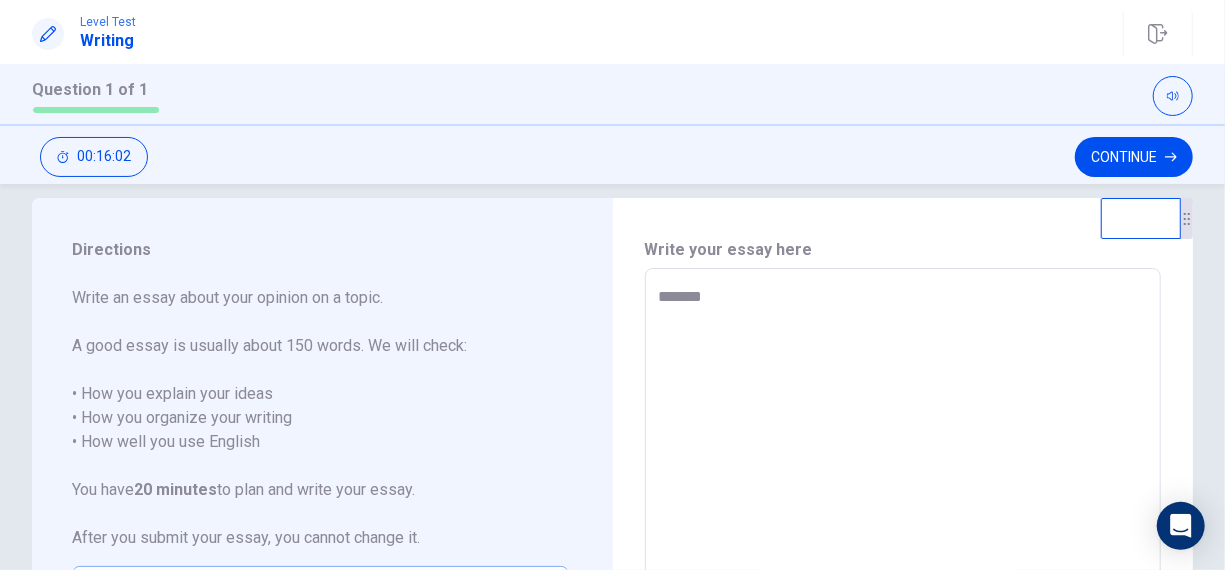 type on "*" 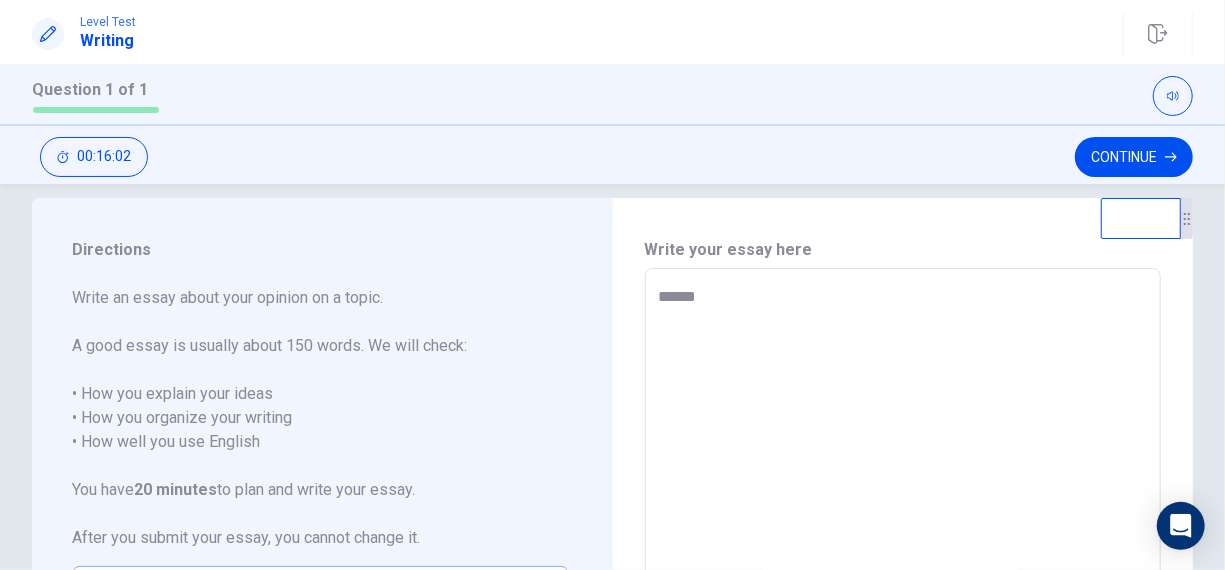 type on "*" 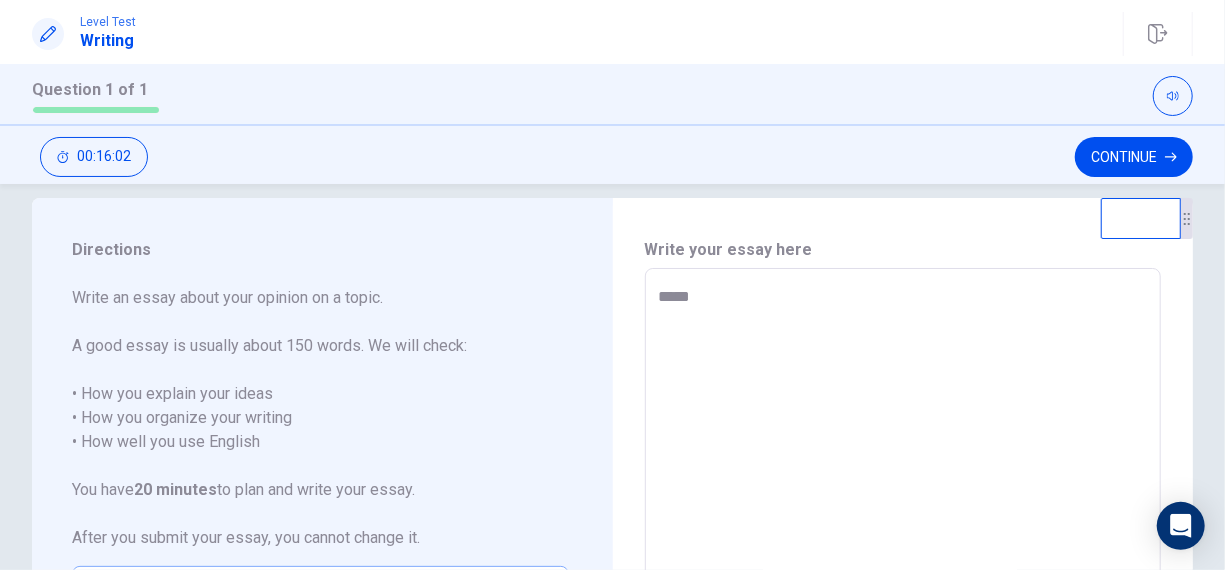type on "*" 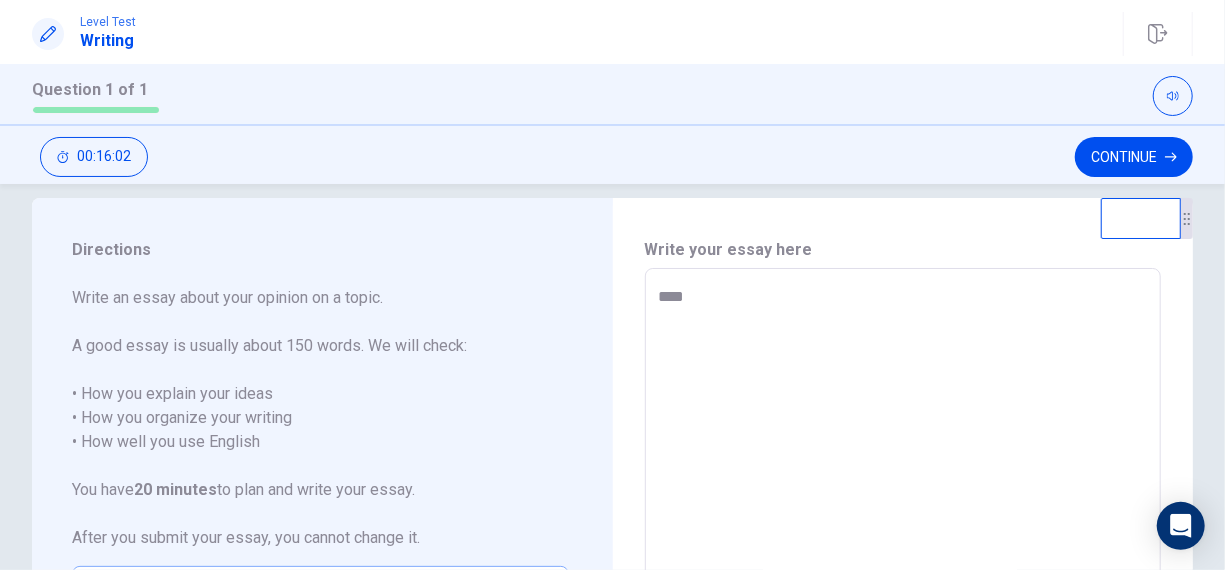 type on "*" 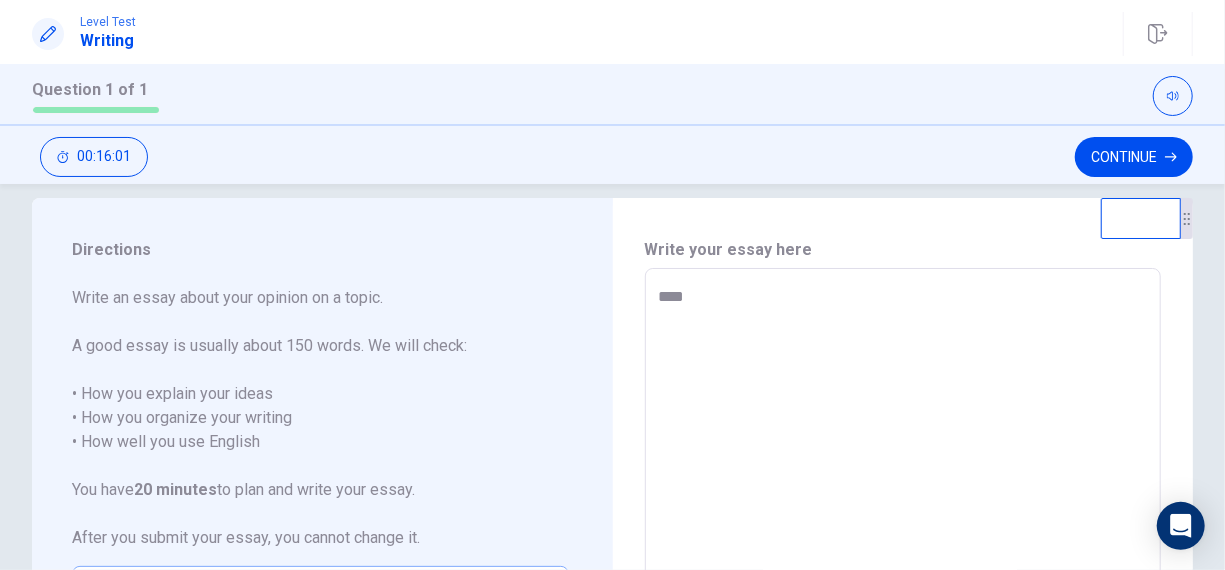 type on "***" 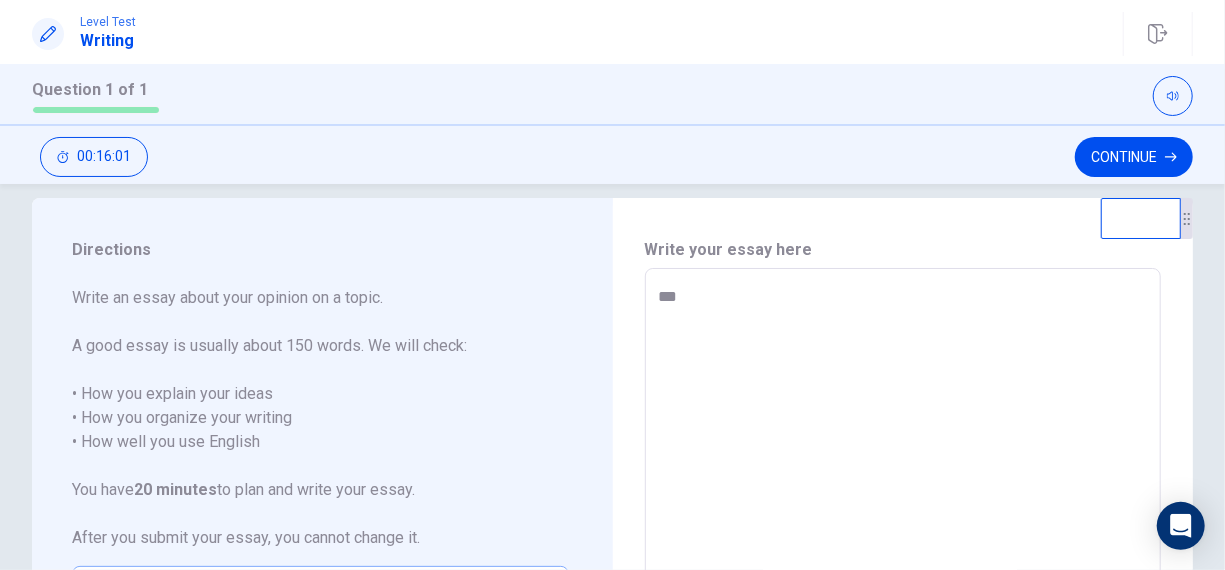 type on "*" 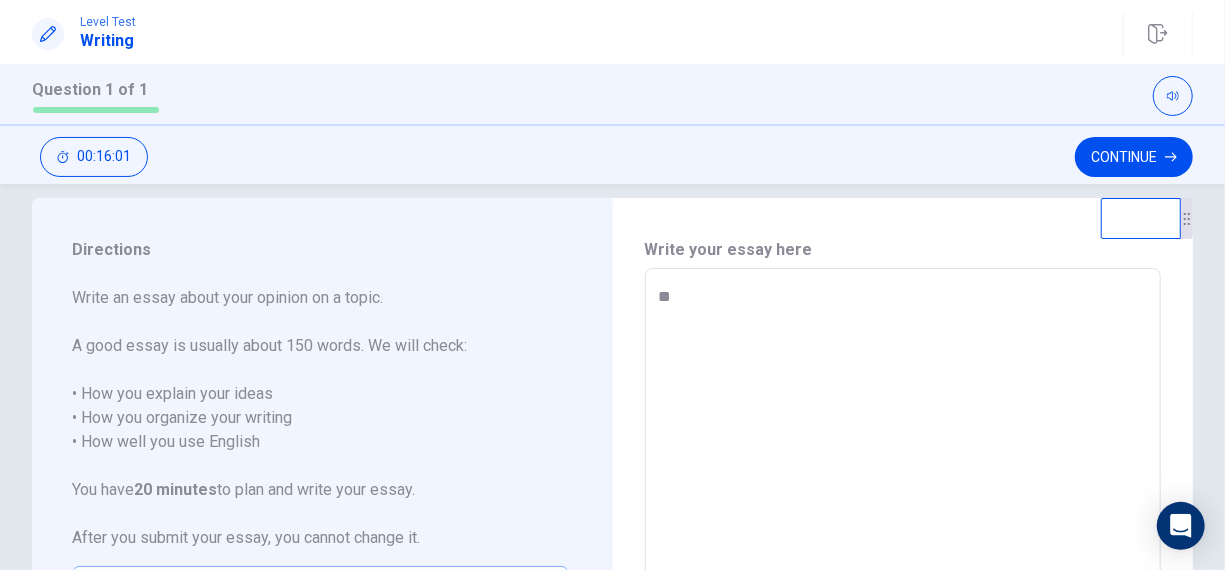 type on "*" 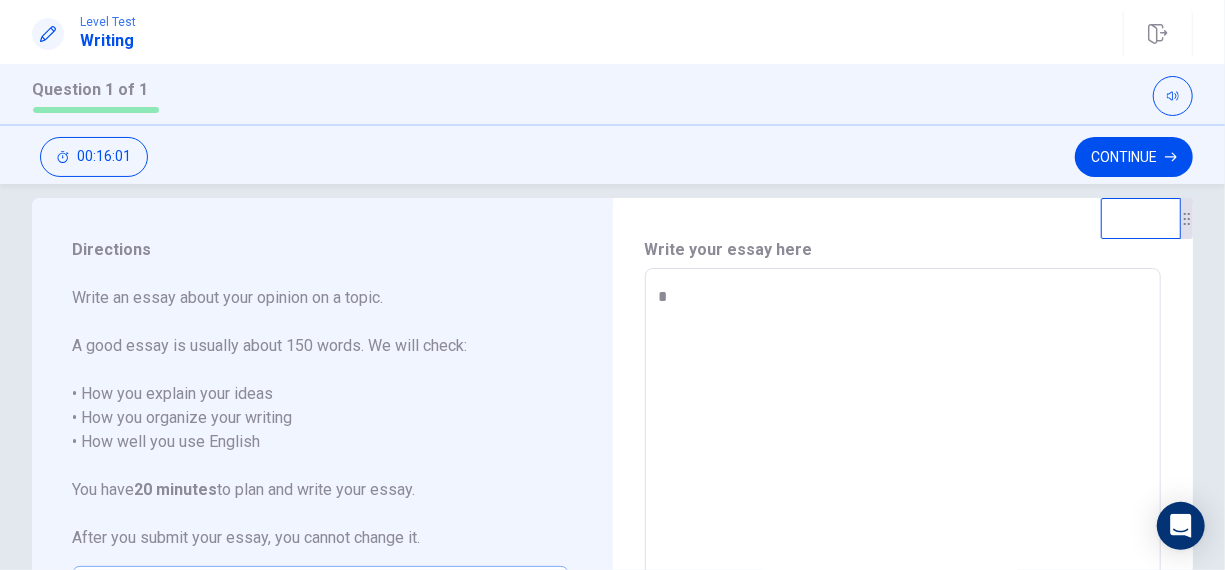 type on "*" 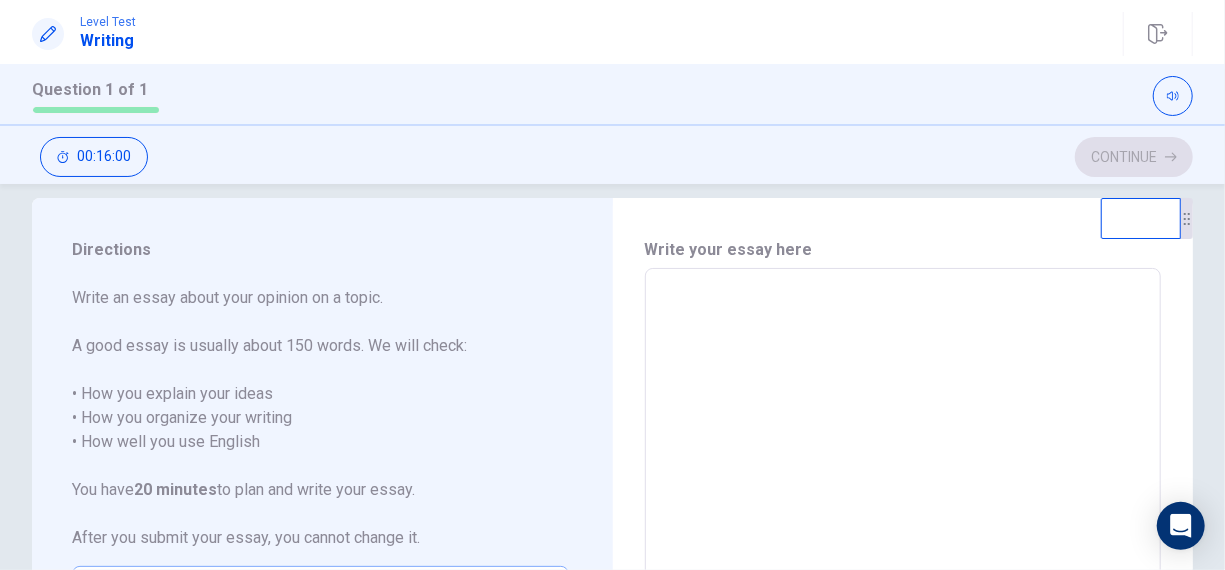 type on "*" 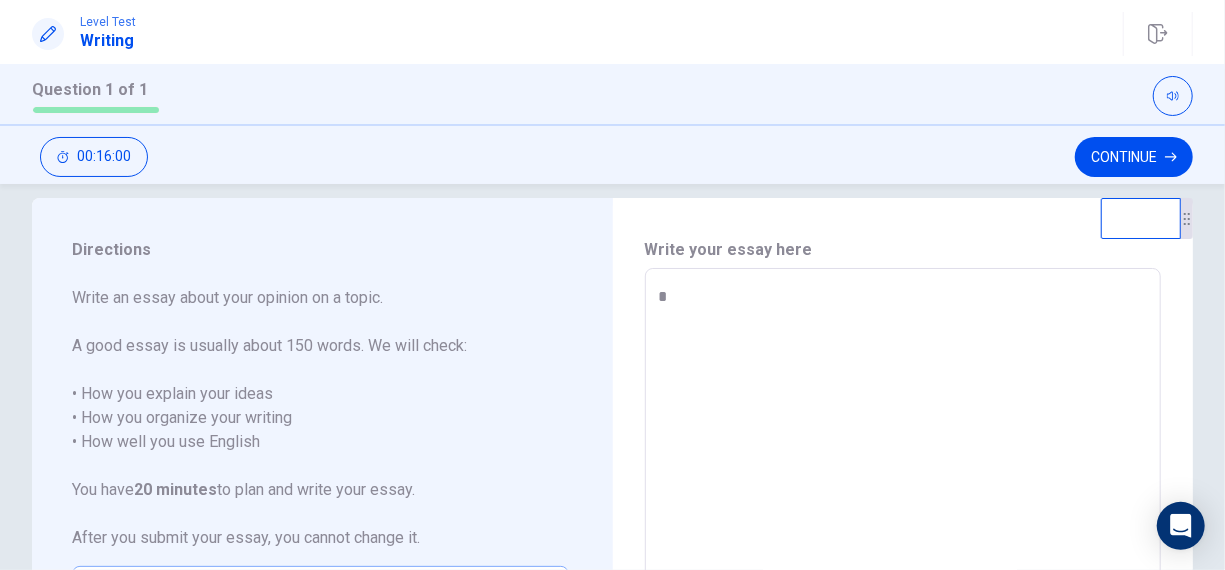 type on "*" 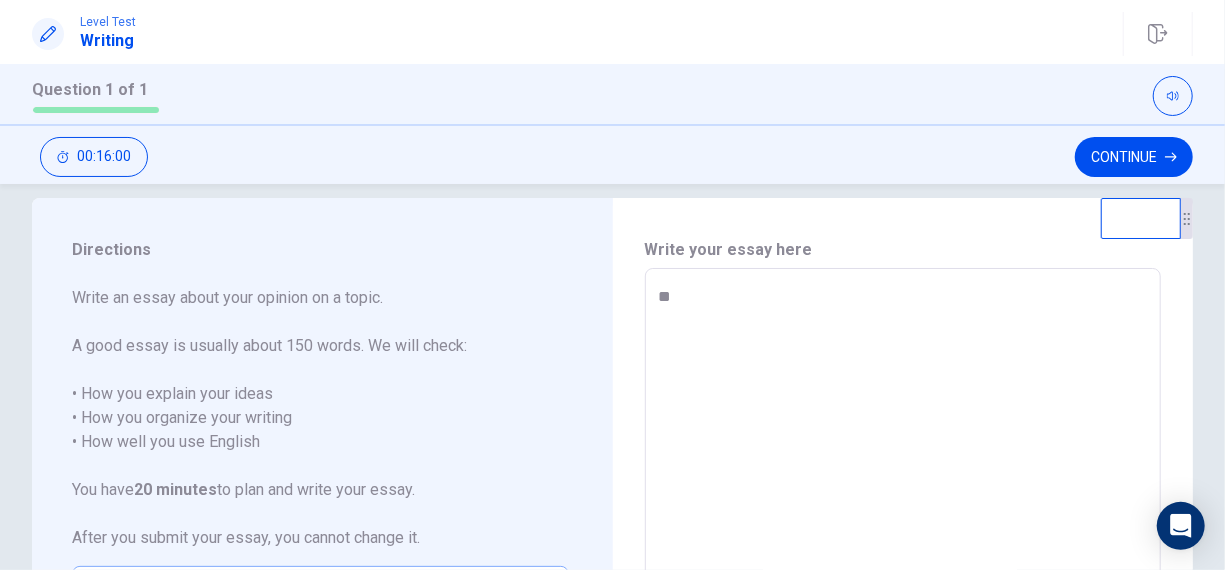 type on "*" 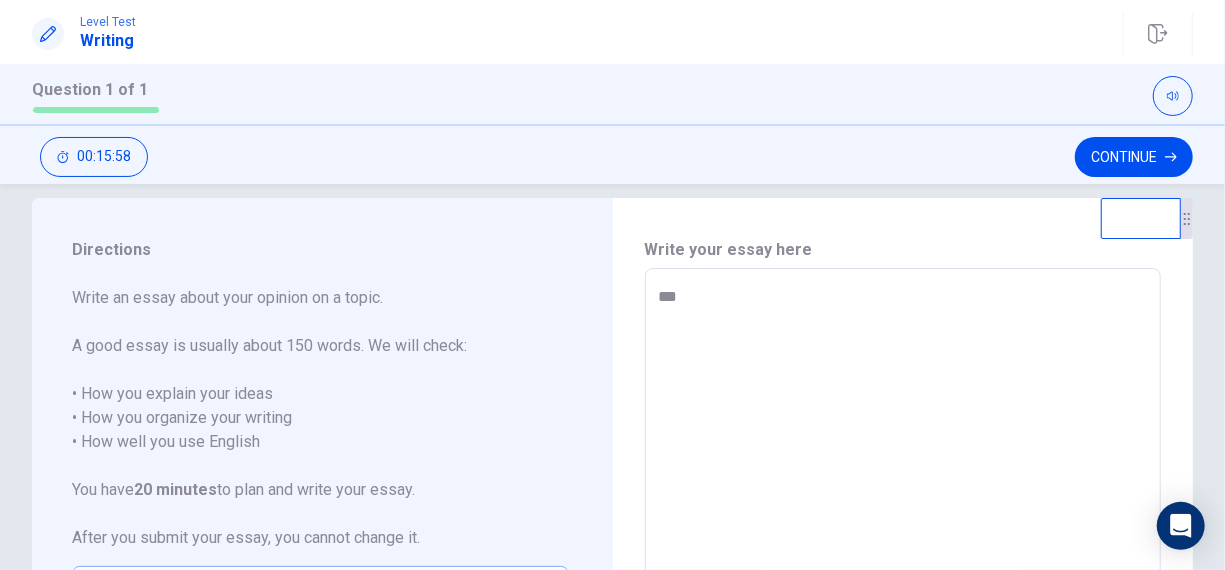 type on "*" 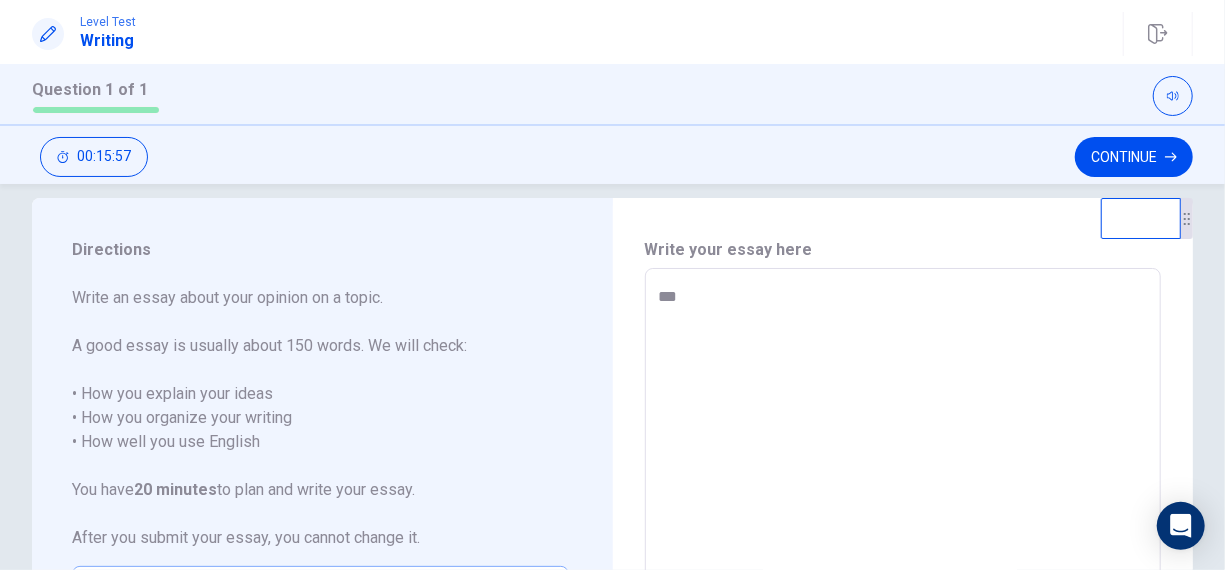 type on "****" 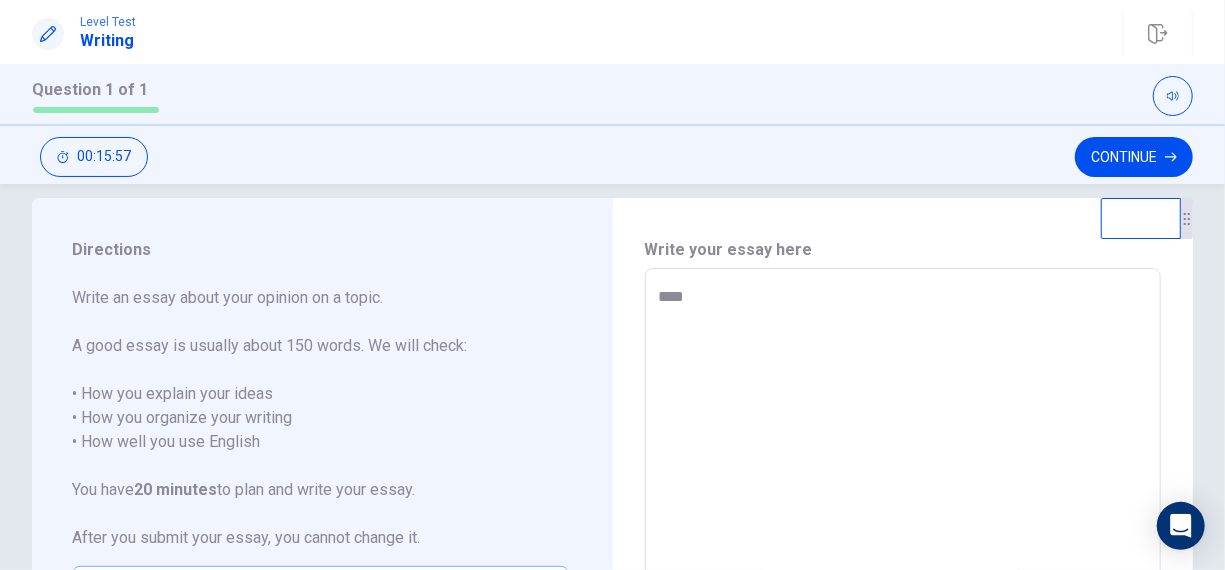 type on "*" 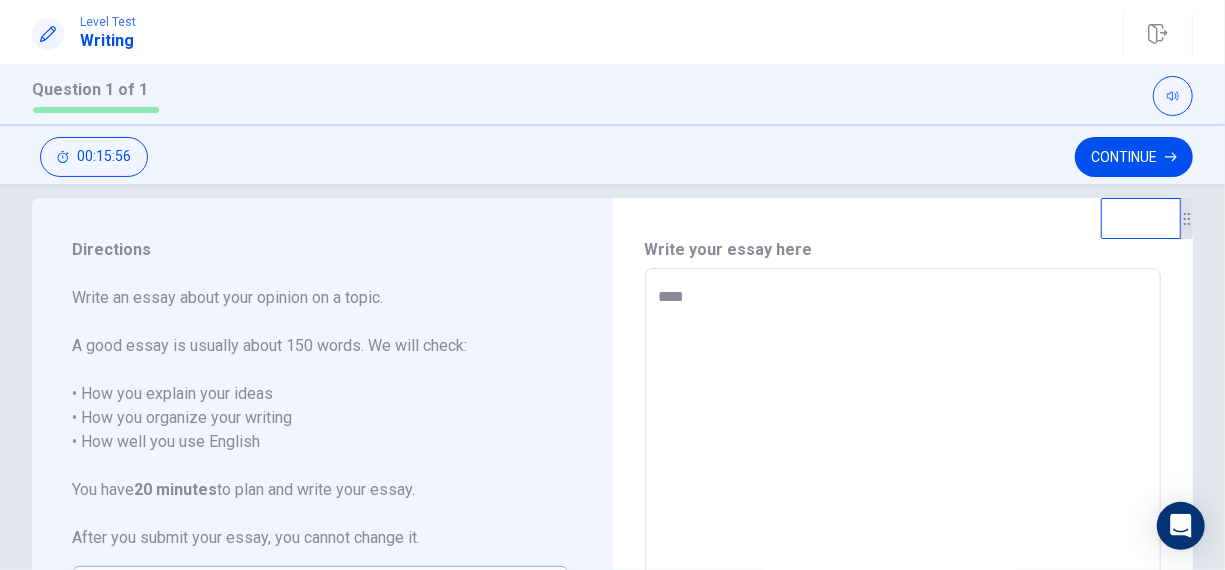 type on "*****" 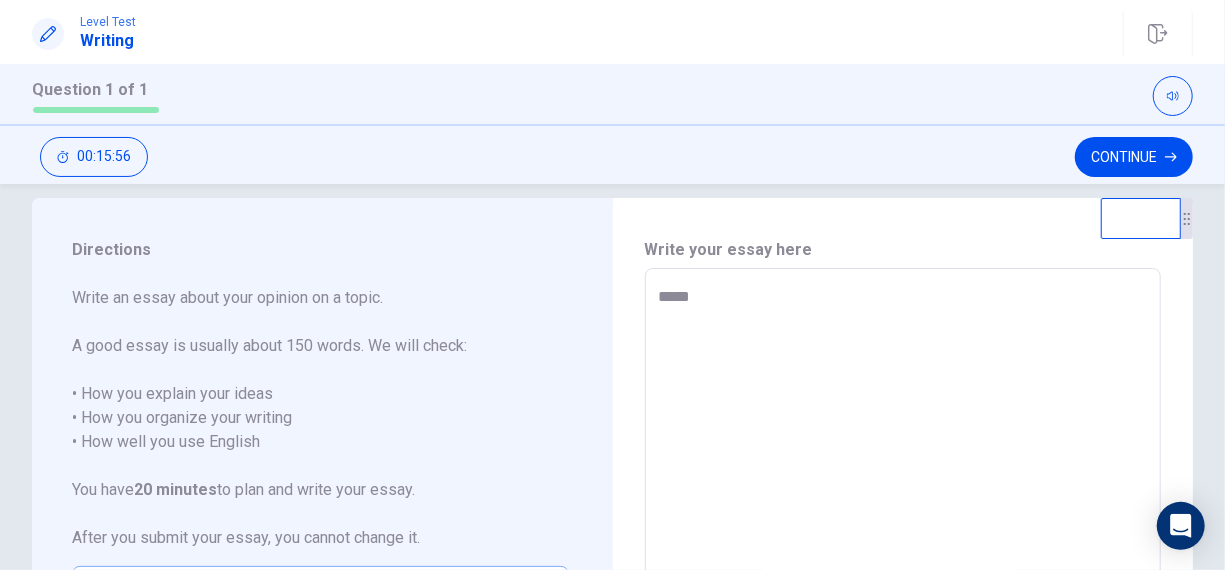 type on "*" 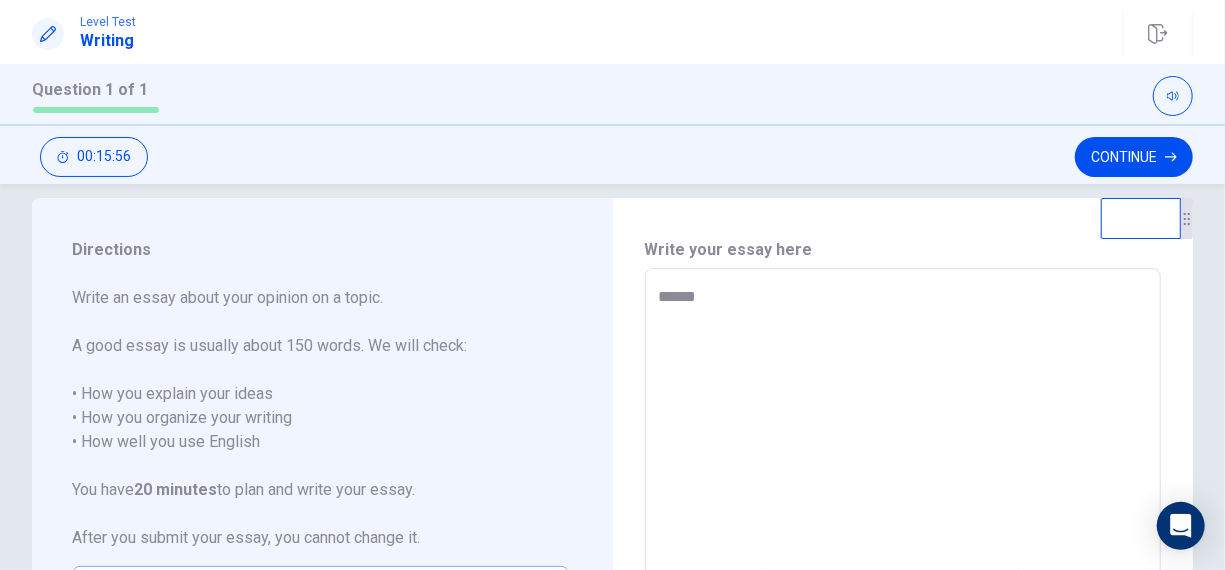 type on "*" 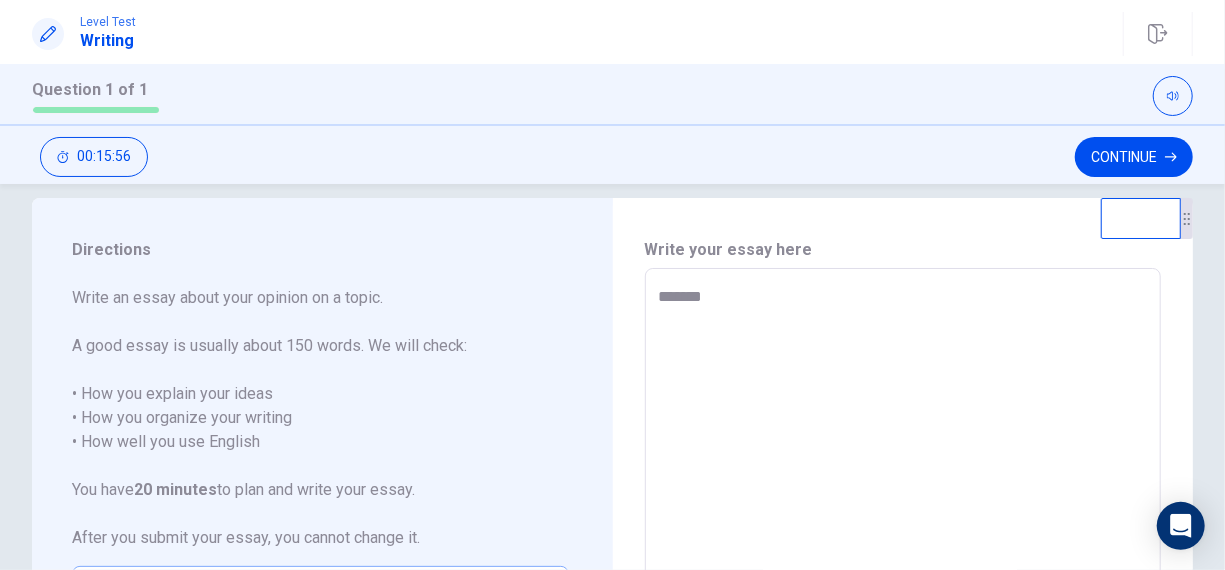 type on "*" 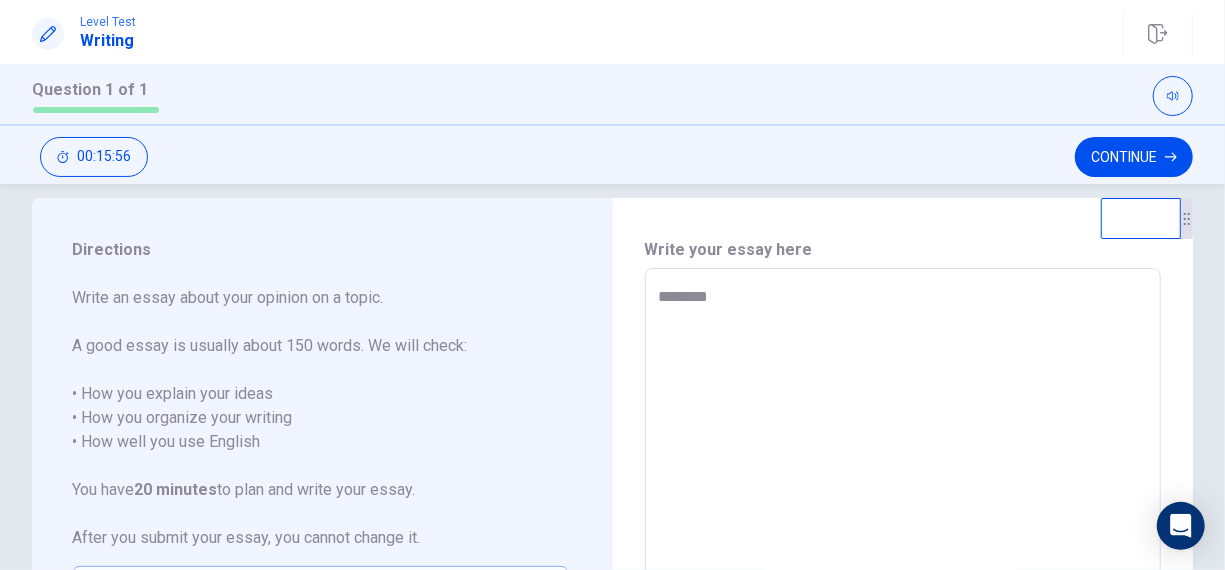 type on "*" 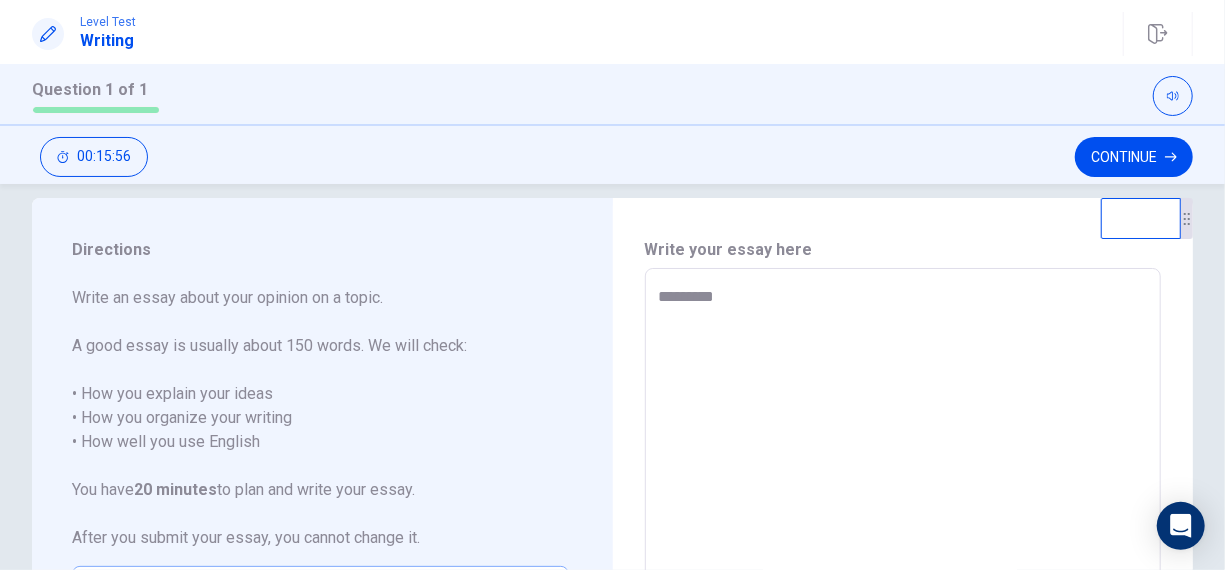 type on "*" 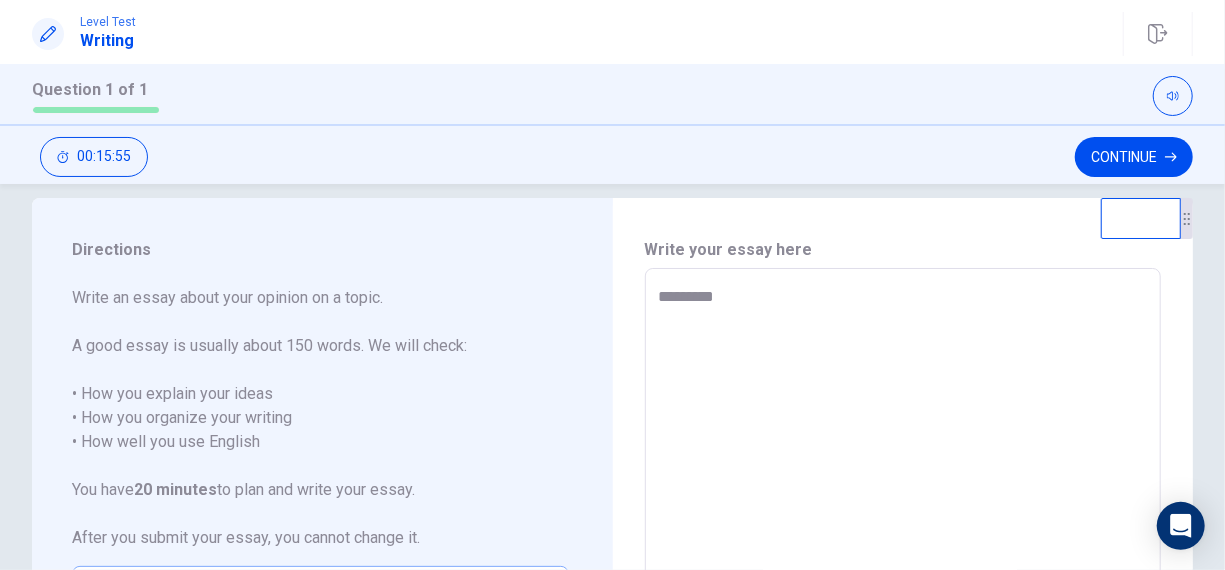 type on "********" 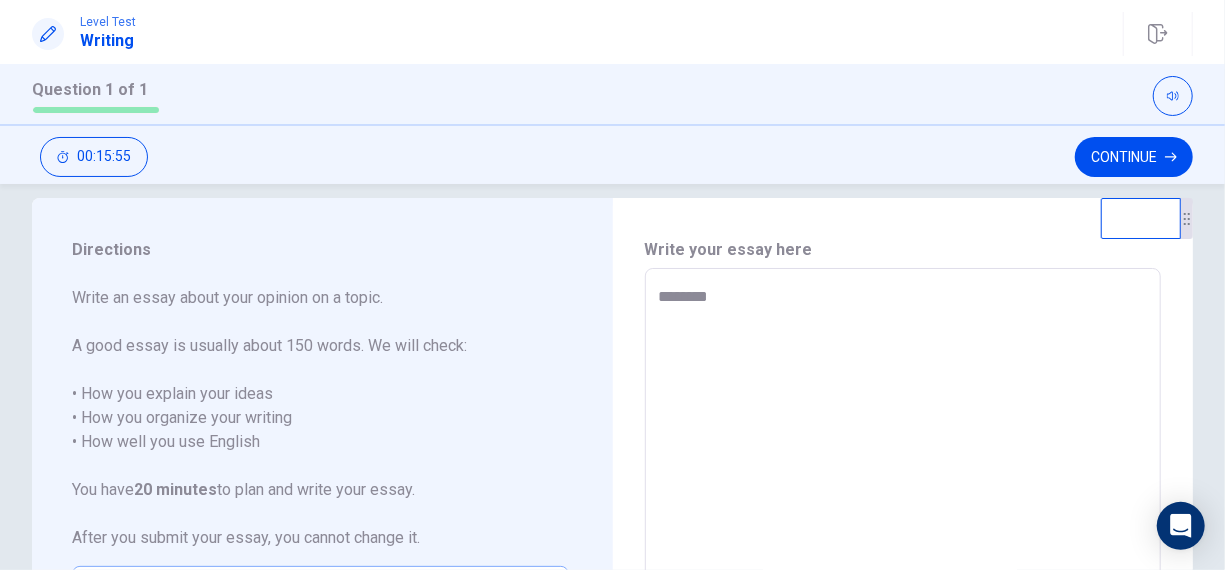type on "*" 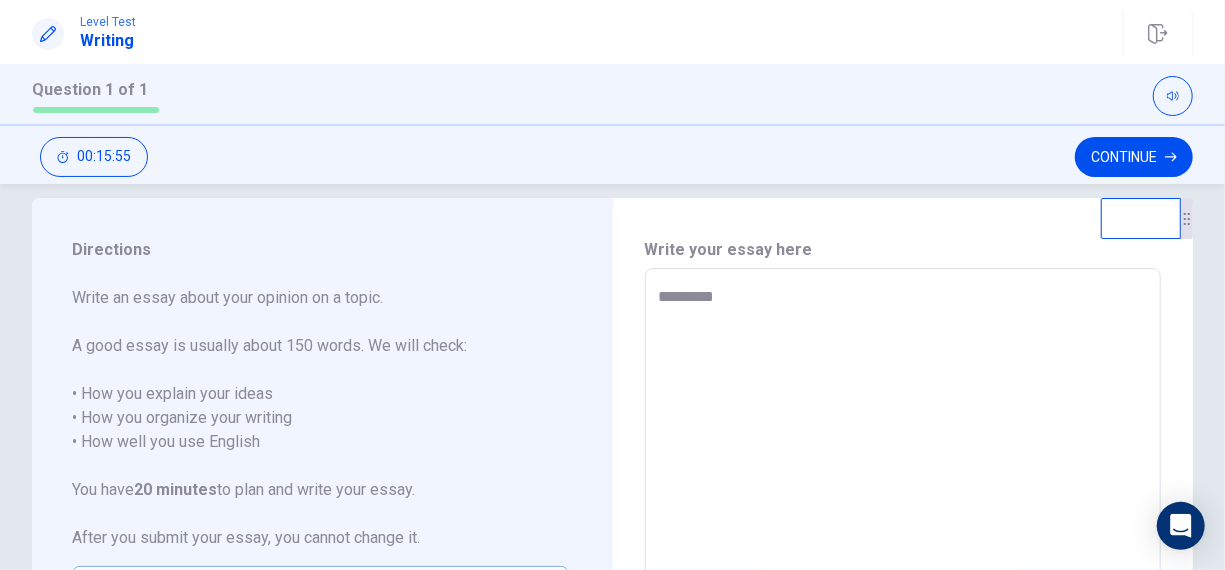 type on "*" 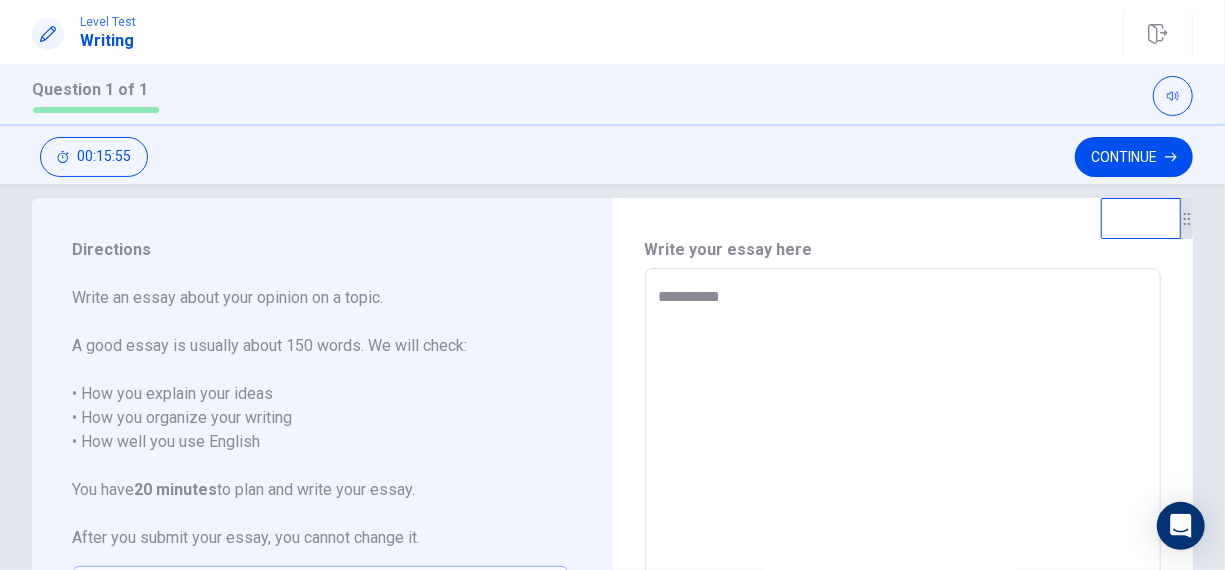 type on "*" 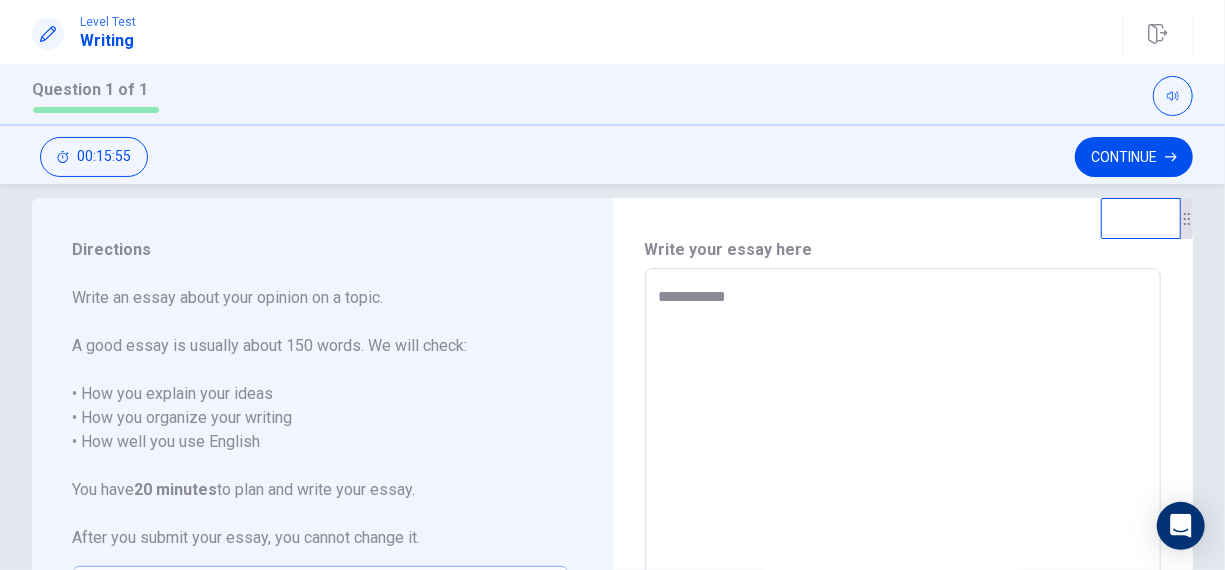 type on "**********" 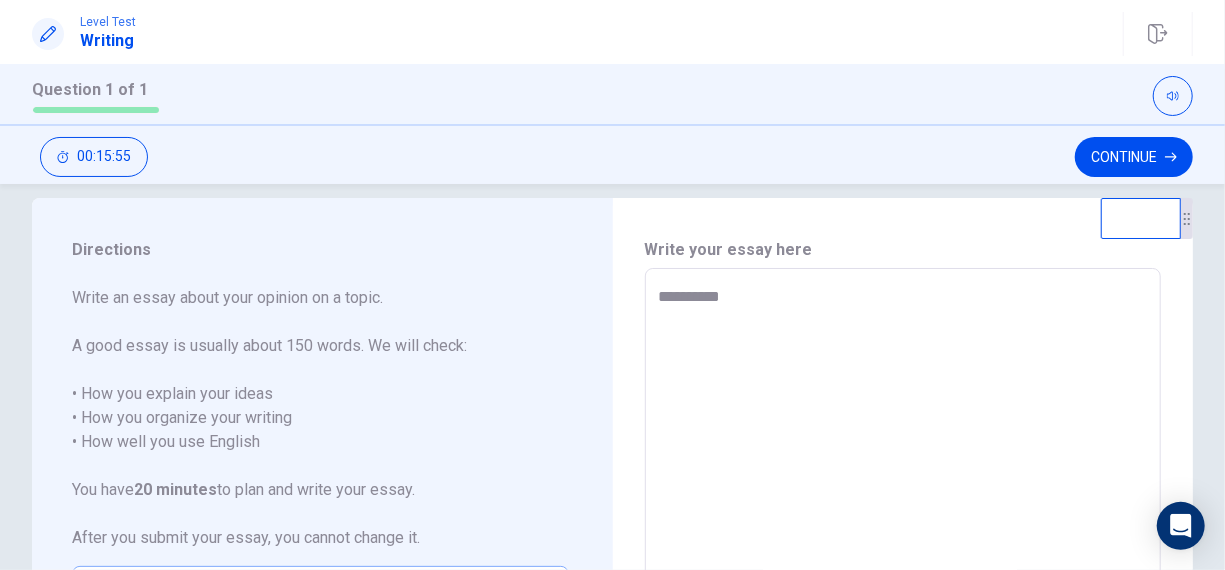 type on "*" 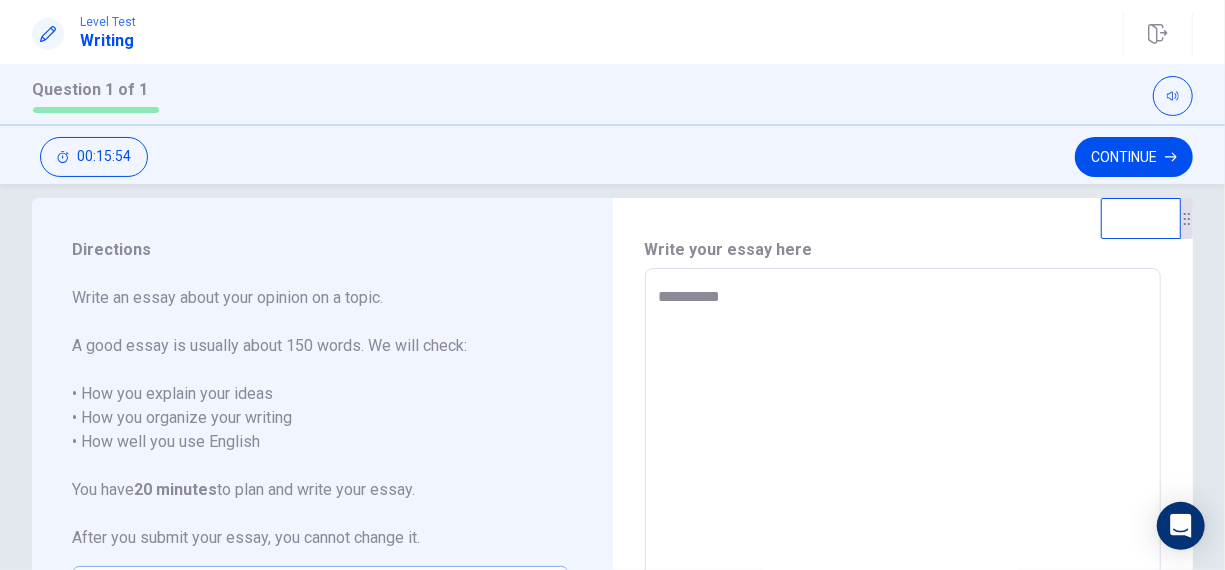 type on "**********" 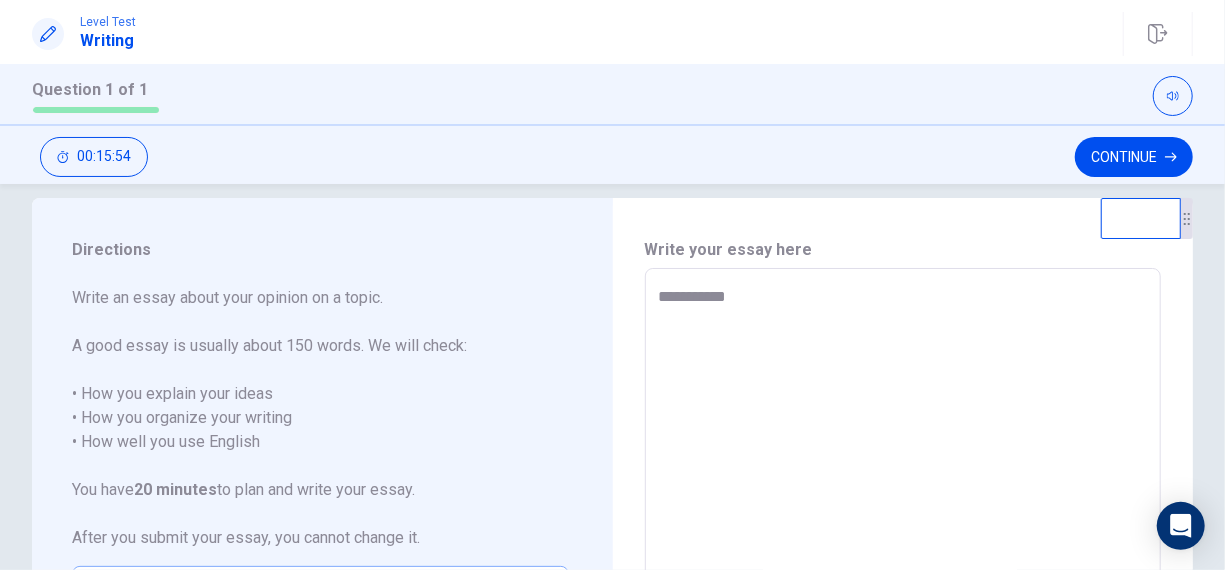 type on "*" 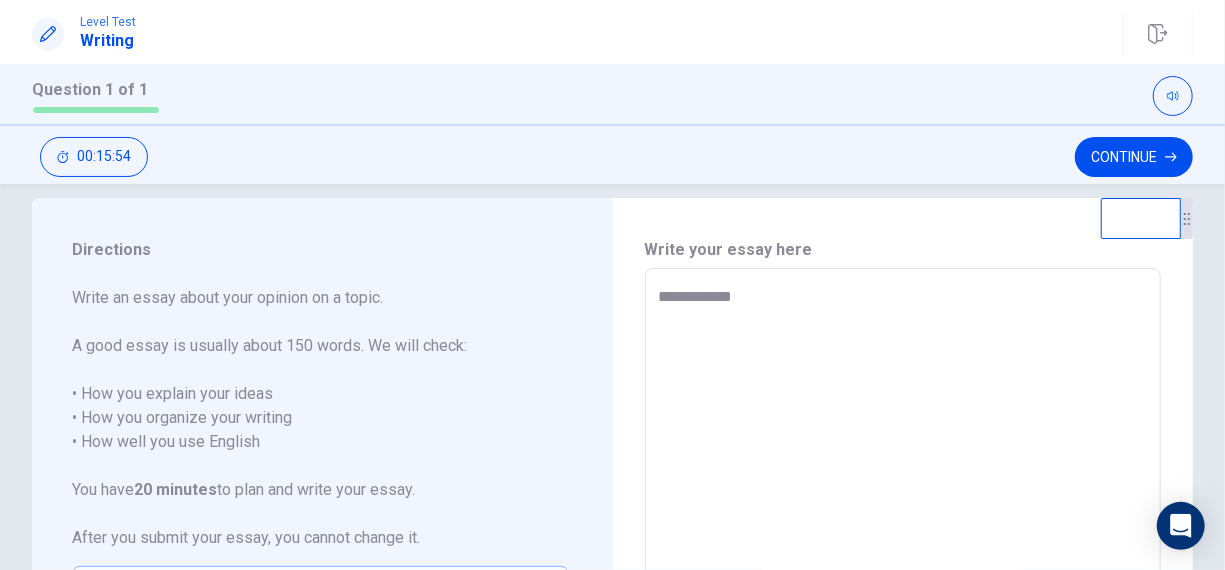 type on "*" 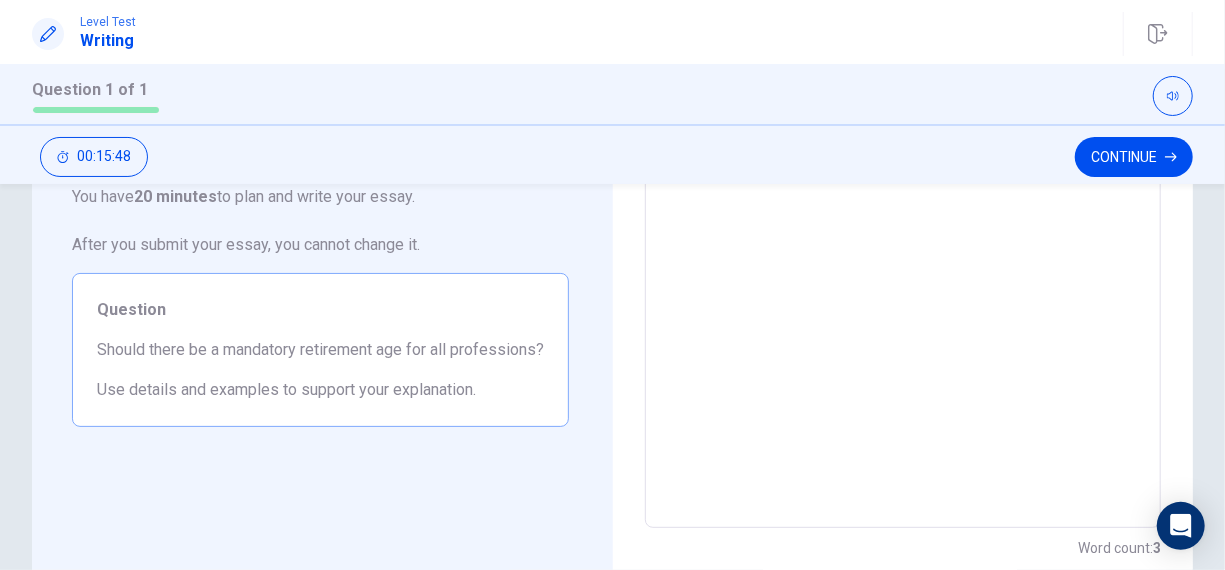 scroll, scrollTop: 297, scrollLeft: 0, axis: vertical 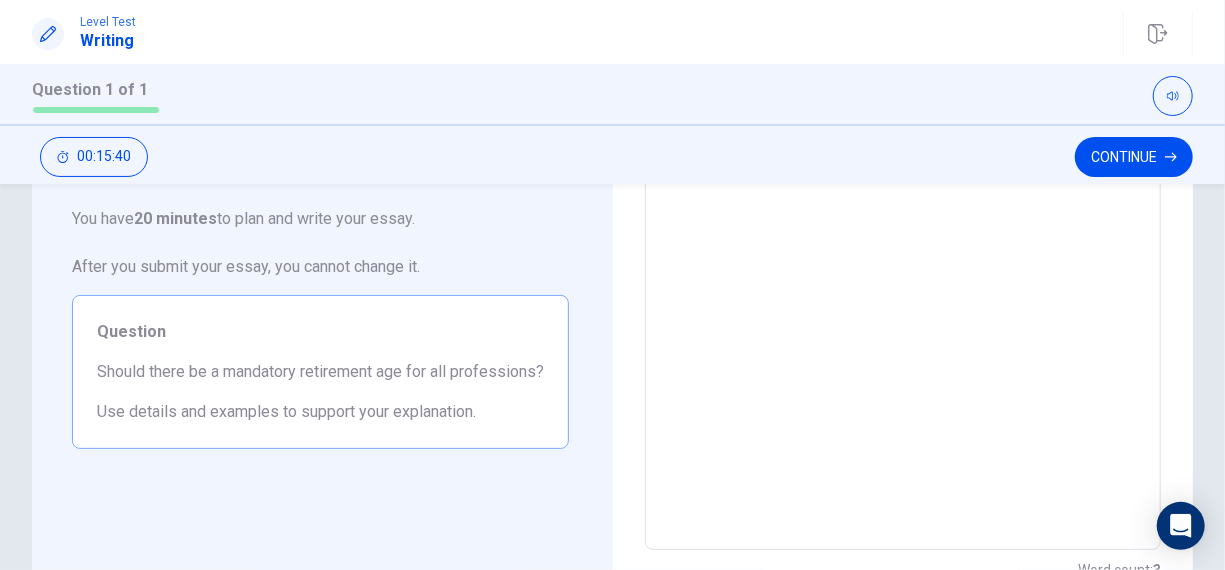 click on "**********" at bounding box center (901, 274) 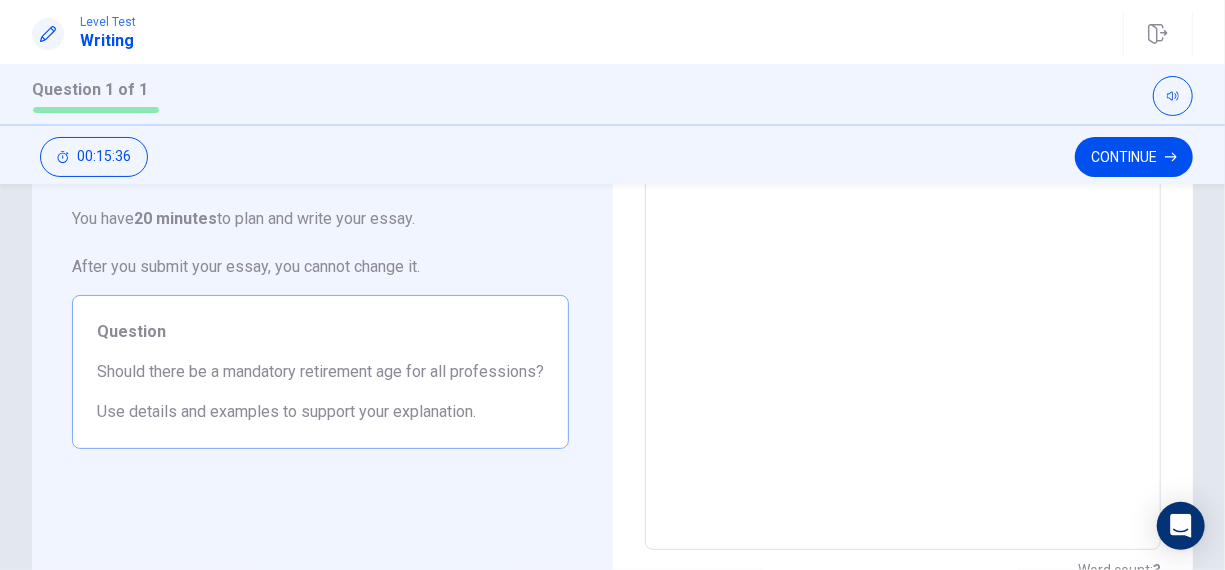 scroll, scrollTop: 128, scrollLeft: 0, axis: vertical 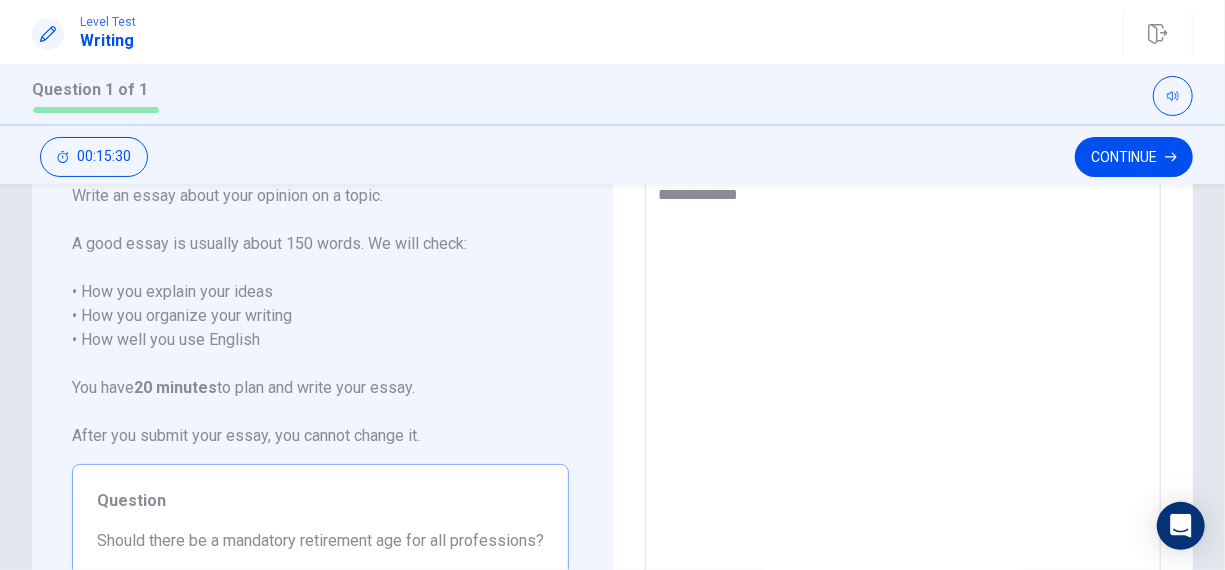 type on "*" 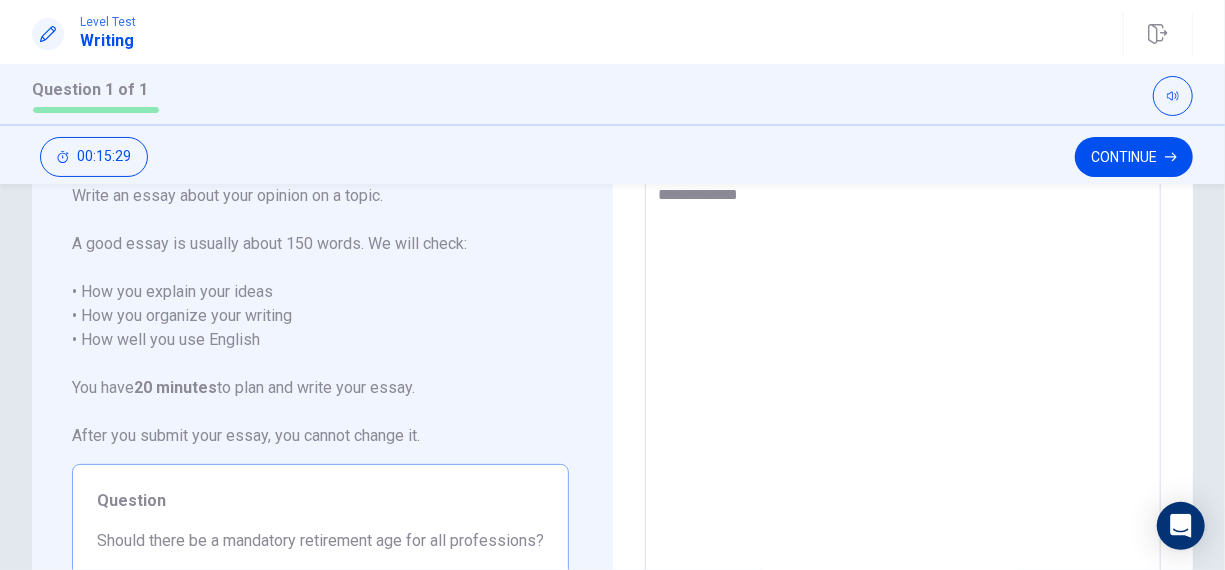 click on "**********" at bounding box center [901, 443] 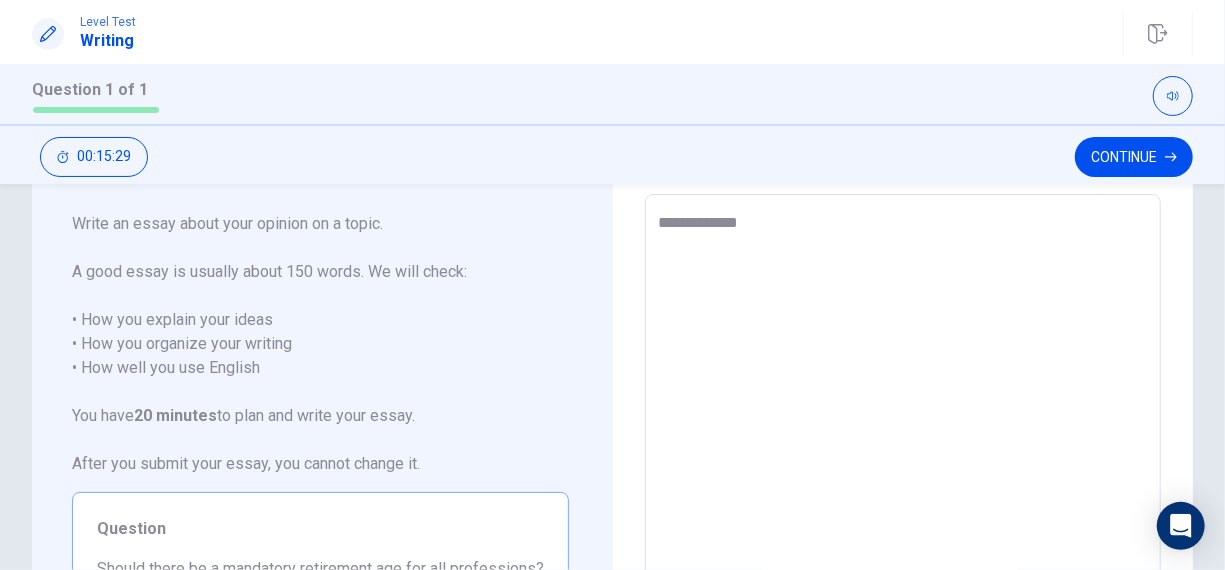 scroll, scrollTop: 52, scrollLeft: 0, axis: vertical 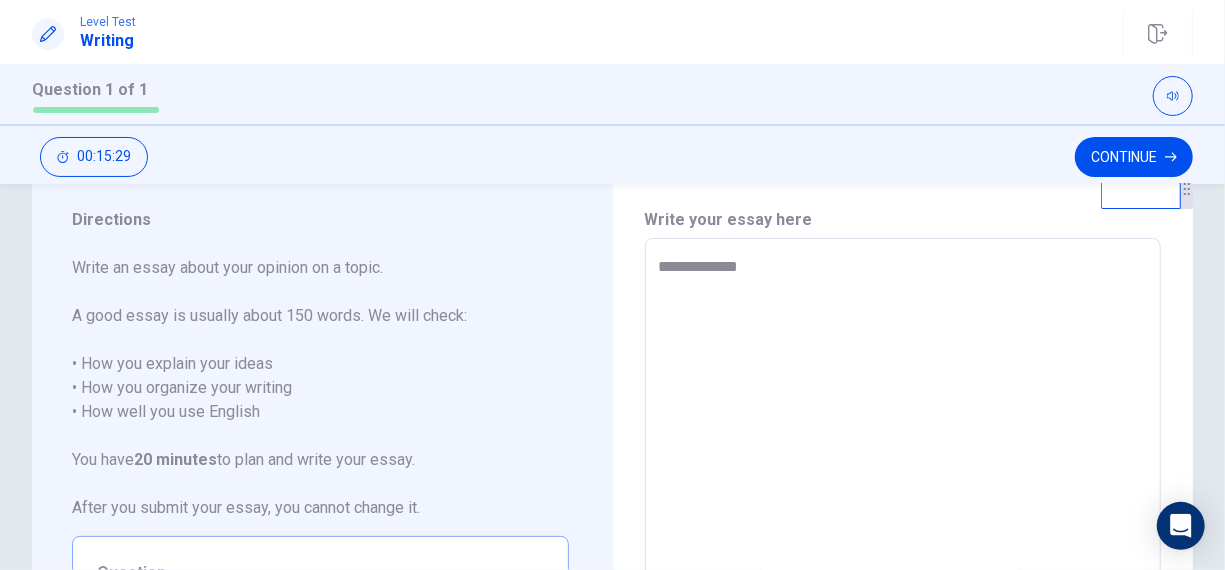 click on "**********" at bounding box center [903, 515] 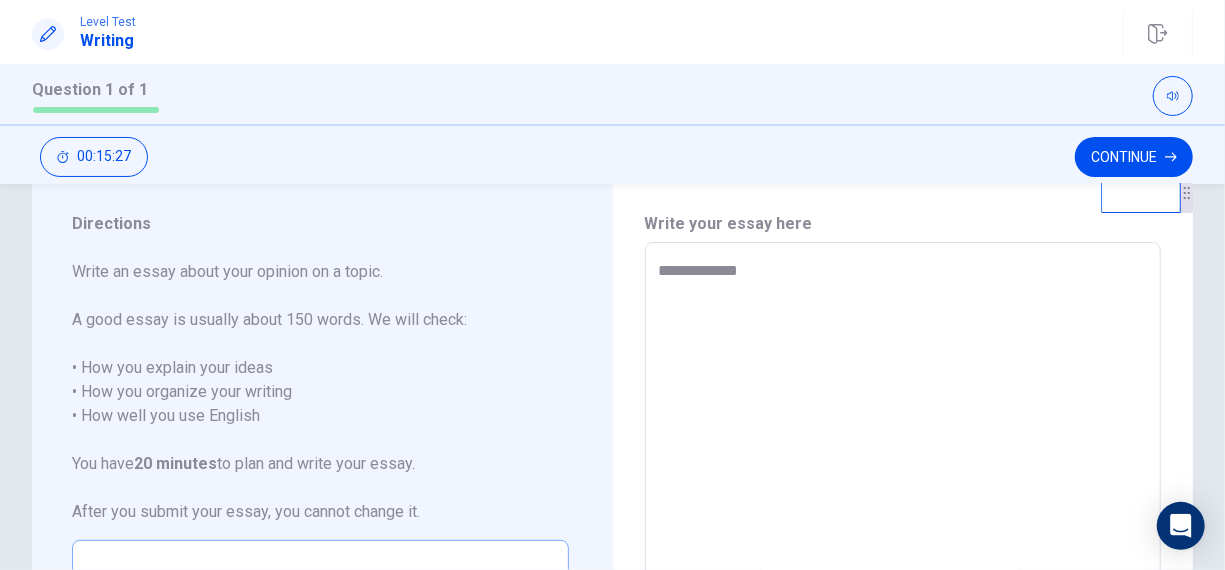 click on "**********" at bounding box center [903, 518] 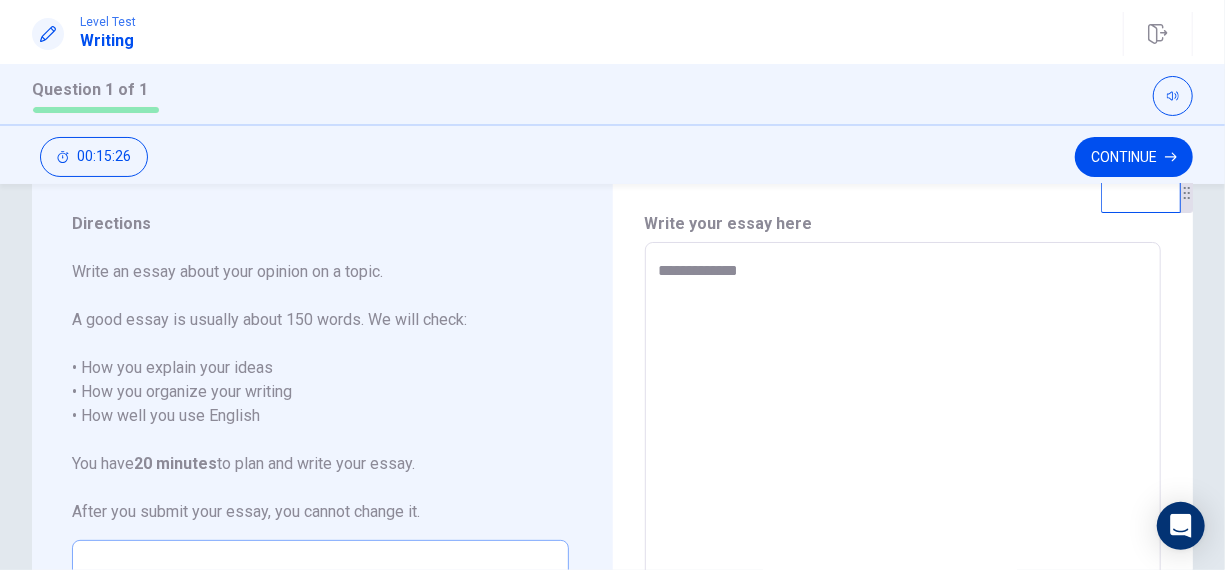 click on "**********" at bounding box center [901, 519] 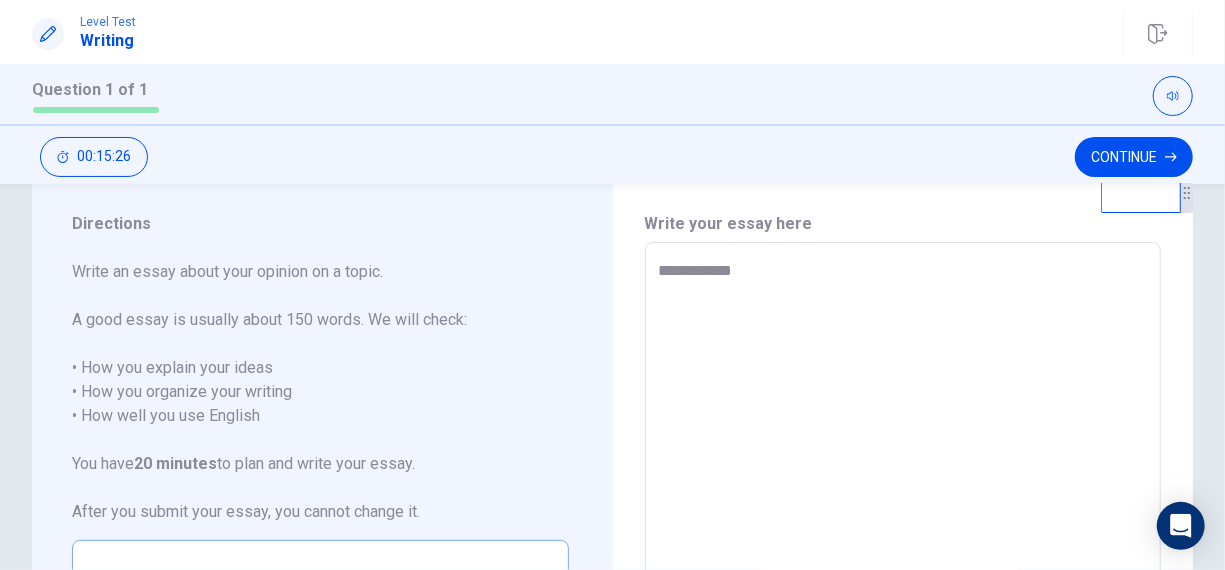 type on "*" 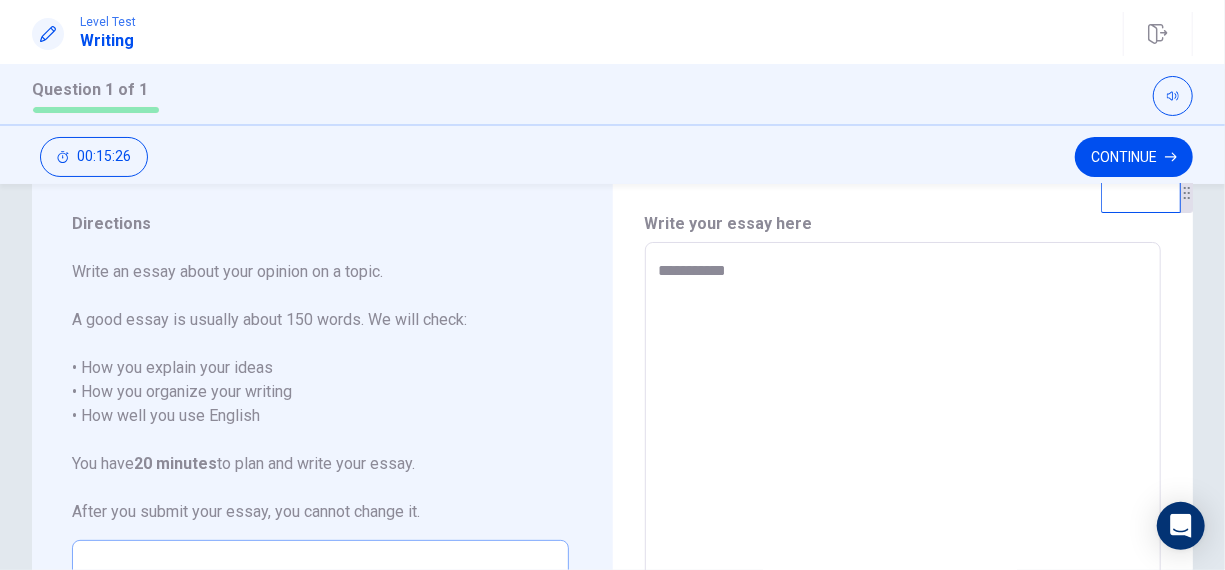 type on "*" 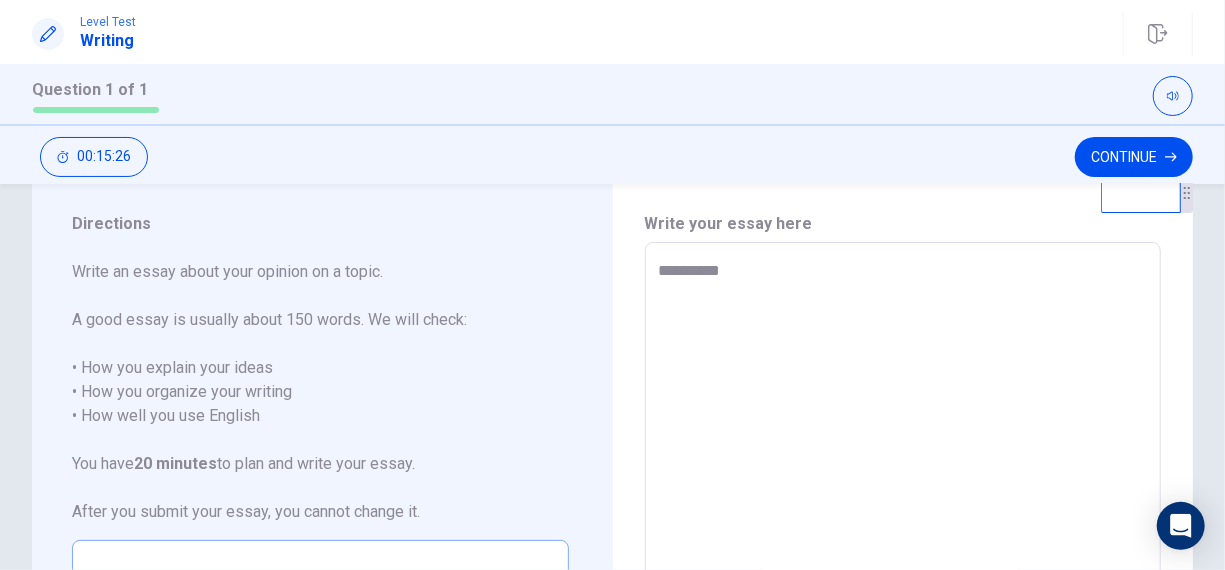 type on "*" 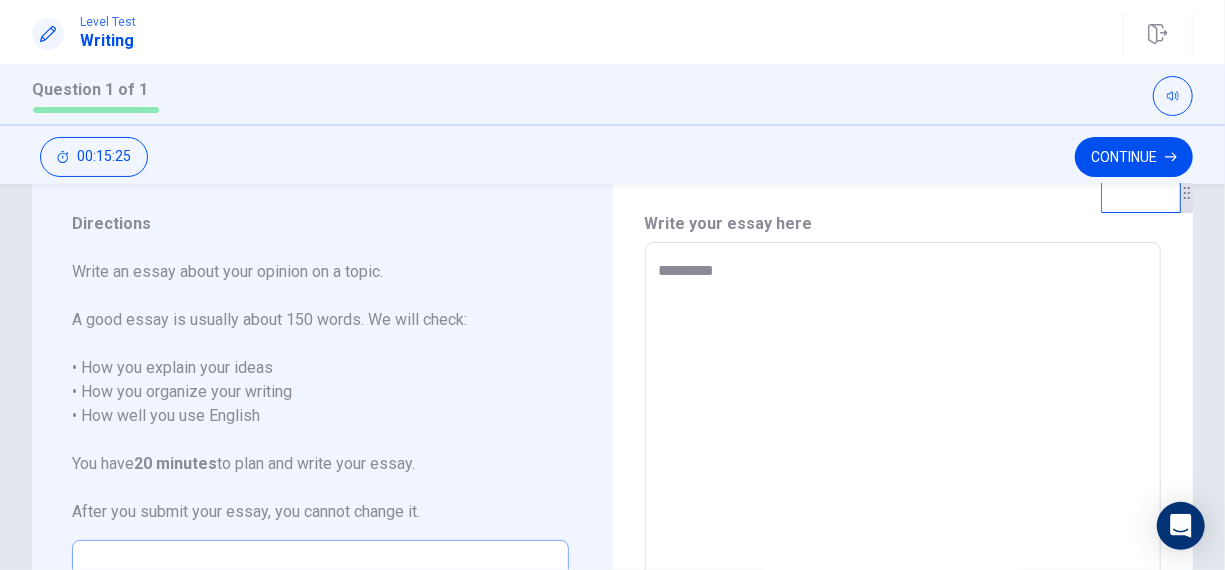 type on "********" 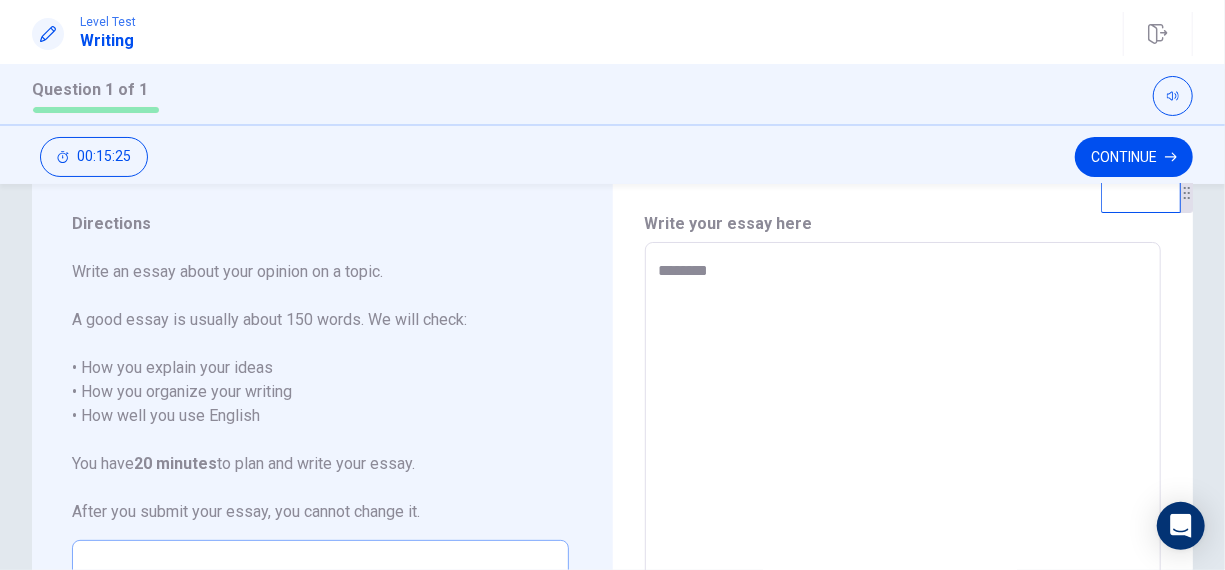 type on "*******" 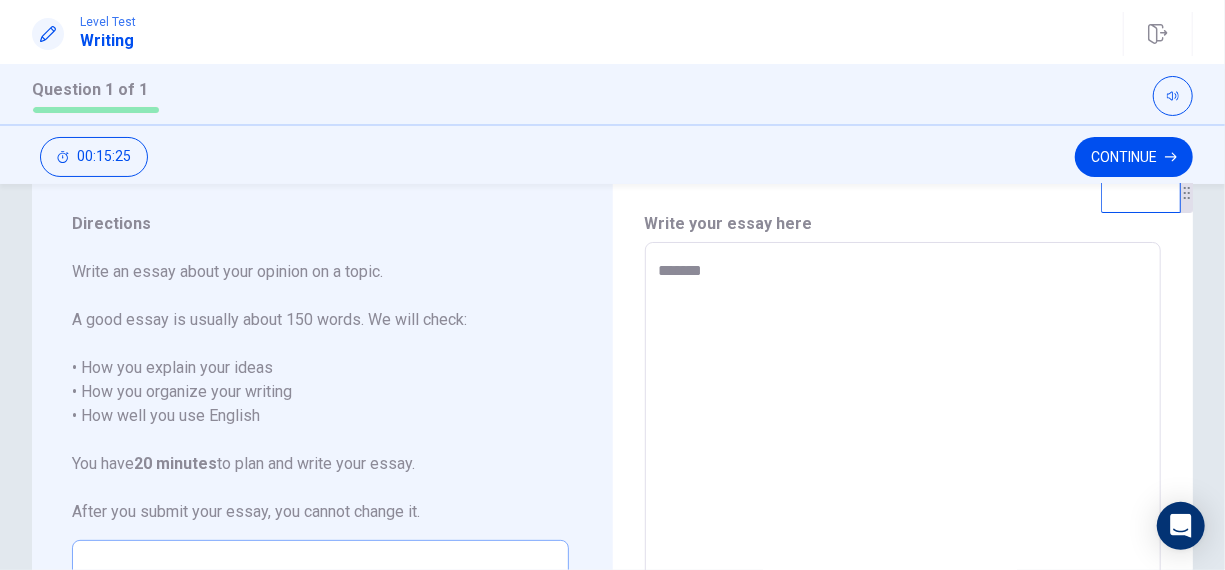 type on "*" 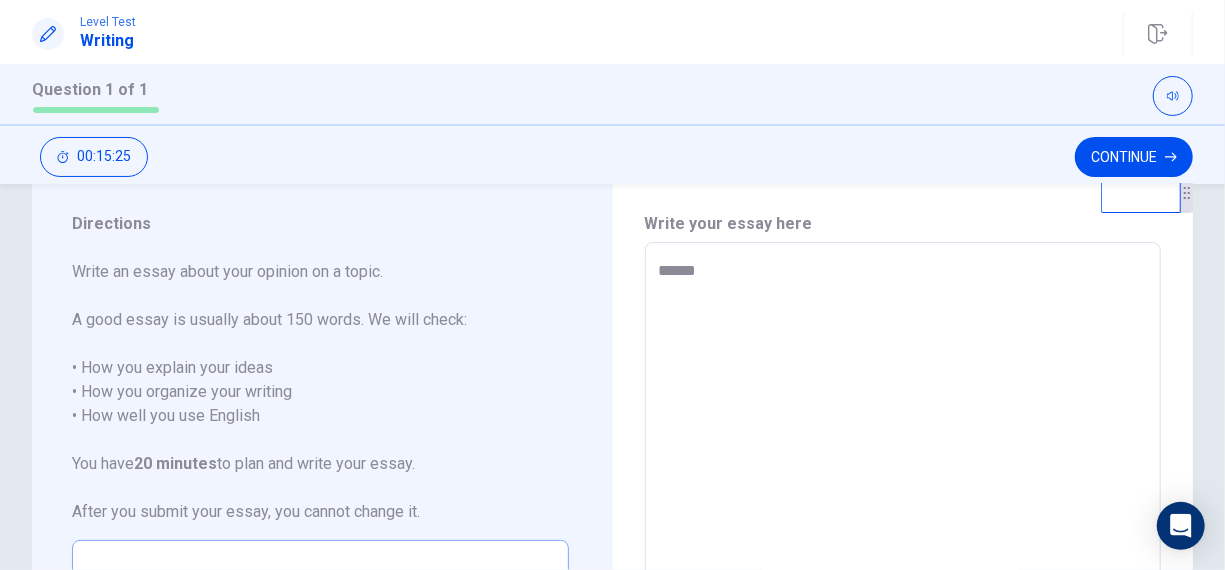 type on "*****" 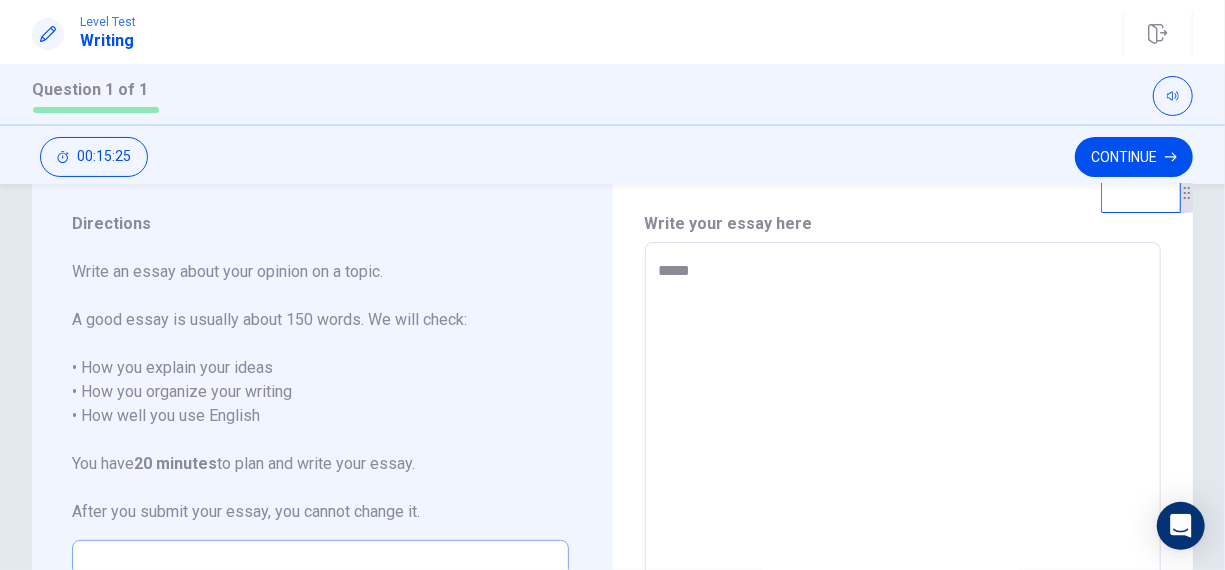 type on "****" 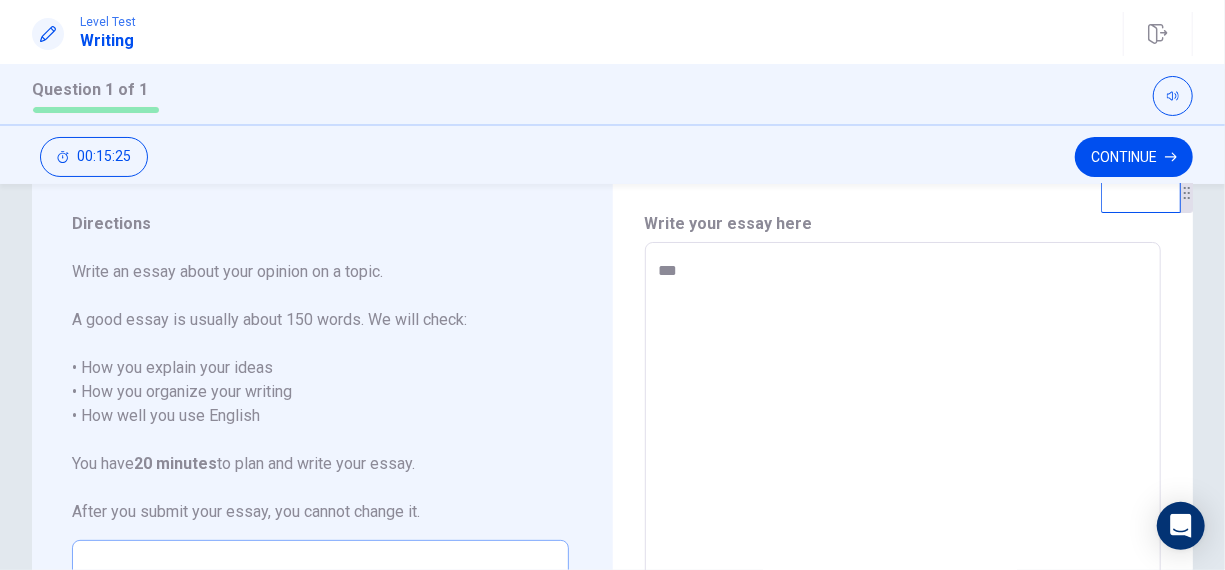 type on "**" 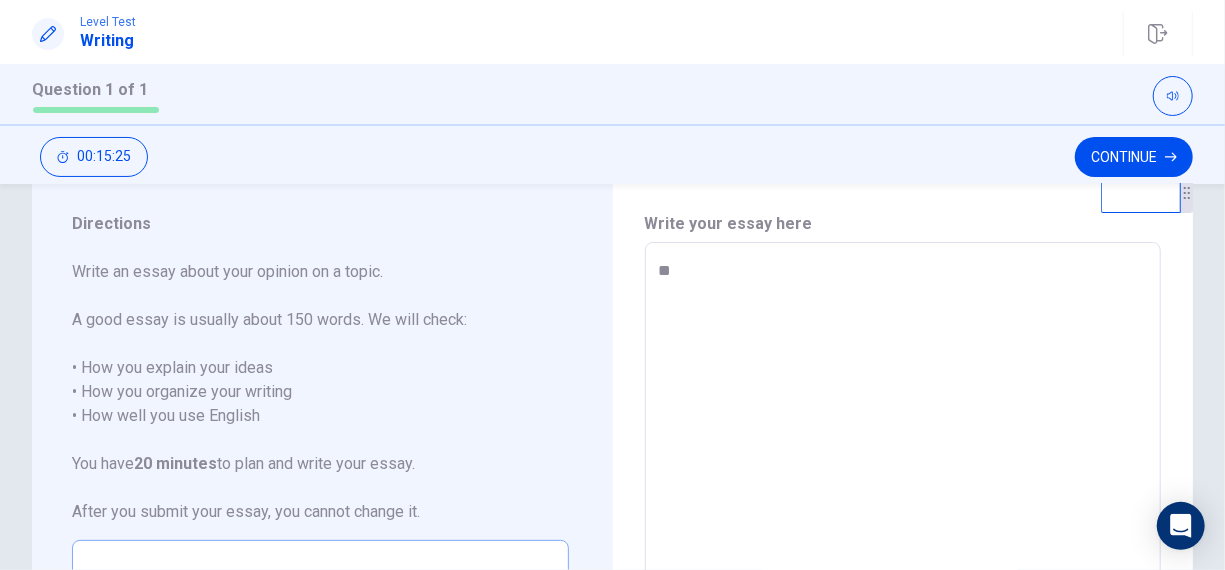 type on "*" 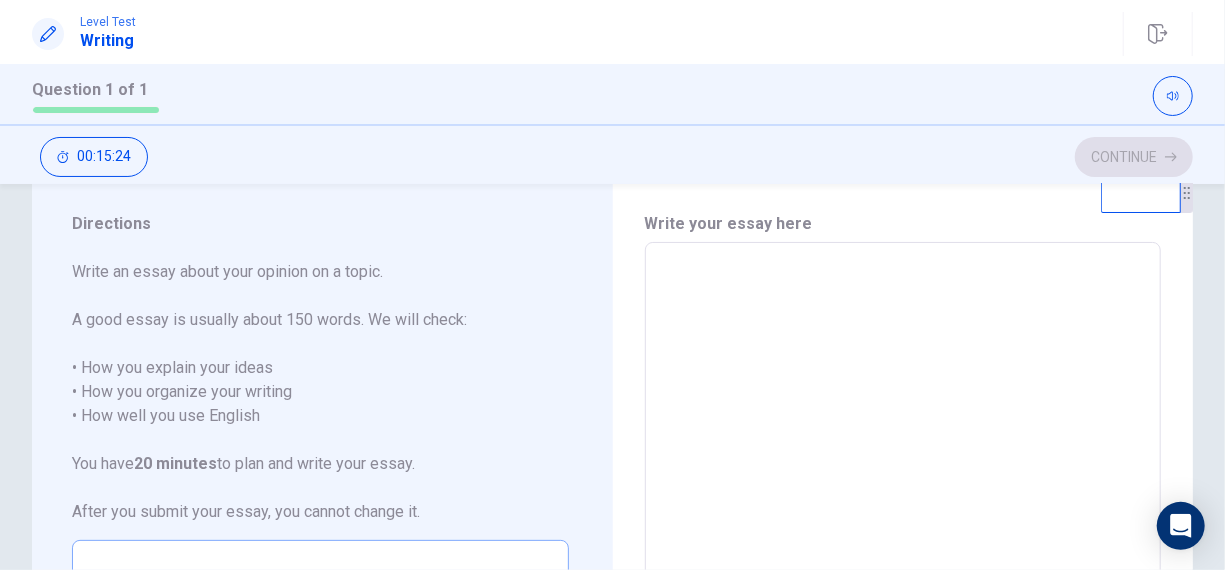 type on "*" 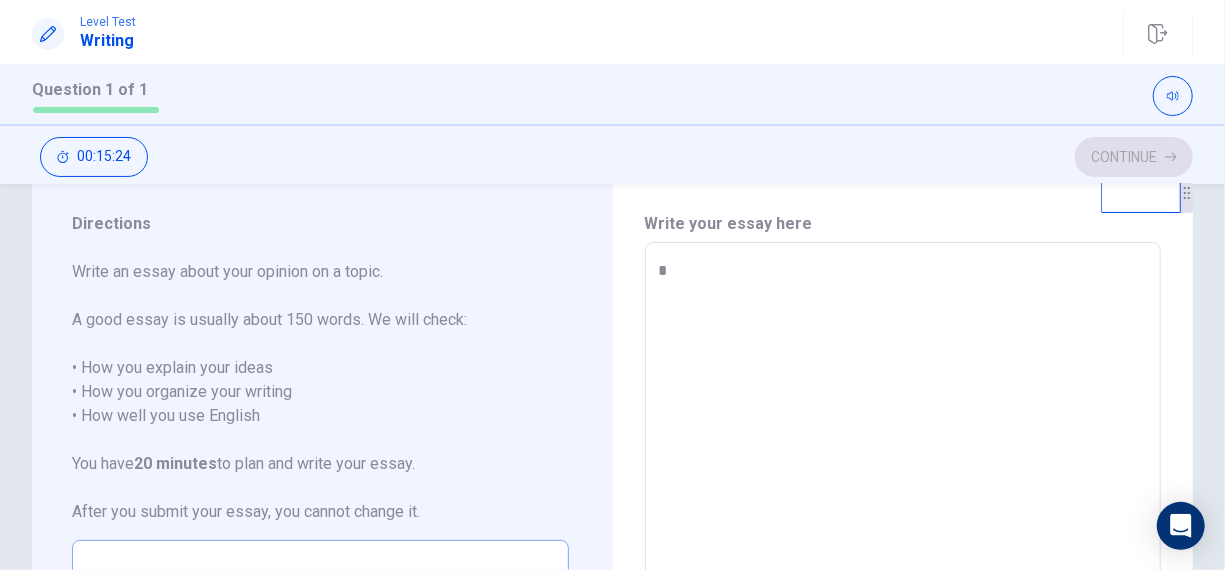 type on "*" 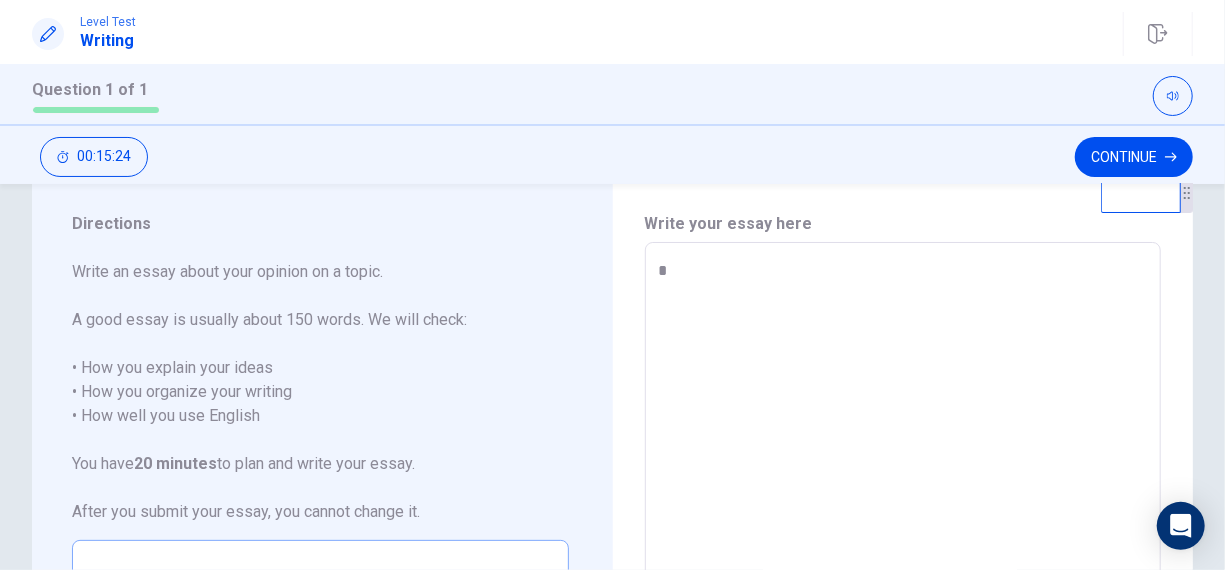 type on "**" 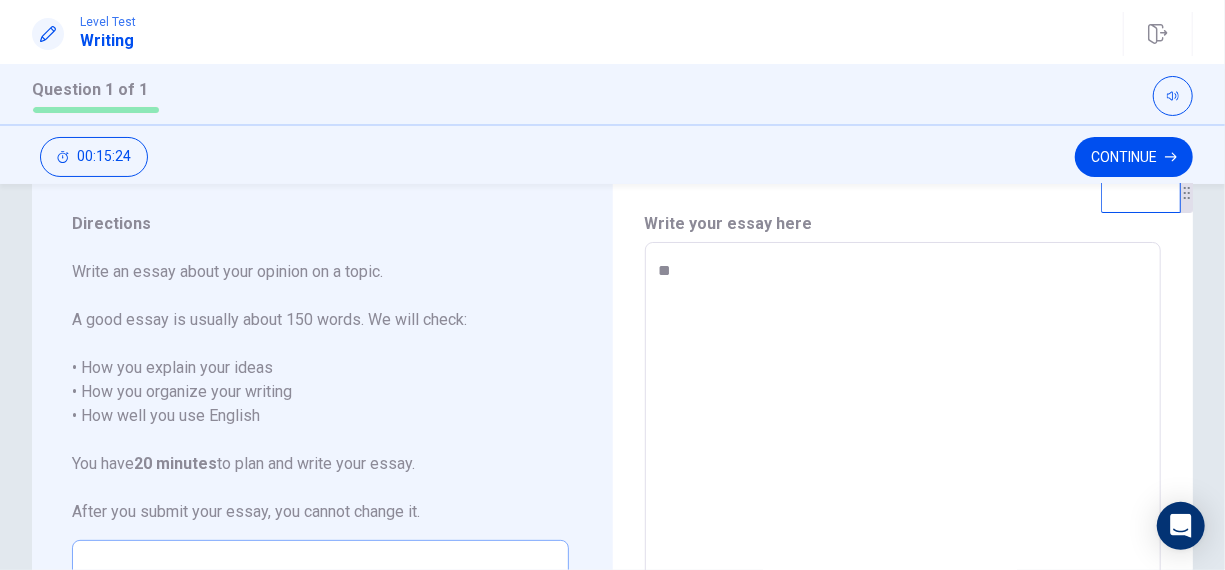 type on "*" 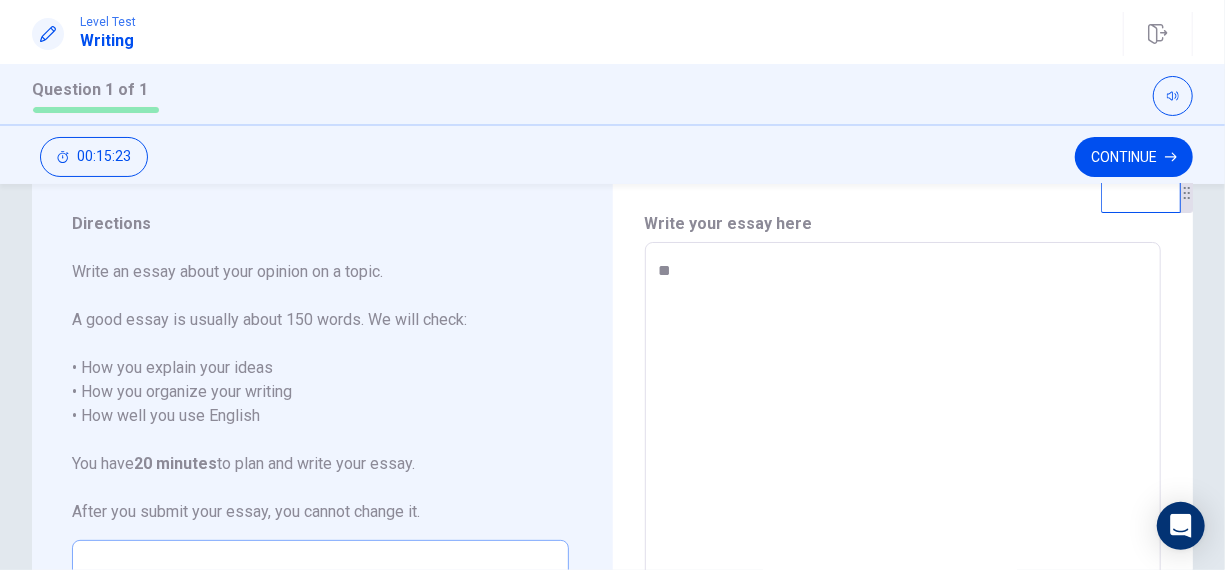 type on "***" 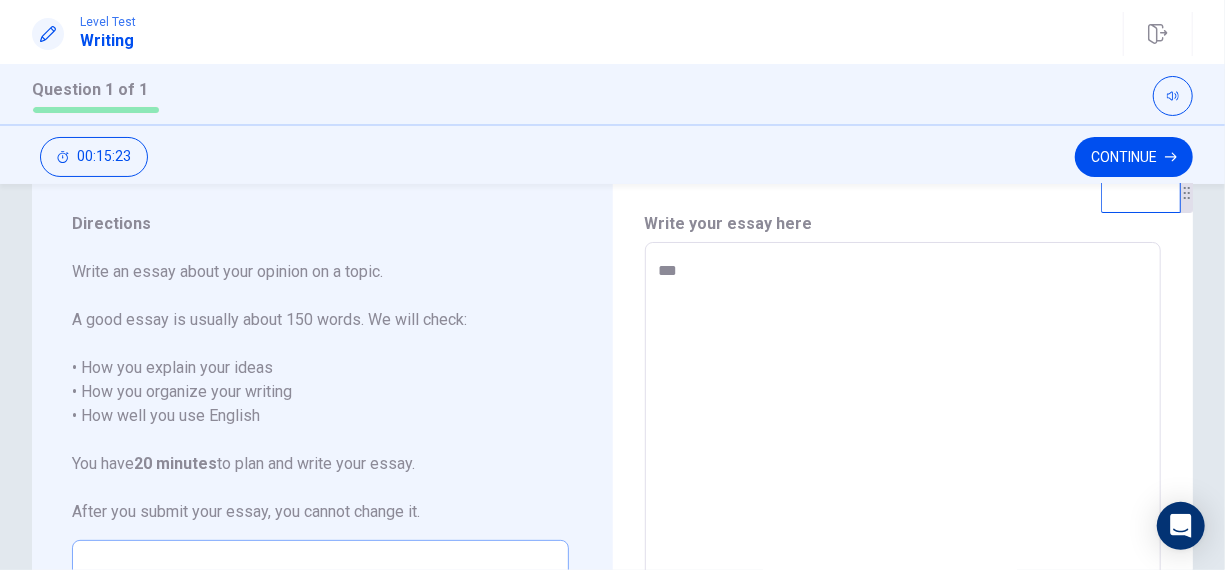 type on "*" 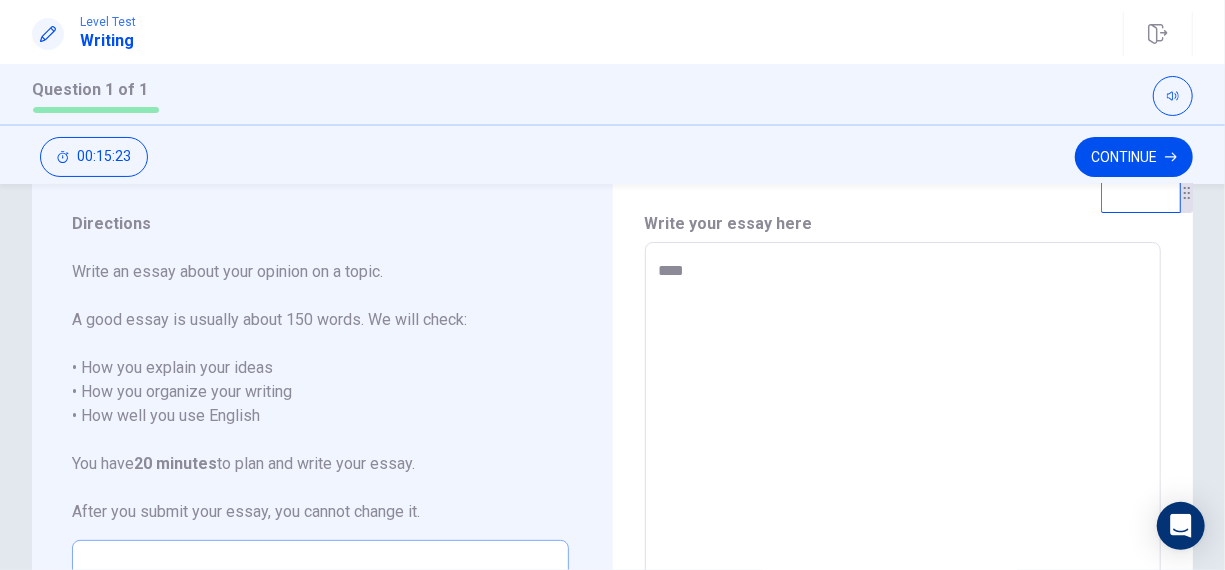 type on "*" 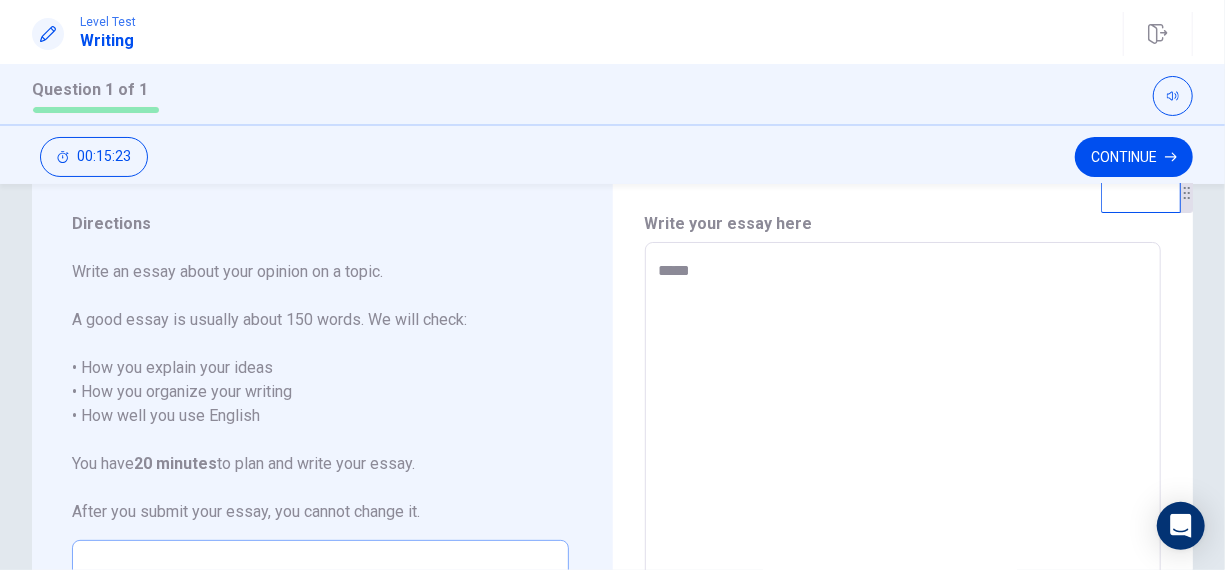 type on "*" 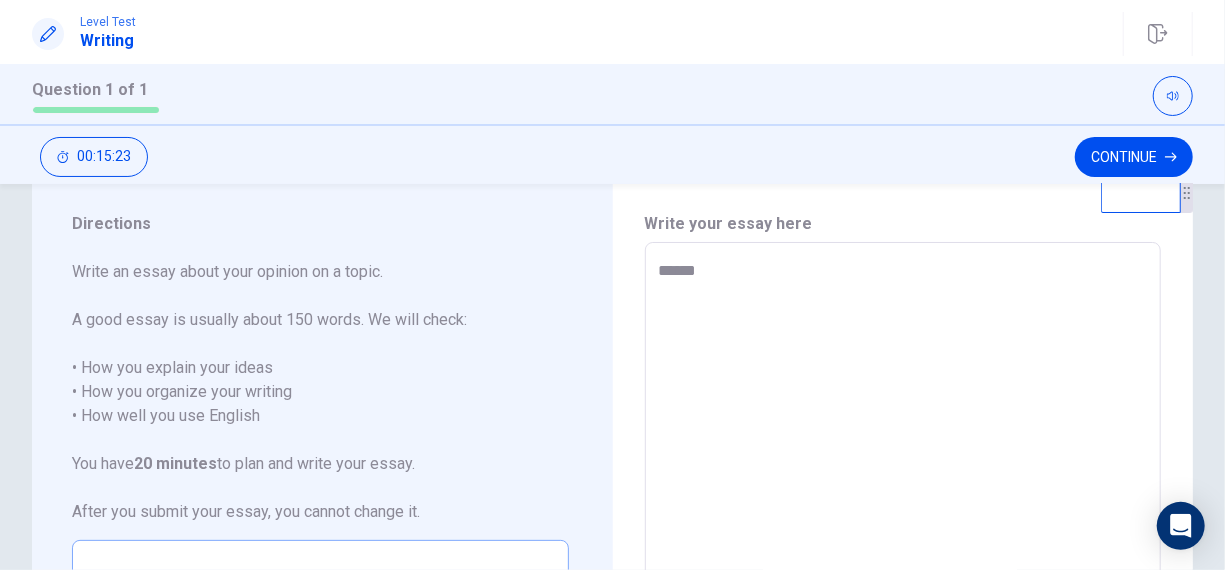 type on "*" 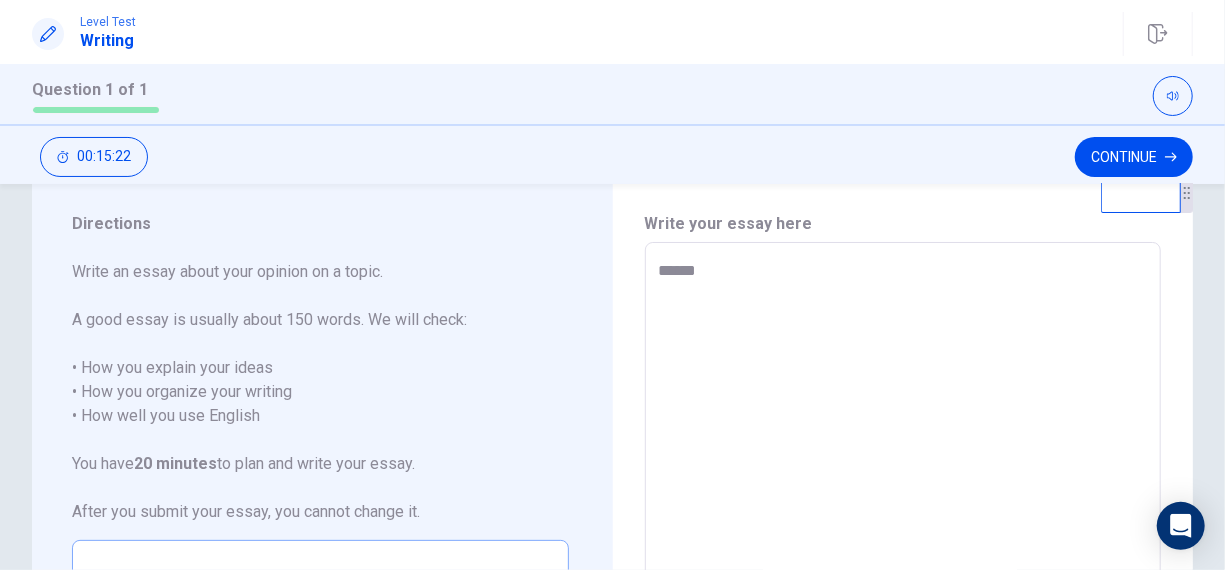 type on "*******" 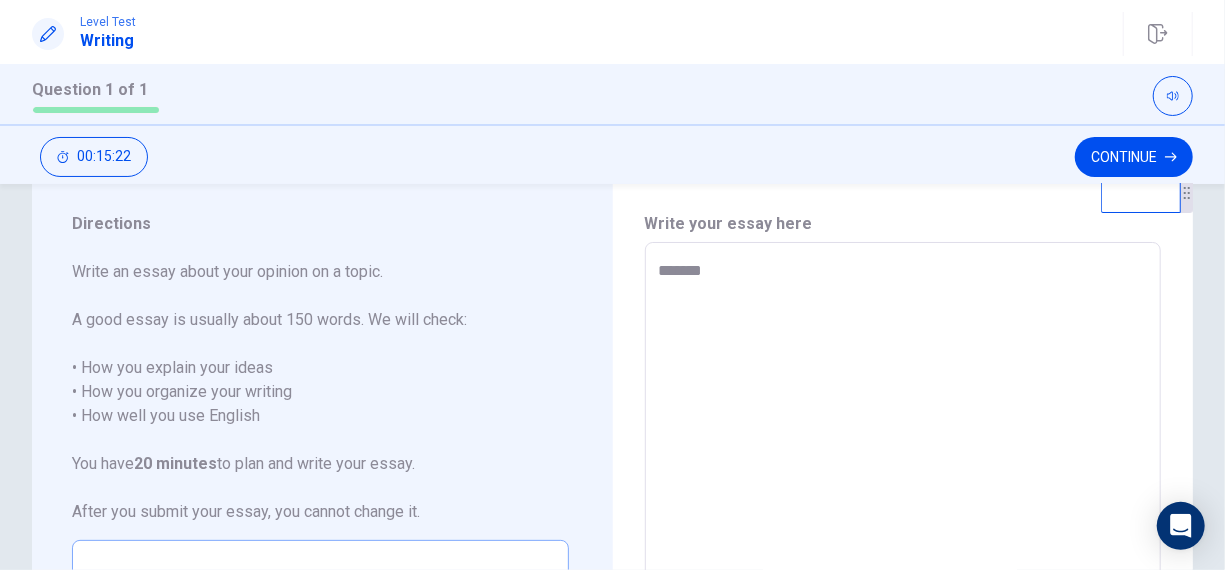 type on "*" 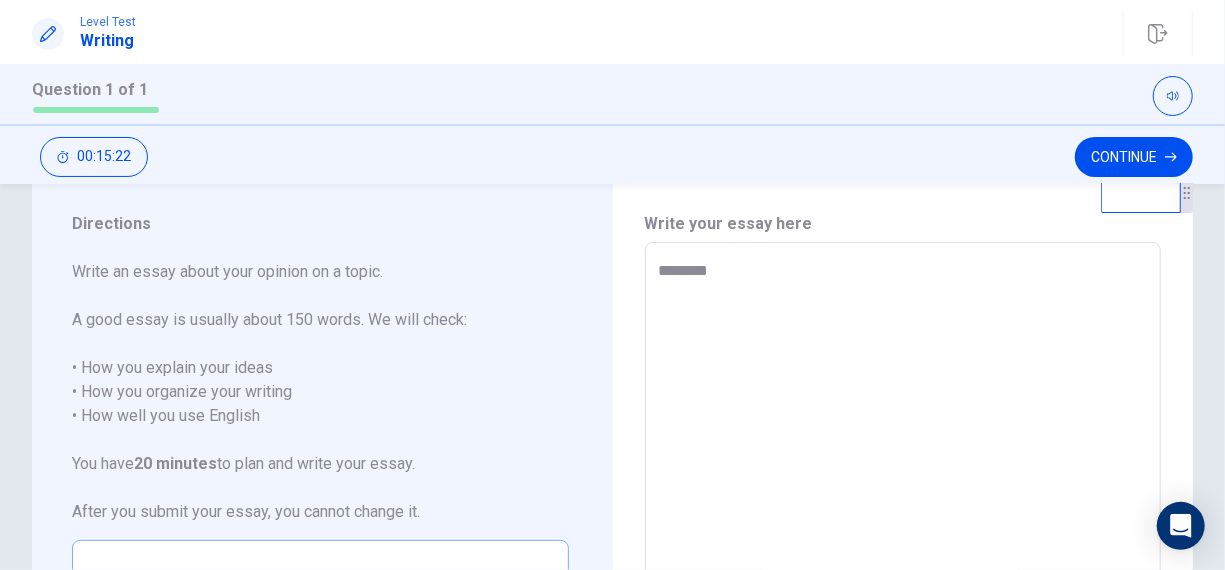 type on "*" 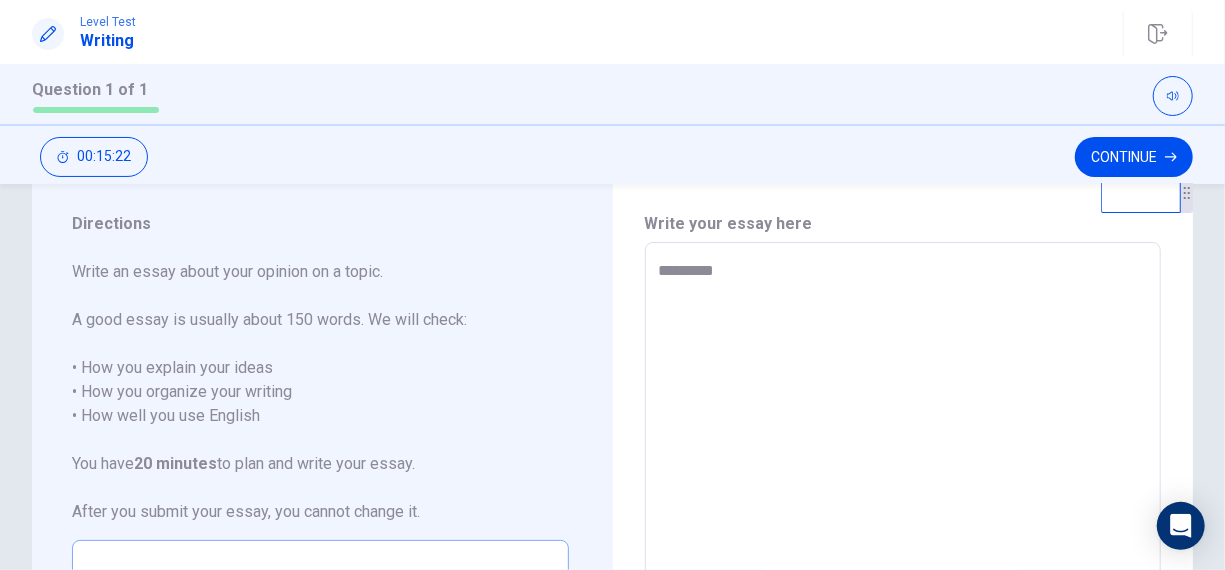 type on "*" 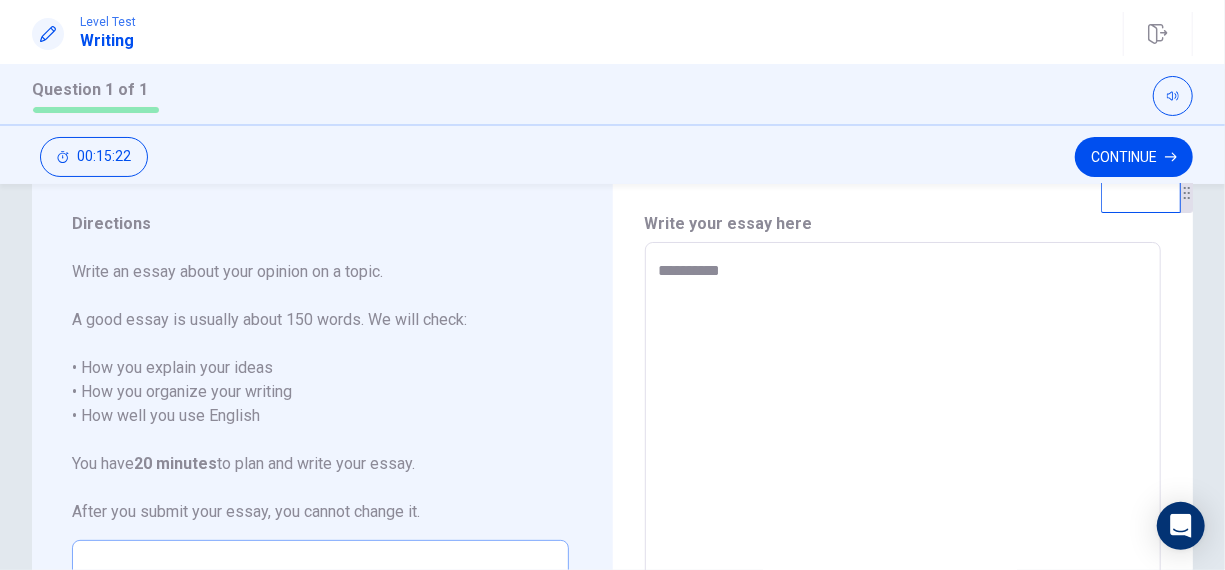 type on "*" 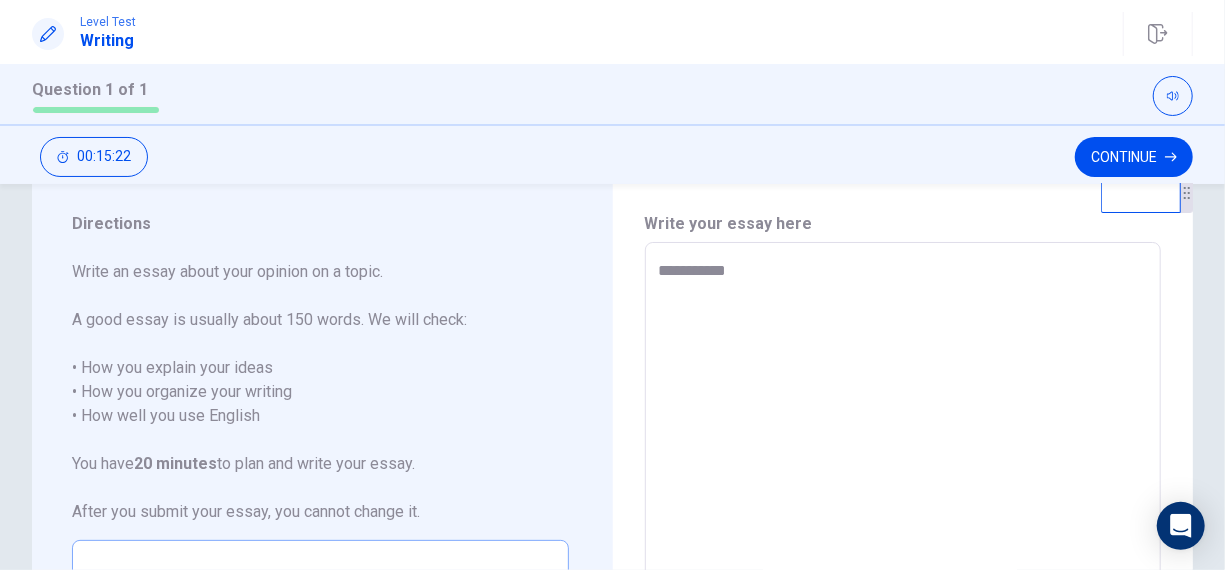 type on "*" 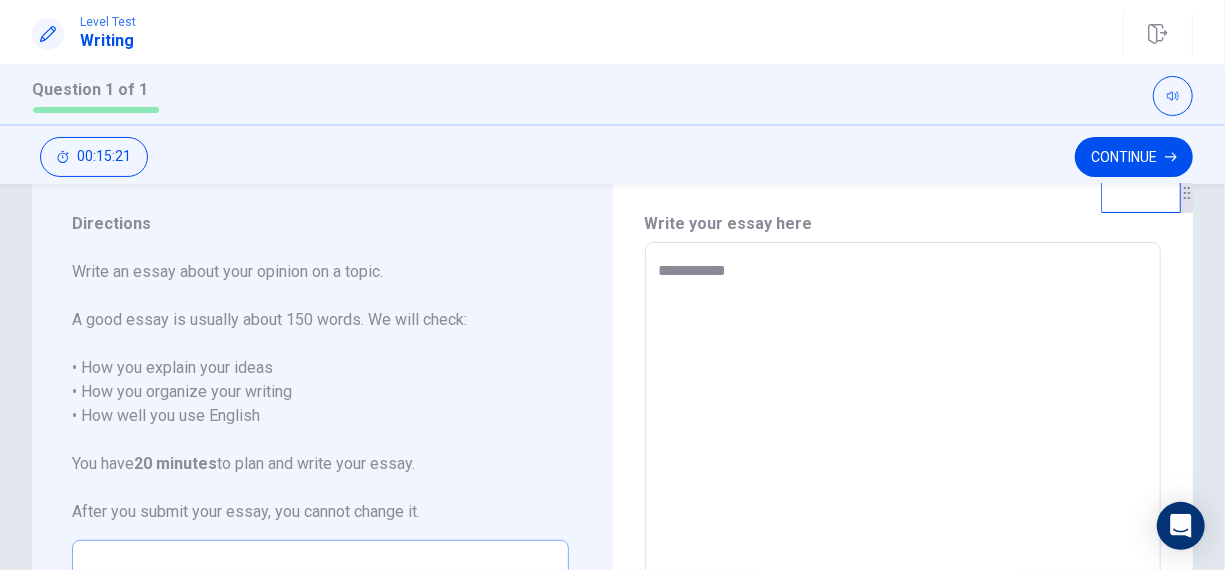 type on "*********" 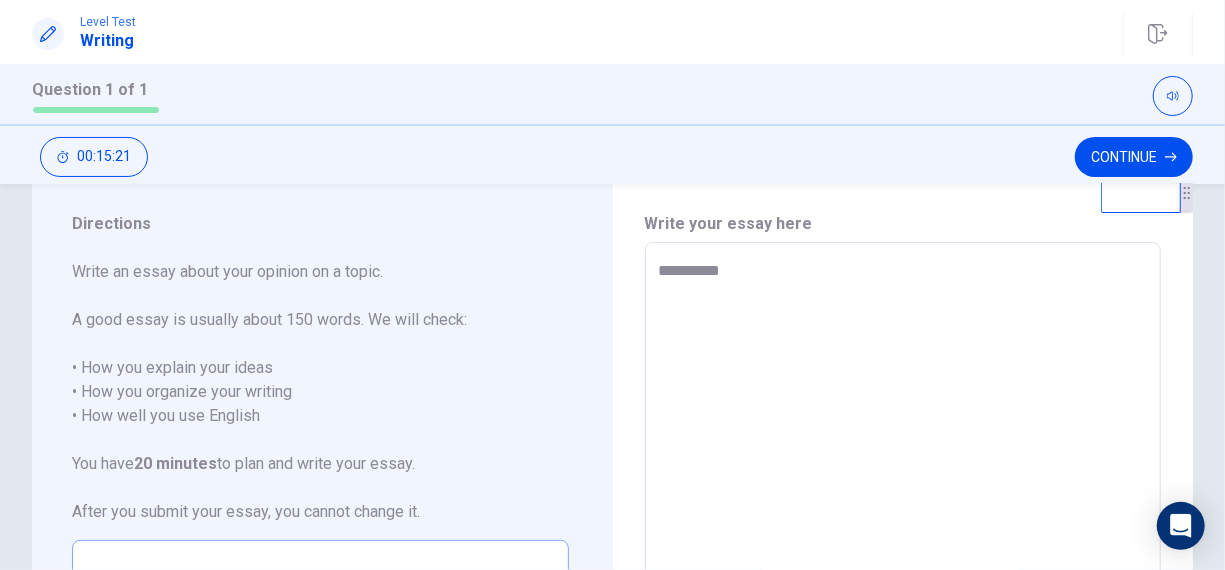 type on "*" 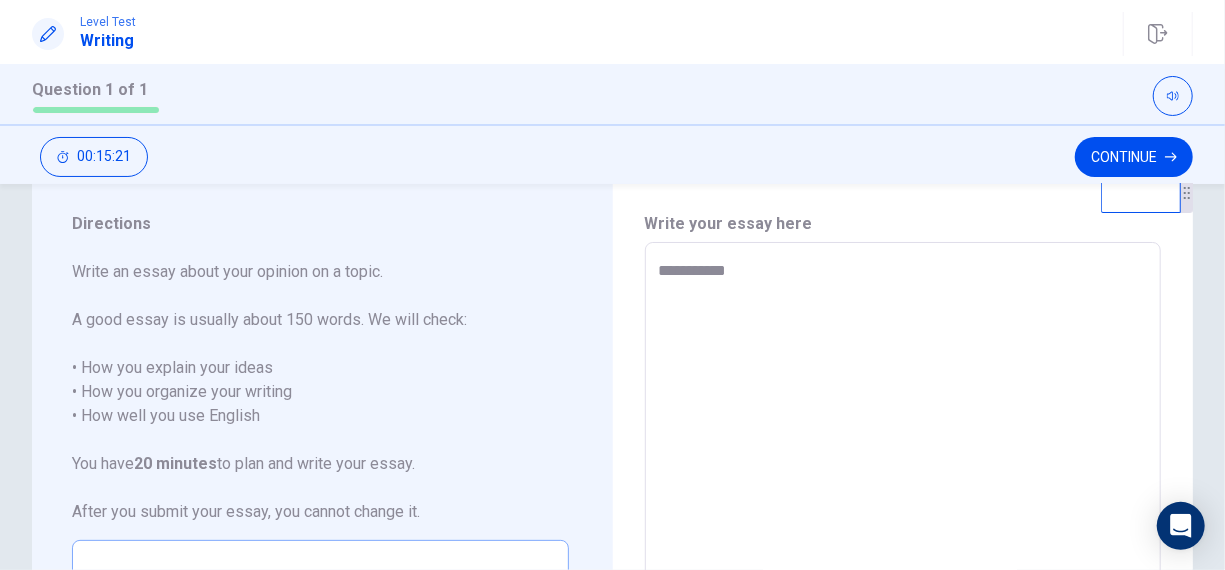 type on "*" 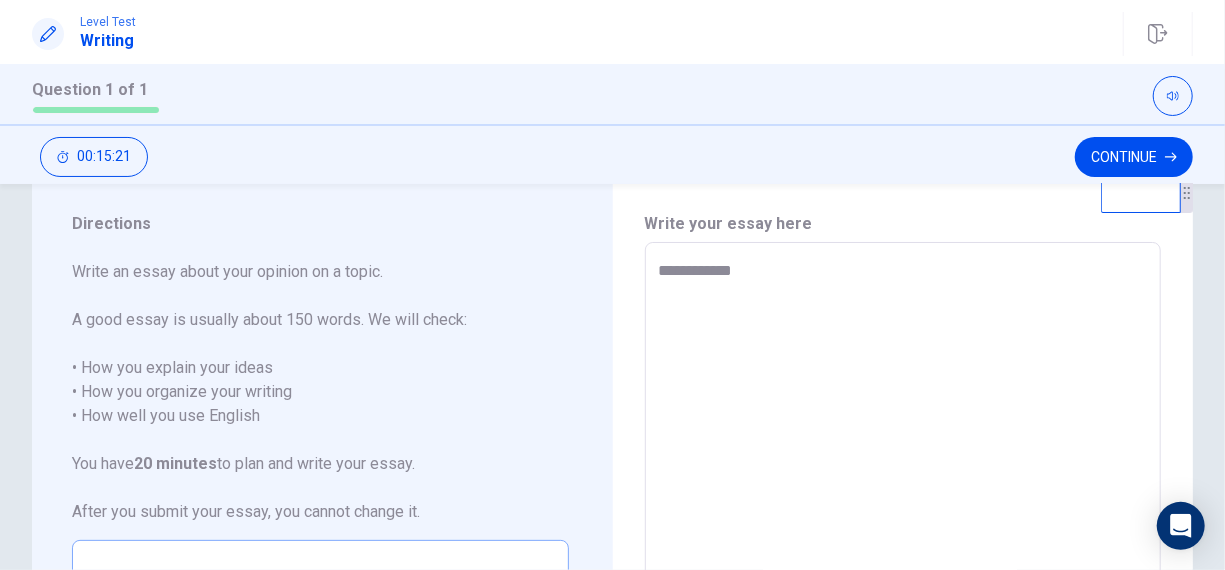 type on "*" 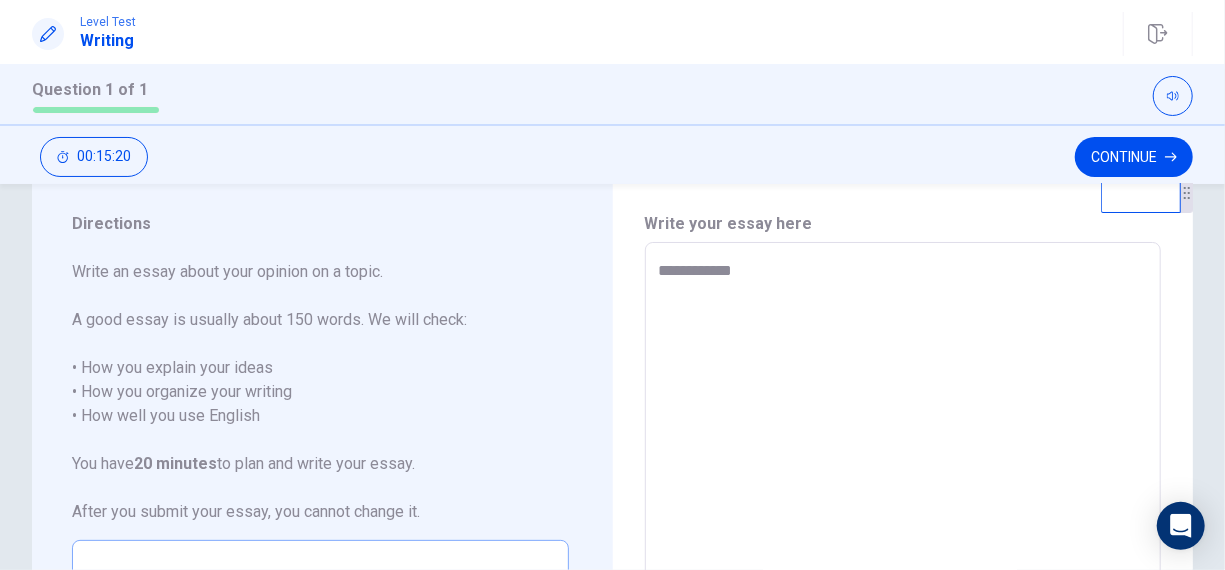 type on "**********" 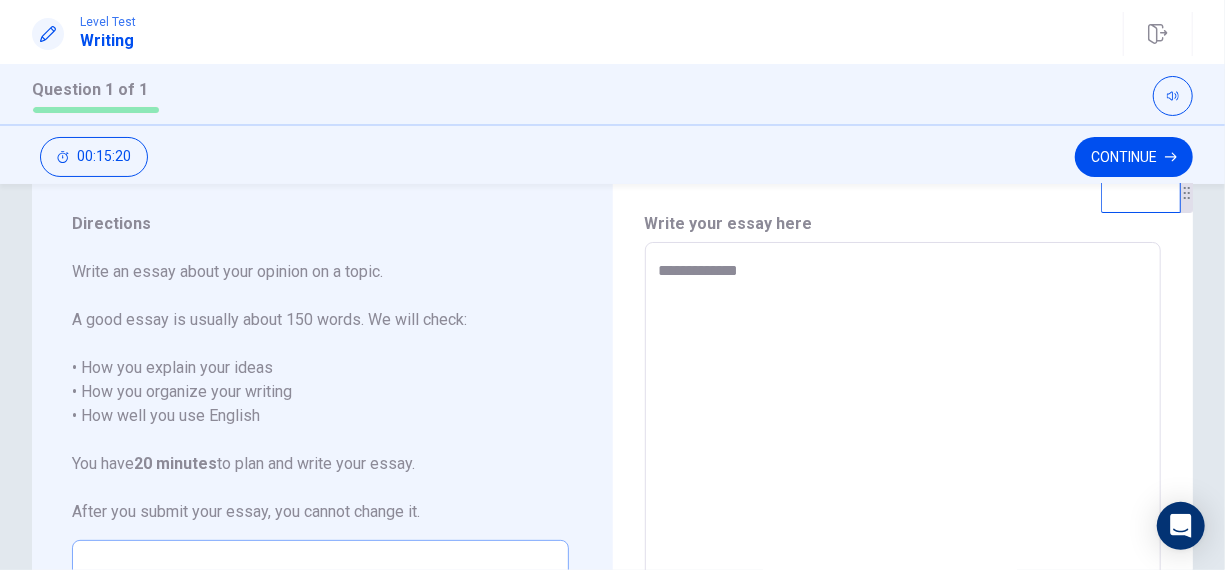 type on "*" 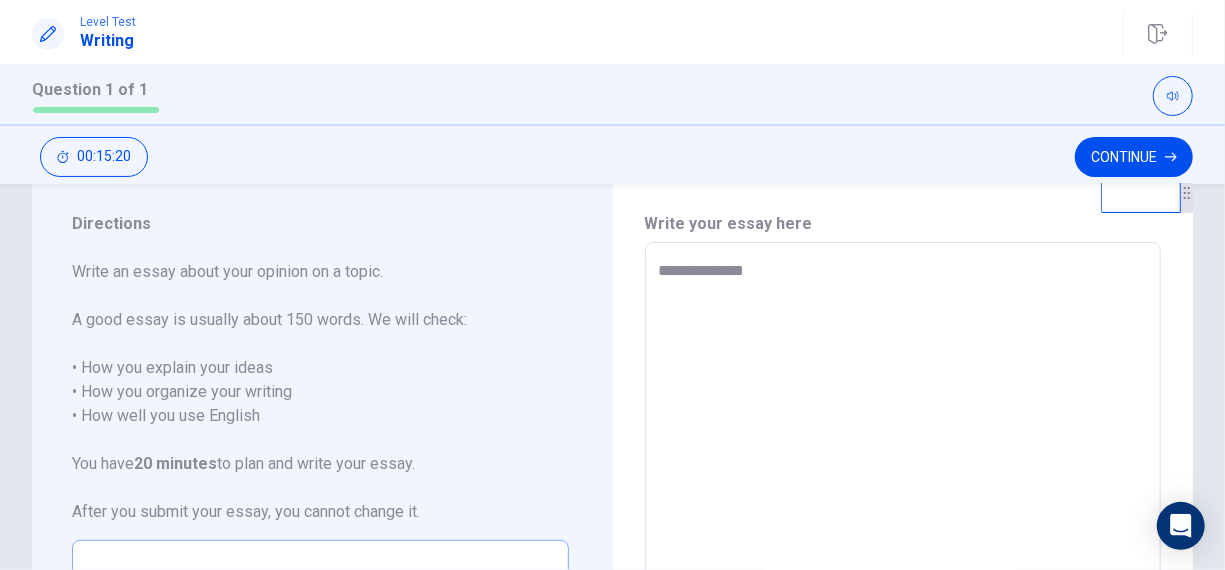 type on "*" 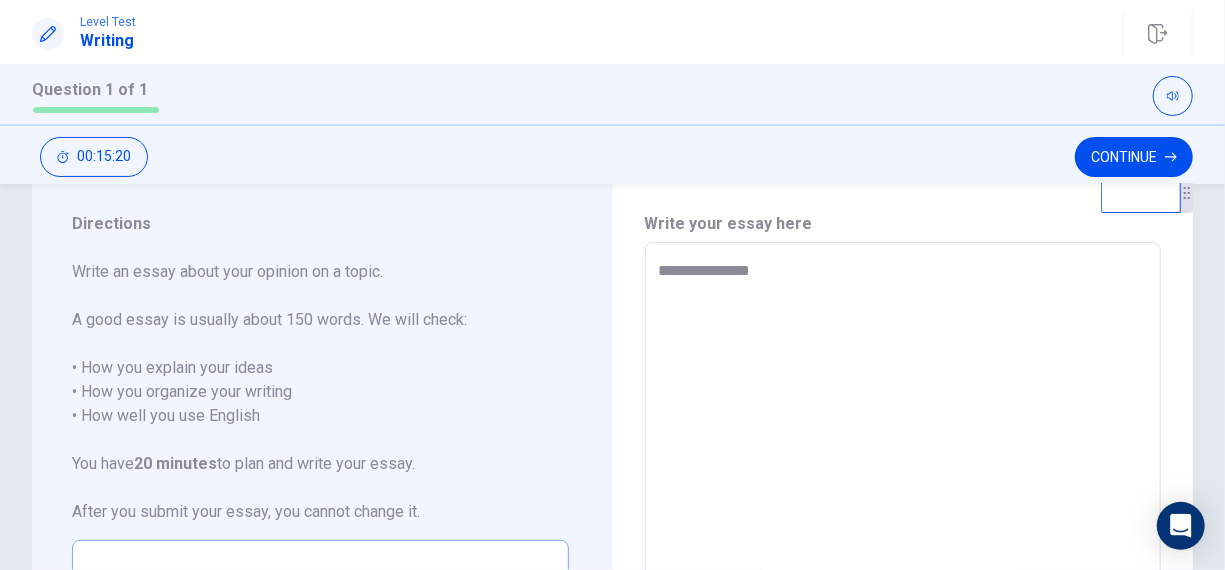 type on "*" 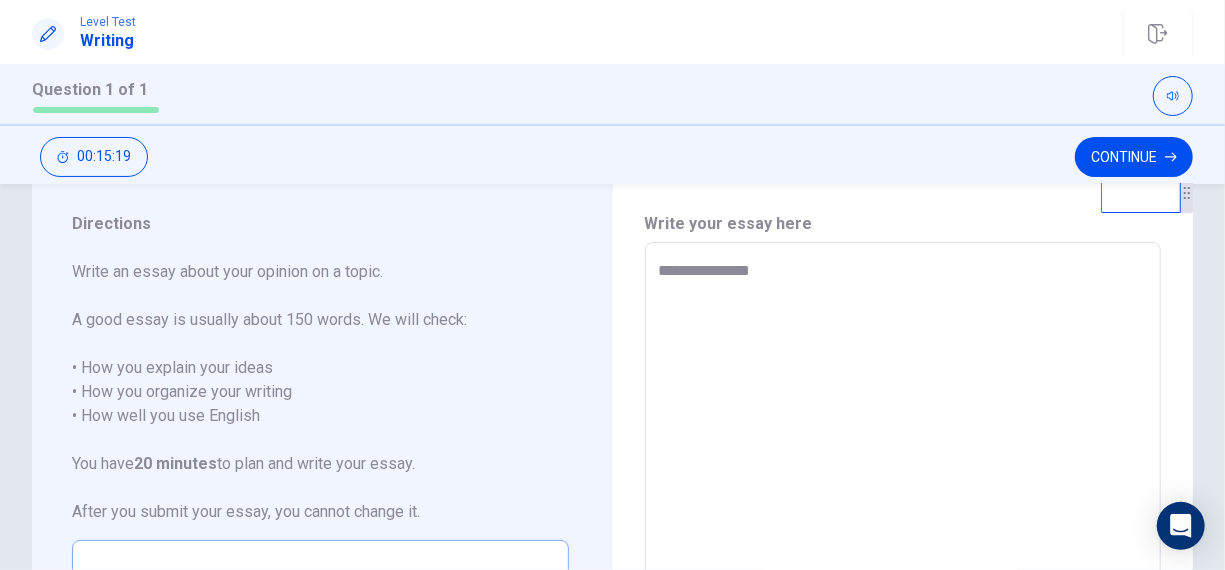 type on "**********" 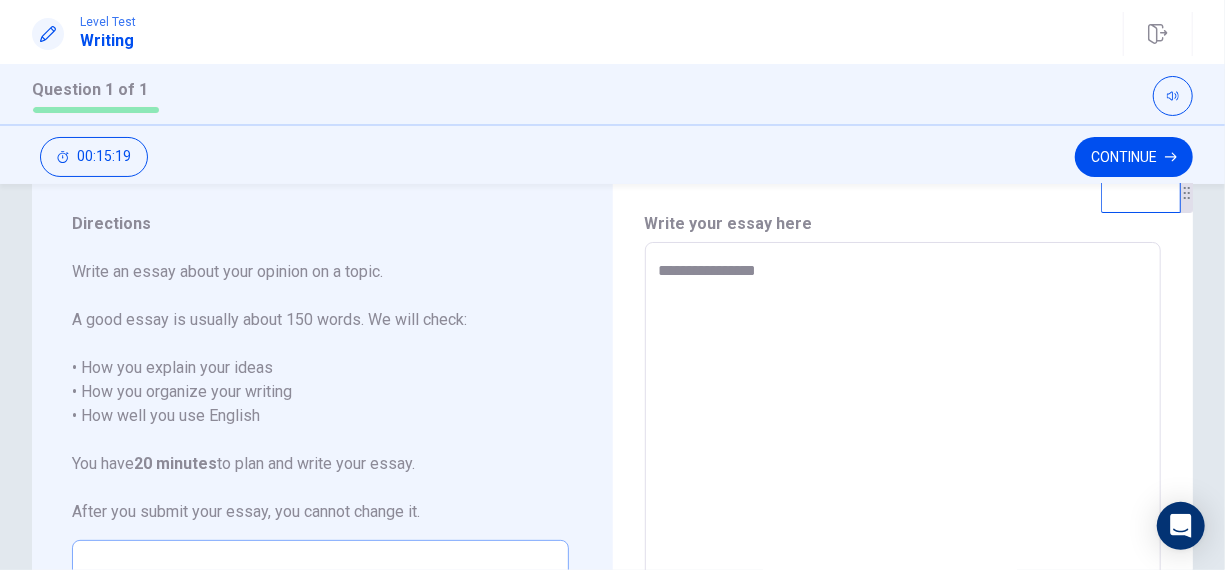 type on "*" 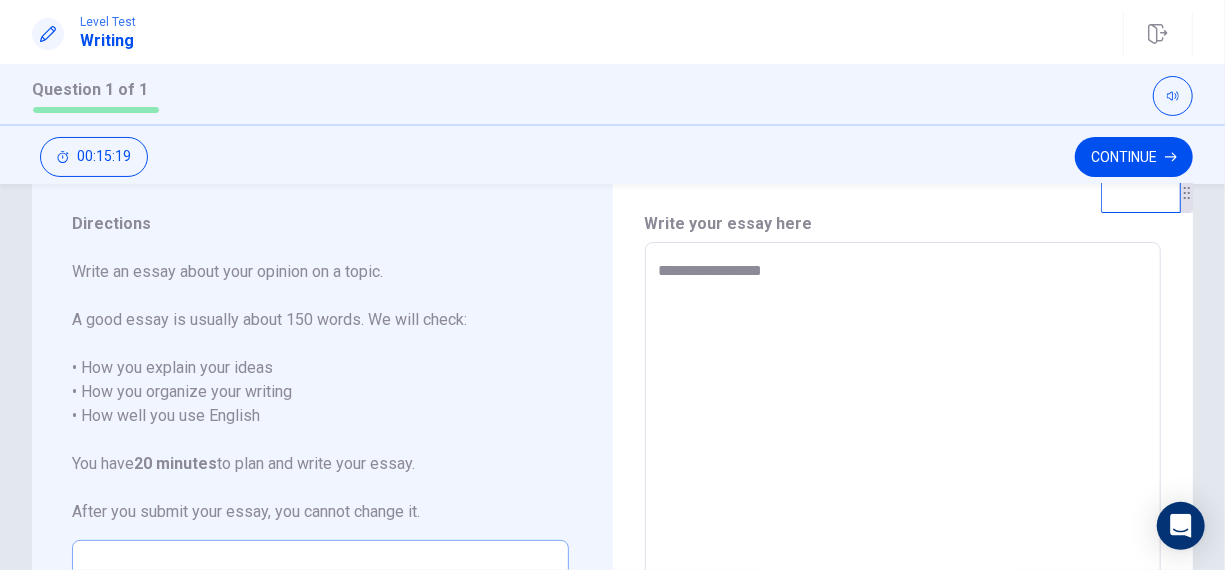 type on "*" 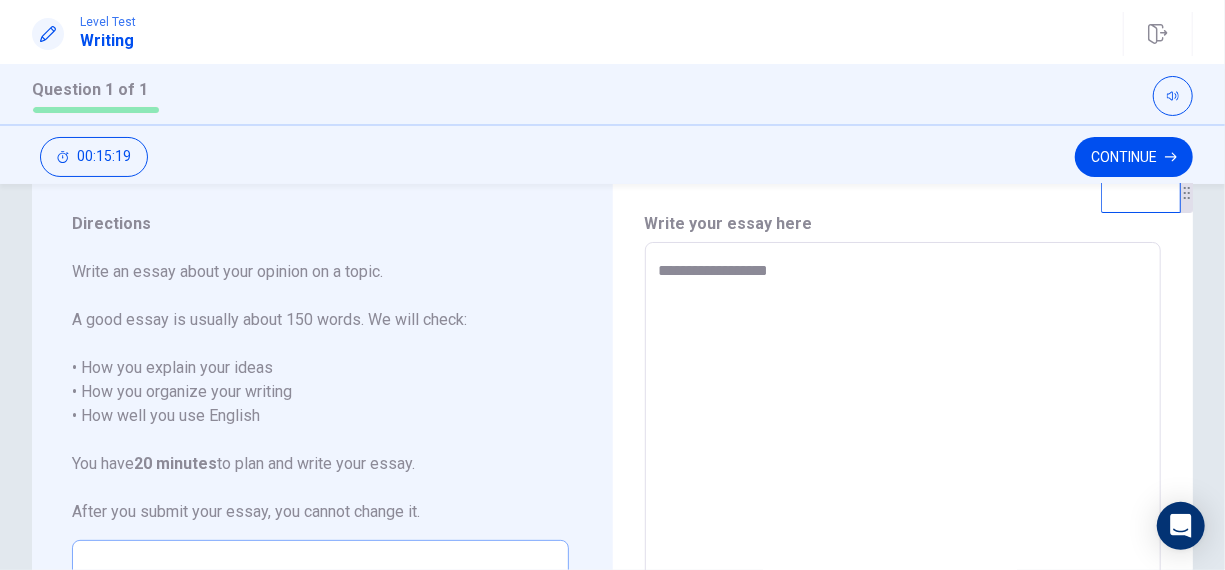 type on "*" 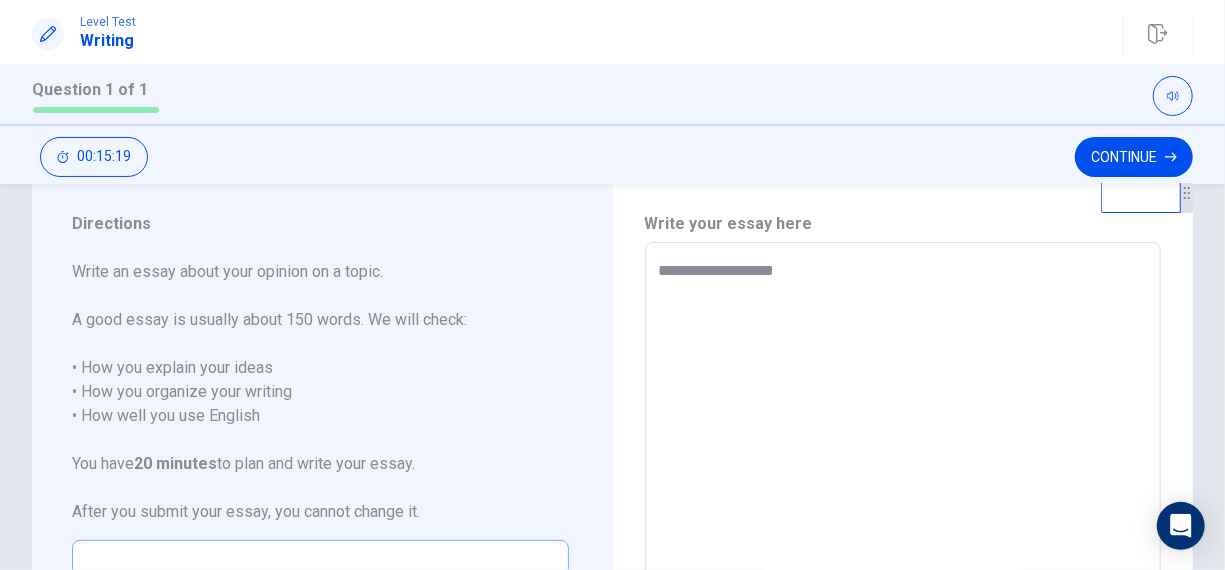 type on "*" 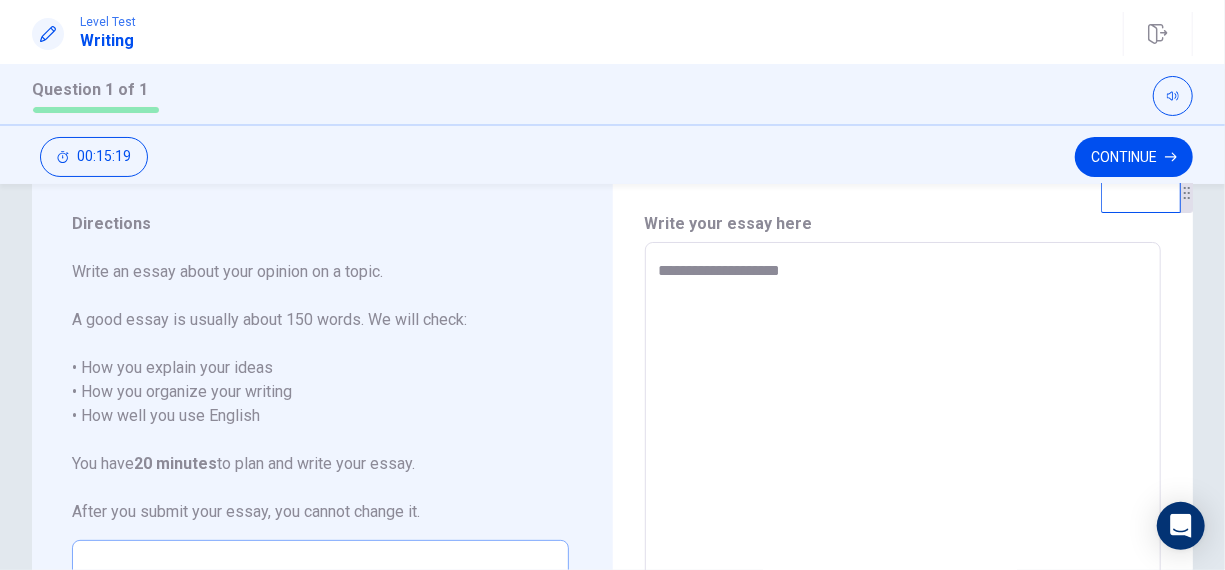 type on "*" 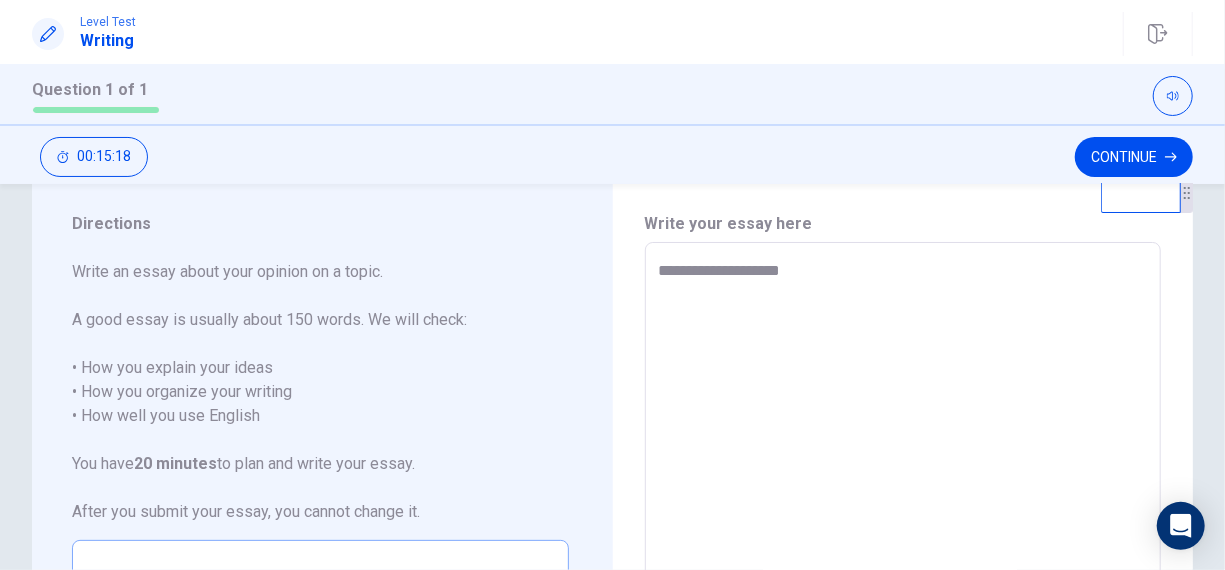 type on "**********" 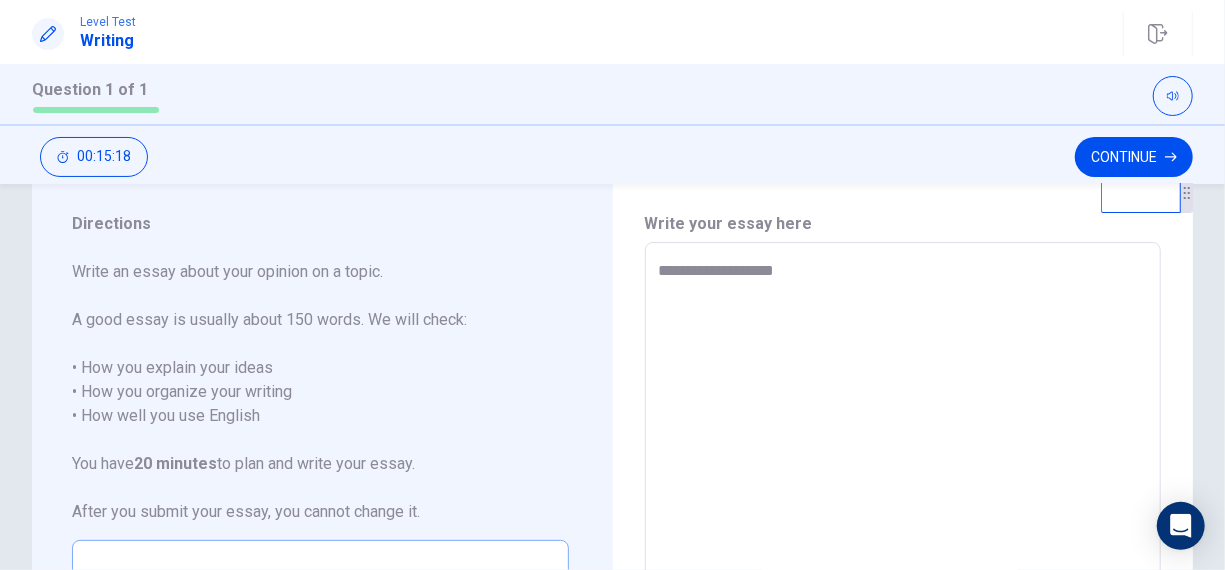 type on "*" 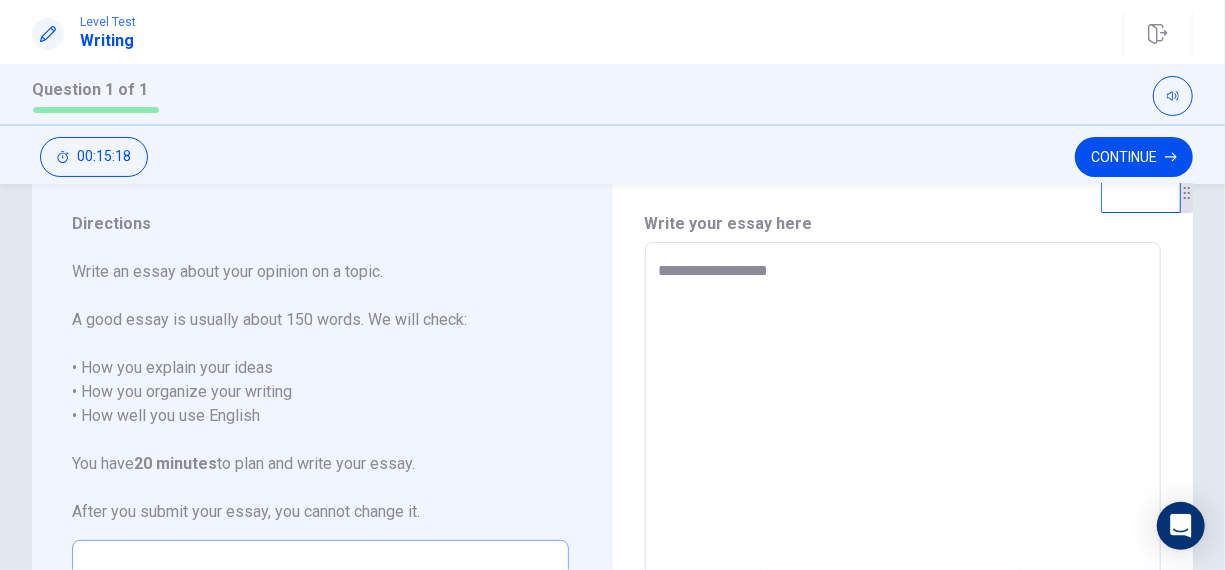 type on "*" 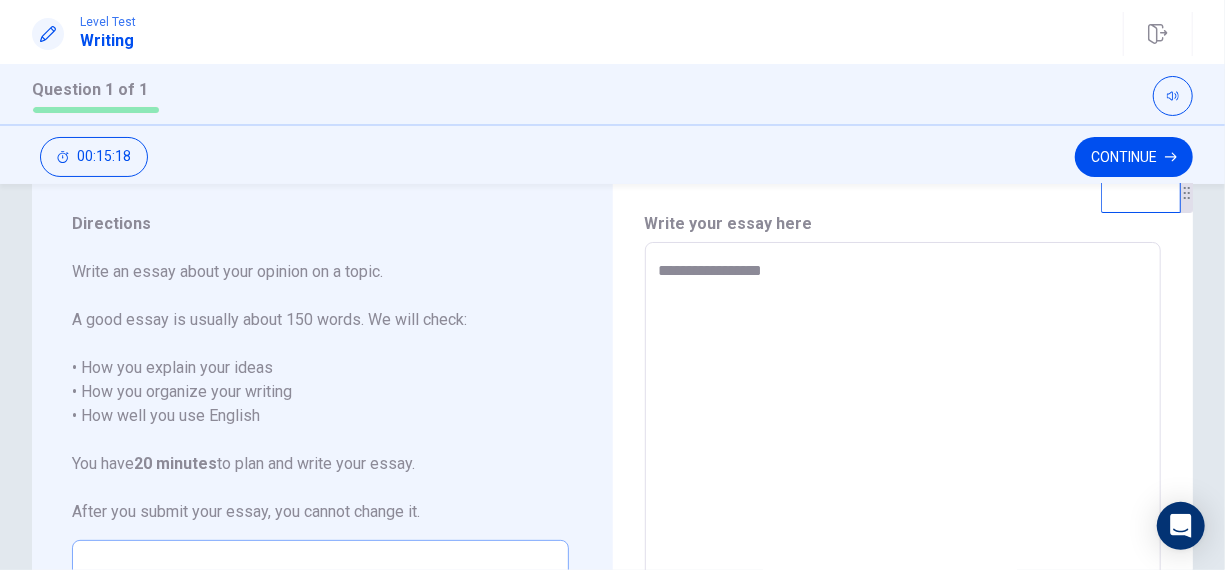 type on "*" 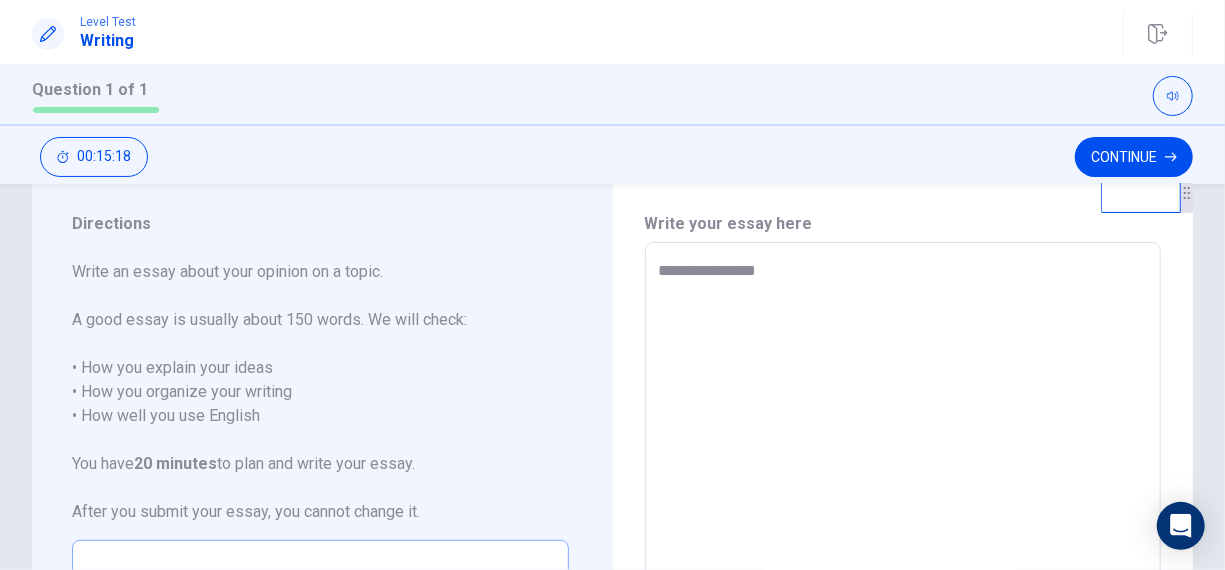 type on "*" 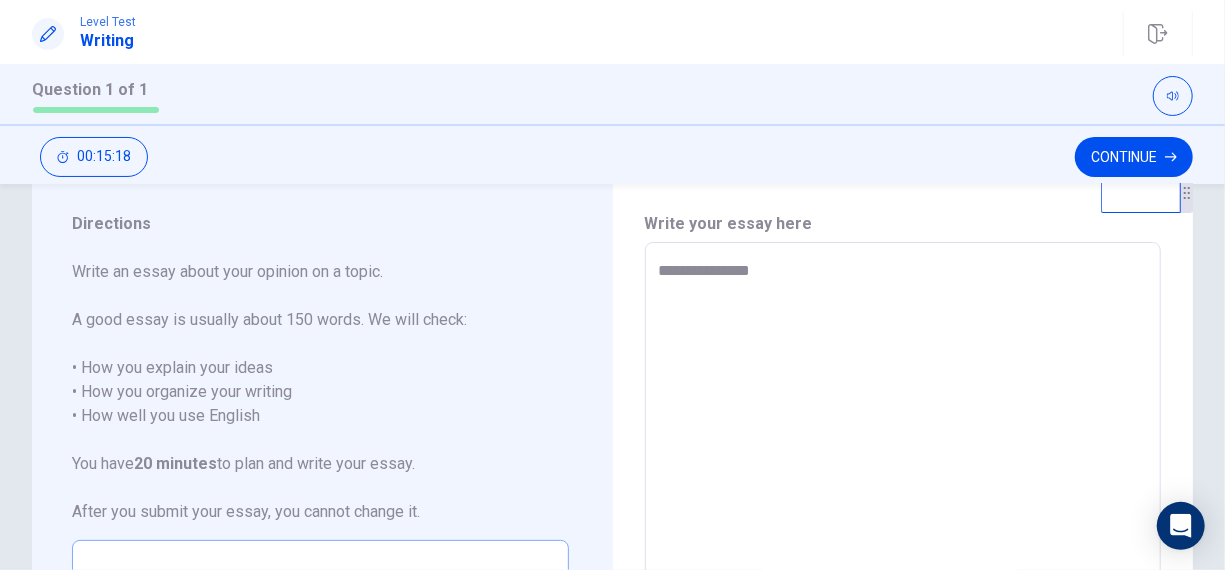 type on "*" 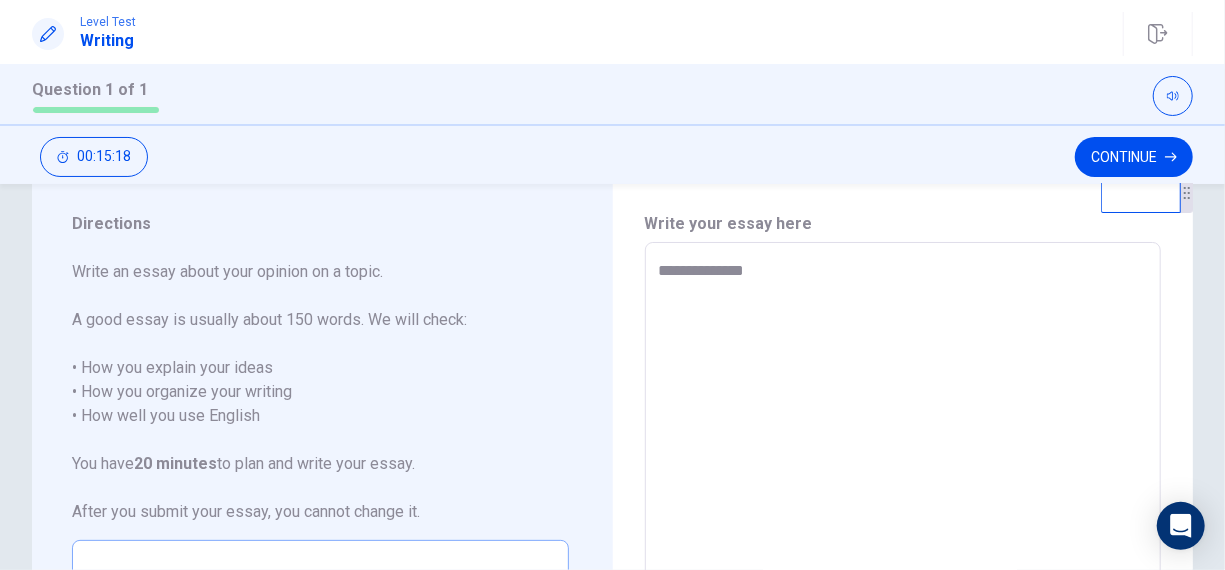 type on "*" 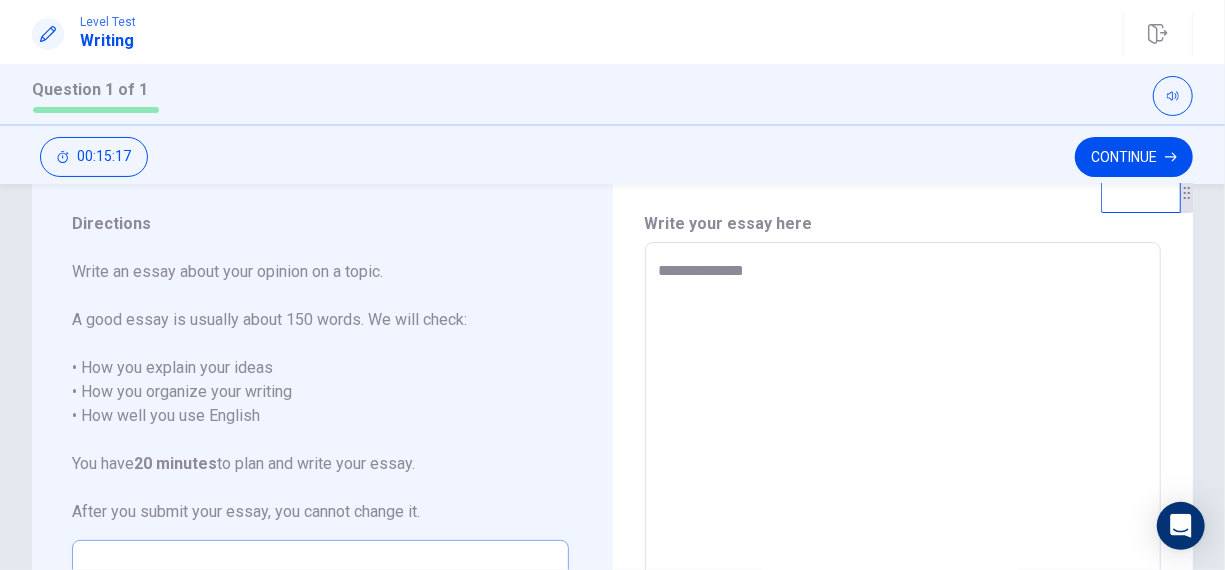 type on "**********" 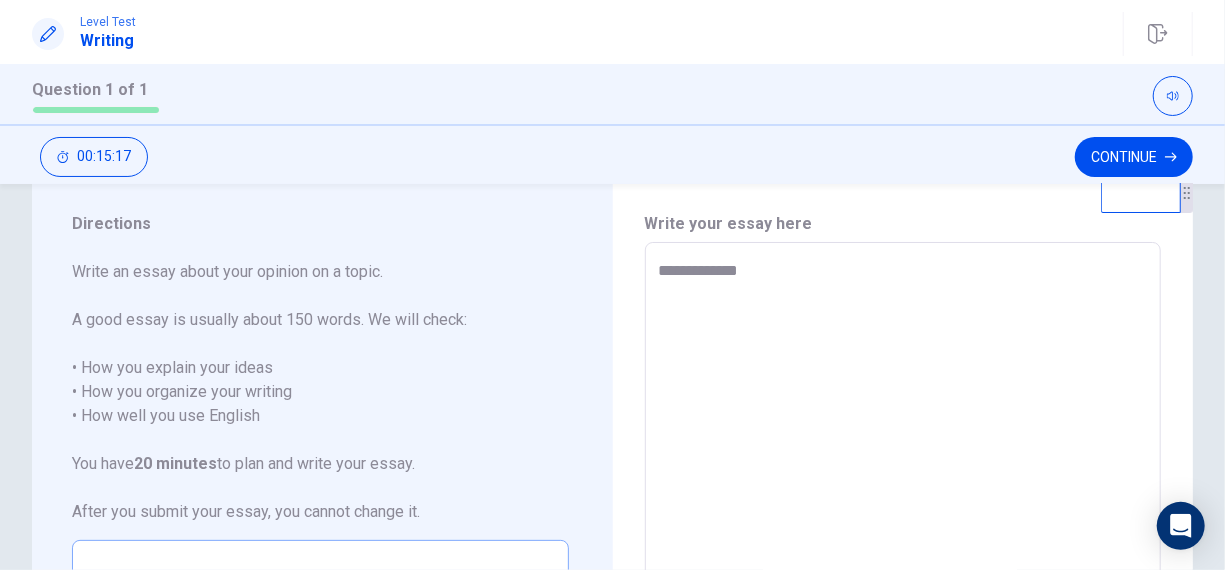 type on "*" 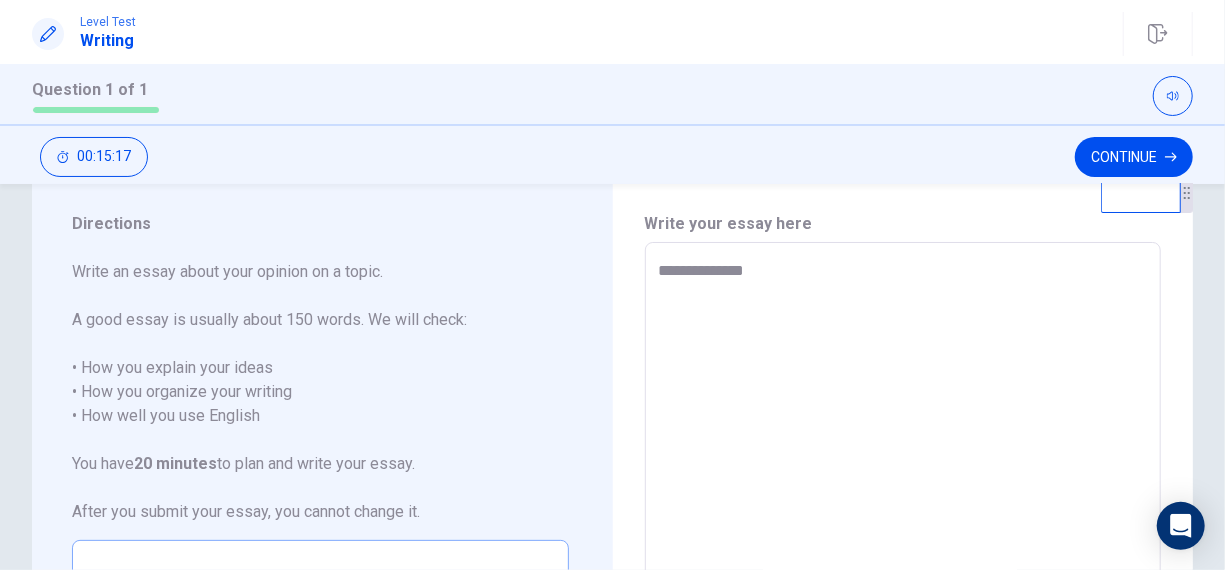 type on "*" 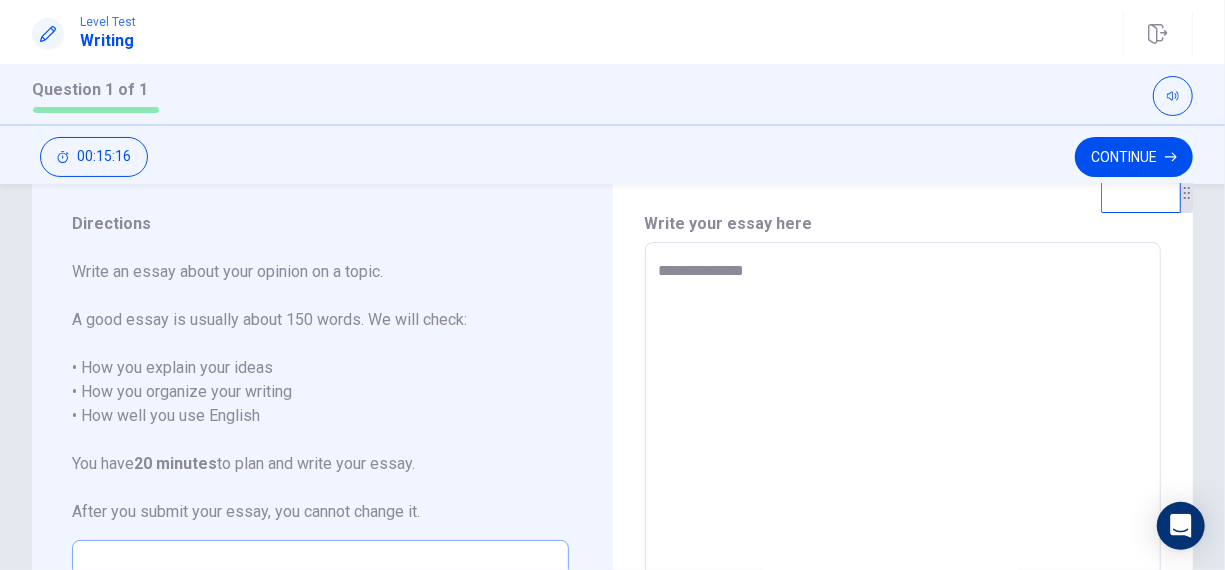 type on "**********" 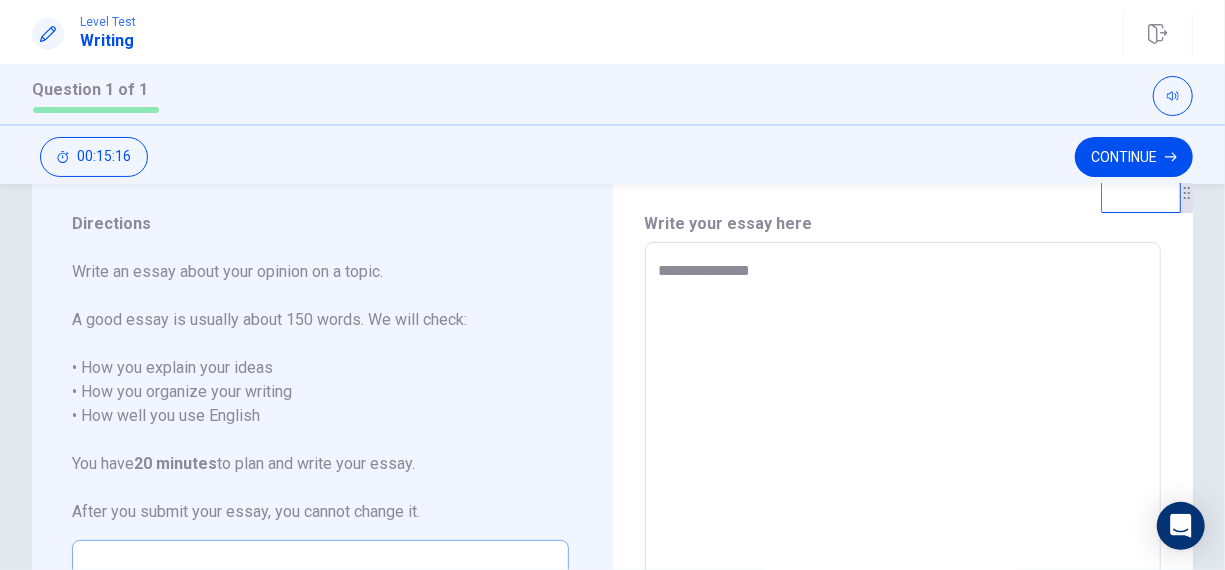 type on "*" 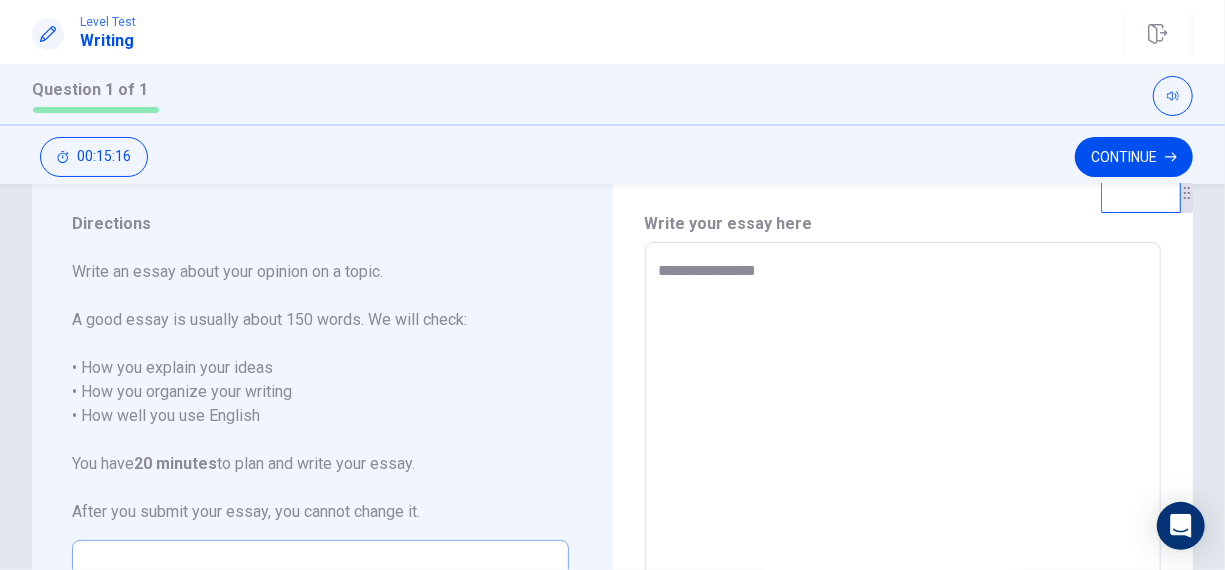 type on "*" 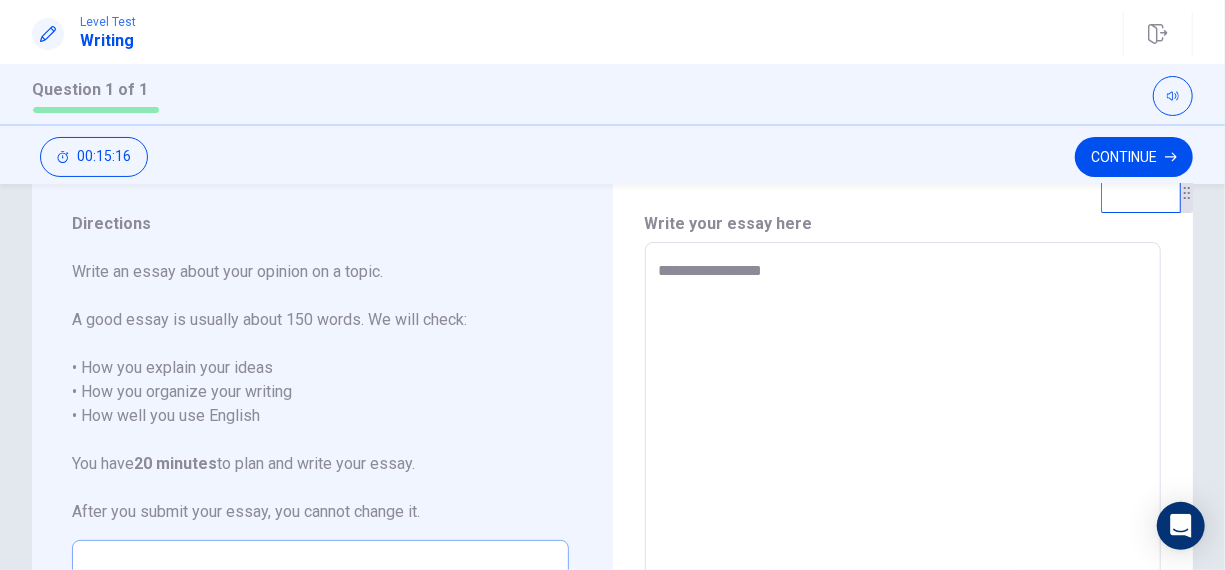 type on "*" 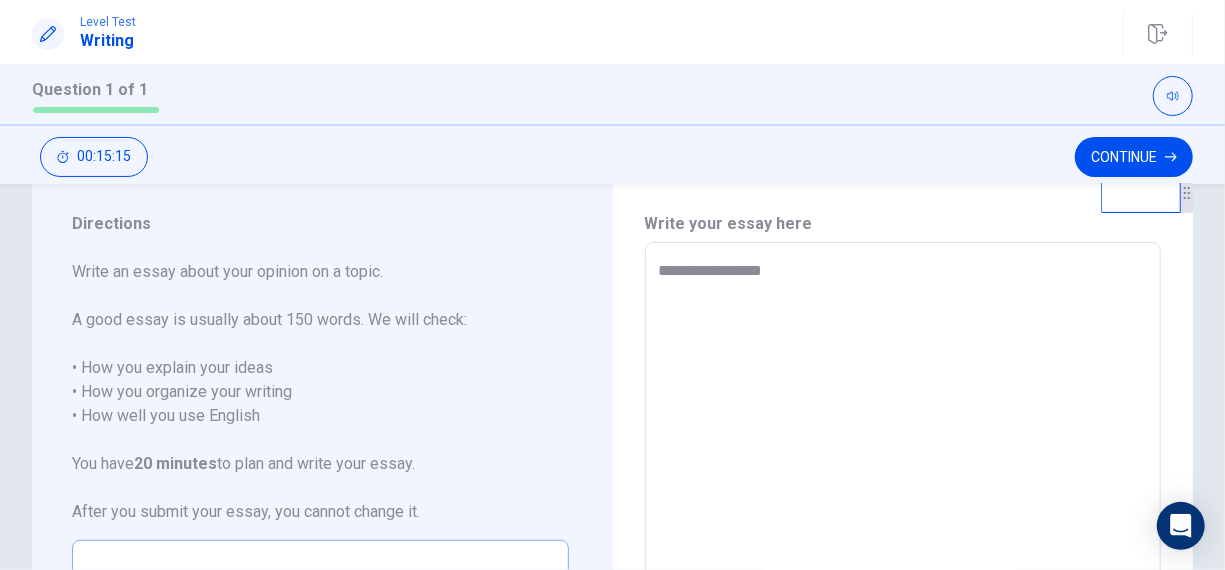 type on "**********" 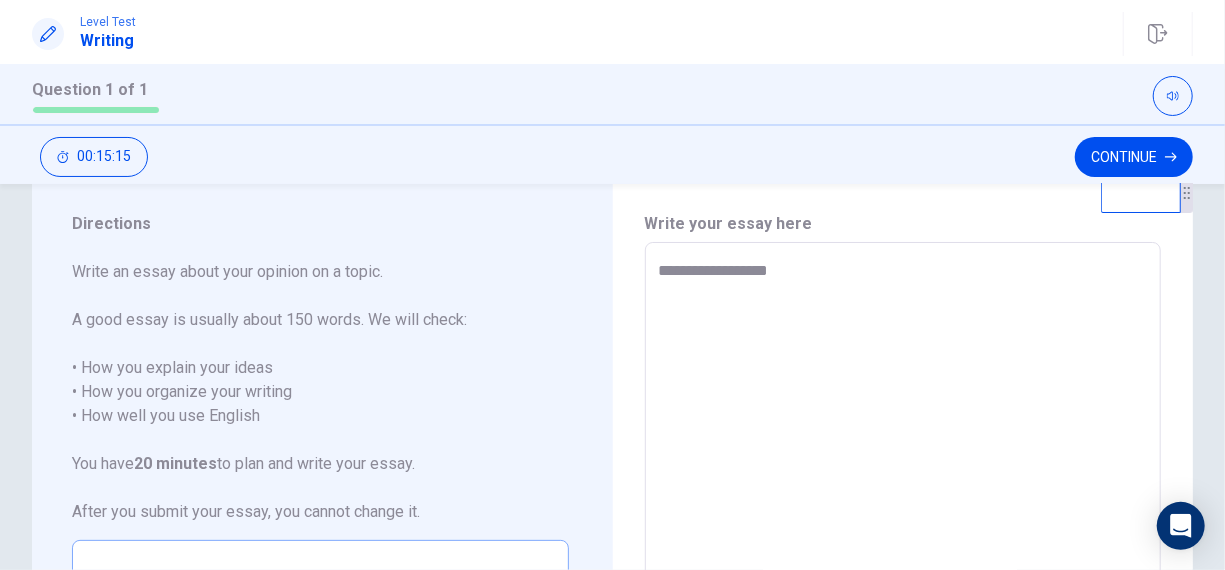 type on "*" 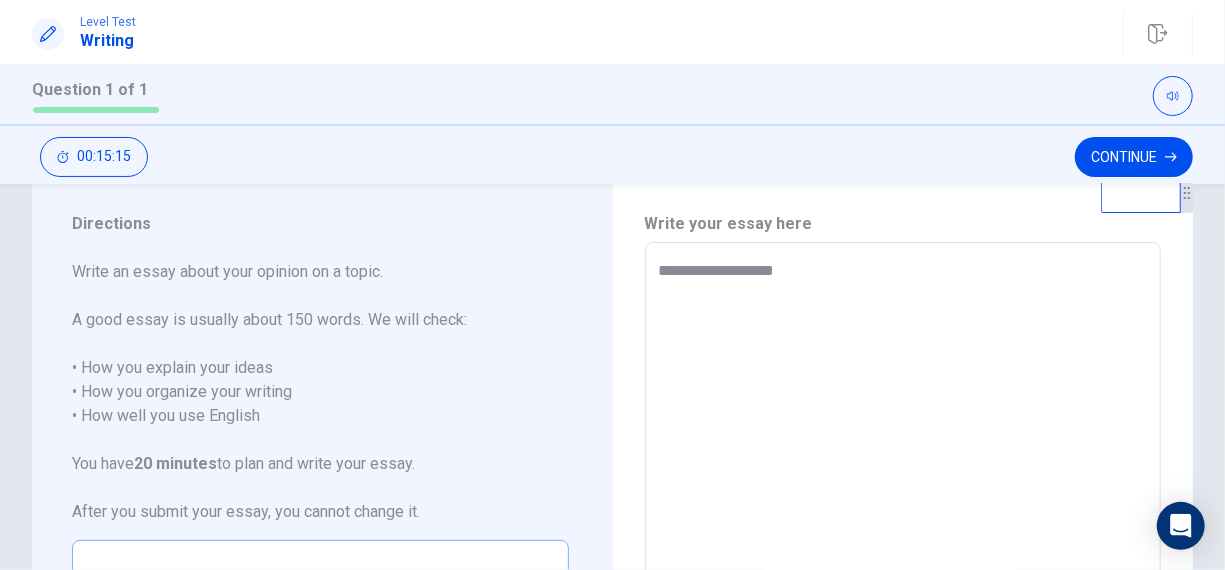 type on "*" 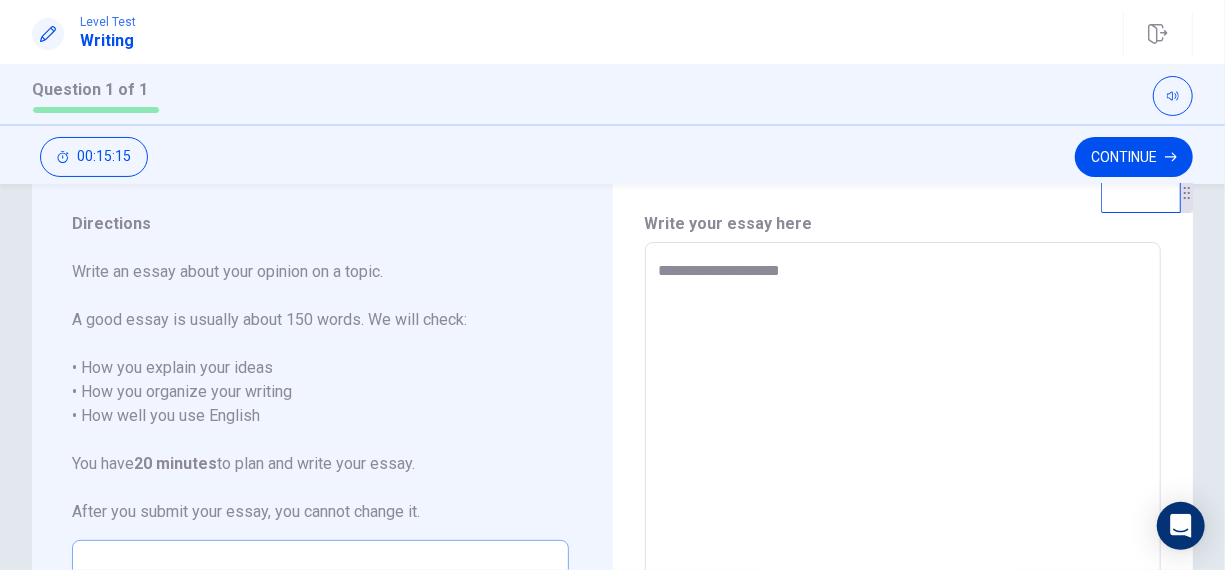 type on "*" 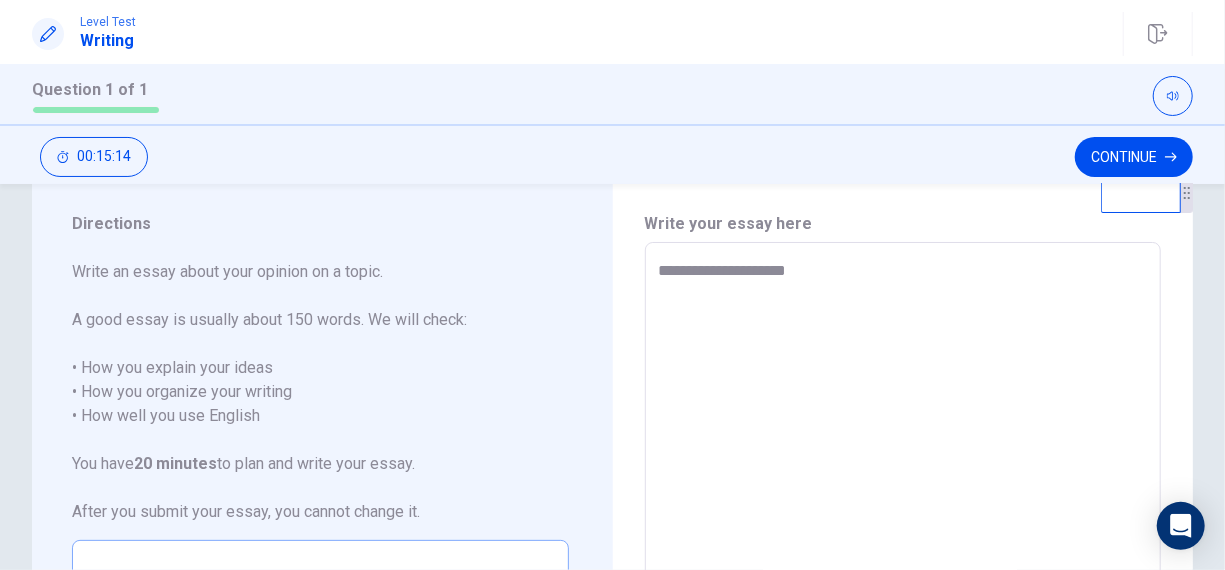 type on "*" 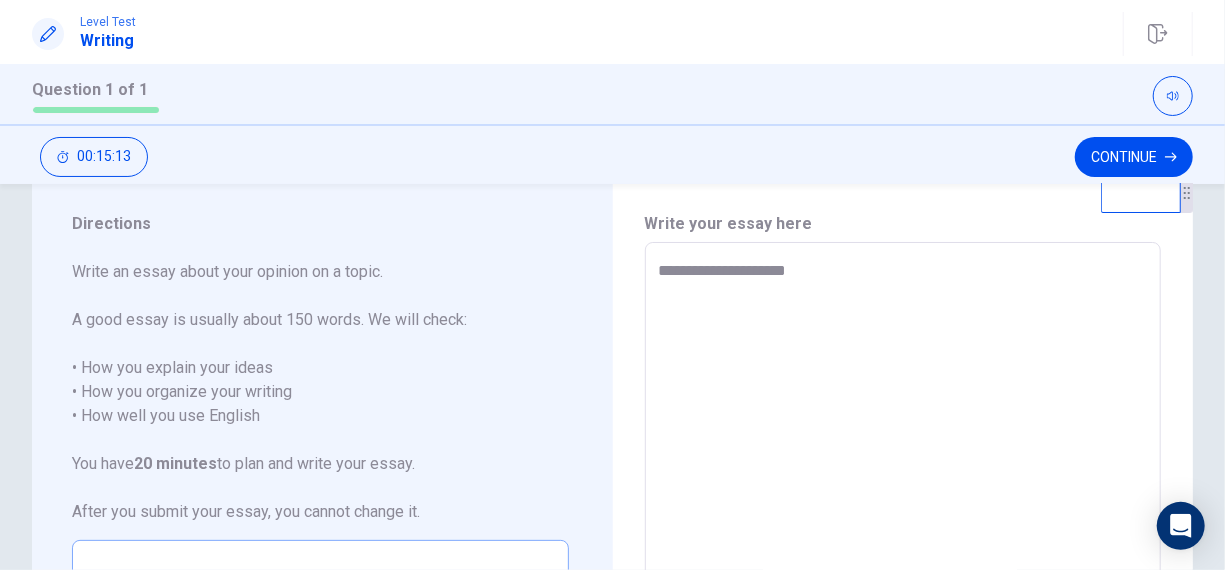 type on "**********" 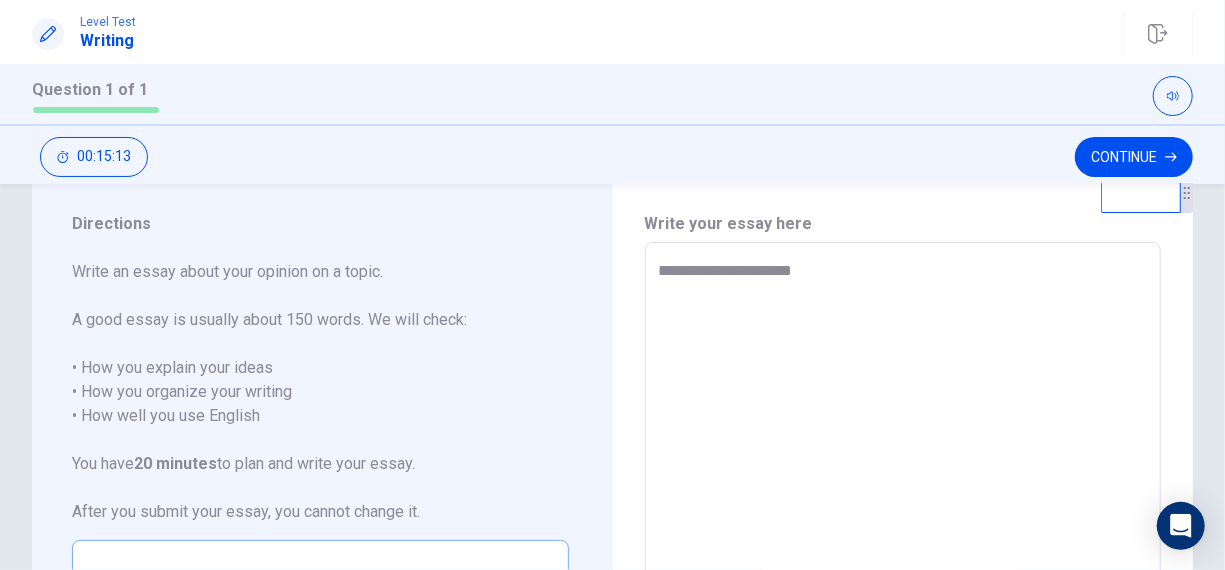 type on "*" 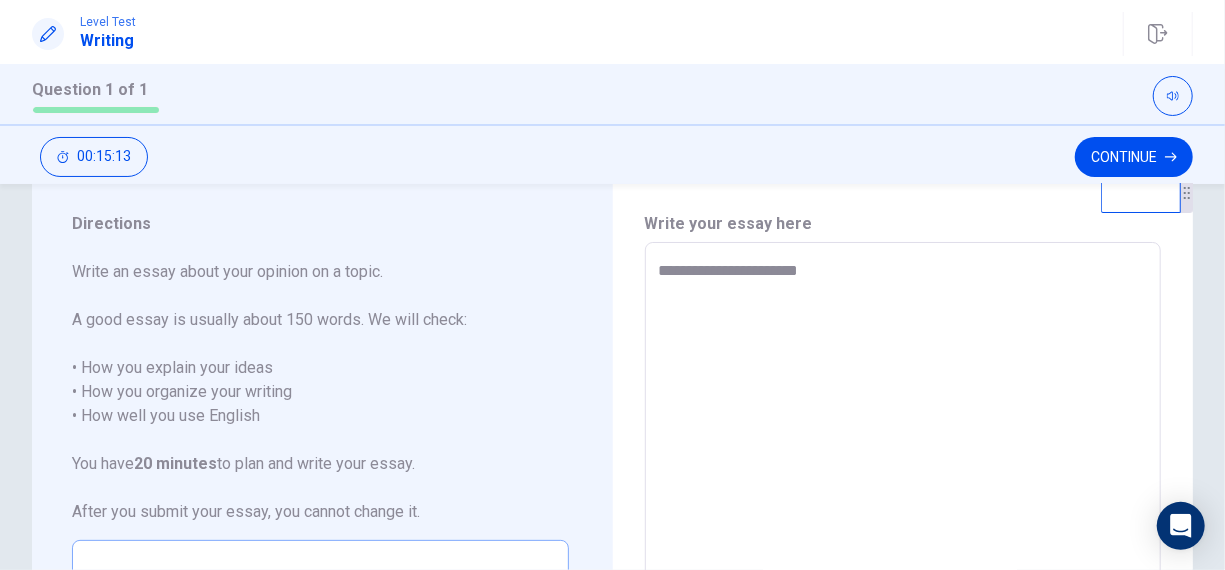 type on "*" 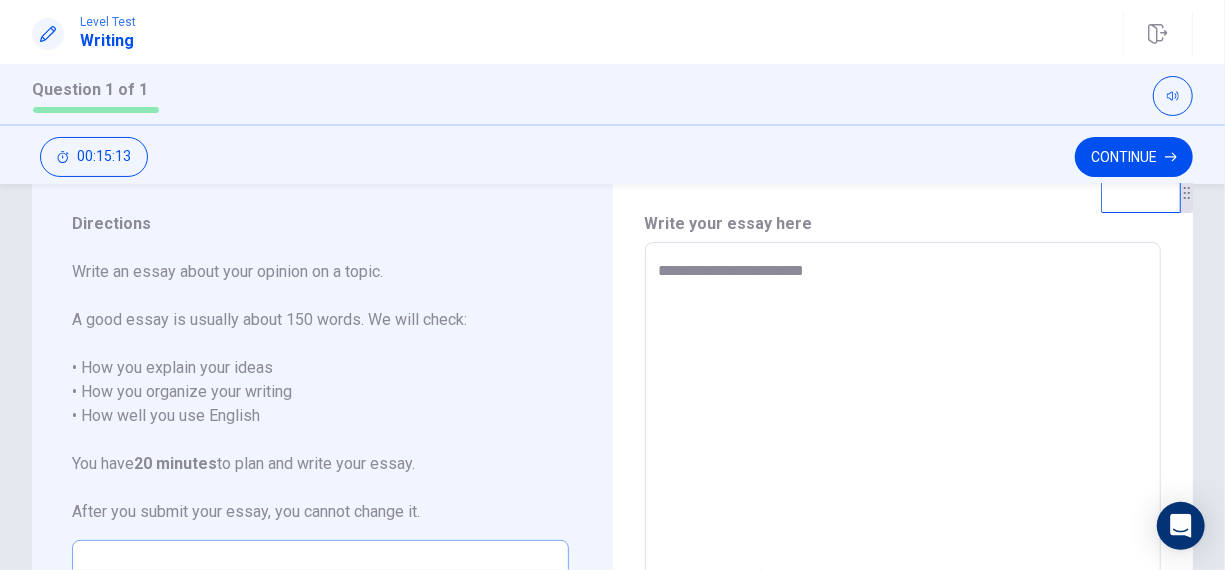 type on "*" 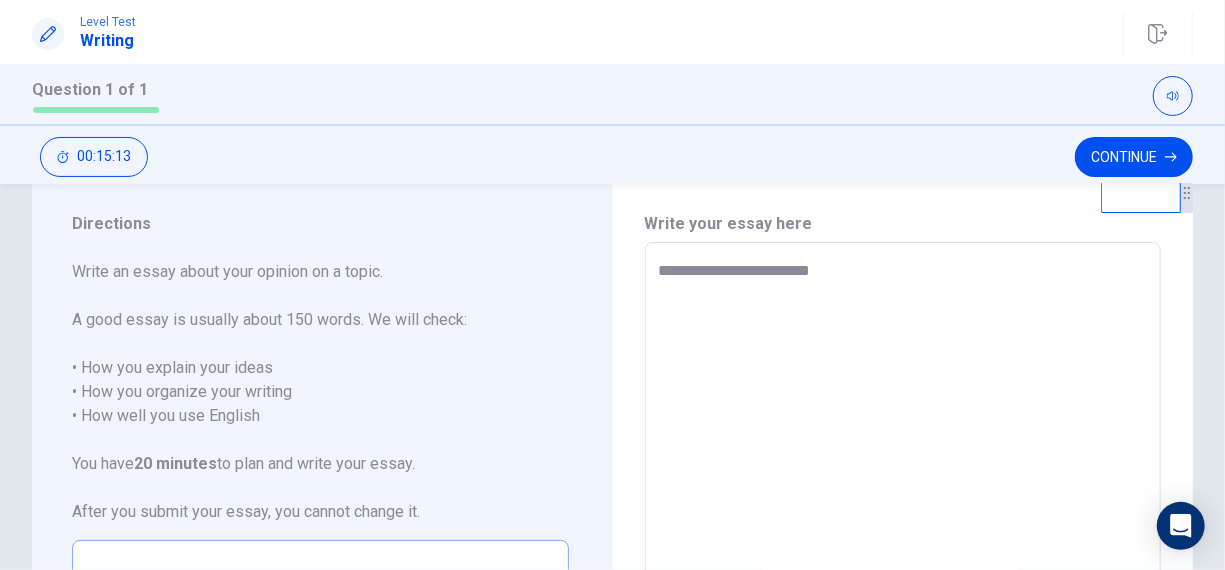 type on "*" 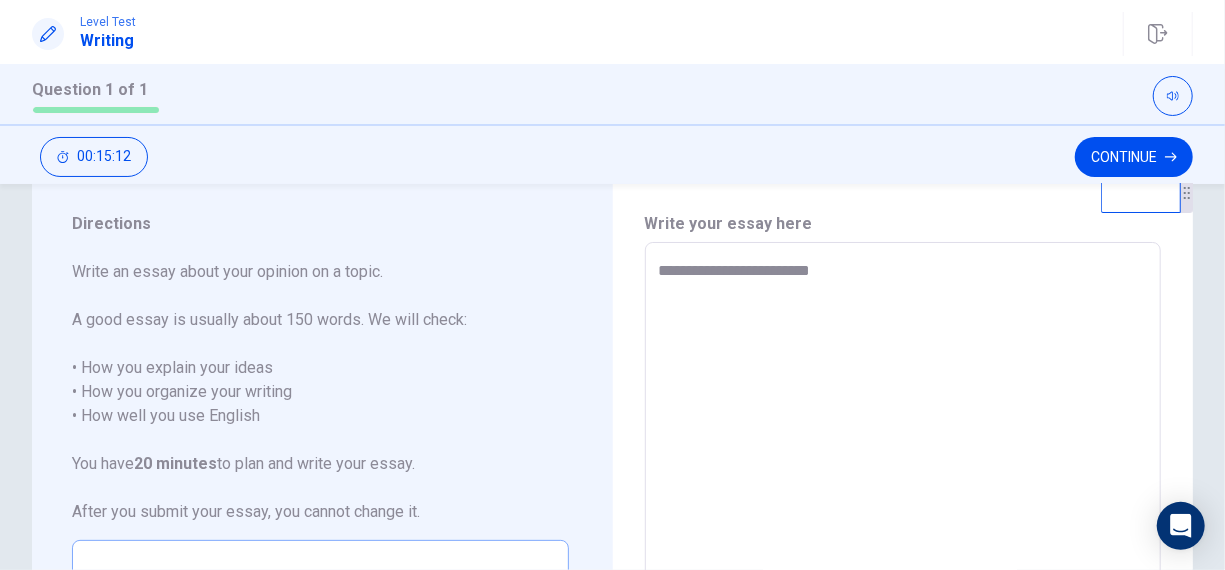 type on "**********" 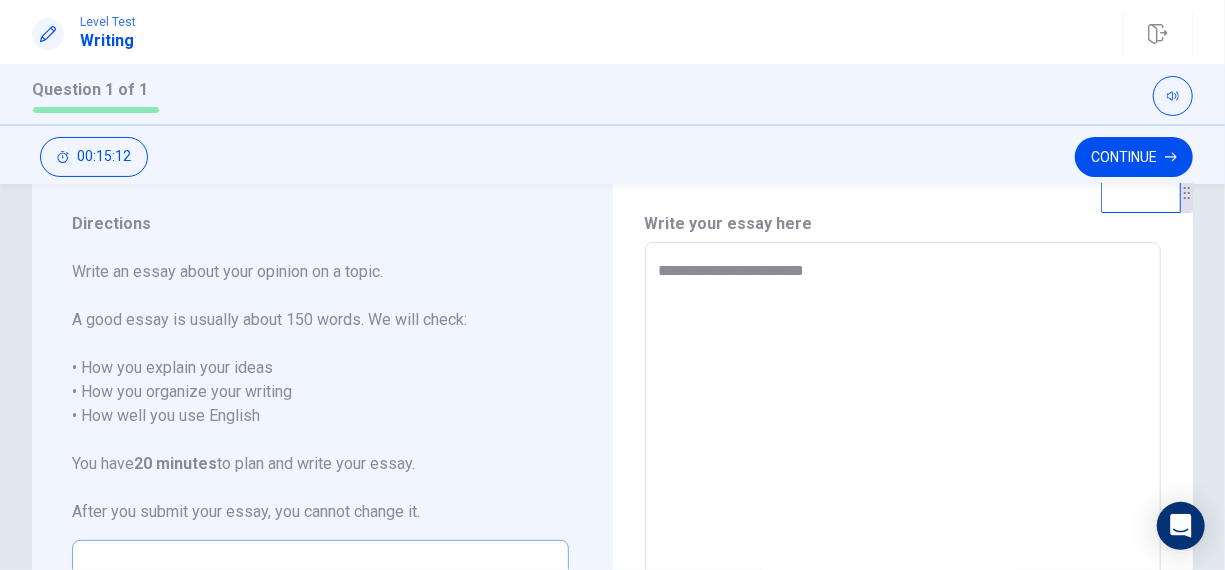 type on "*" 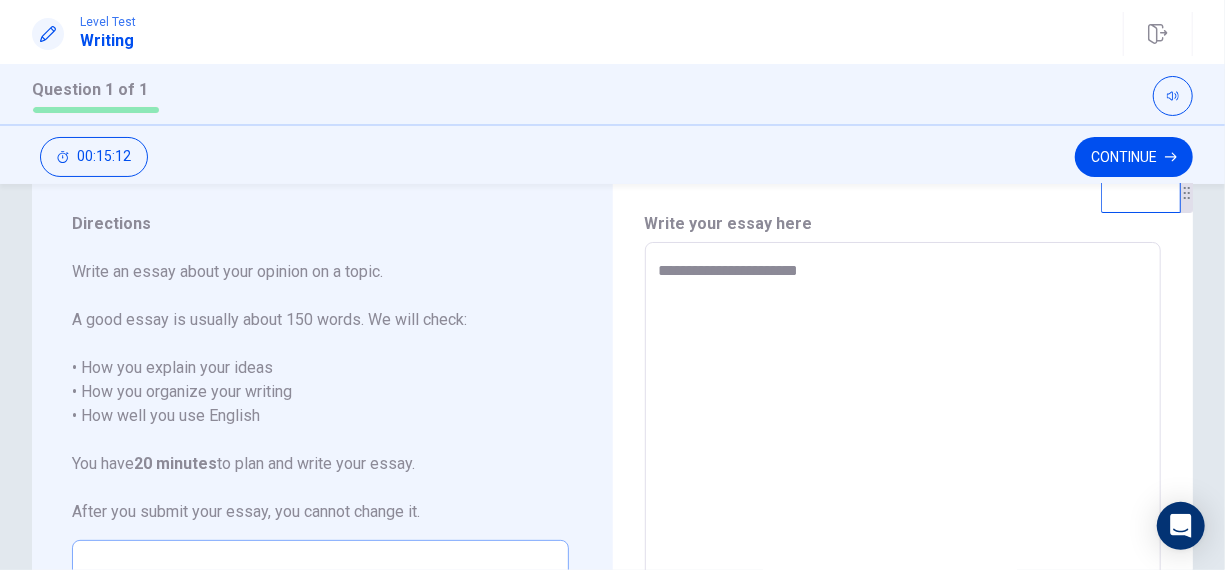 type on "*" 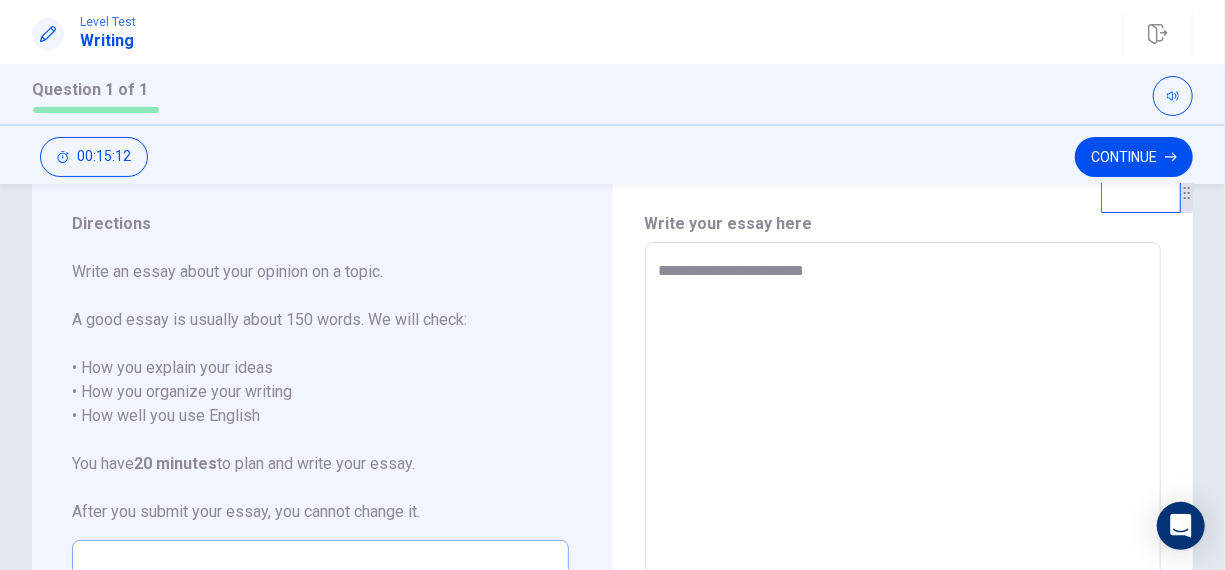 type on "*" 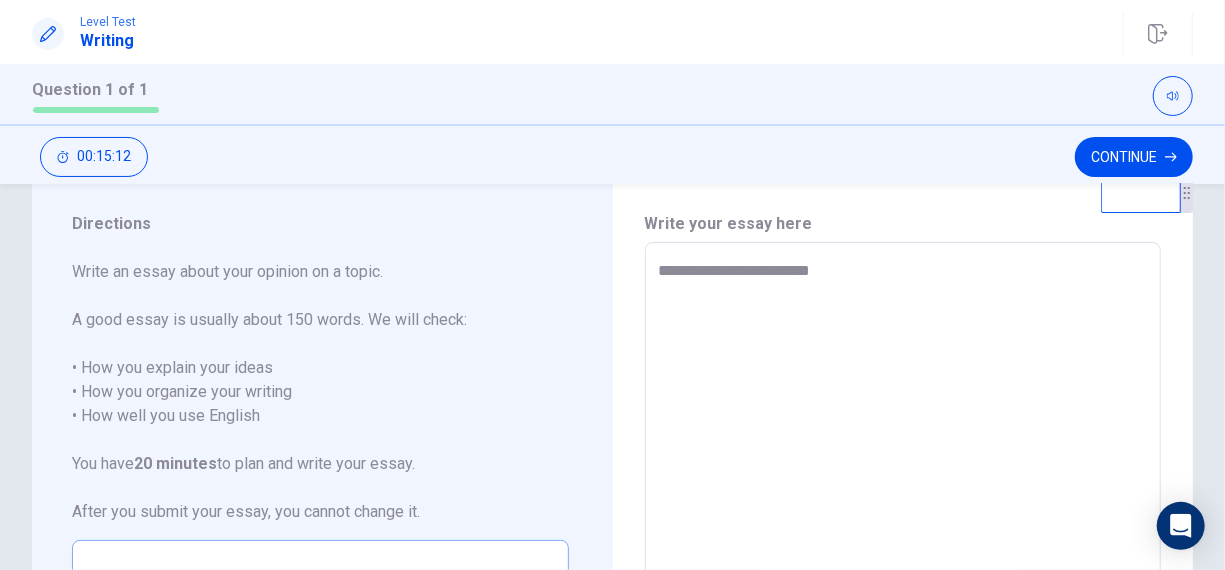 type on "*" 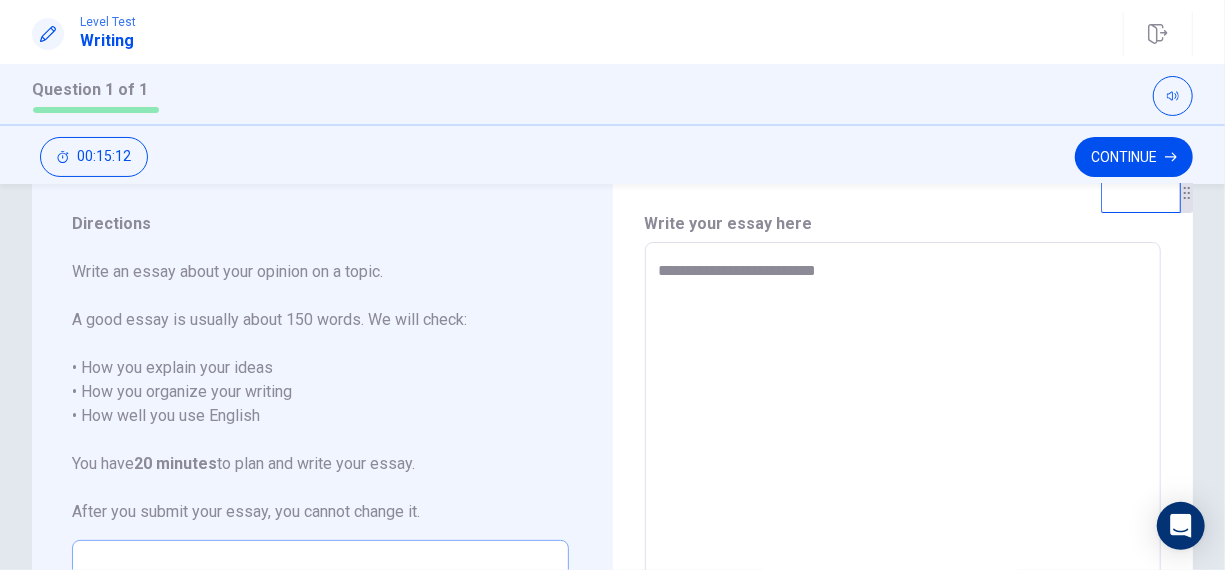 type on "*" 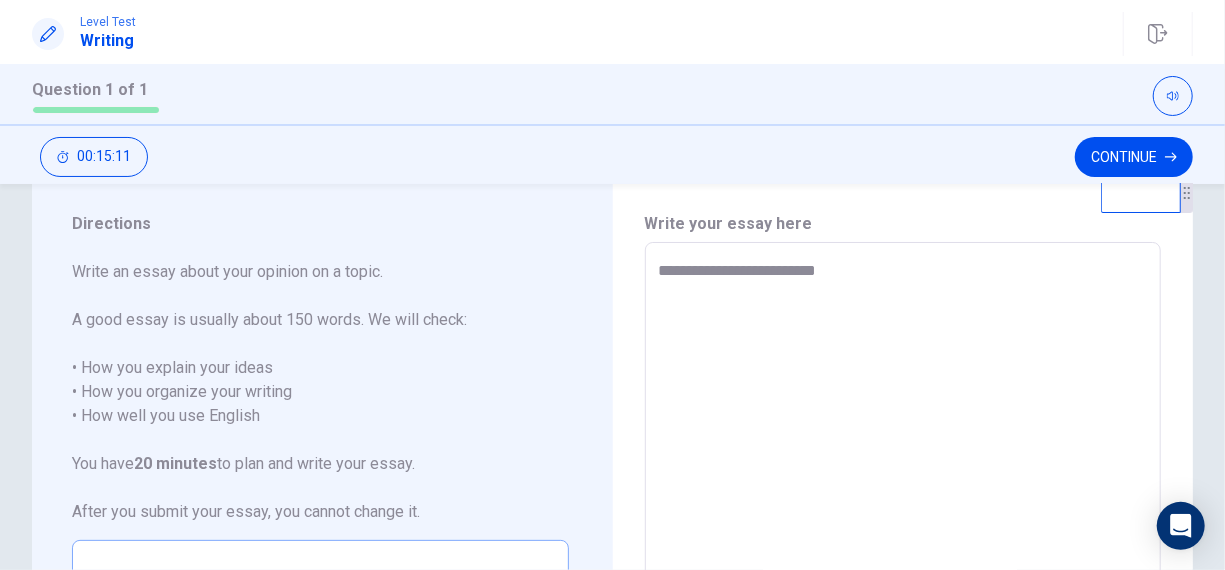 type on "**********" 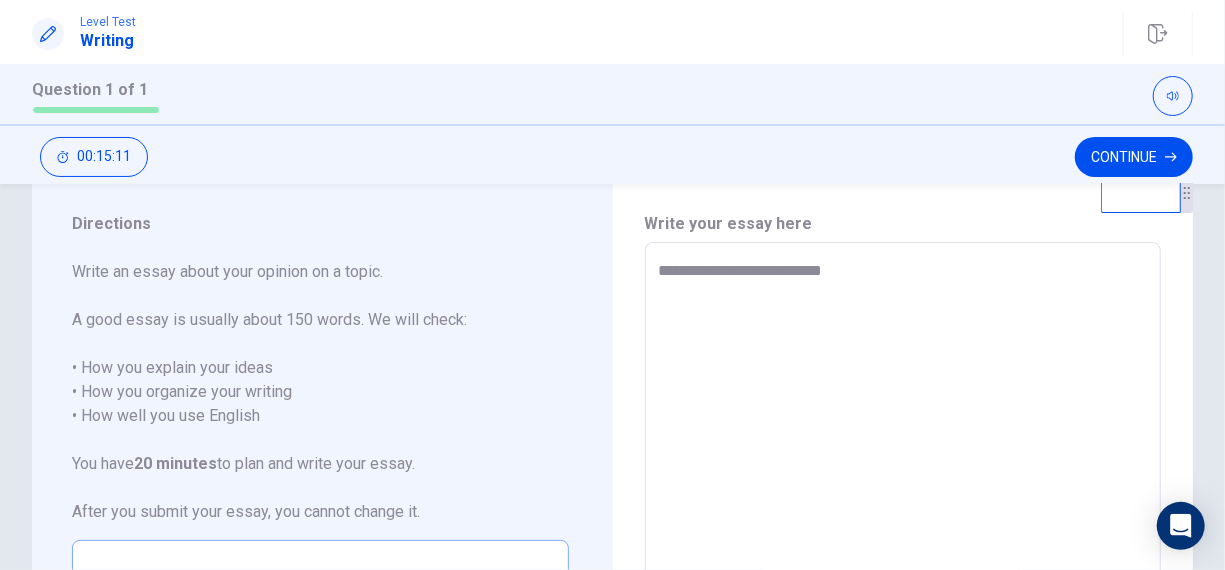 type on "*" 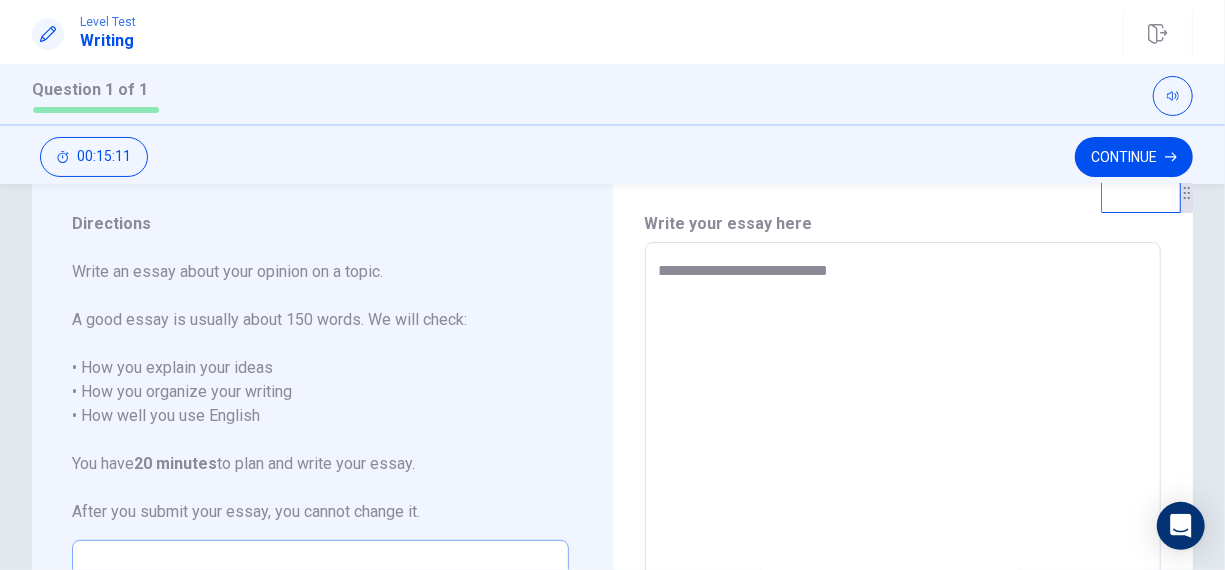 type on "**********" 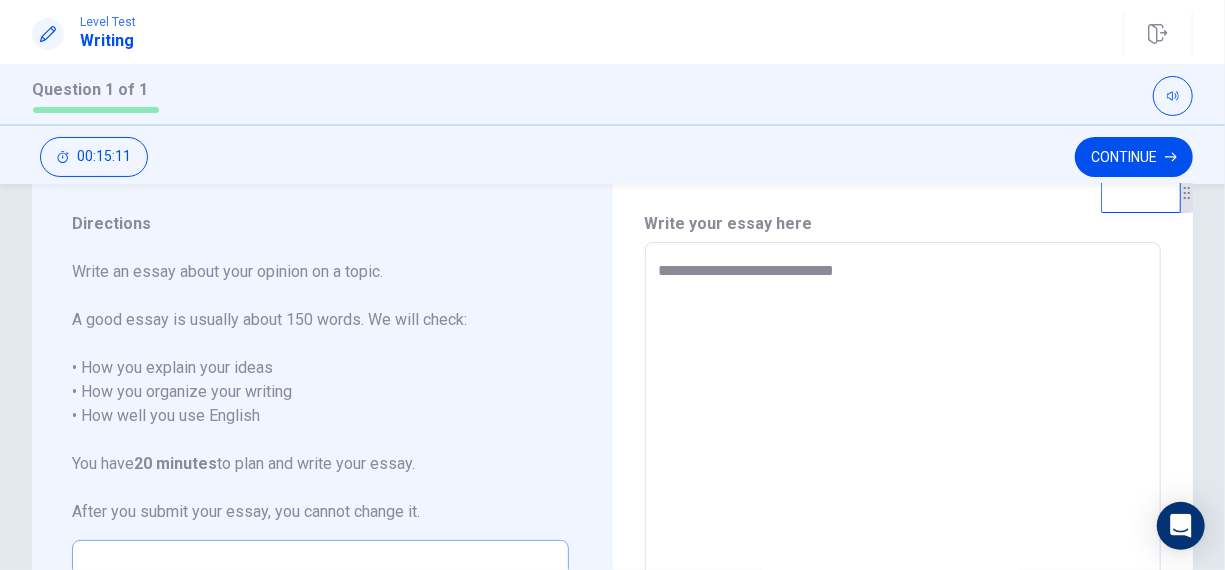type on "*" 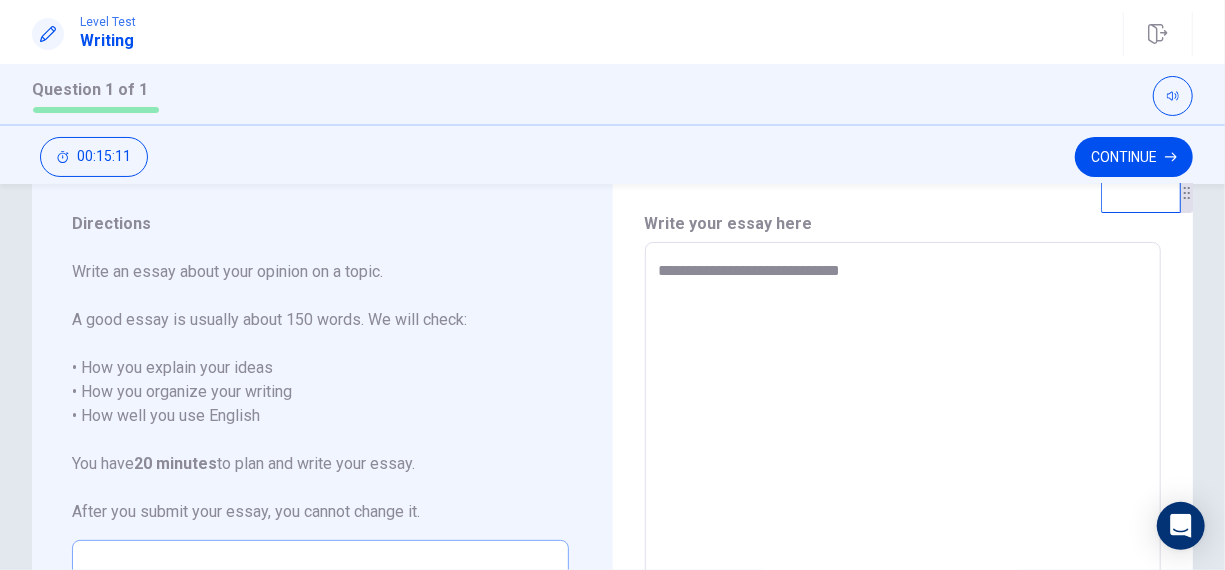type on "*" 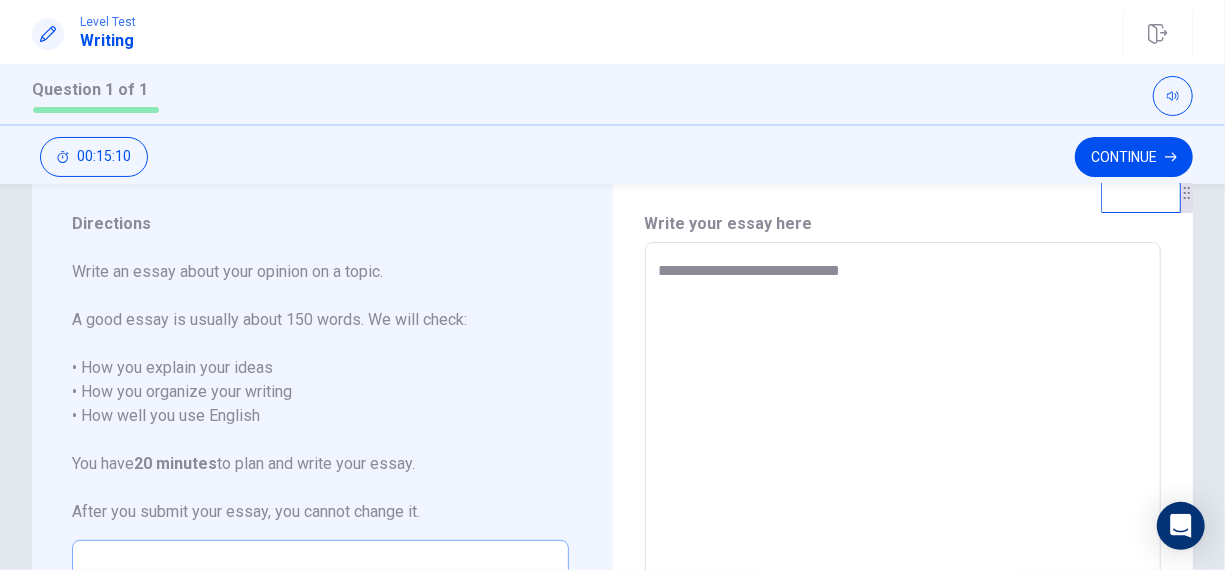type on "**********" 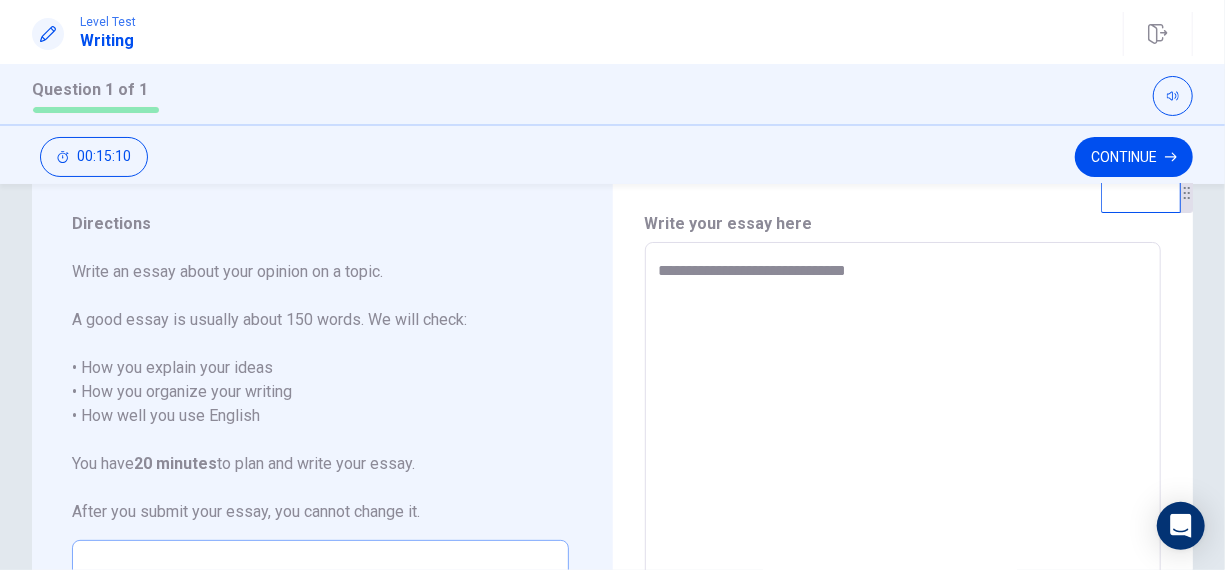 type on "*" 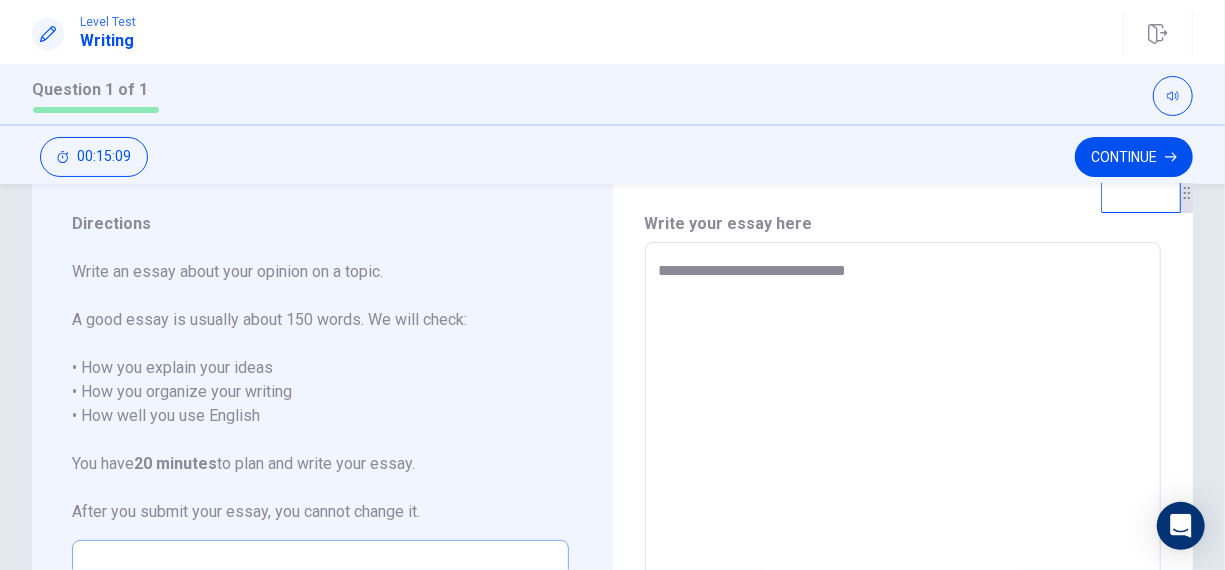 type on "**********" 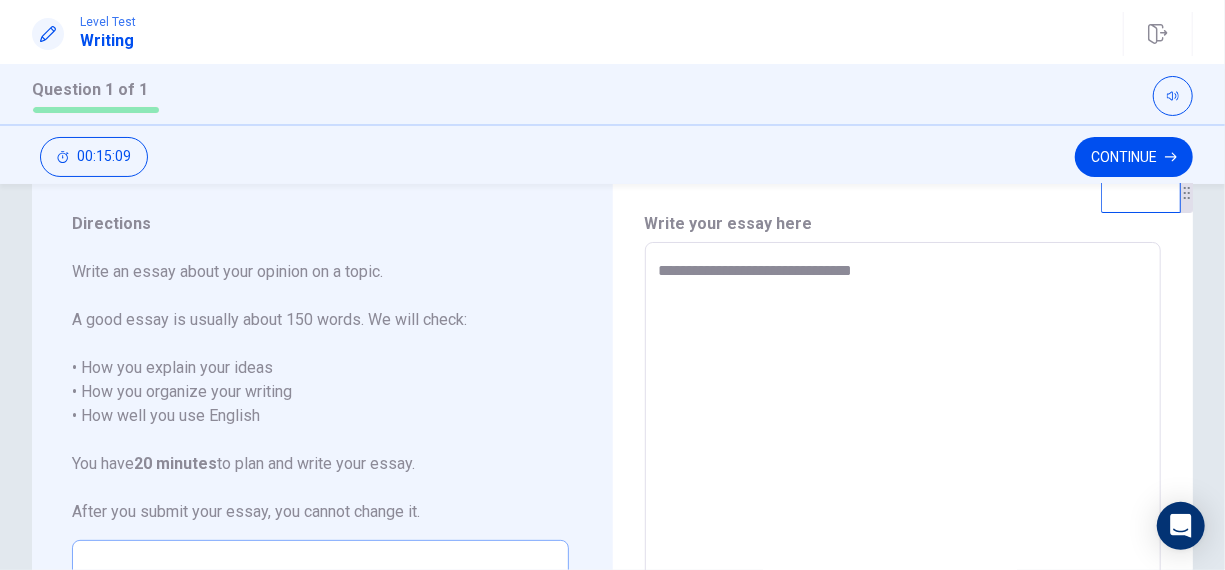 type on "*" 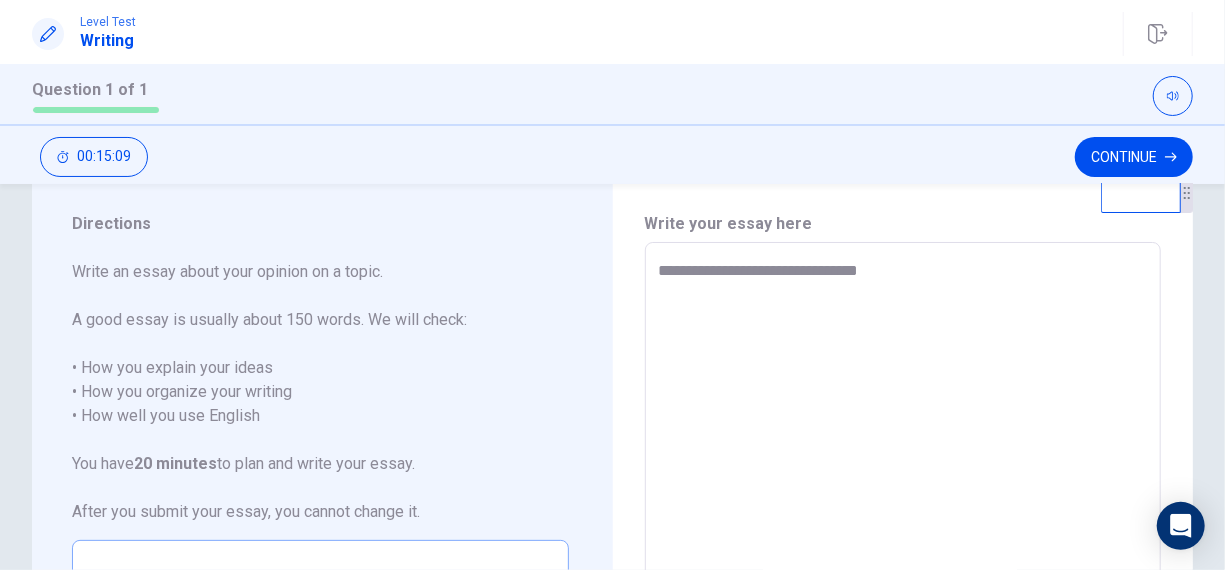 type on "*" 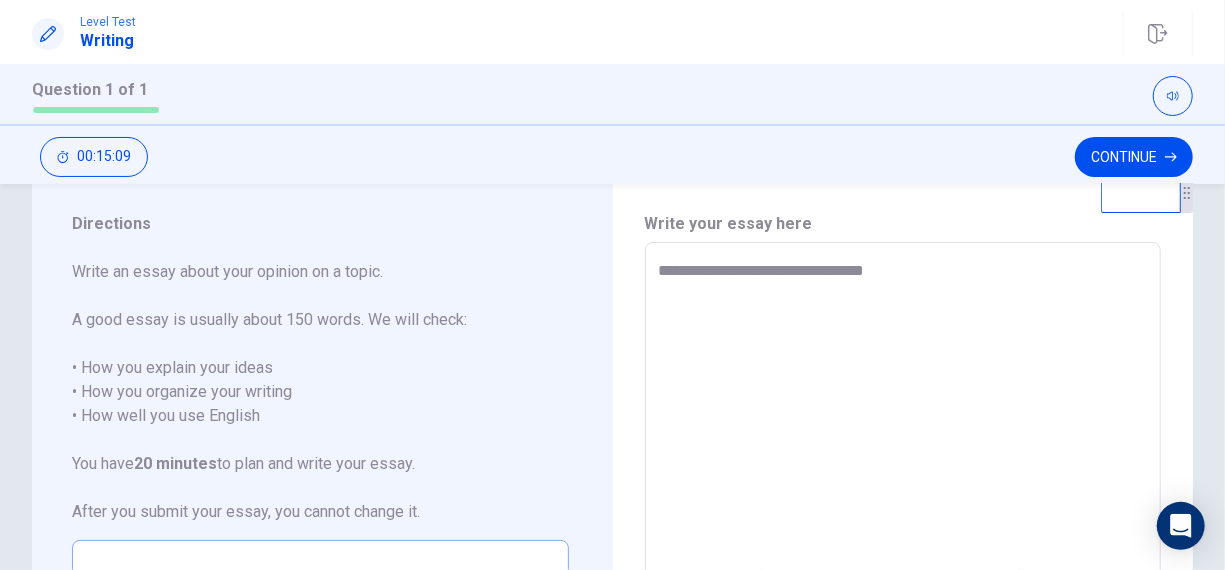 type on "**********" 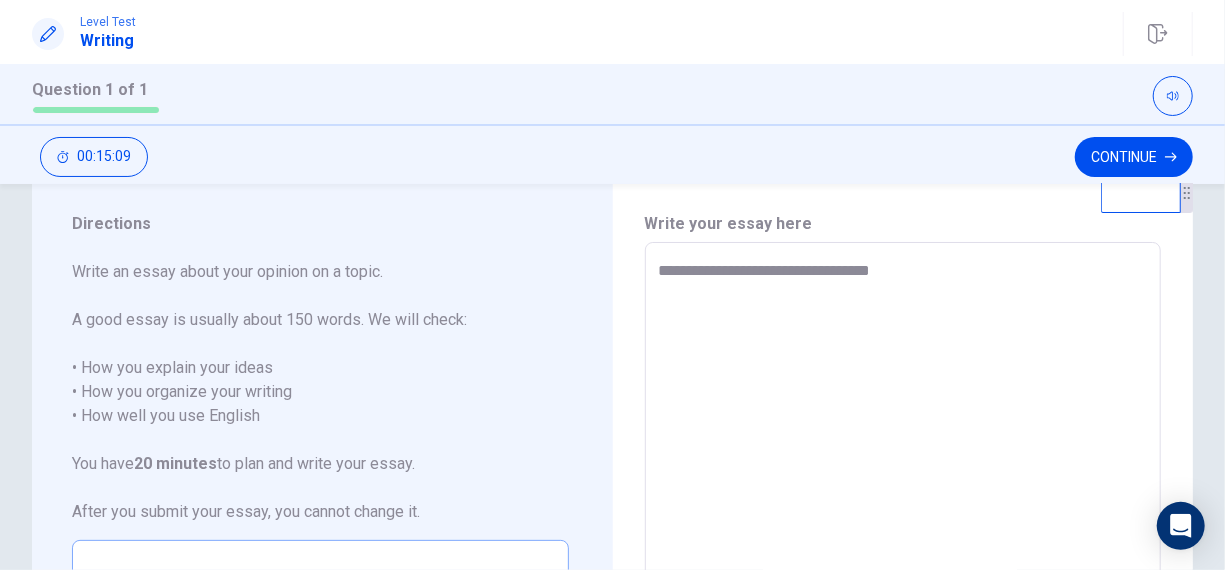 type 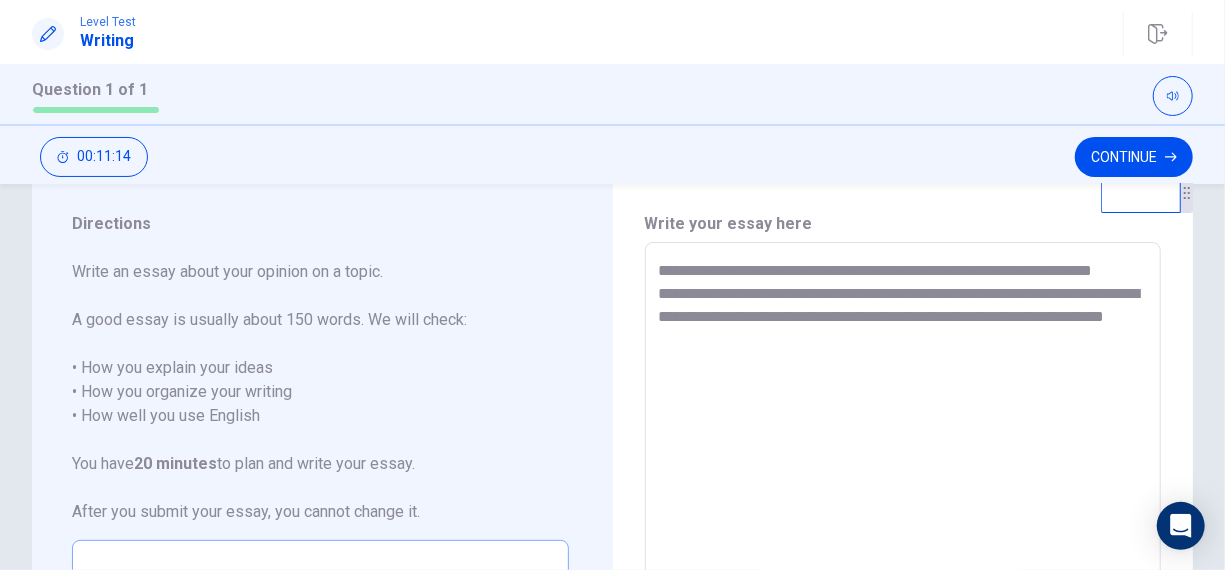 click on "**********" at bounding box center [901, 519] 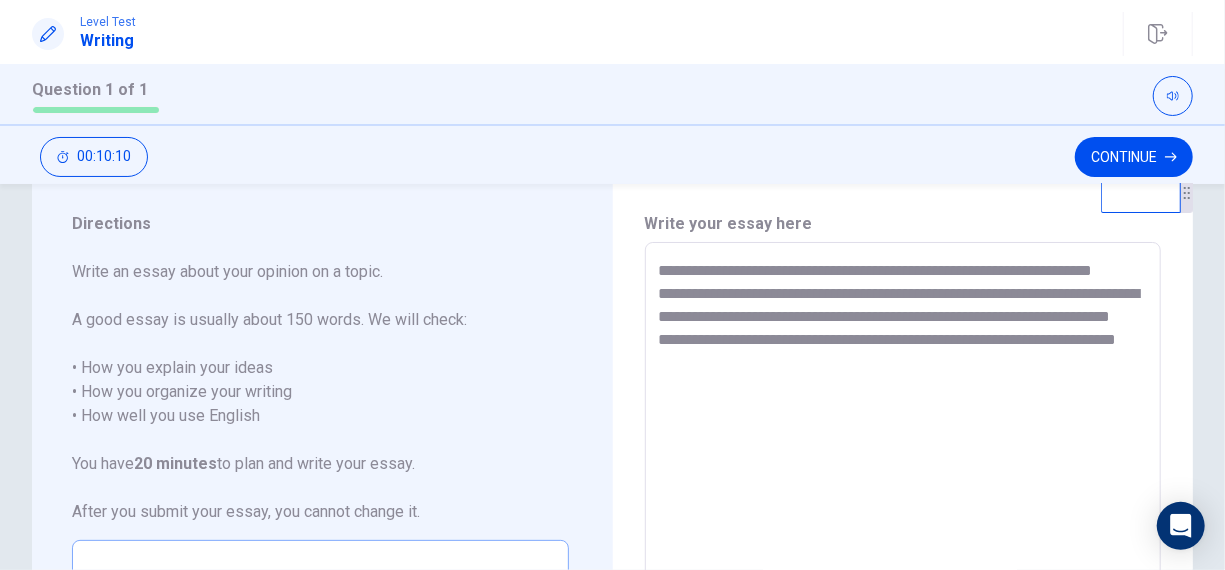 click on "**********" at bounding box center [901, 519] 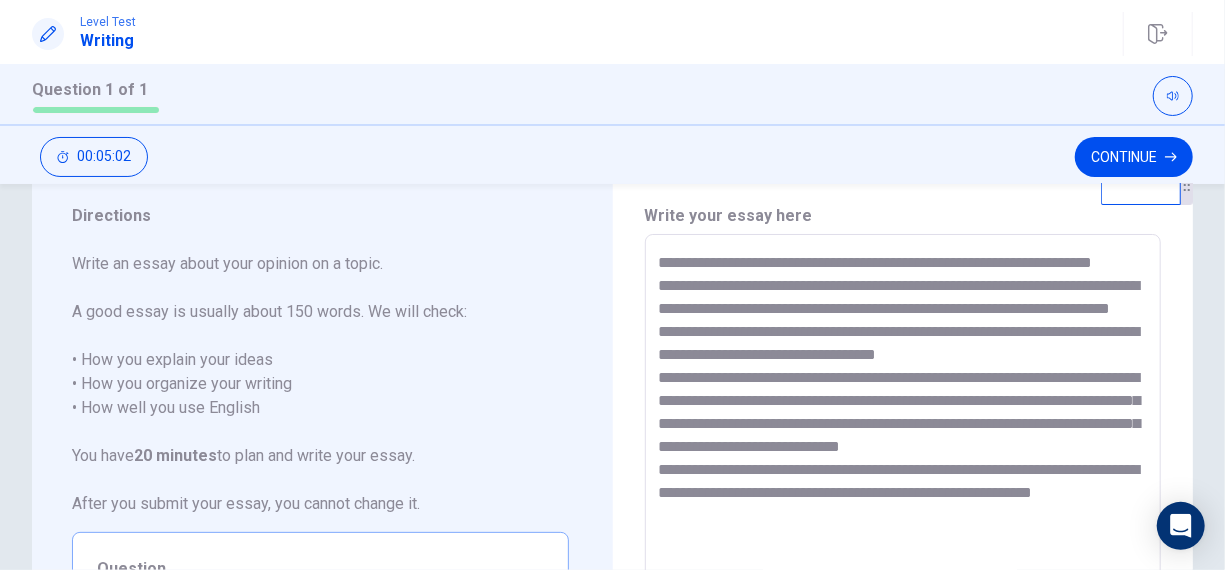 scroll, scrollTop: 84, scrollLeft: 0, axis: vertical 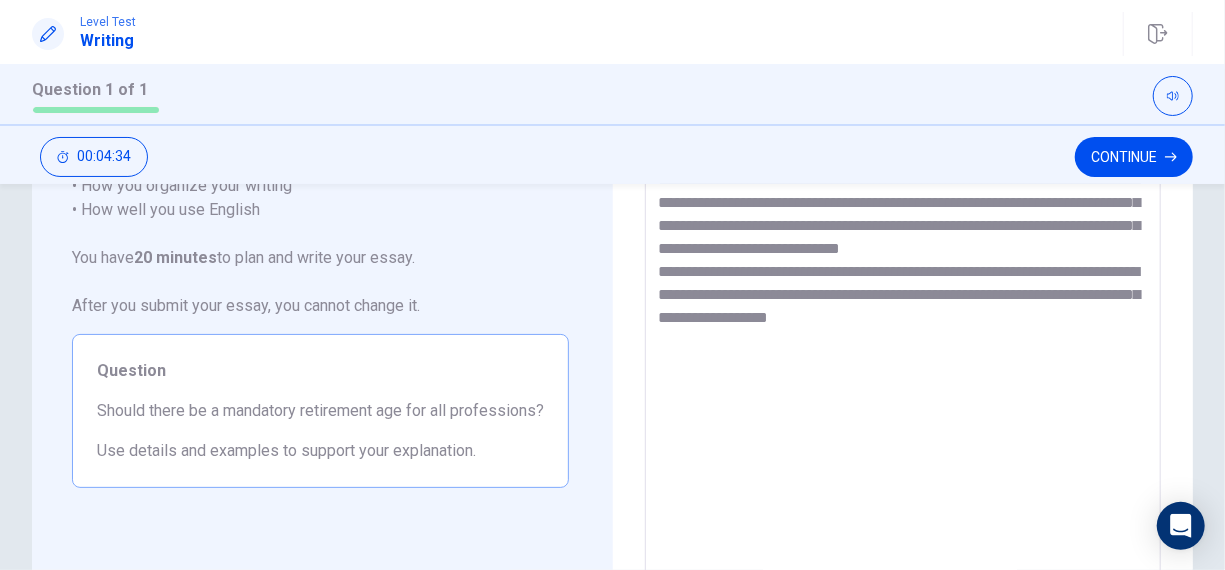 click on "**********" at bounding box center (901, 313) 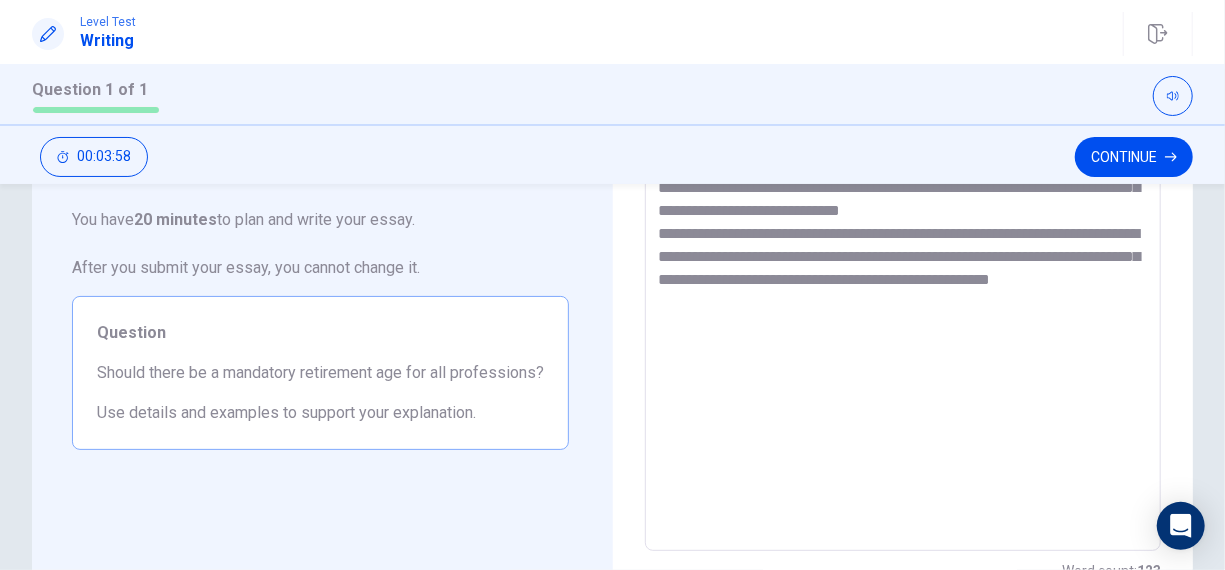 scroll, scrollTop: 279, scrollLeft: 0, axis: vertical 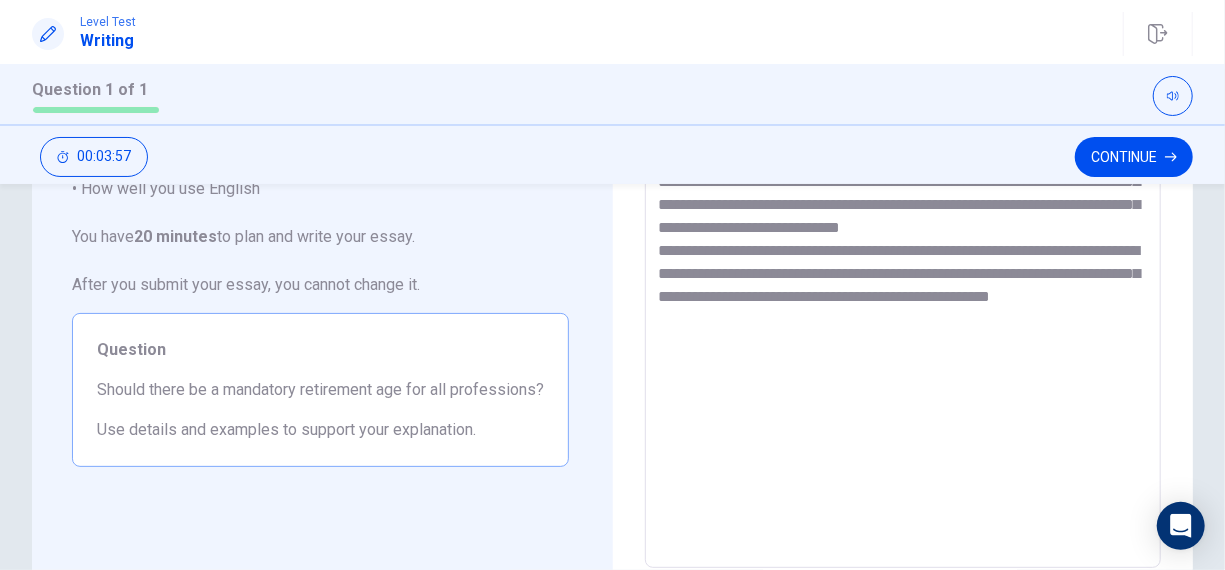 click on "**********" at bounding box center (901, 292) 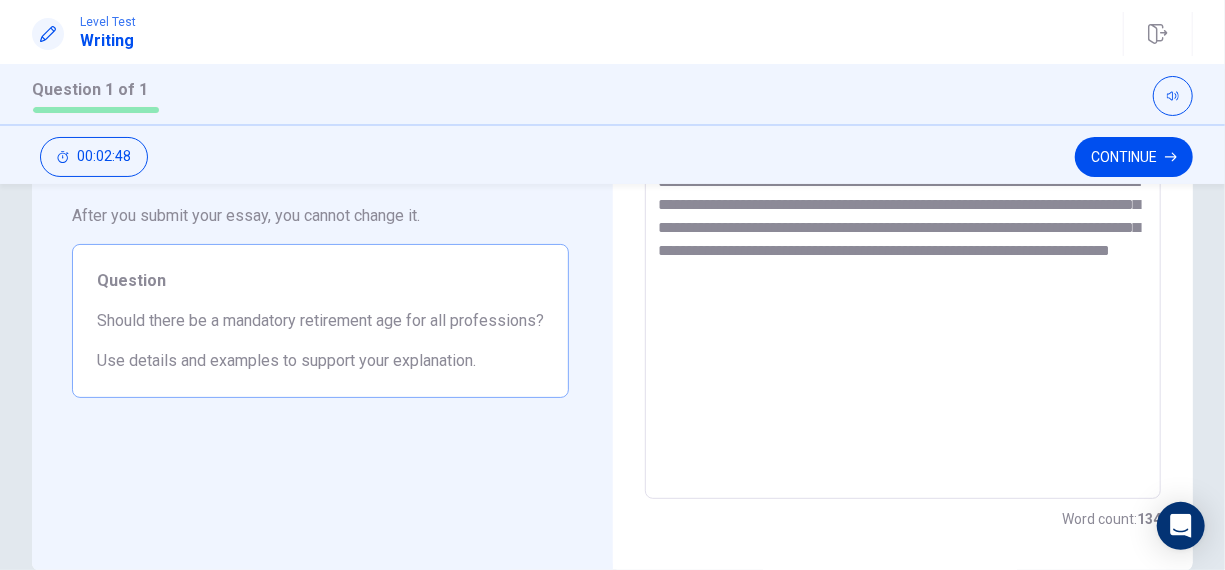 scroll, scrollTop: 323, scrollLeft: 0, axis: vertical 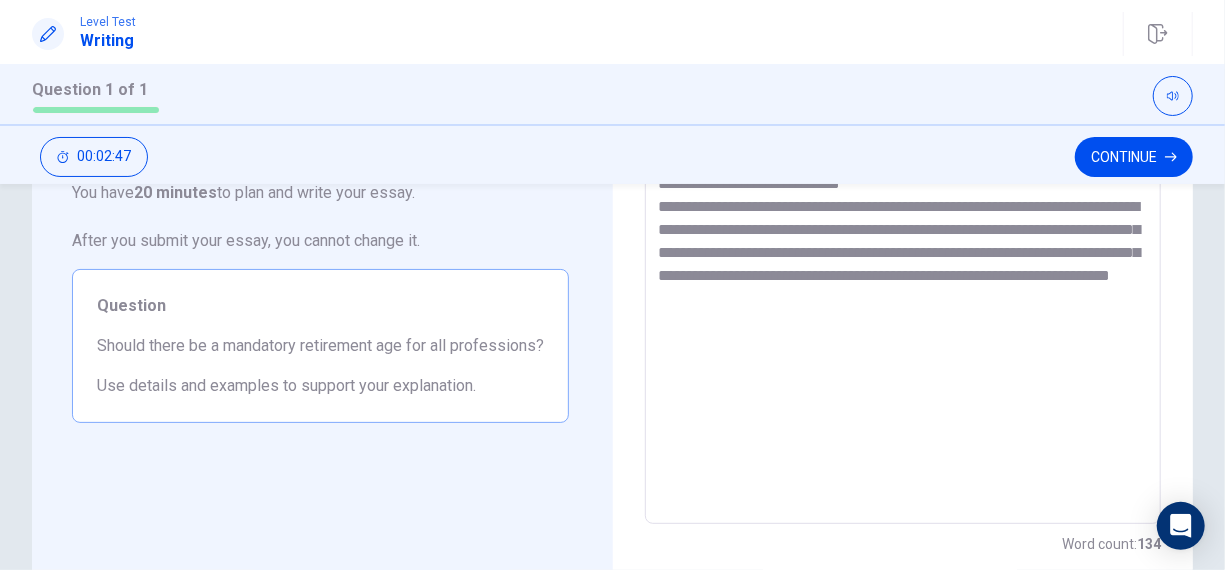 click on "**********" at bounding box center (901, 248) 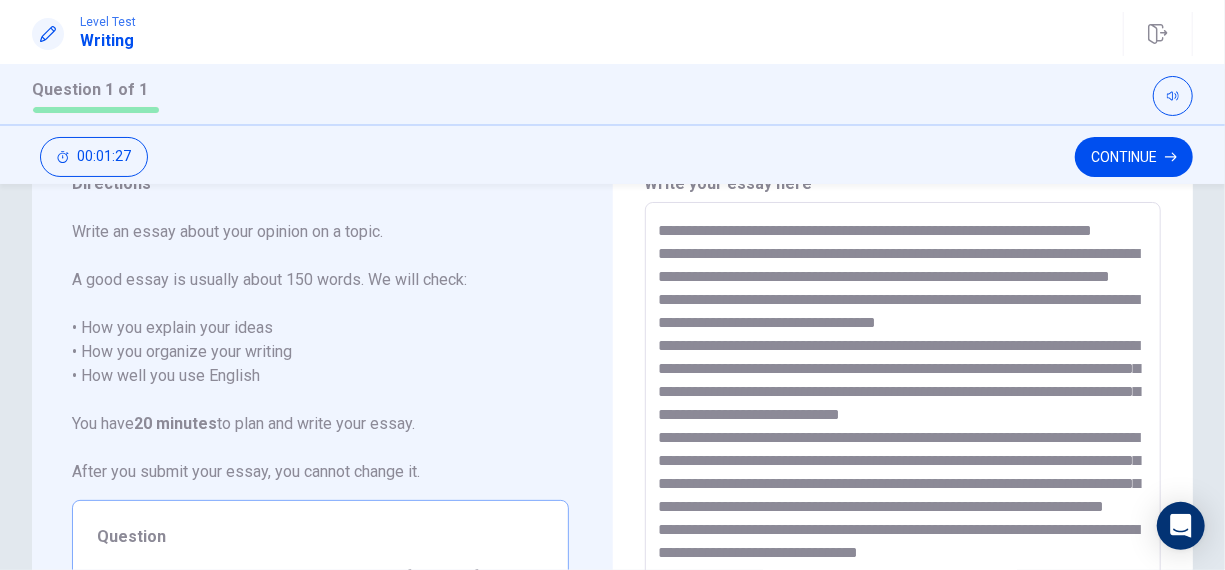 scroll, scrollTop: 99, scrollLeft: 0, axis: vertical 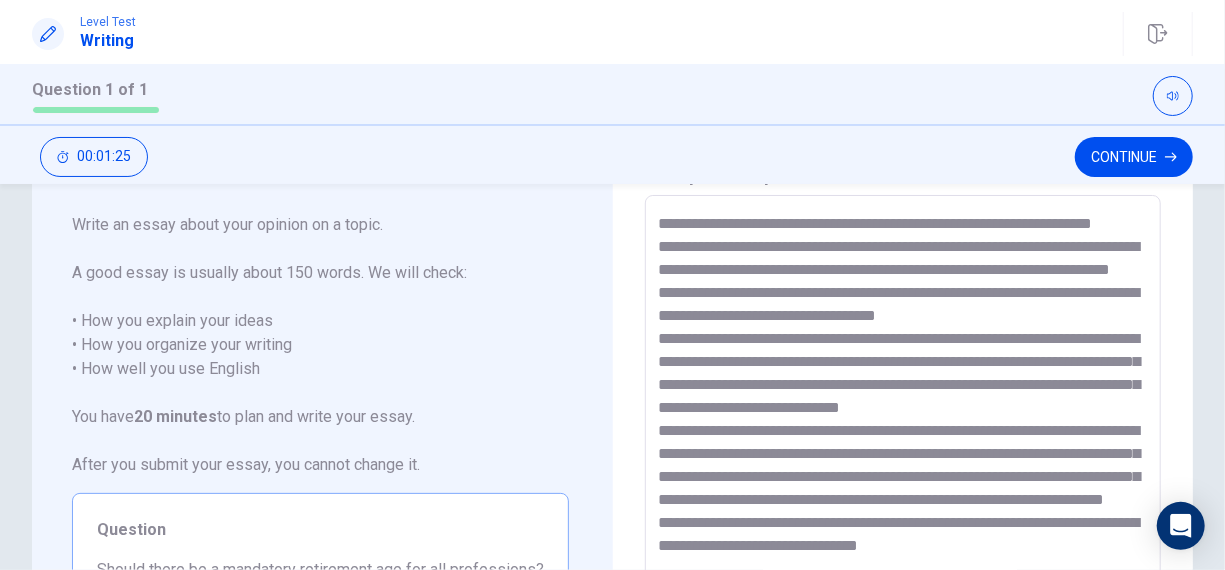 click at bounding box center (901, 472) 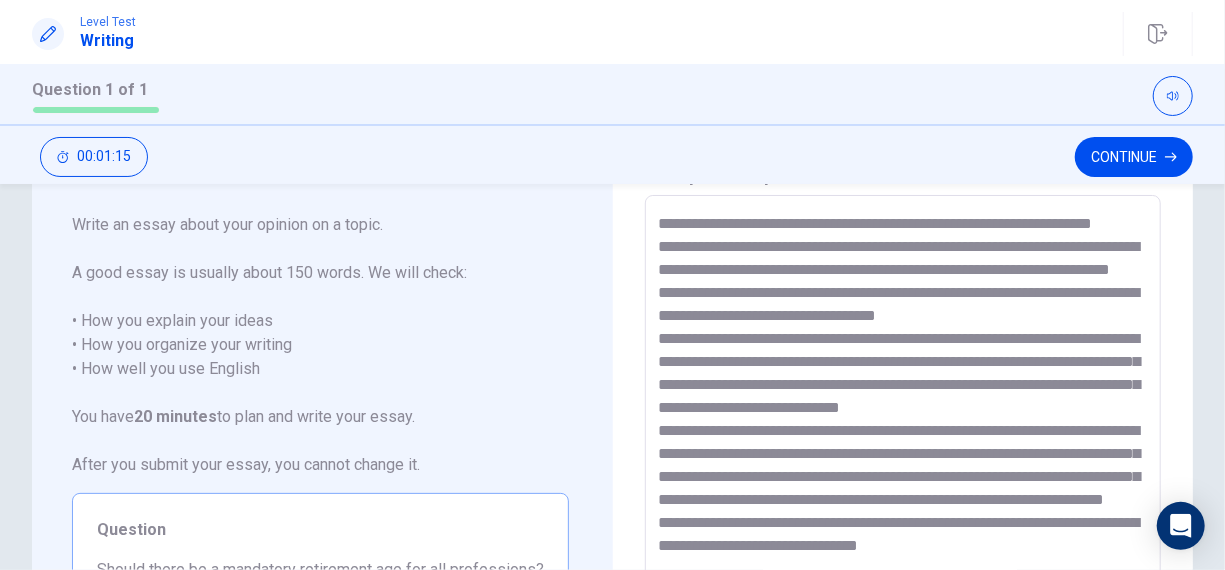 click at bounding box center (901, 472) 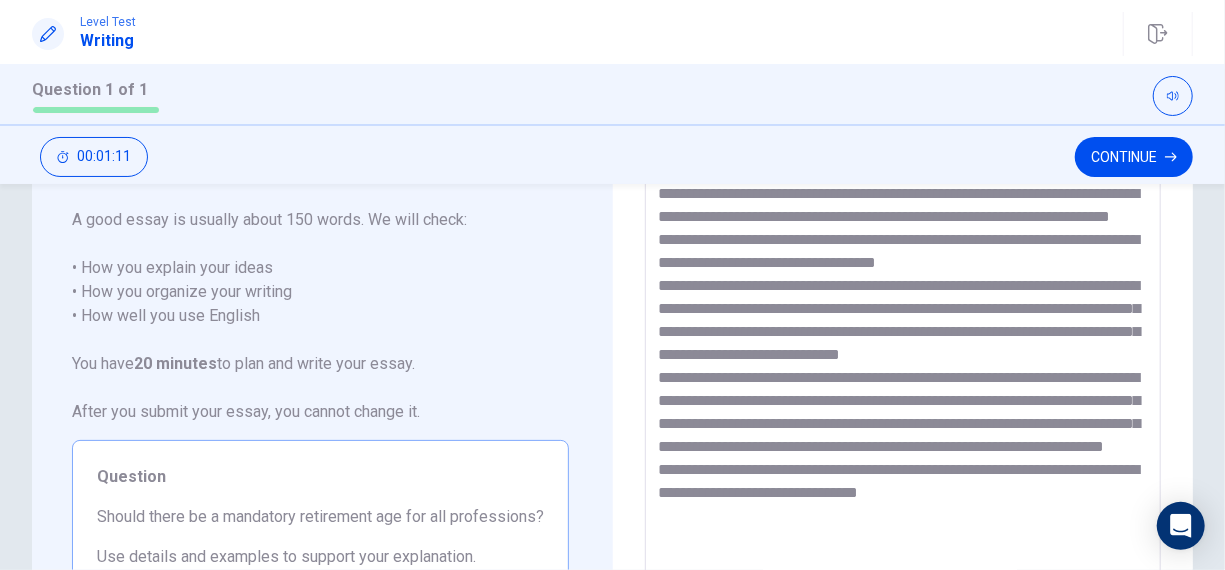 scroll, scrollTop: 176, scrollLeft: 0, axis: vertical 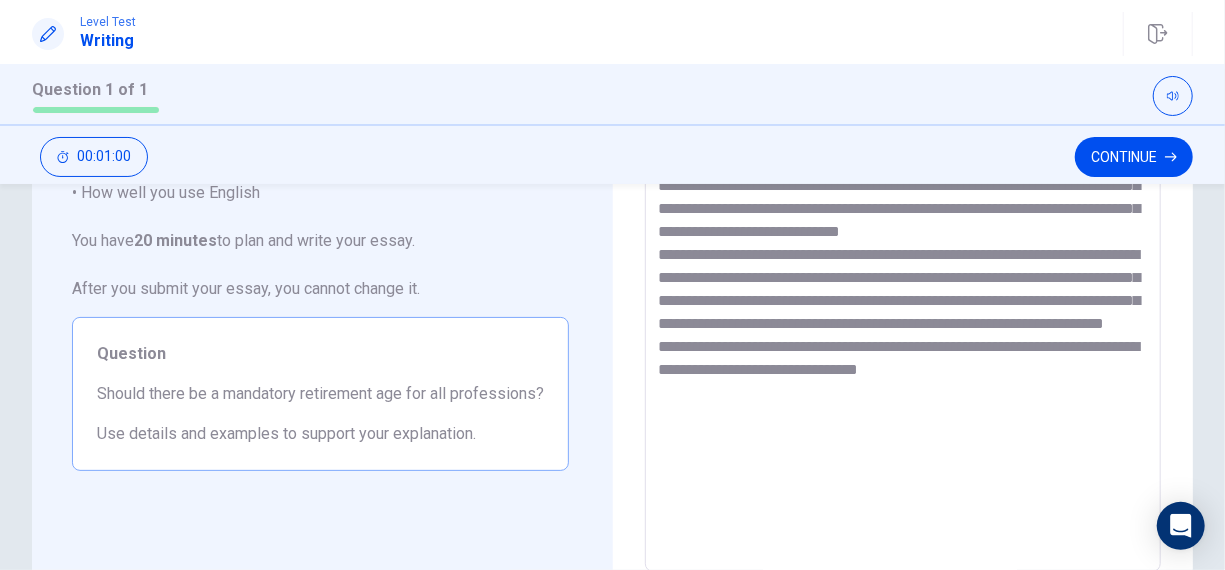 click at bounding box center [901, 296] 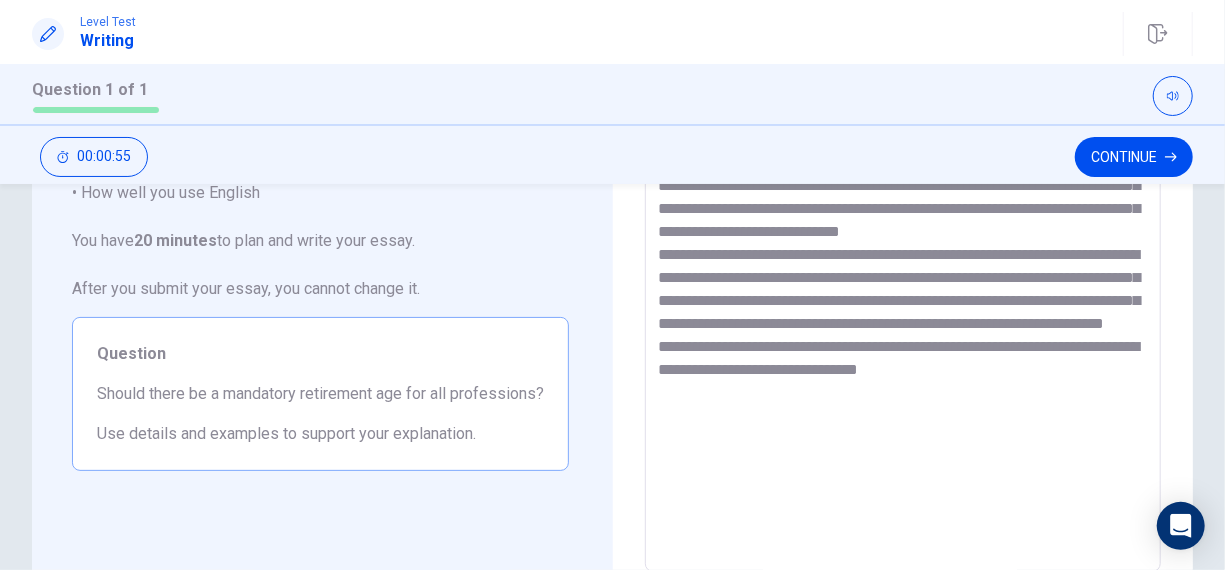drag, startPoint x: 850, startPoint y: 393, endPoint x: 995, endPoint y: 424, distance: 148.27676 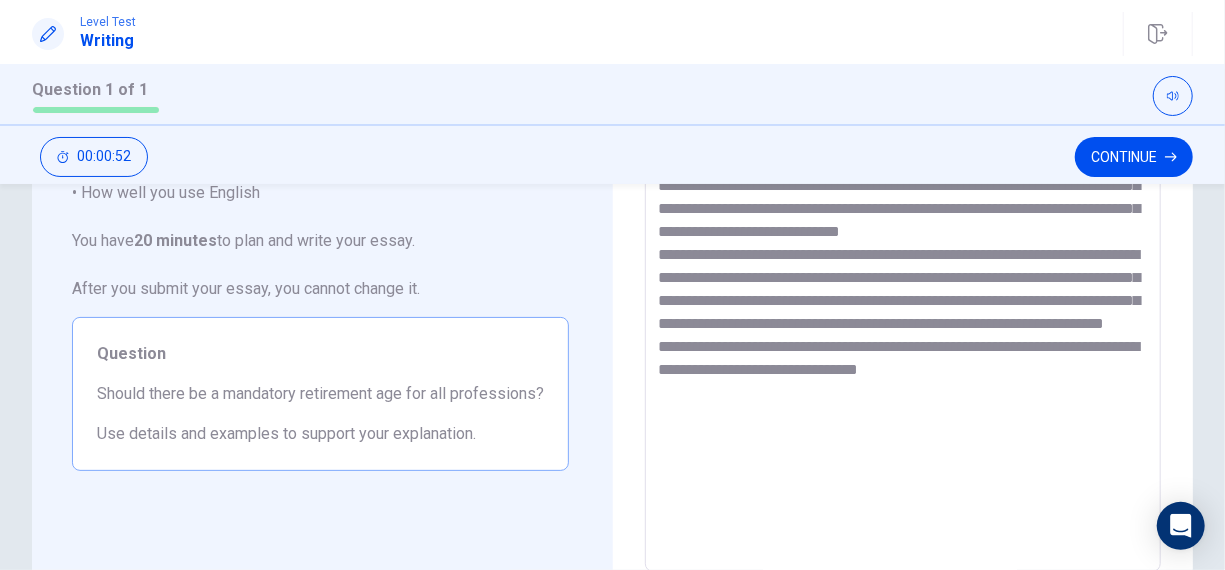click at bounding box center (901, 296) 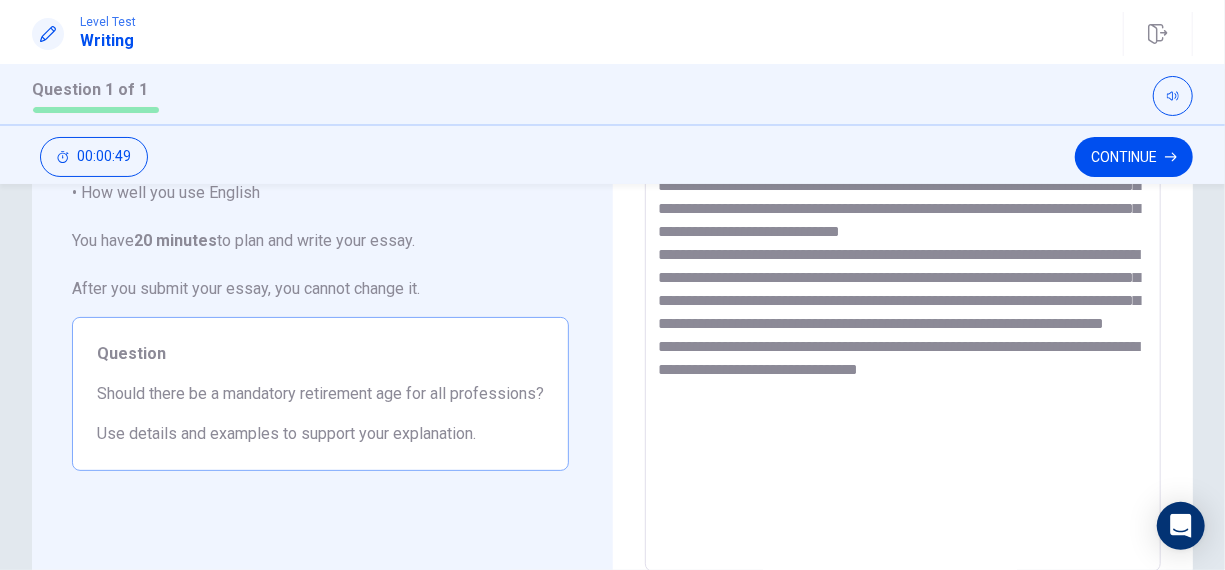 drag, startPoint x: 706, startPoint y: 442, endPoint x: 981, endPoint y: 451, distance: 275.14725 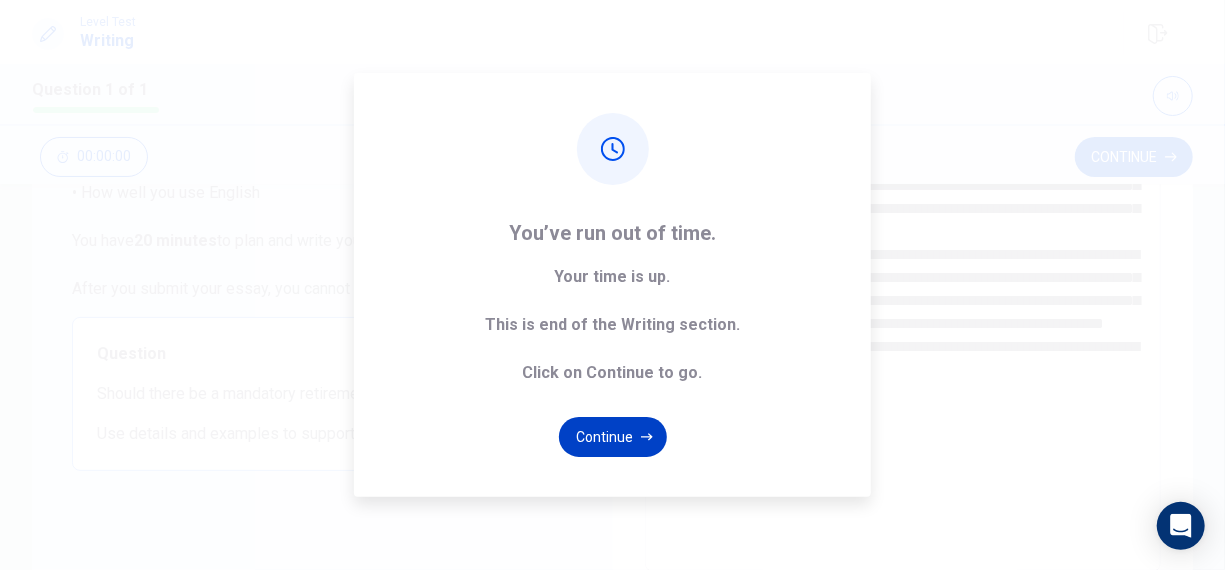 click on "Continue" at bounding box center (613, 437) 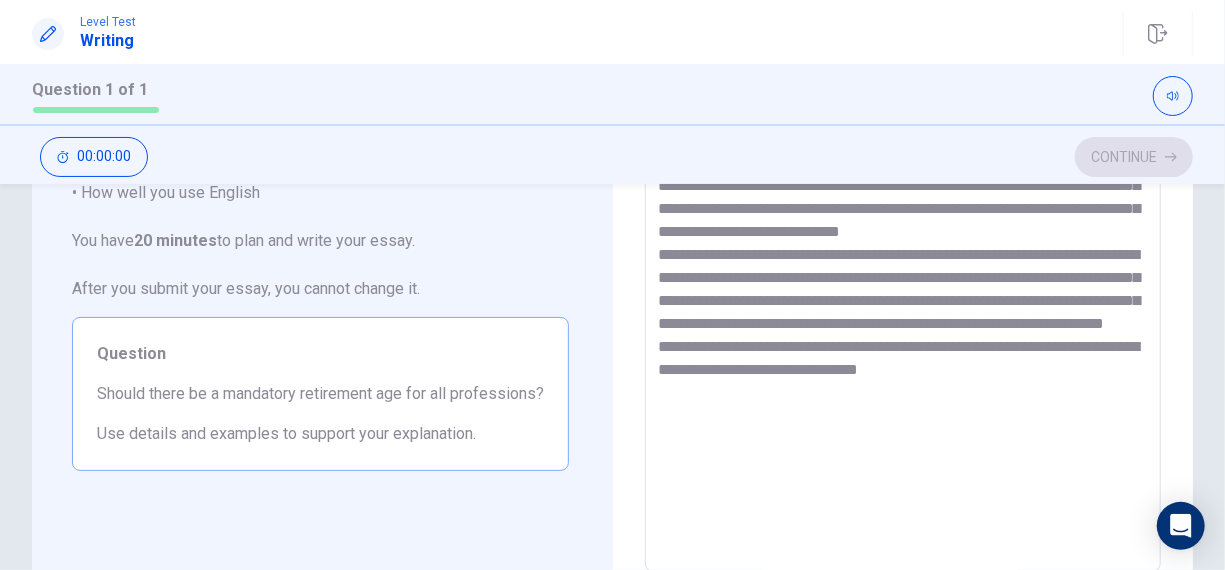 scroll, scrollTop: 158, scrollLeft: 0, axis: vertical 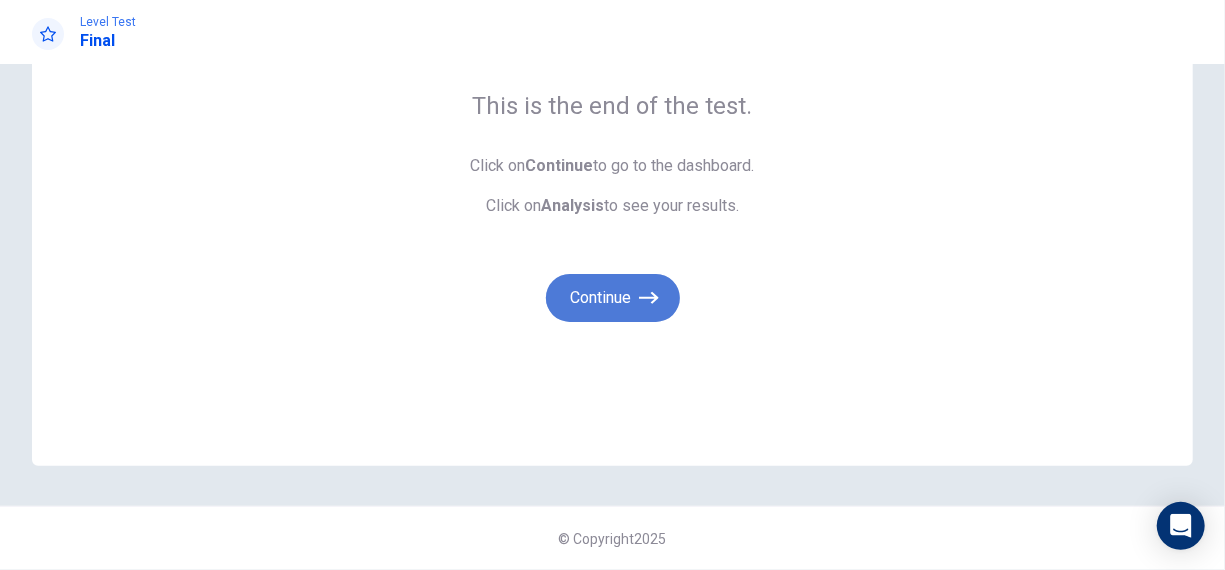 click on "Continue" at bounding box center [613, 298] 